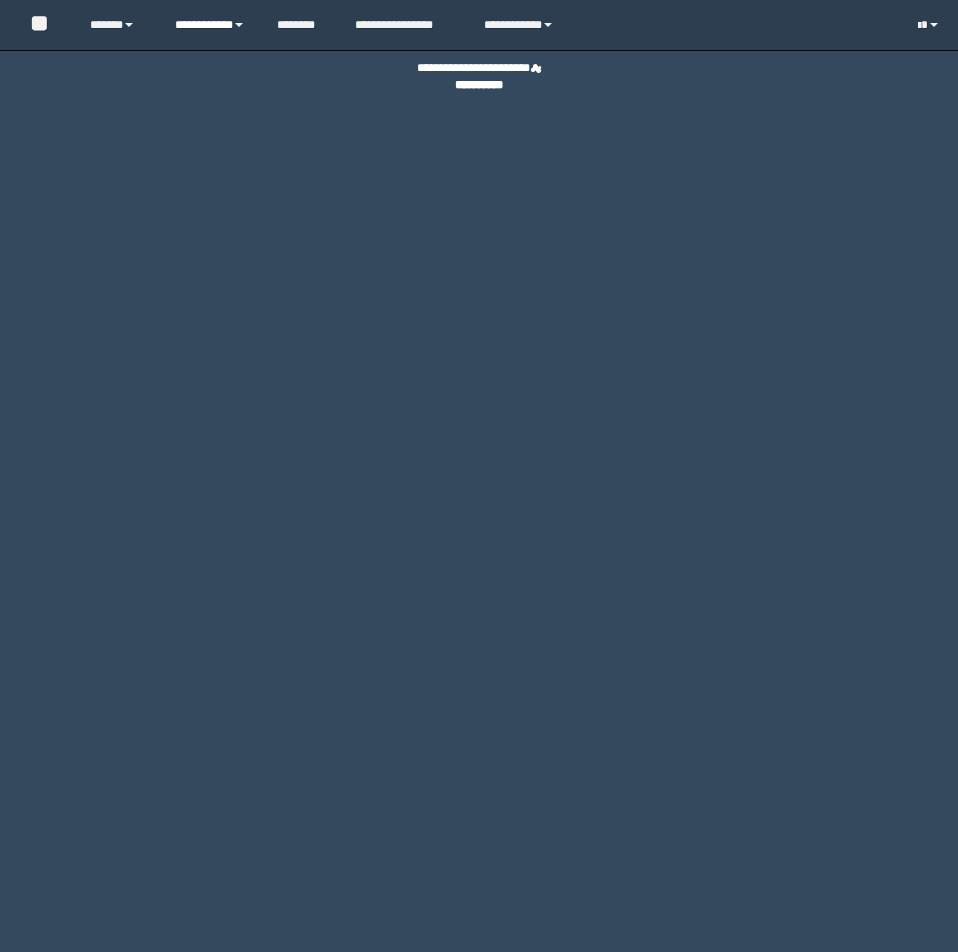 scroll, scrollTop: 0, scrollLeft: 0, axis: both 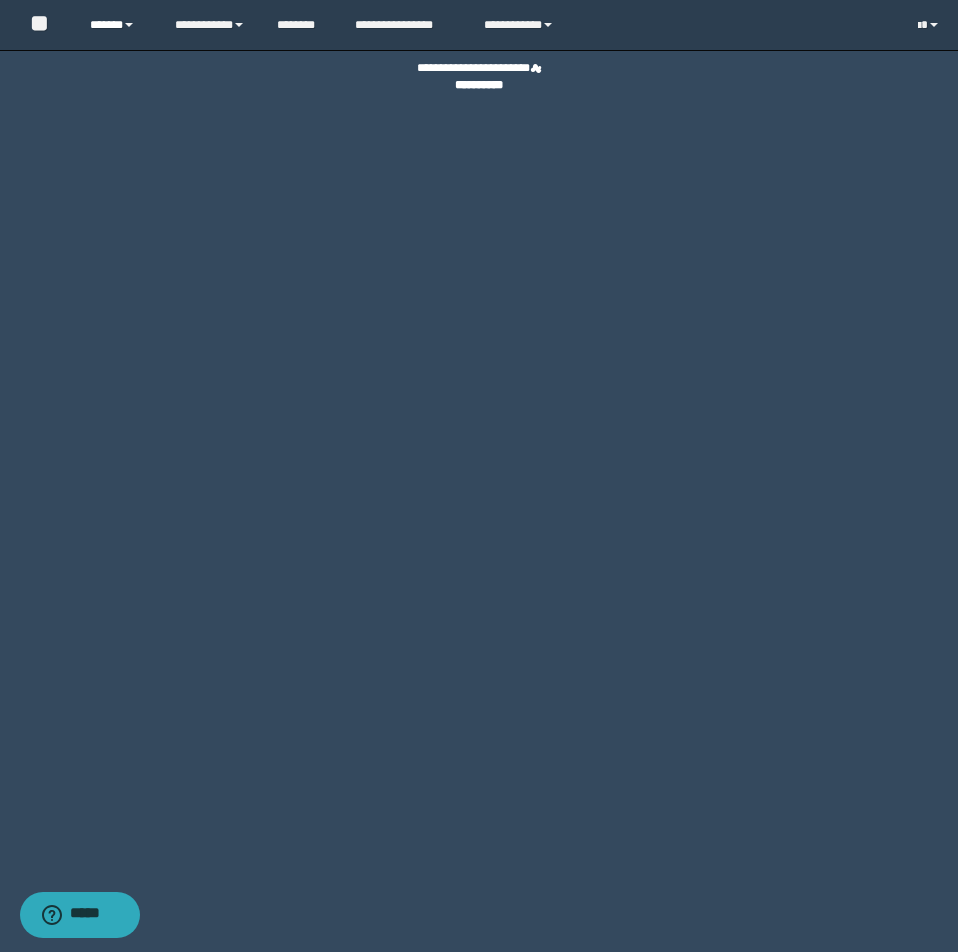 click on "******" at bounding box center (117, 25) 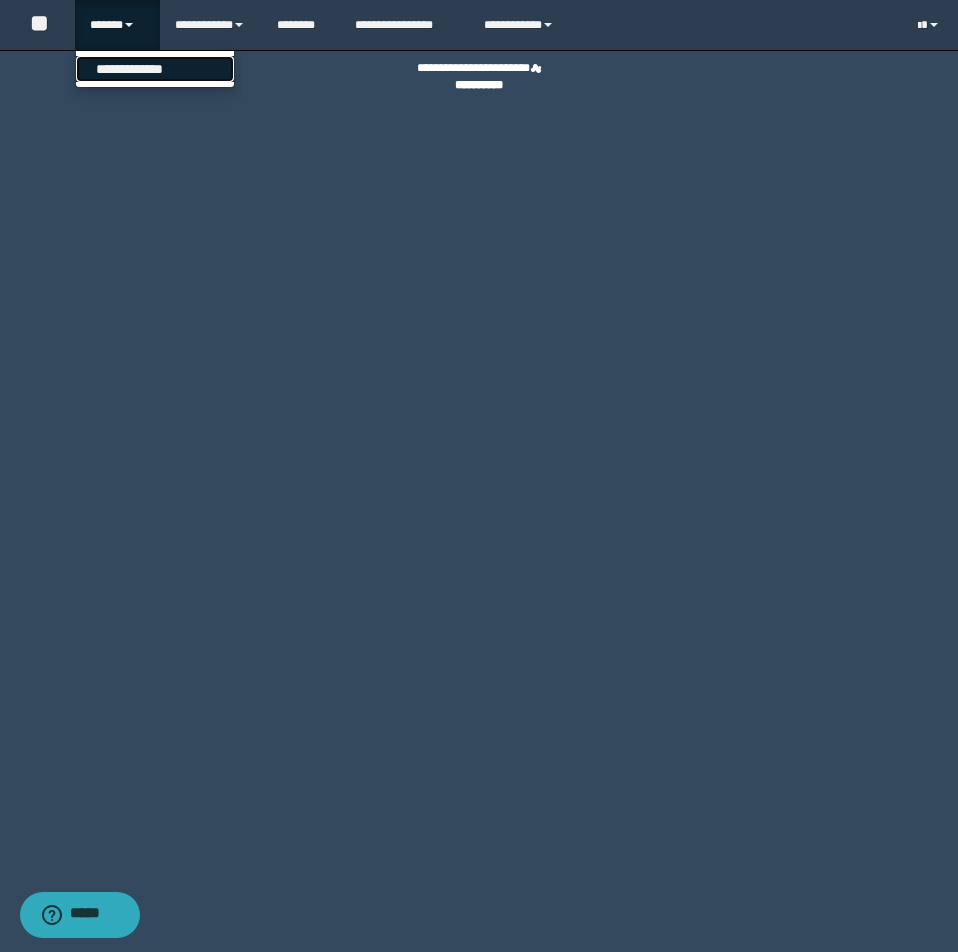 click on "**********" at bounding box center [155, 69] 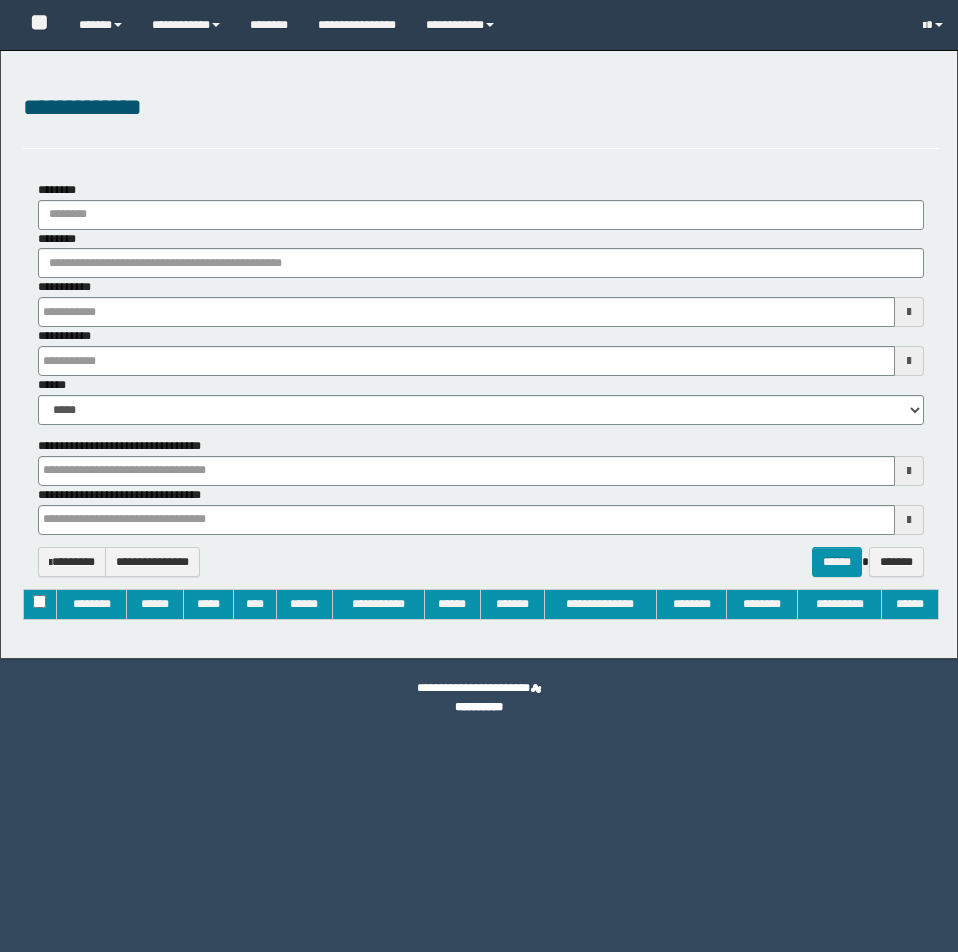 type on "**********" 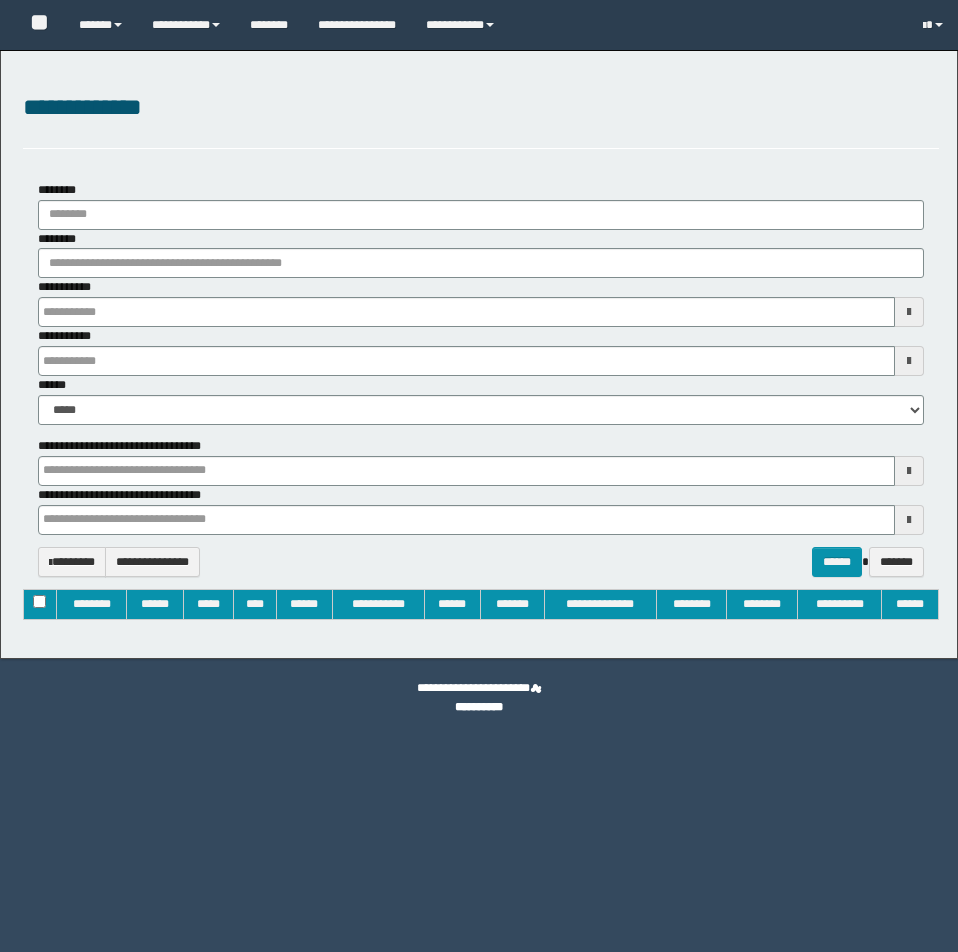 type on "**********" 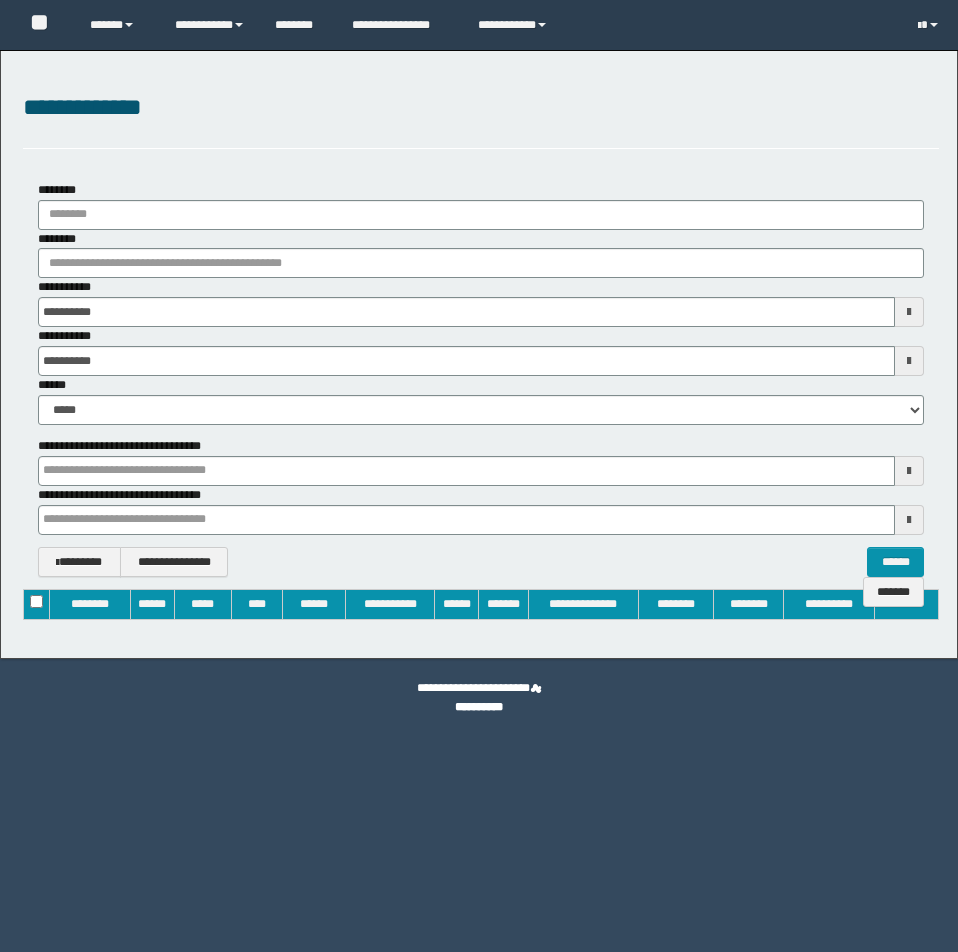 scroll, scrollTop: 0, scrollLeft: 0, axis: both 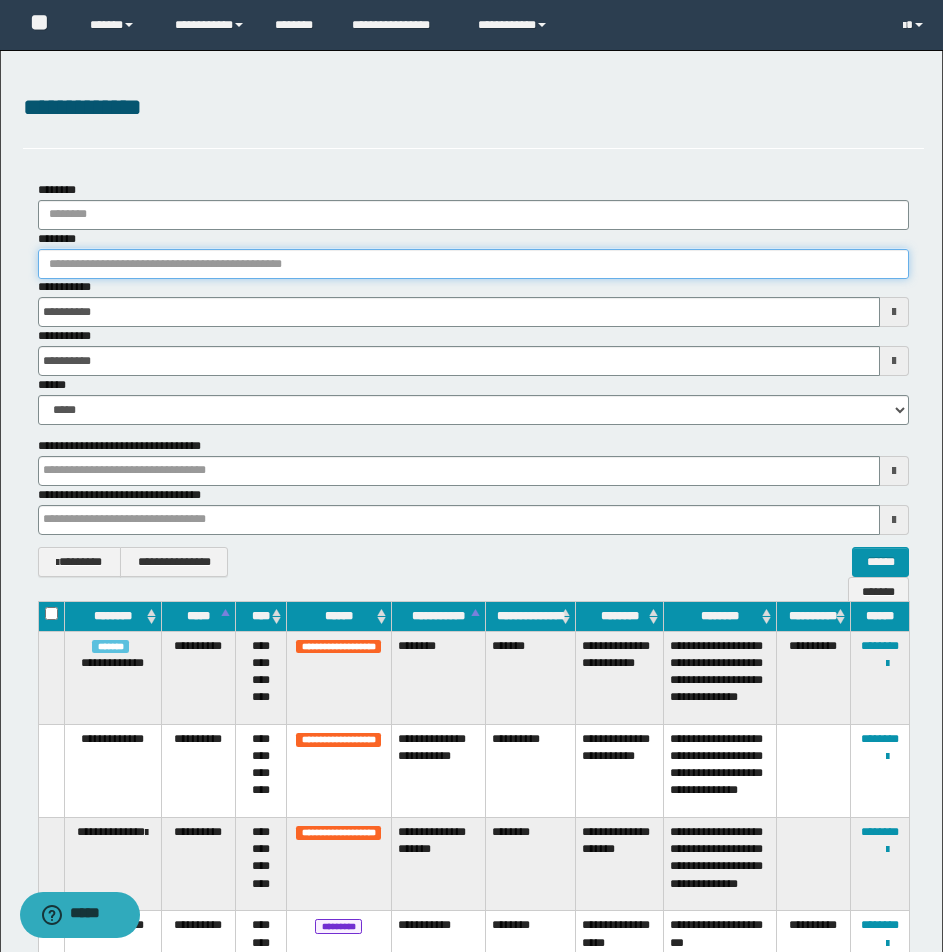 click on "********" at bounding box center (473, 264) 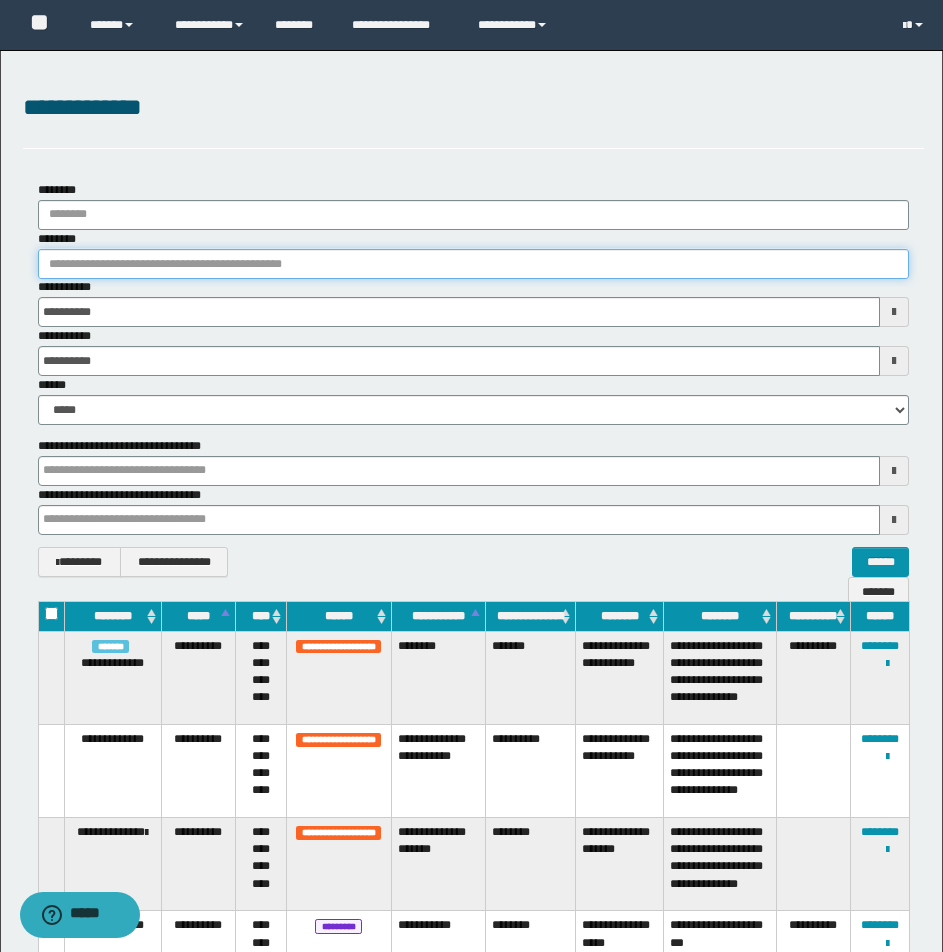 type 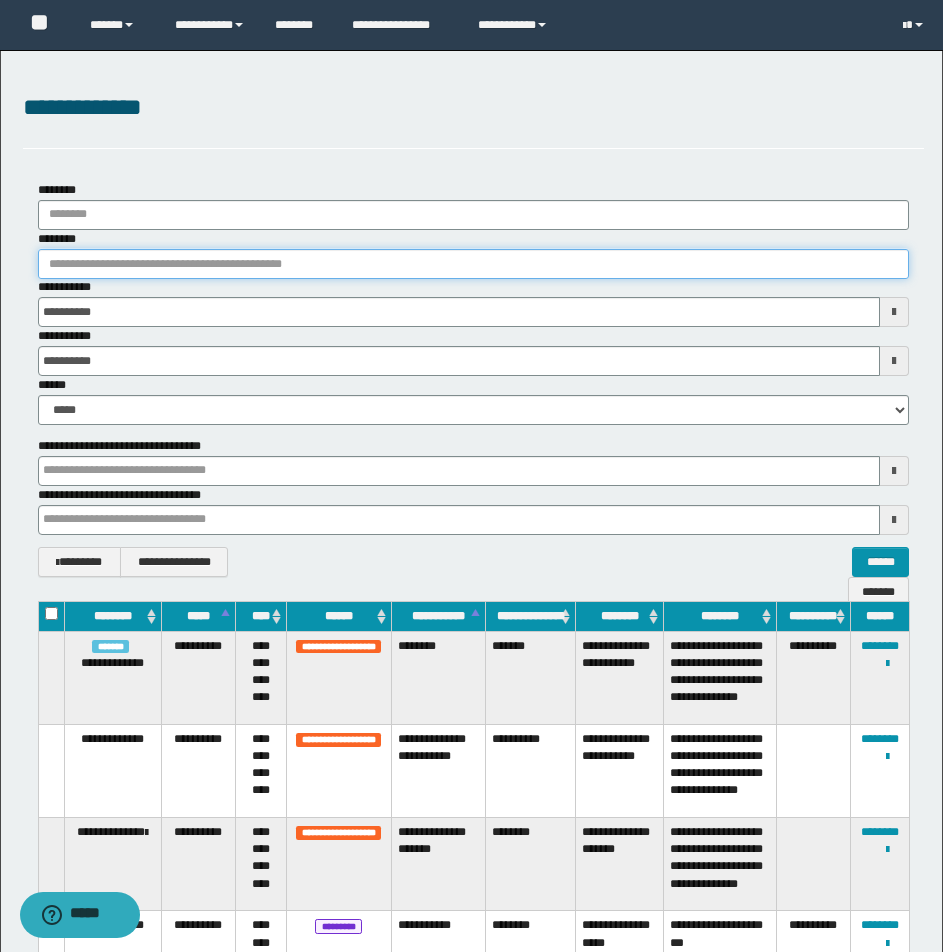 type 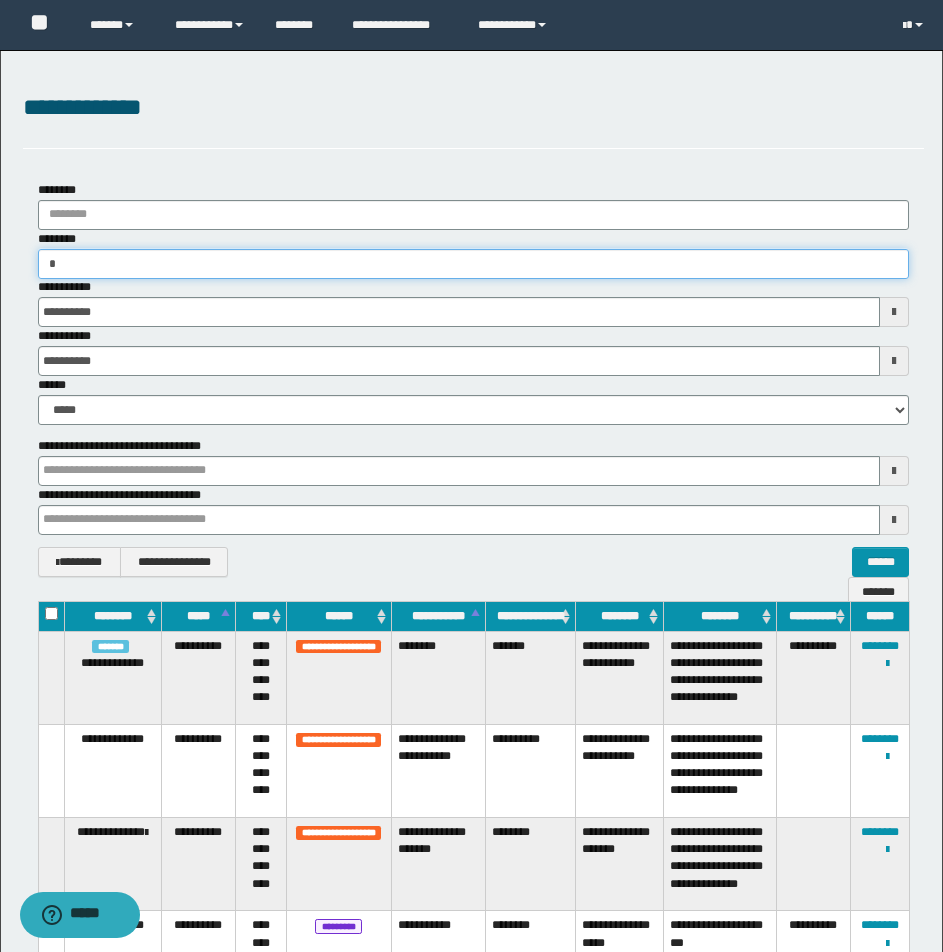 type on "**" 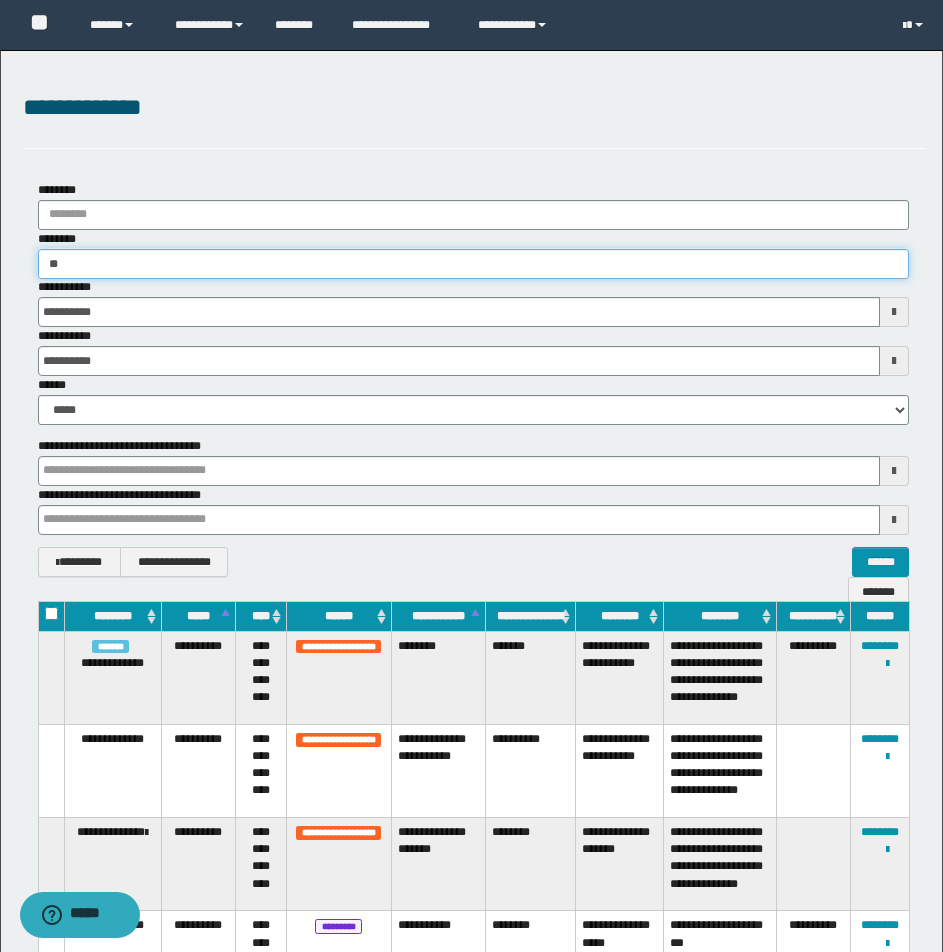 type 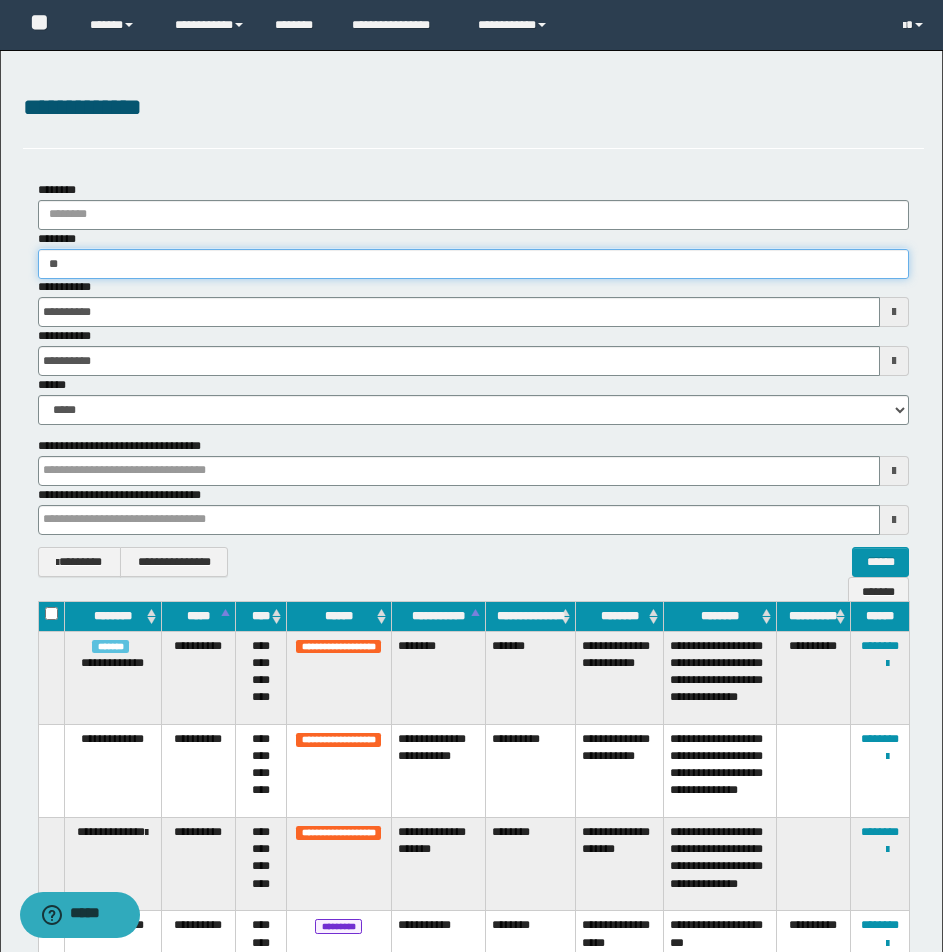 type on "***" 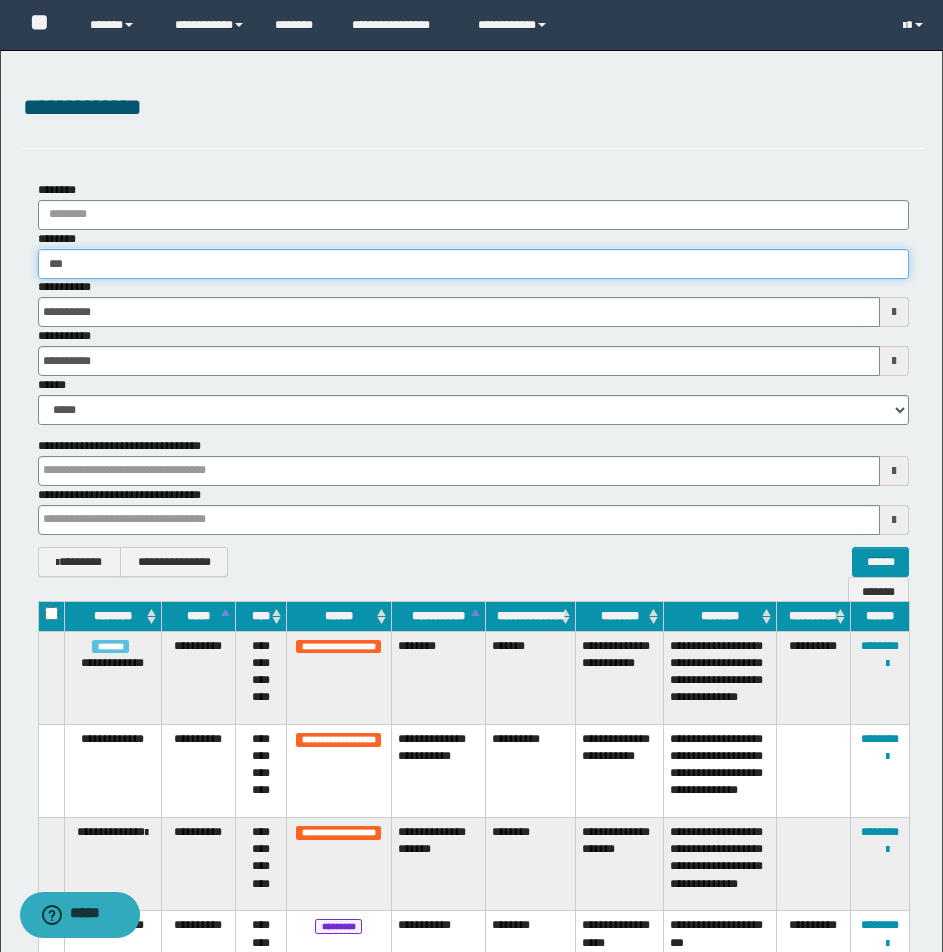 type on "***" 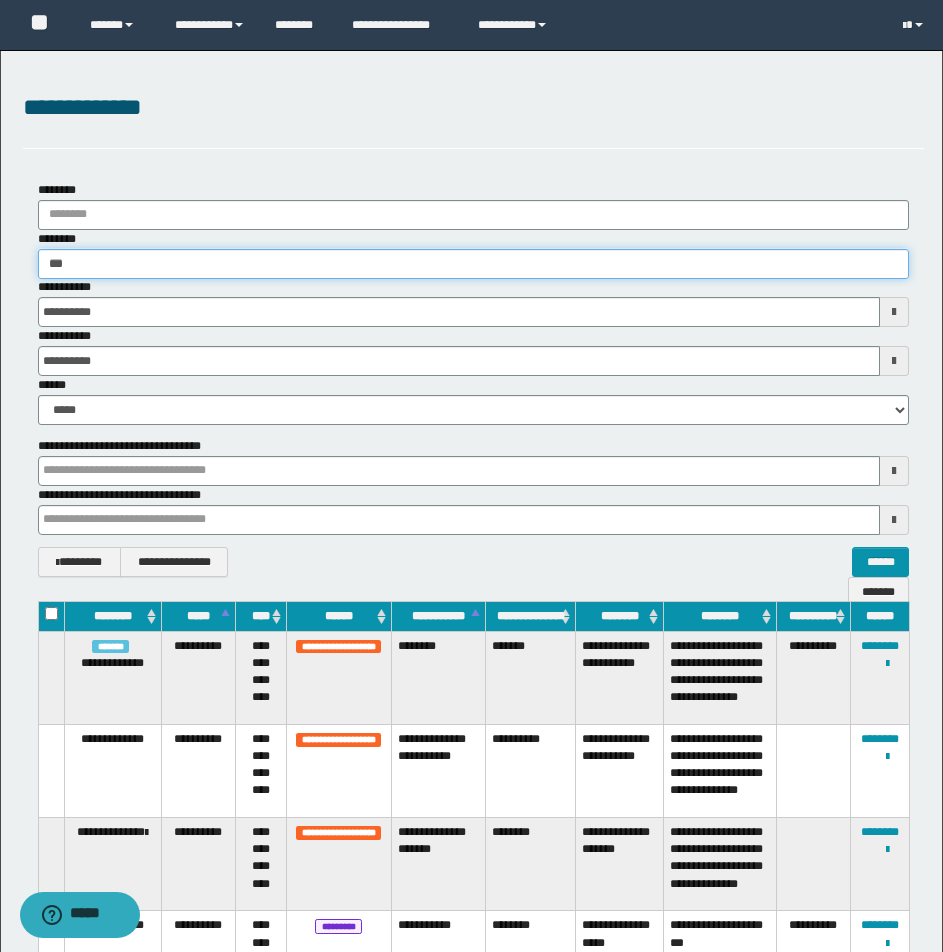 type 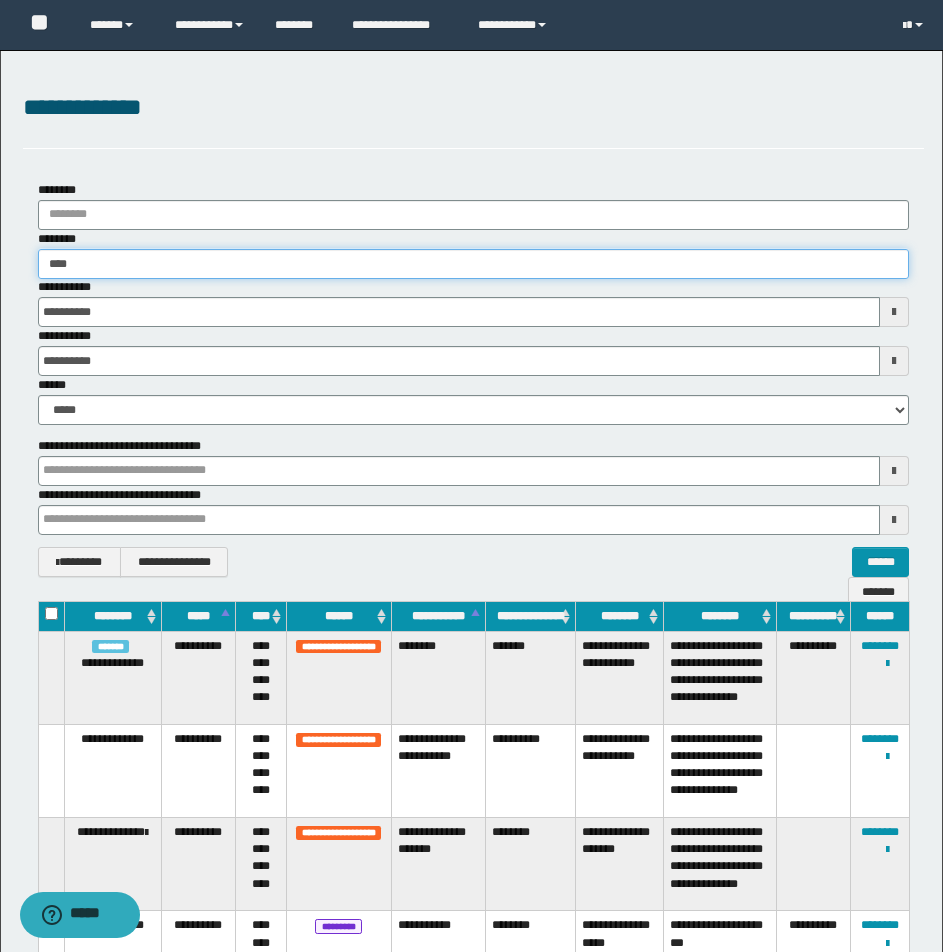 type on "****" 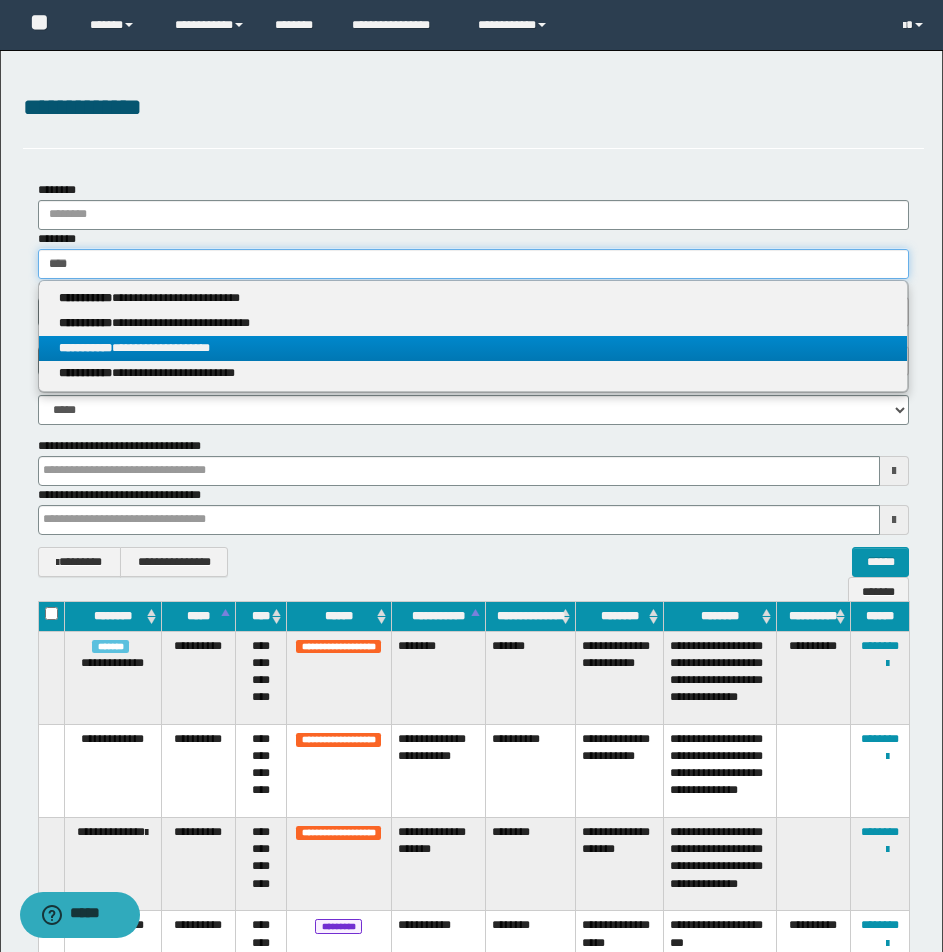 type on "****" 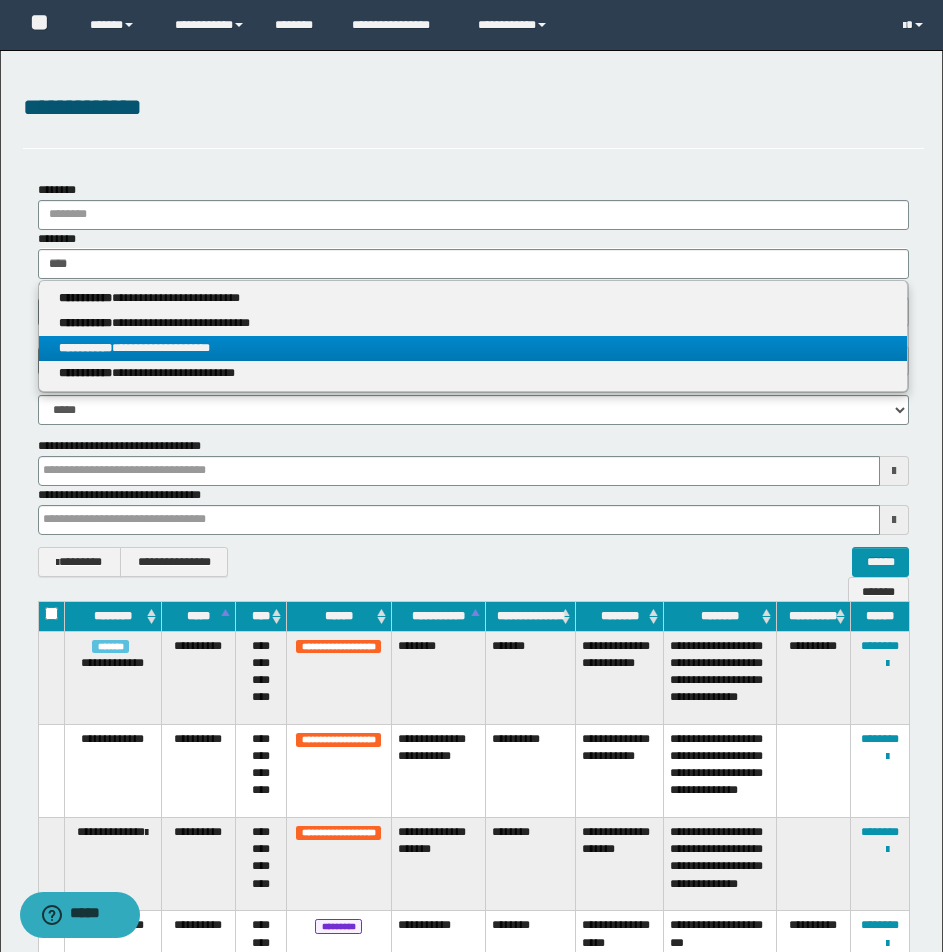 click on "**********" at bounding box center (473, 348) 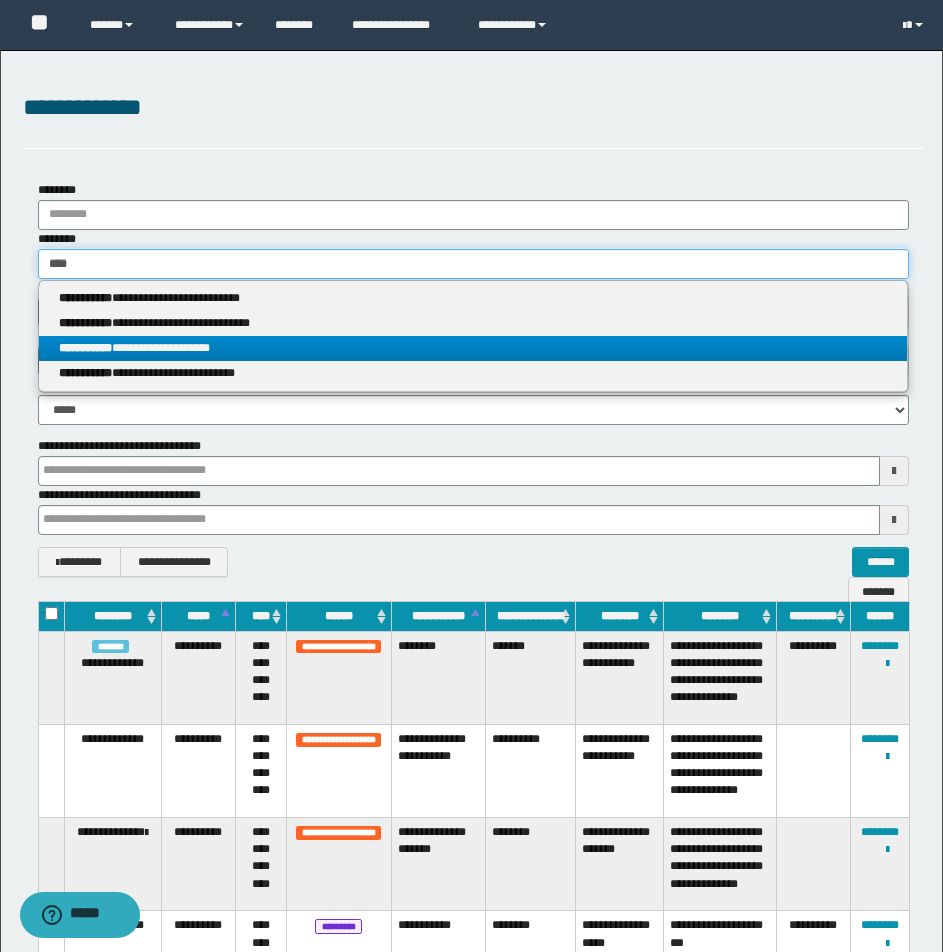 type 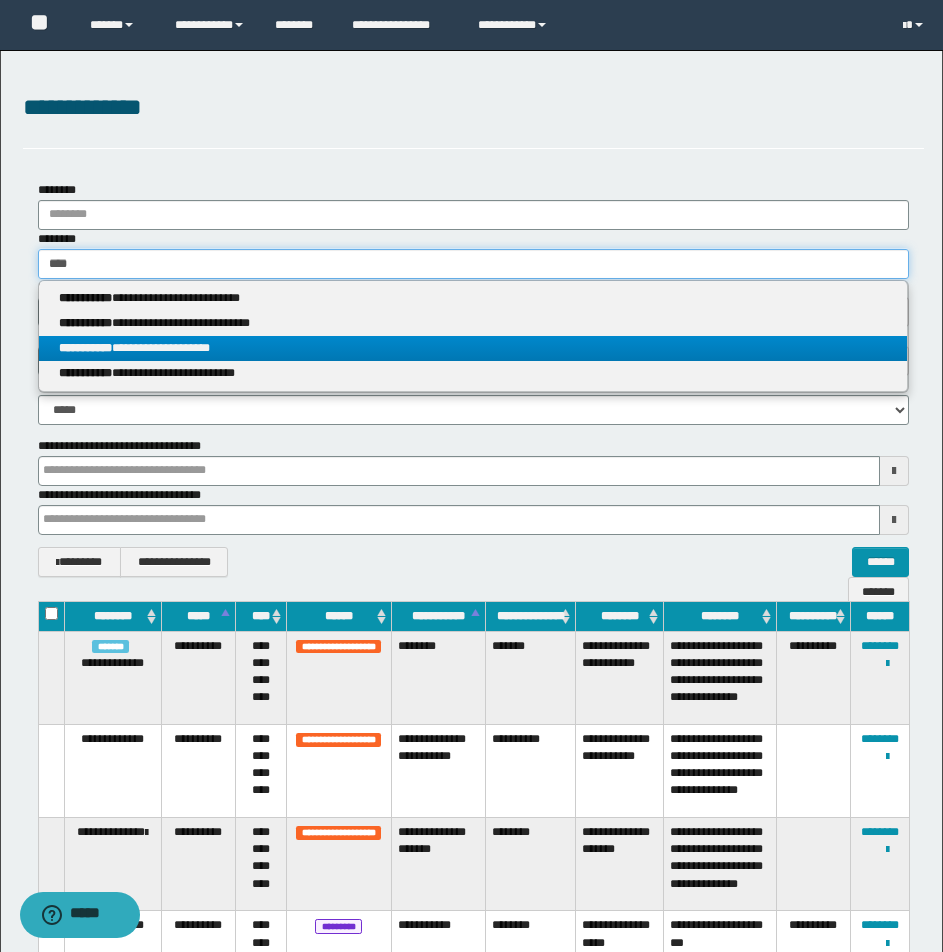 type 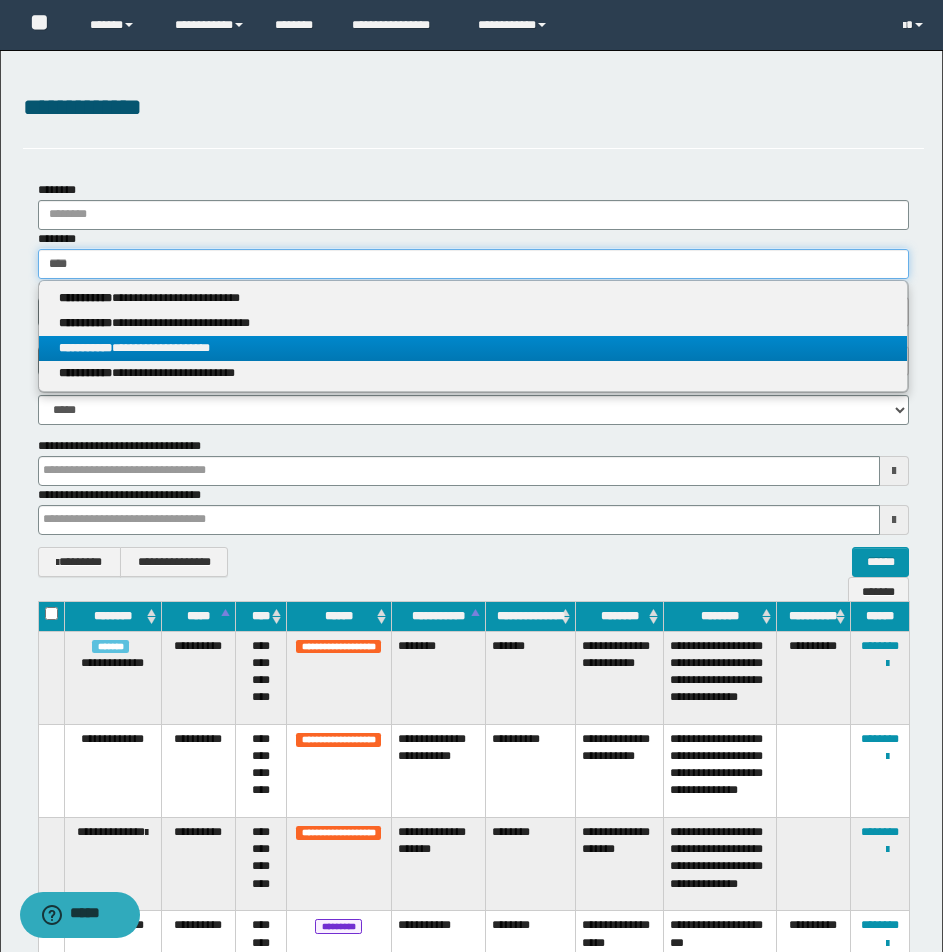 type on "**********" 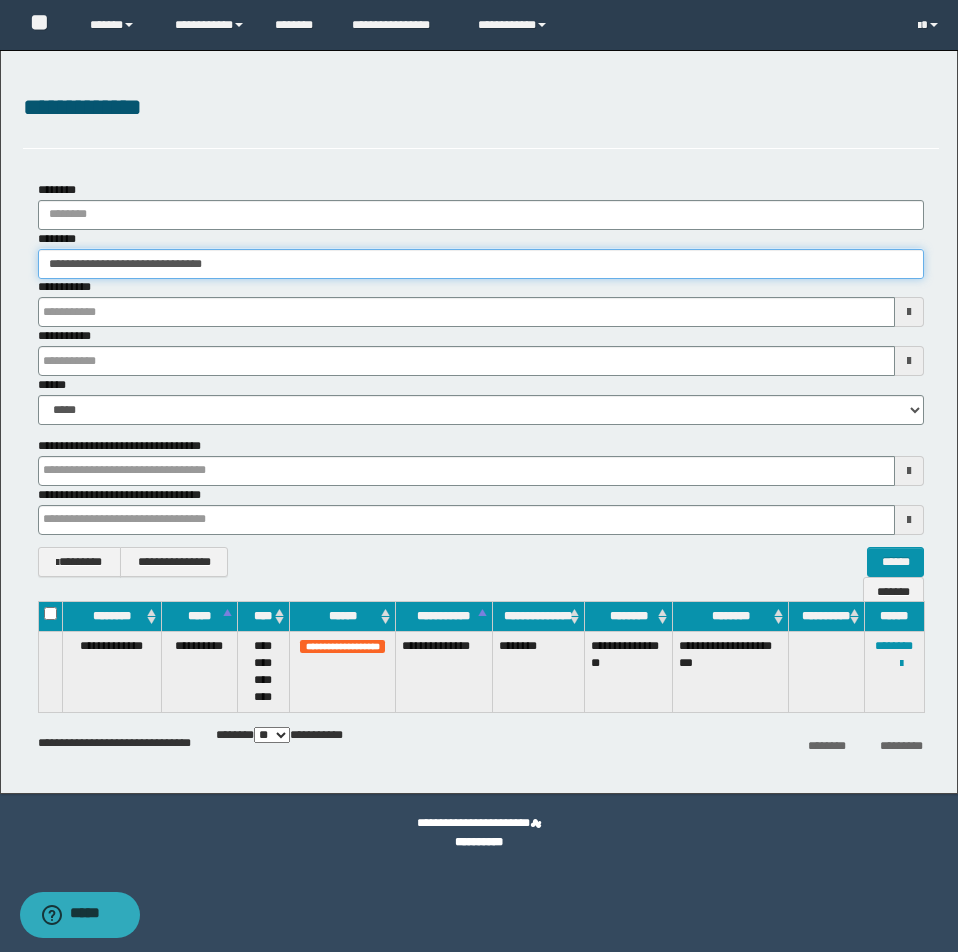 type 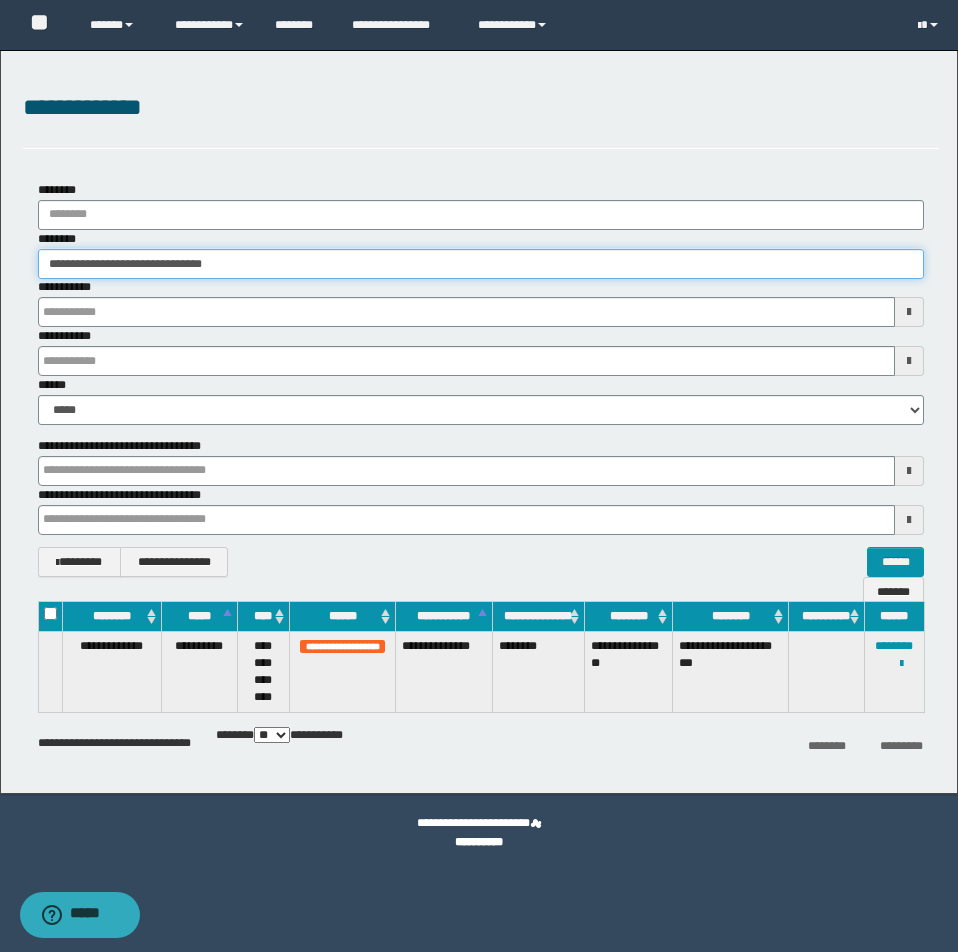 type 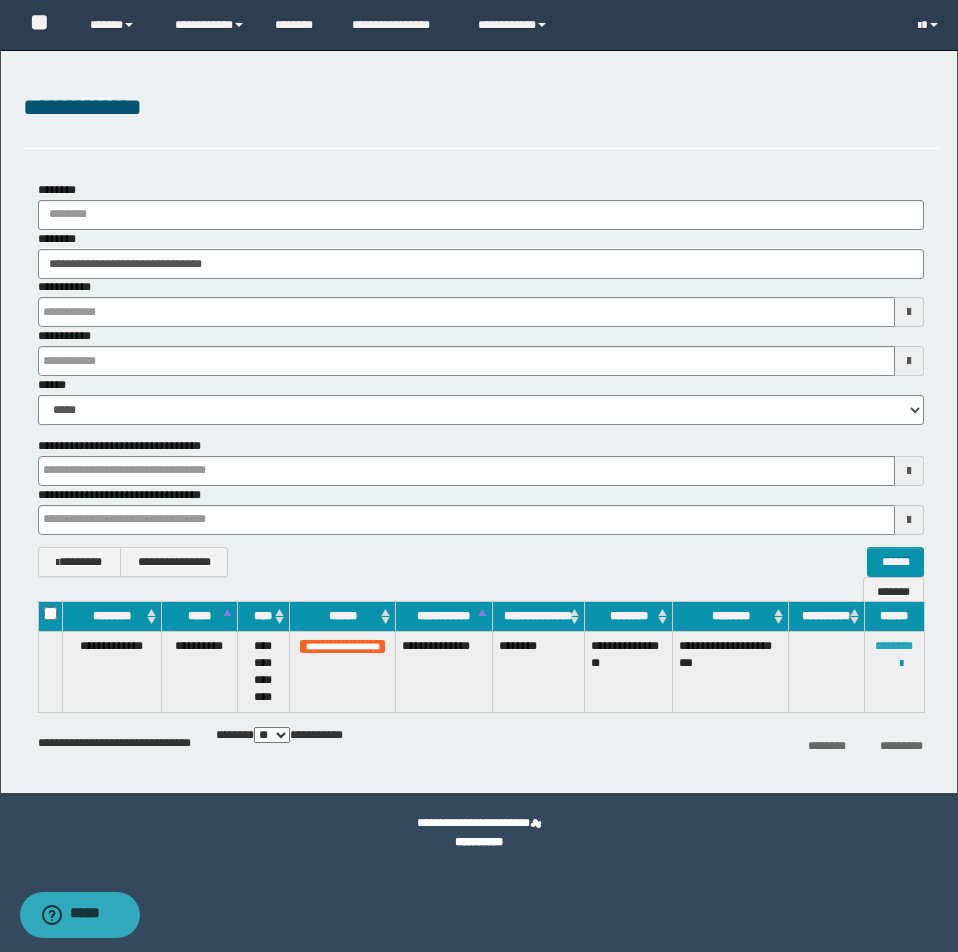 click on "********" at bounding box center [894, 646] 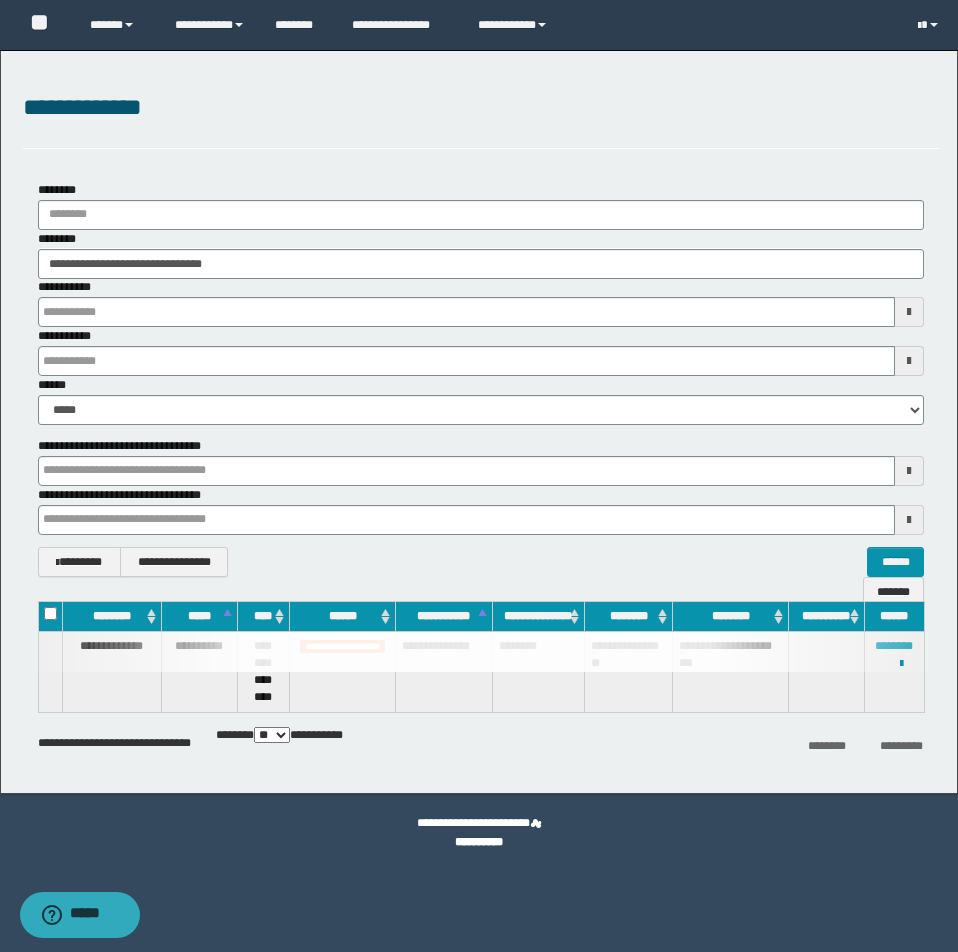 type 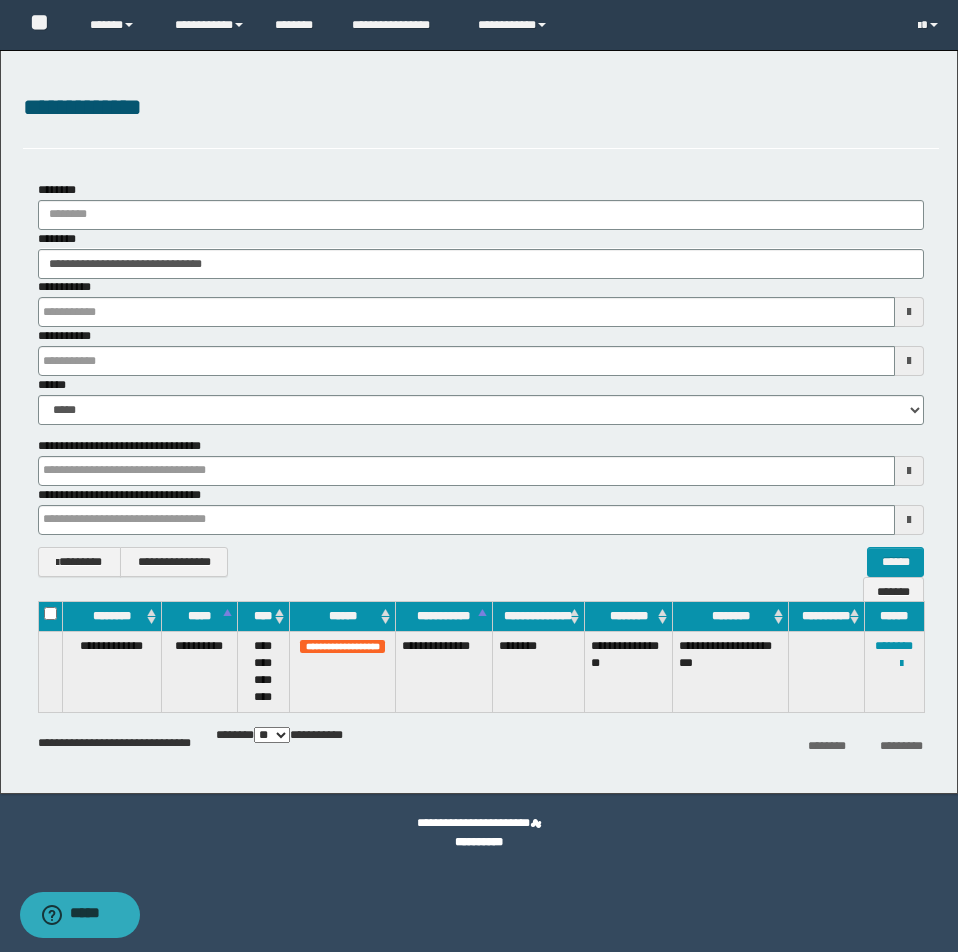 type 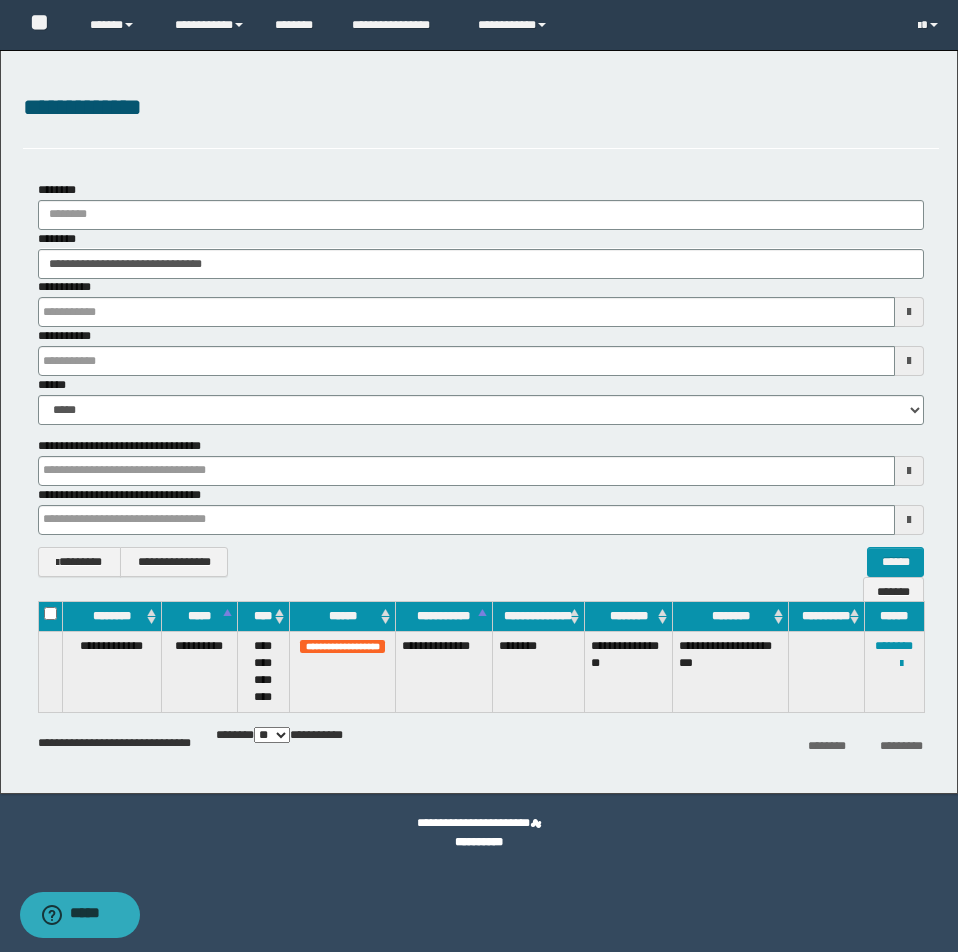 type 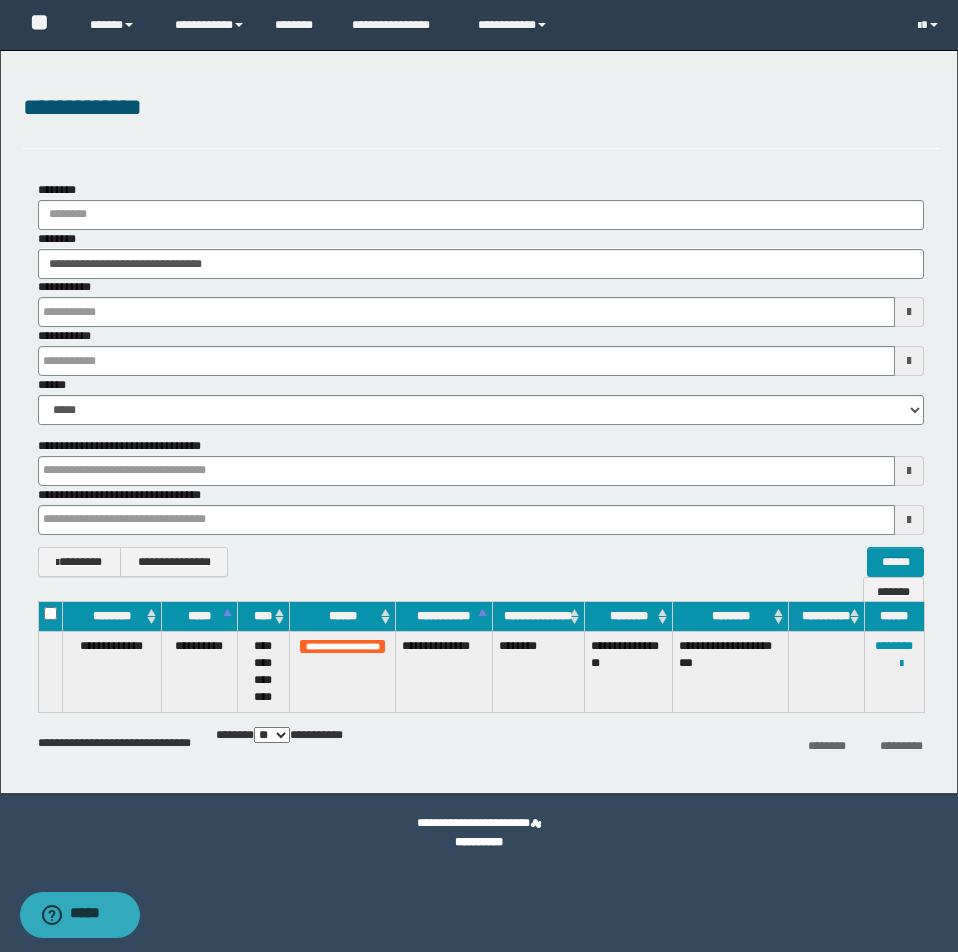 type 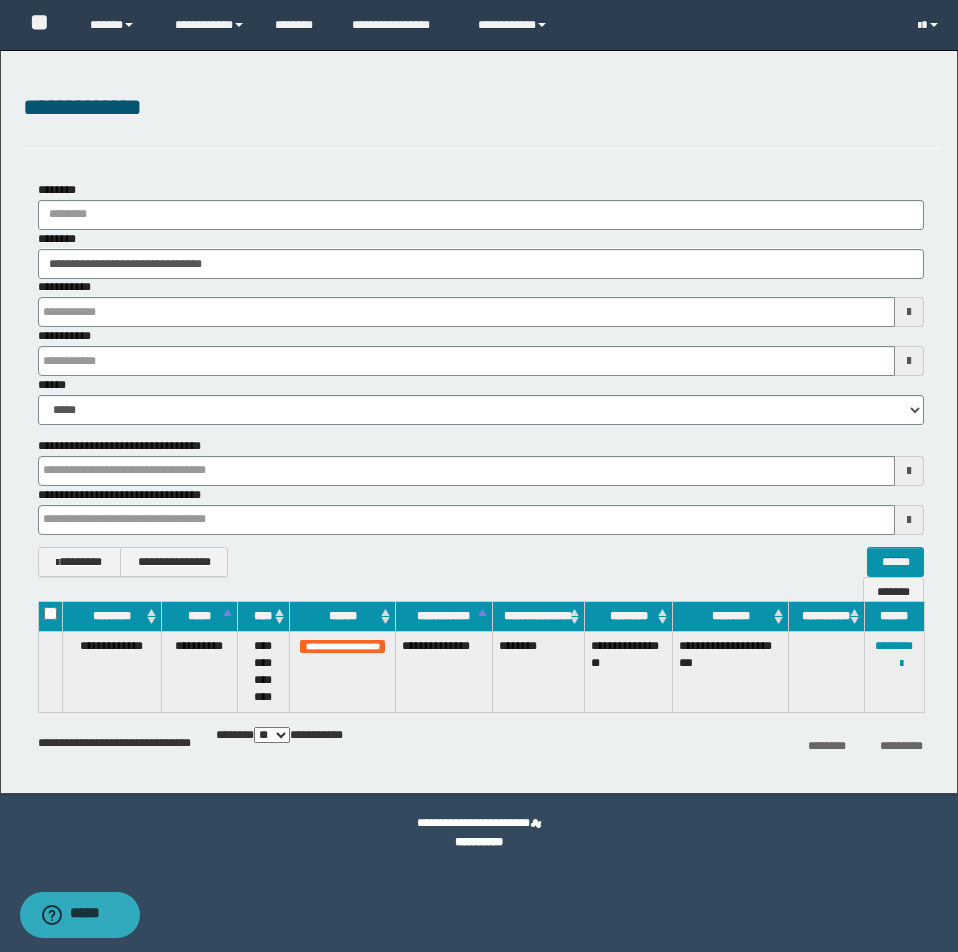 type 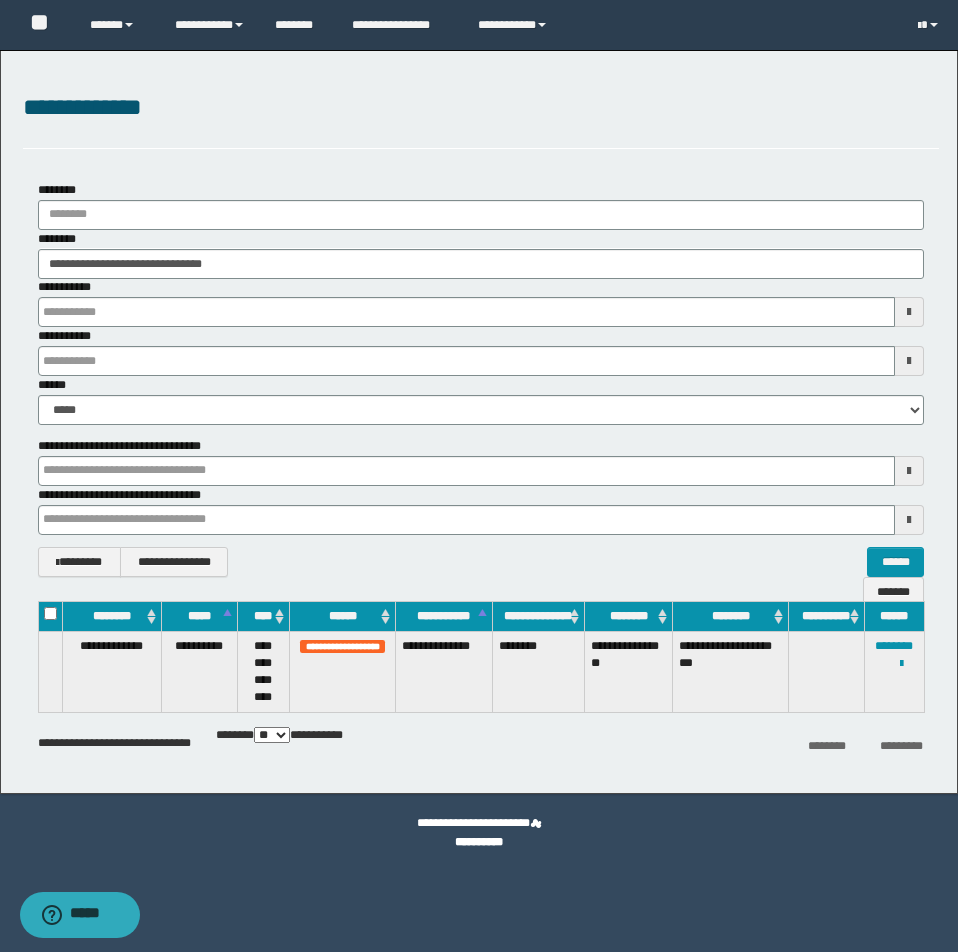 type 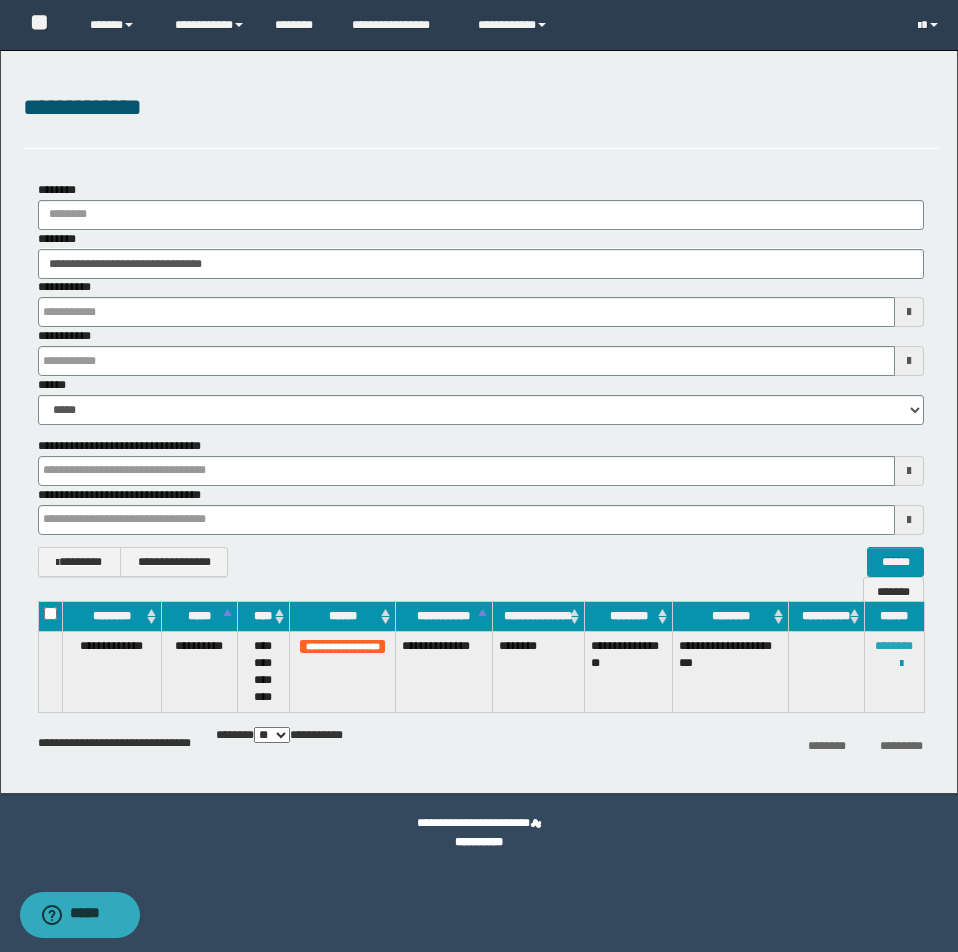 click on "********" at bounding box center [894, 646] 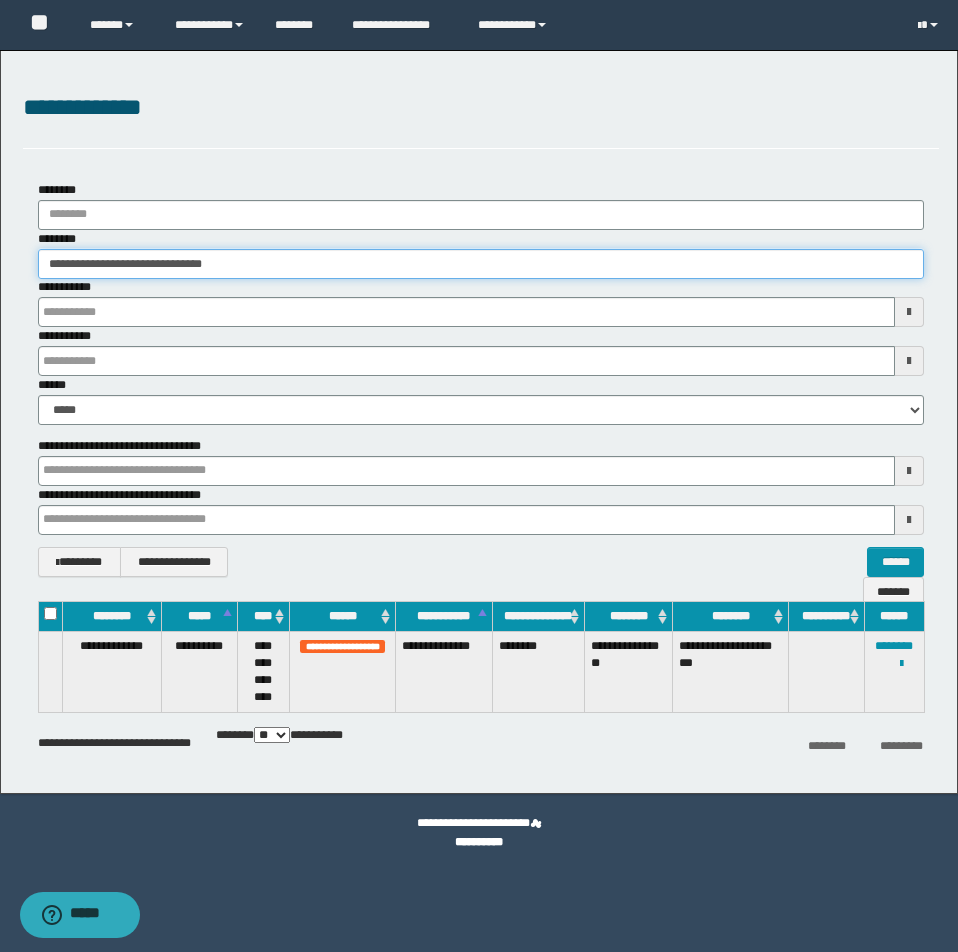 click on "**********" at bounding box center [481, 264] 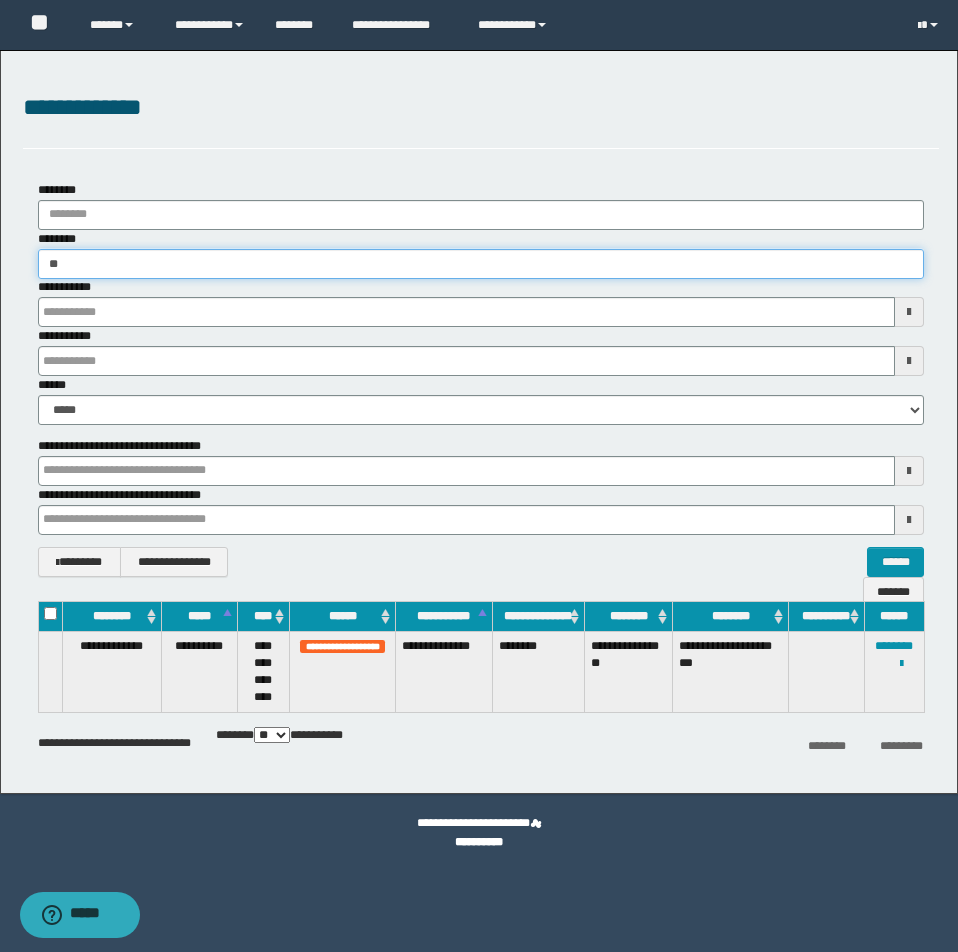 type on "*" 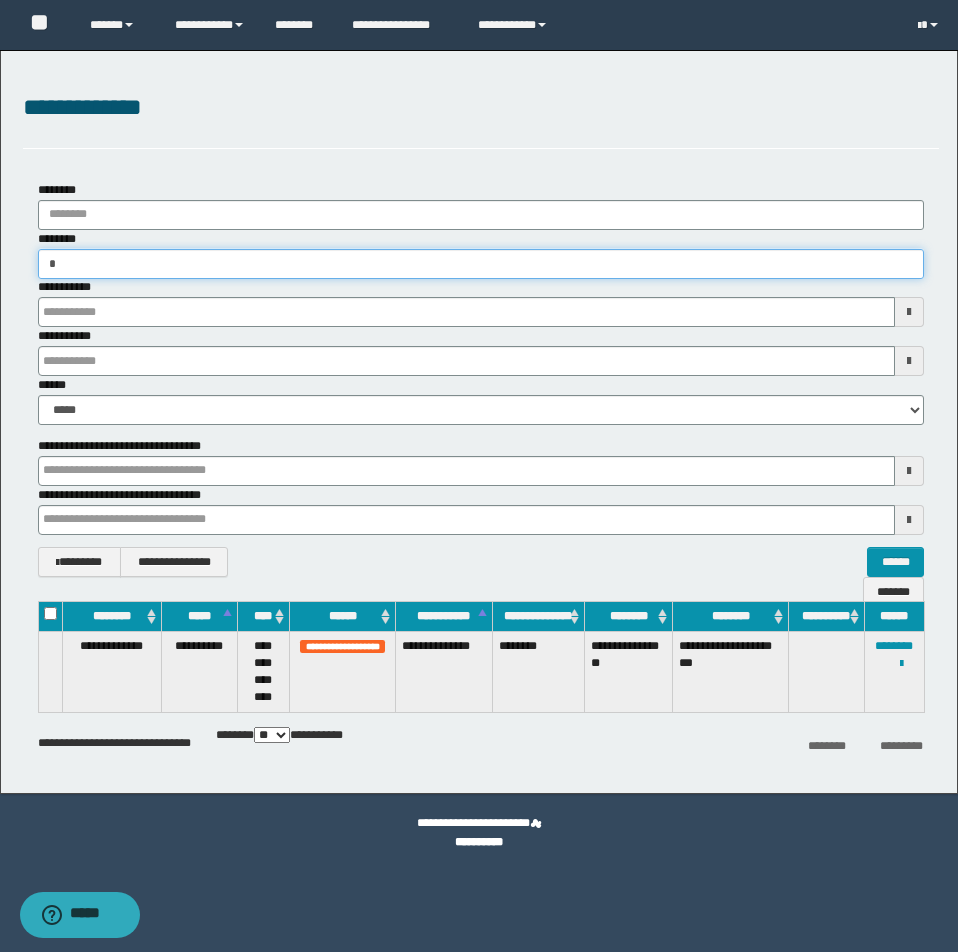 type on "**" 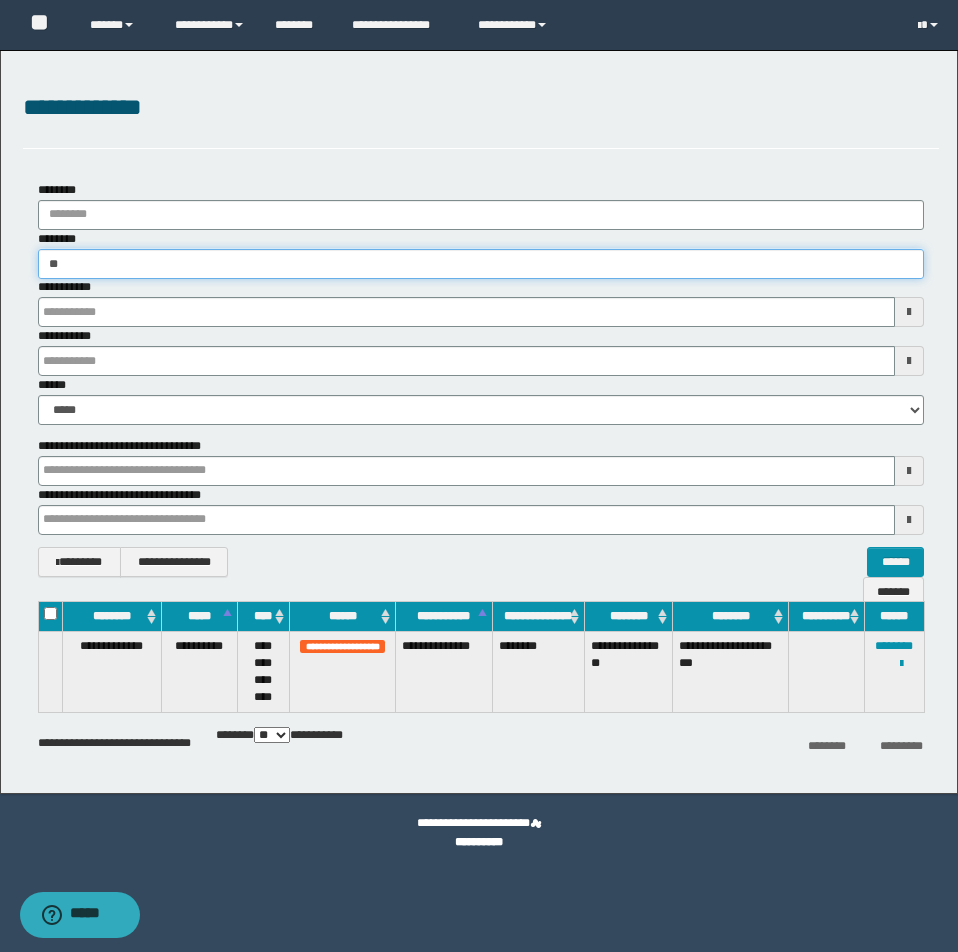 type on "**" 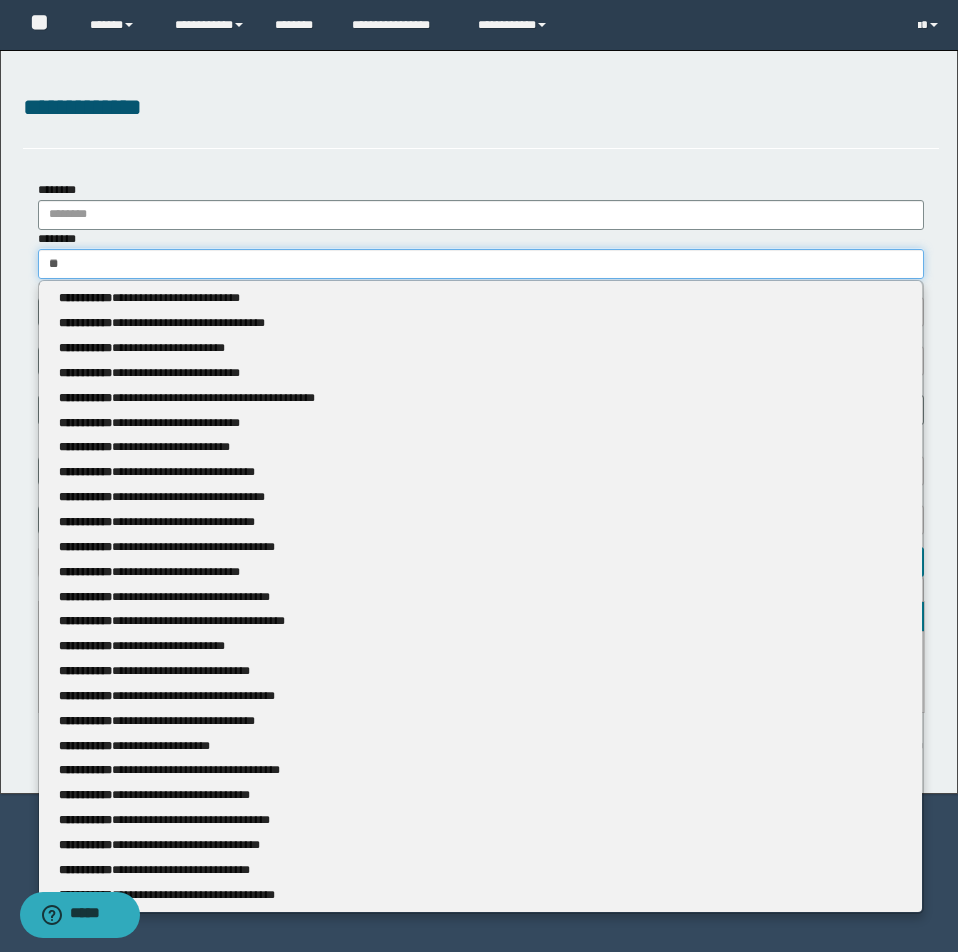 type 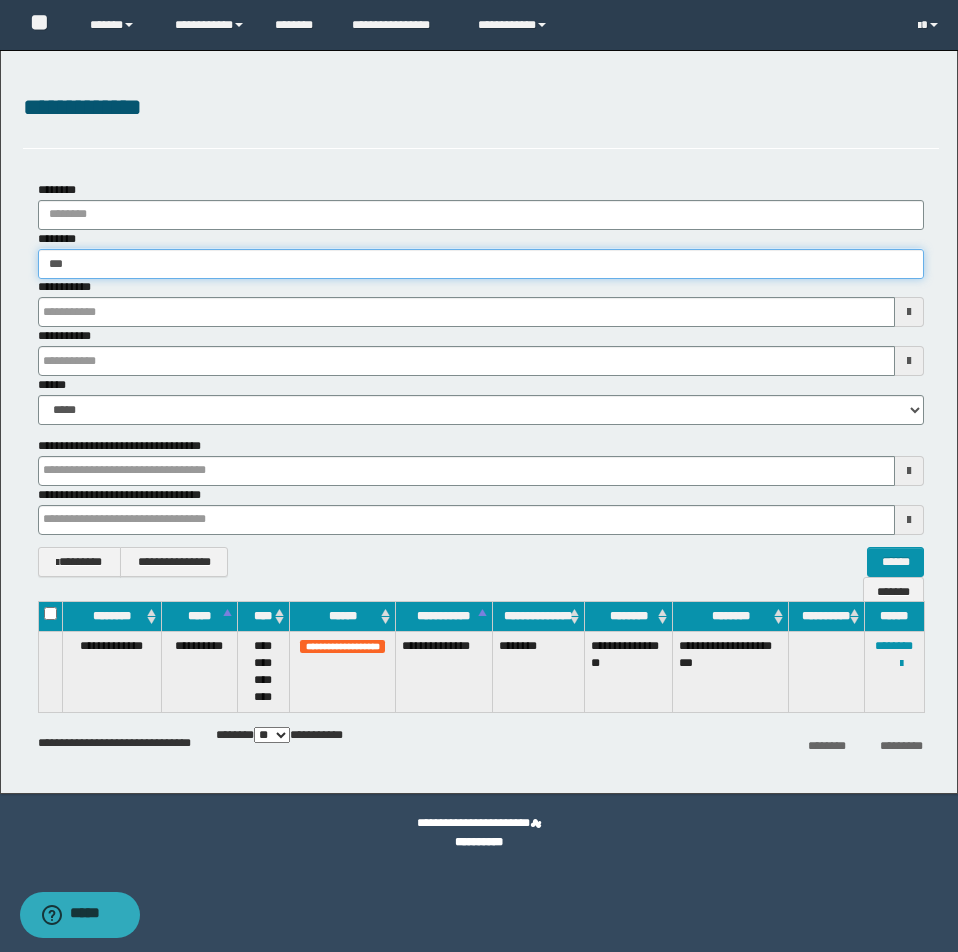 type on "****" 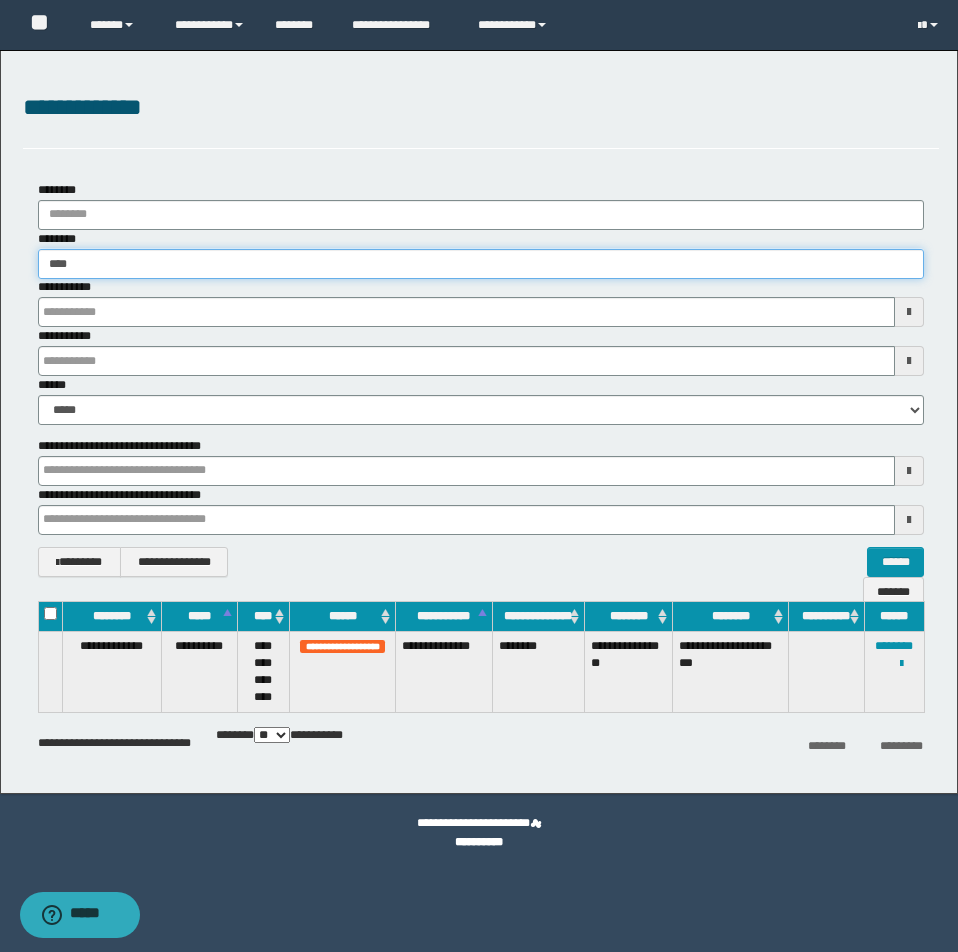 type on "****" 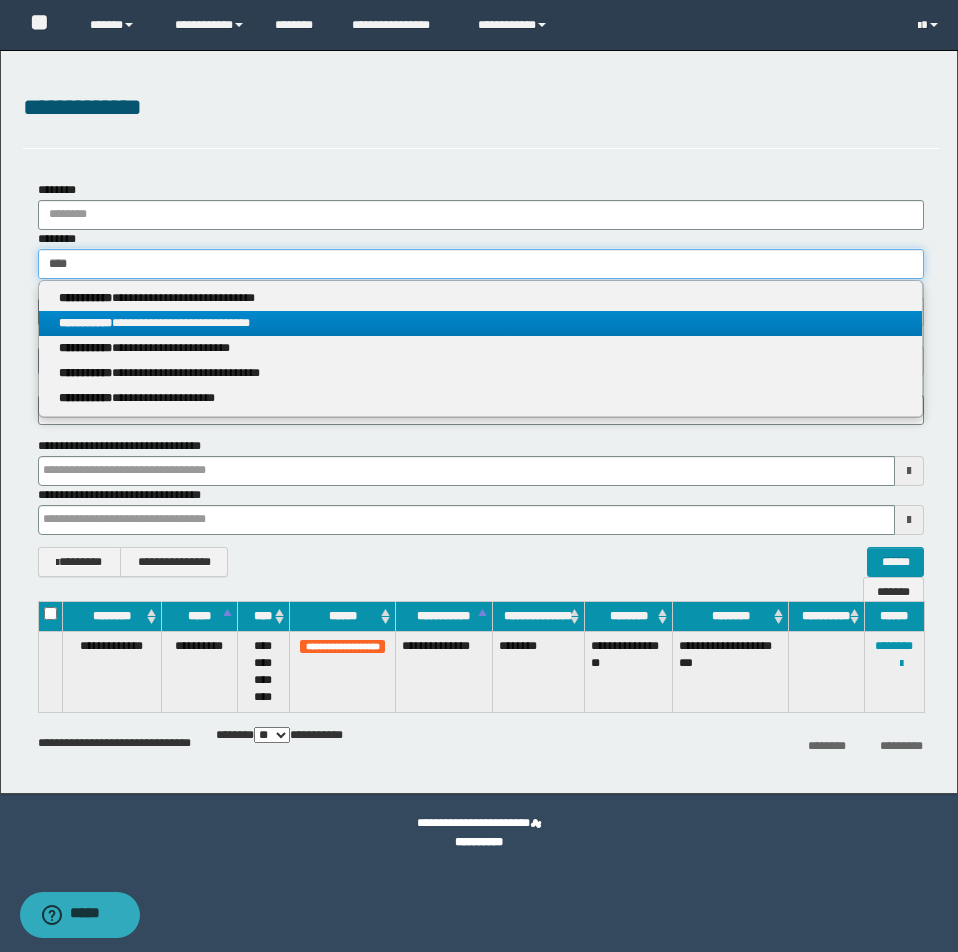 type on "****" 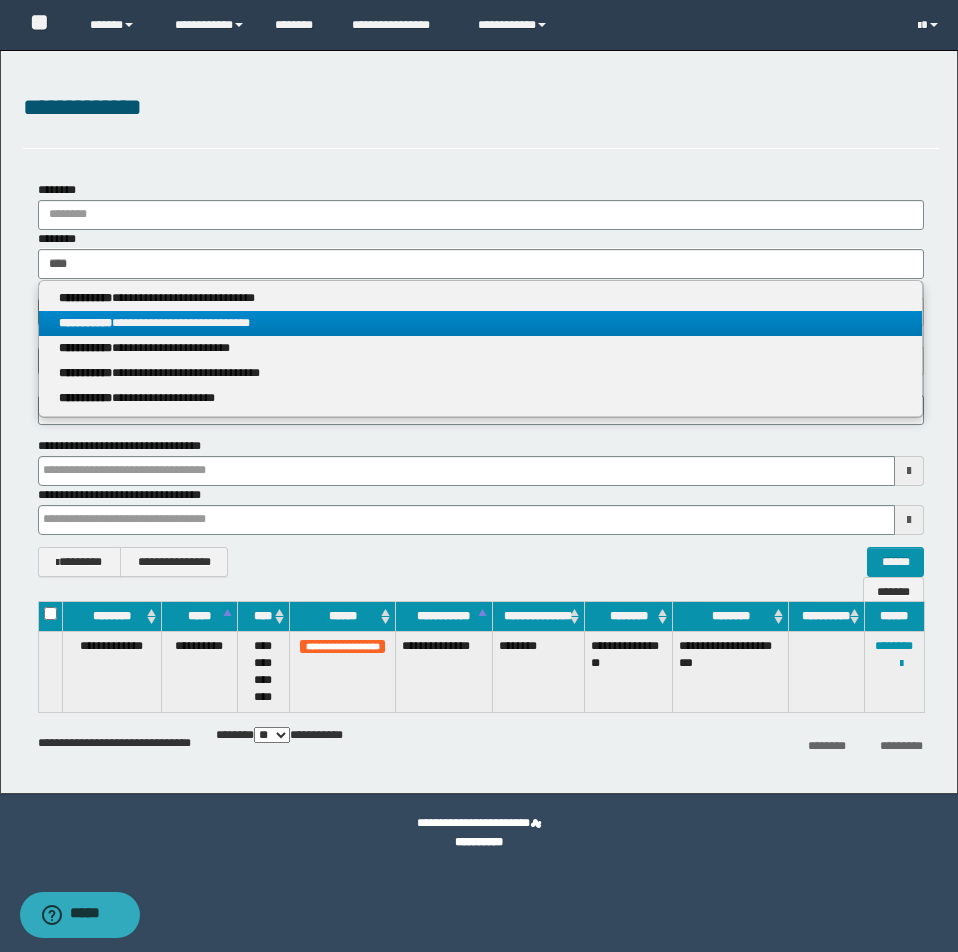 click on "**********" at bounding box center (480, 323) 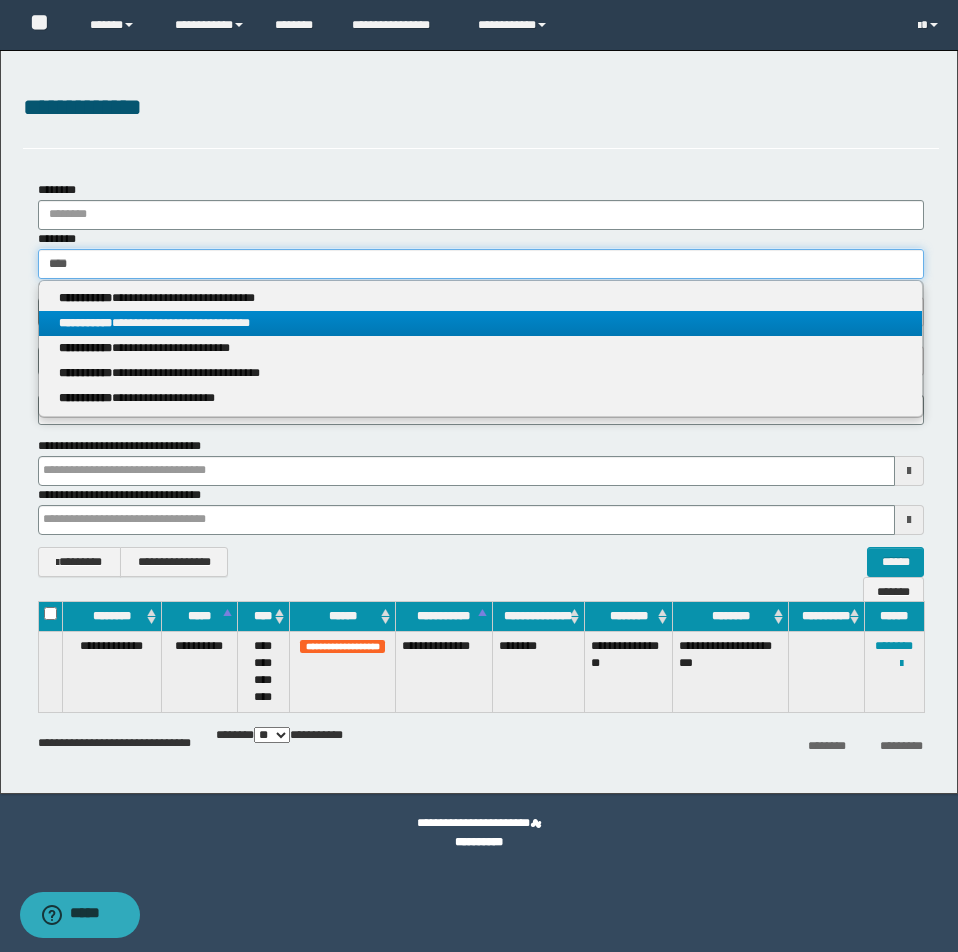 type 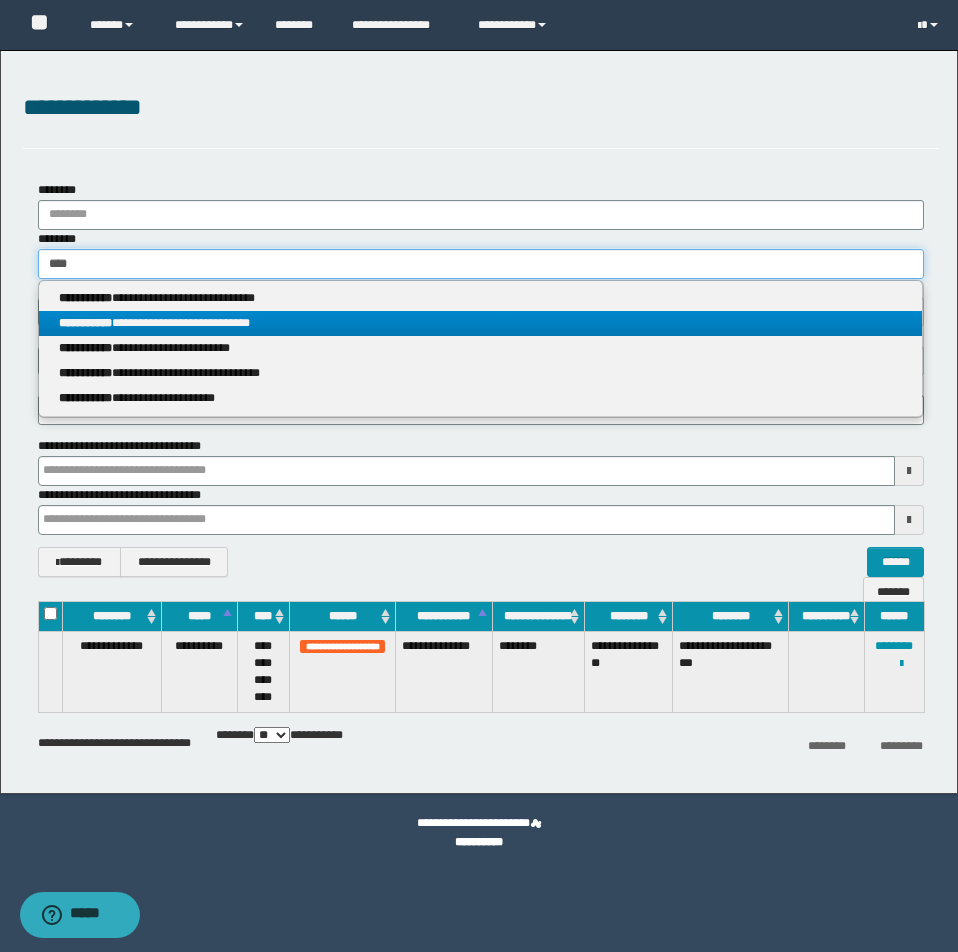 type 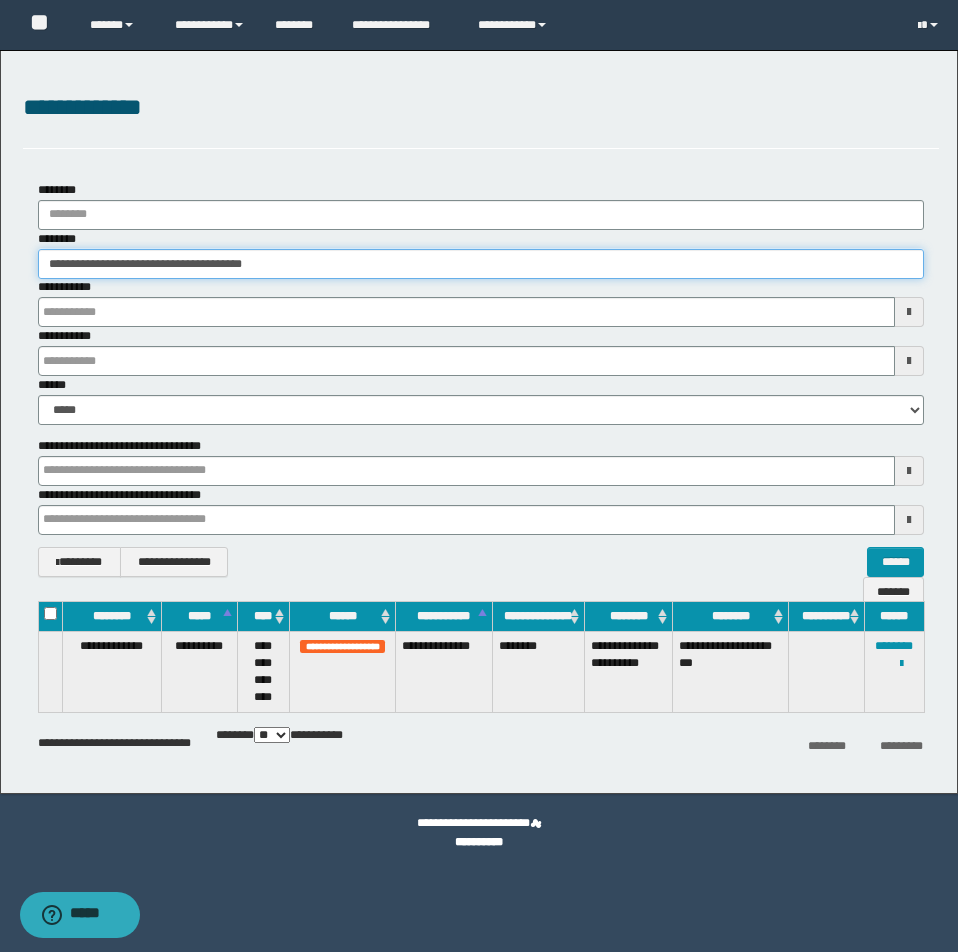 click on "**********" at bounding box center (481, 264) 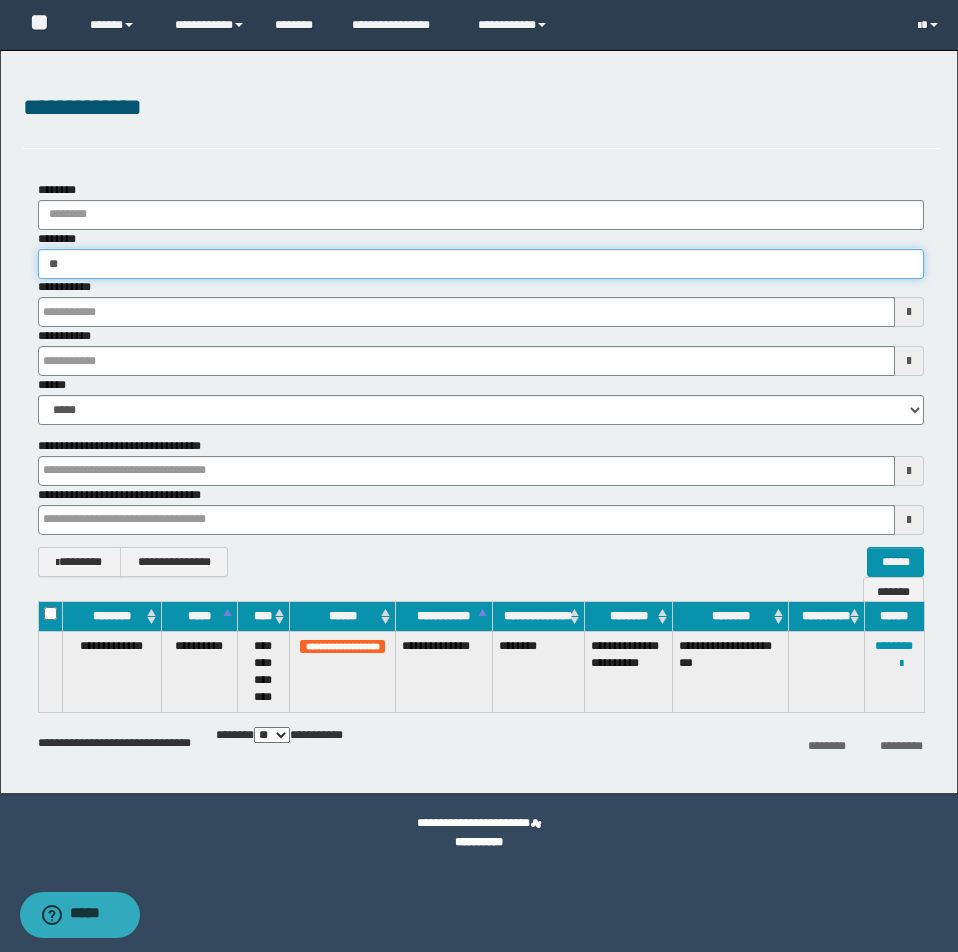 type on "*" 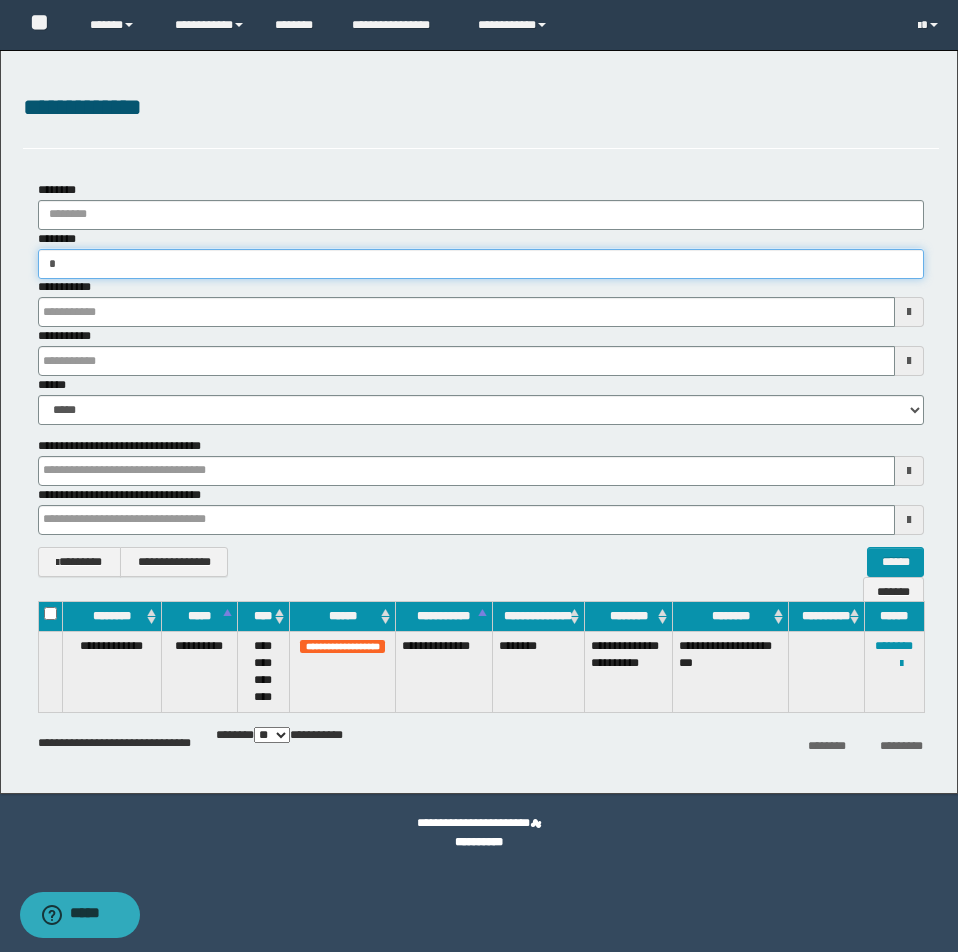 type on "**" 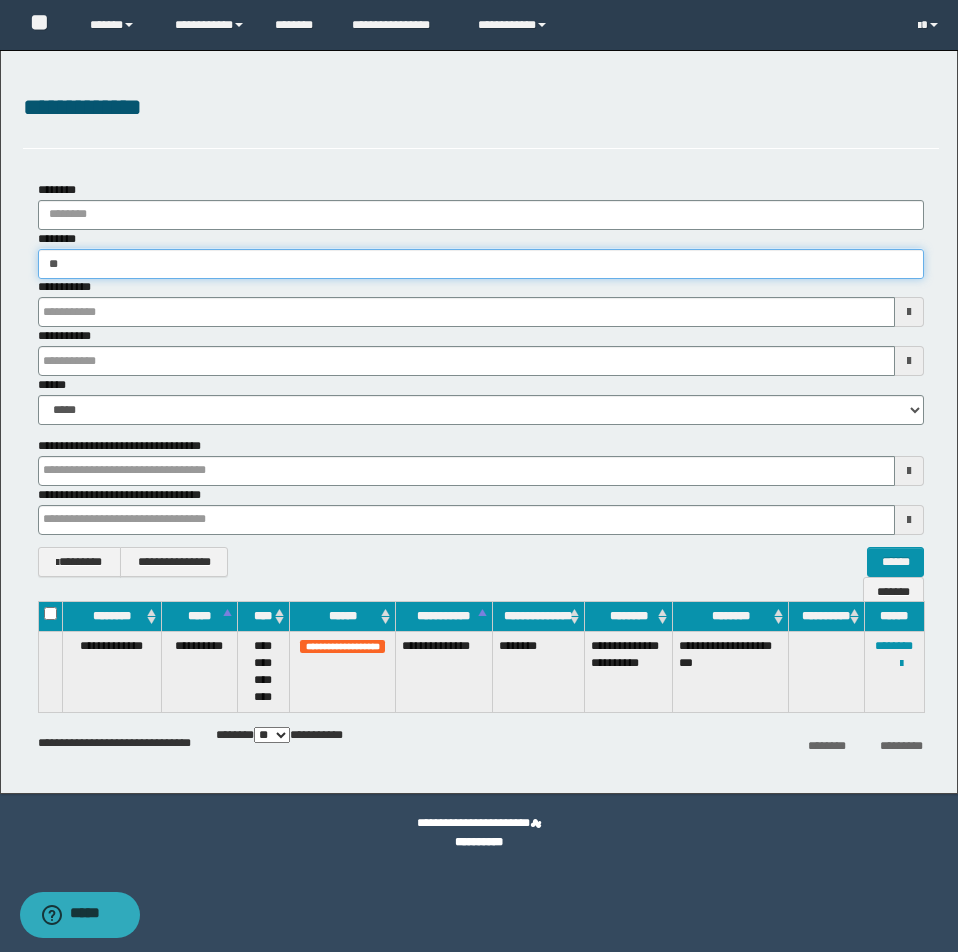 type on "**" 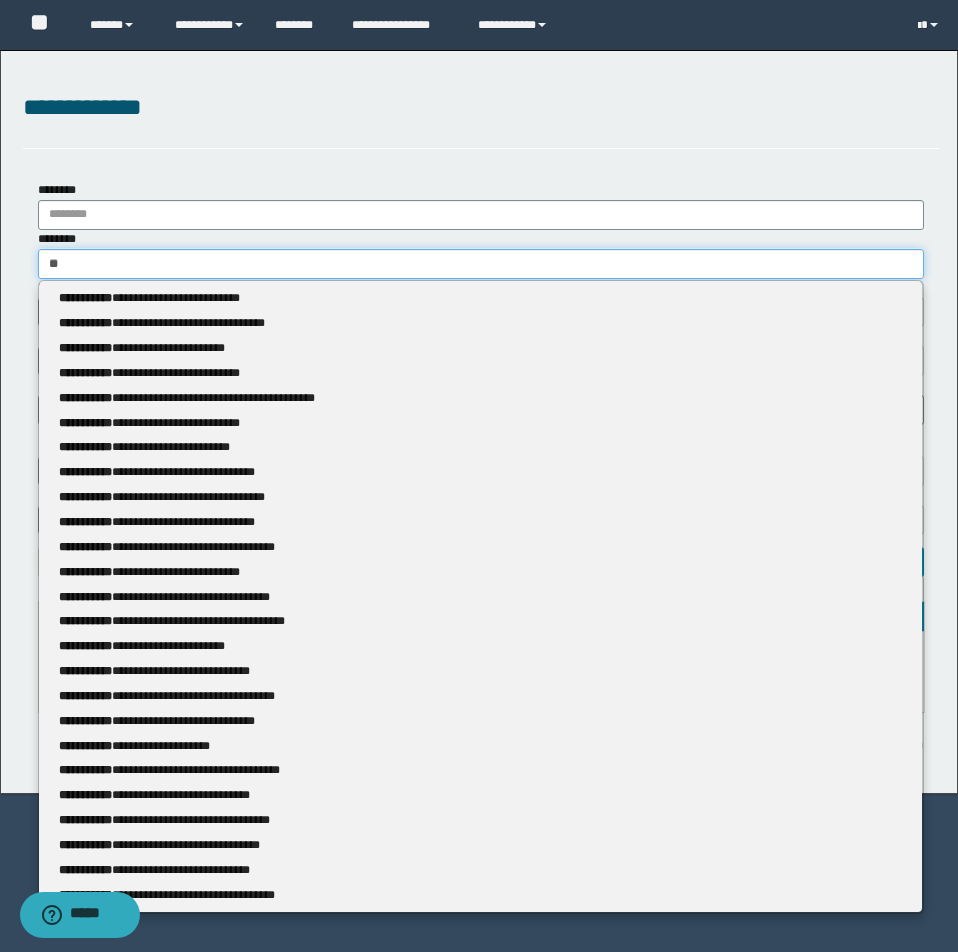 type 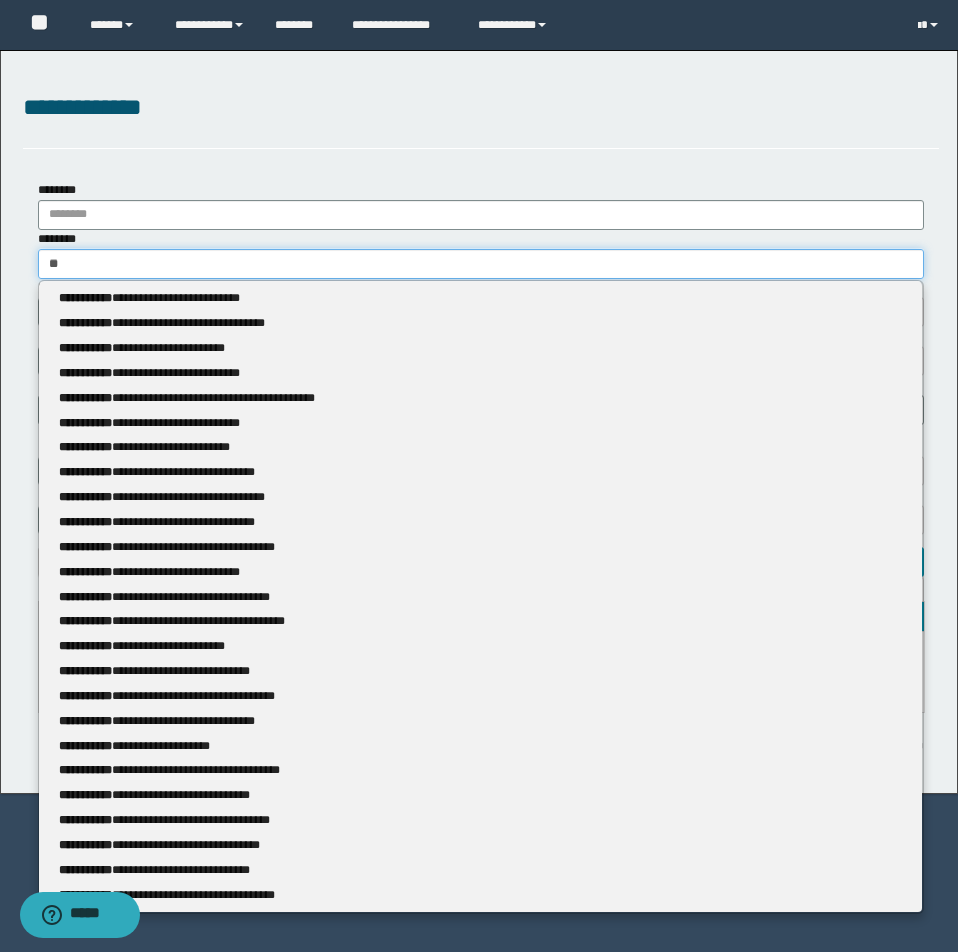 type on "***" 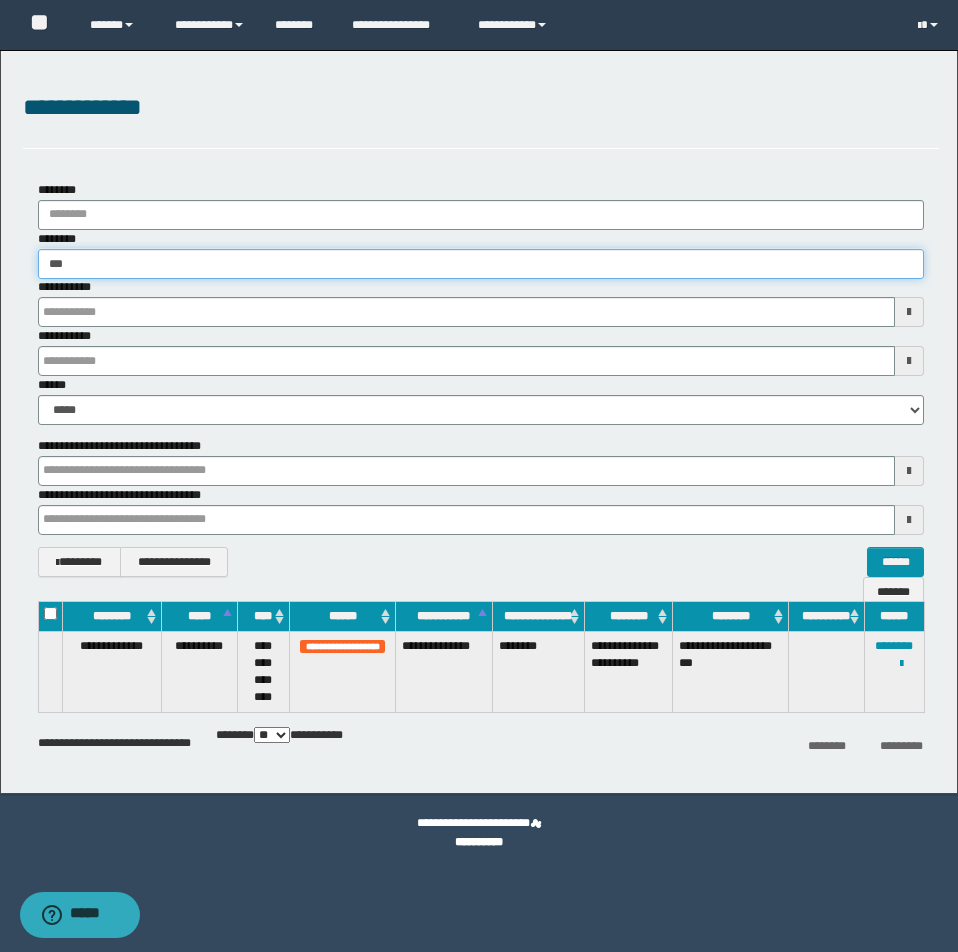 type on "***" 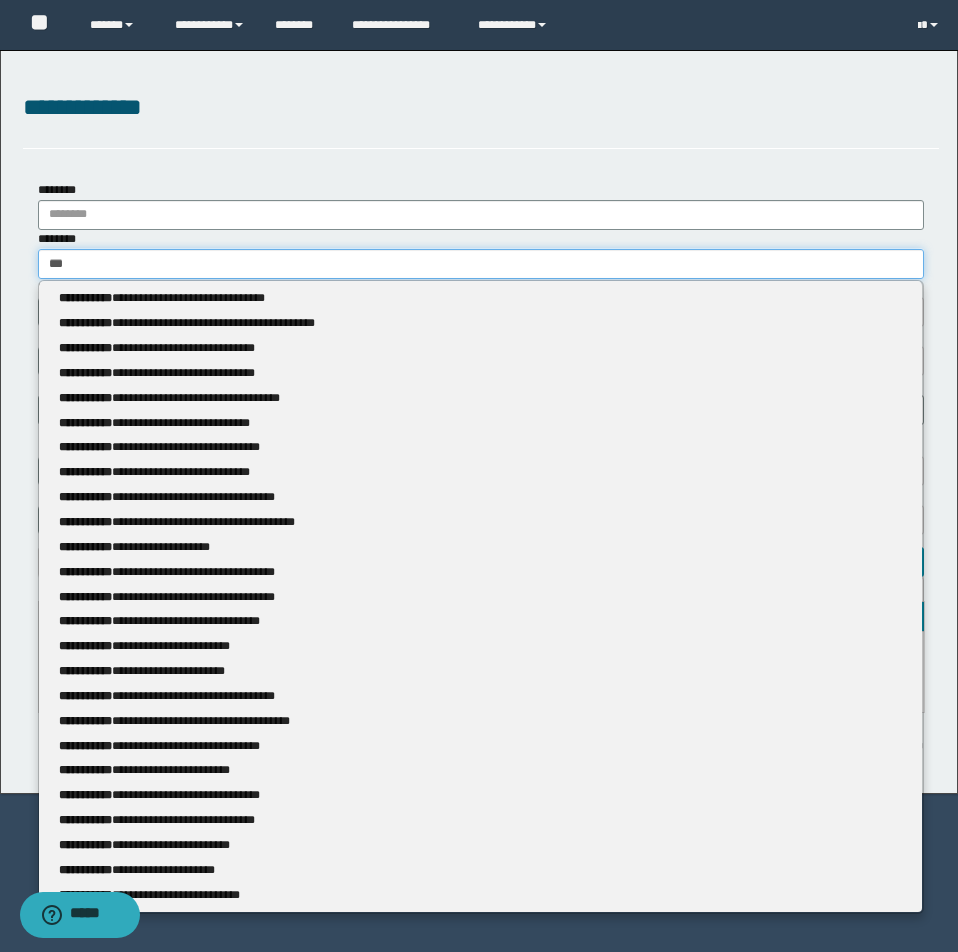 type 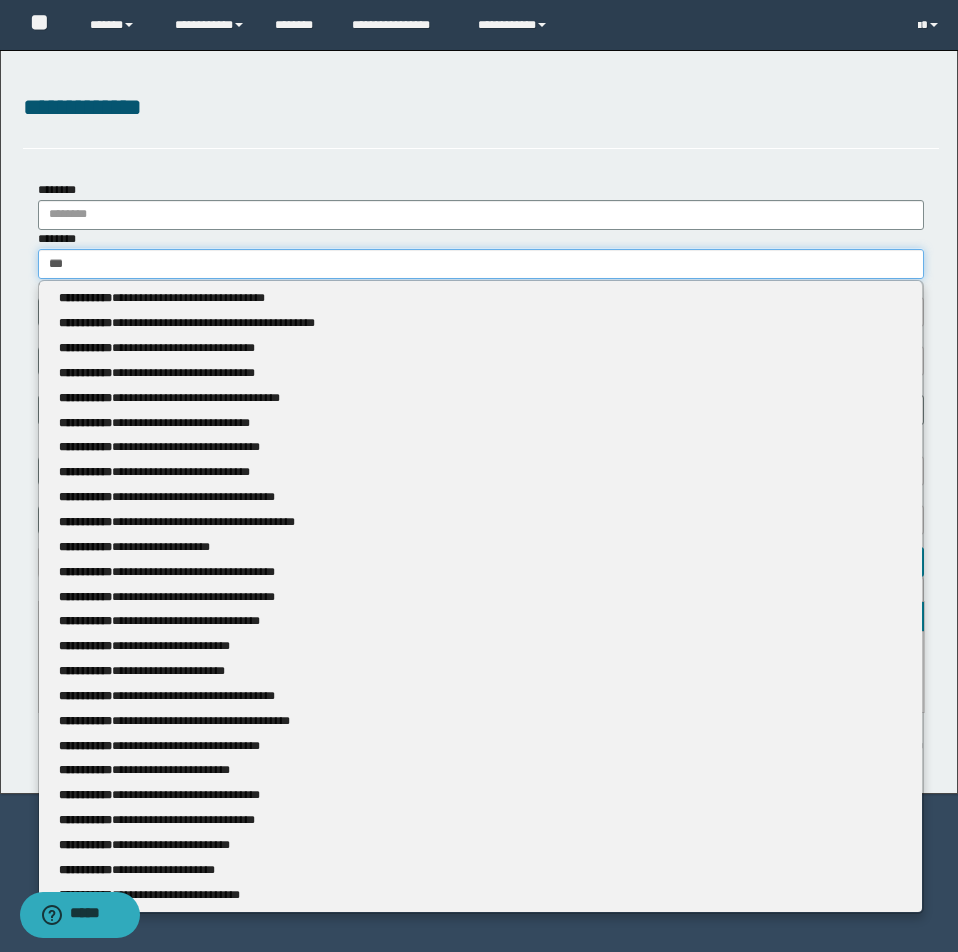 type on "****" 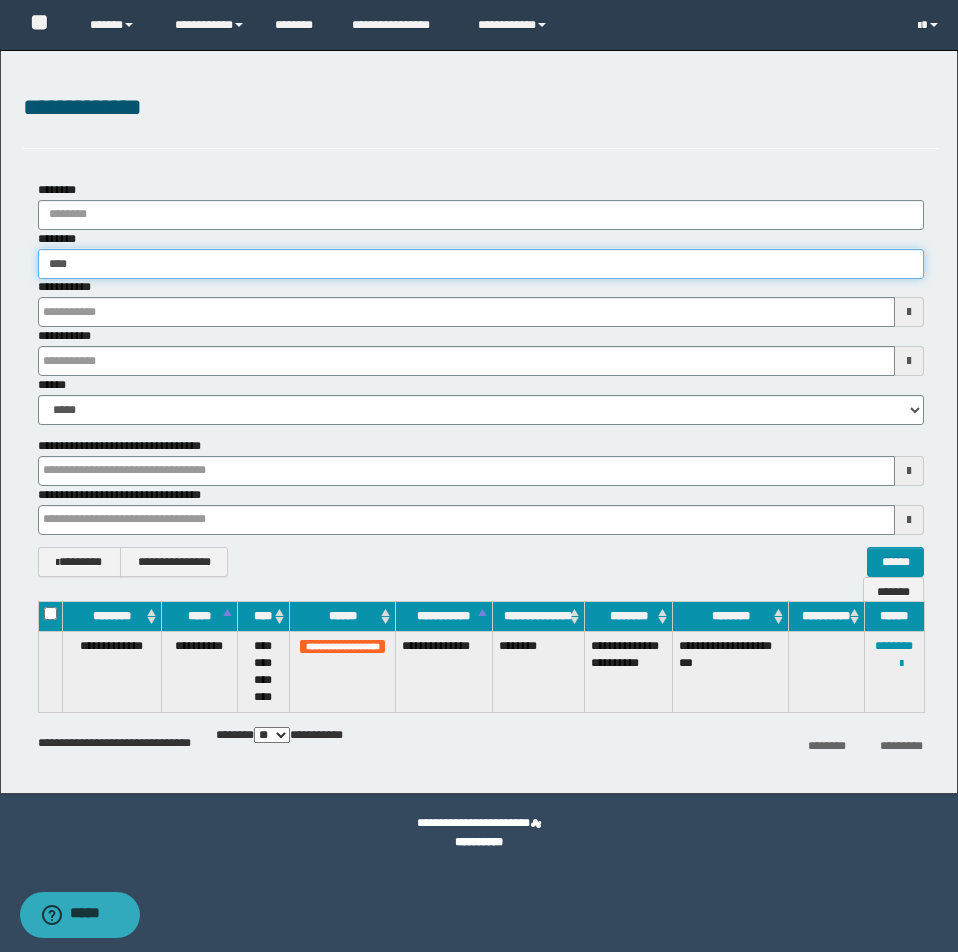 type on "****" 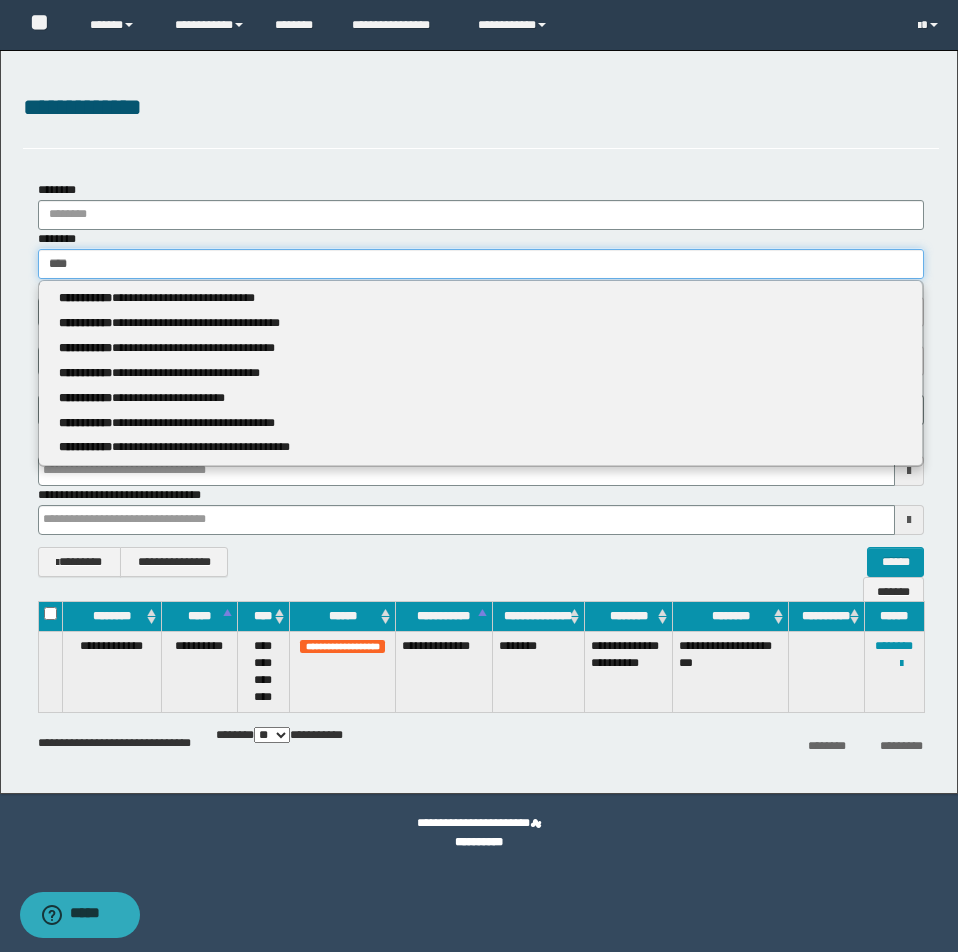 type 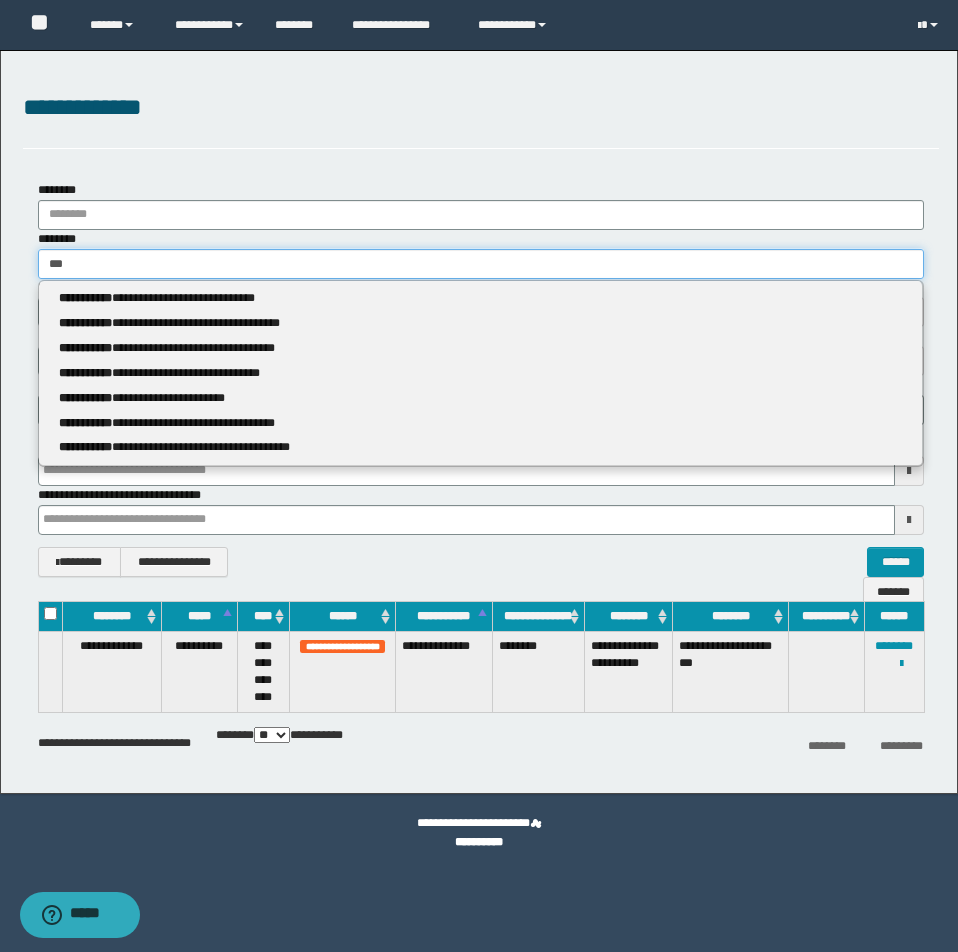 type on "***" 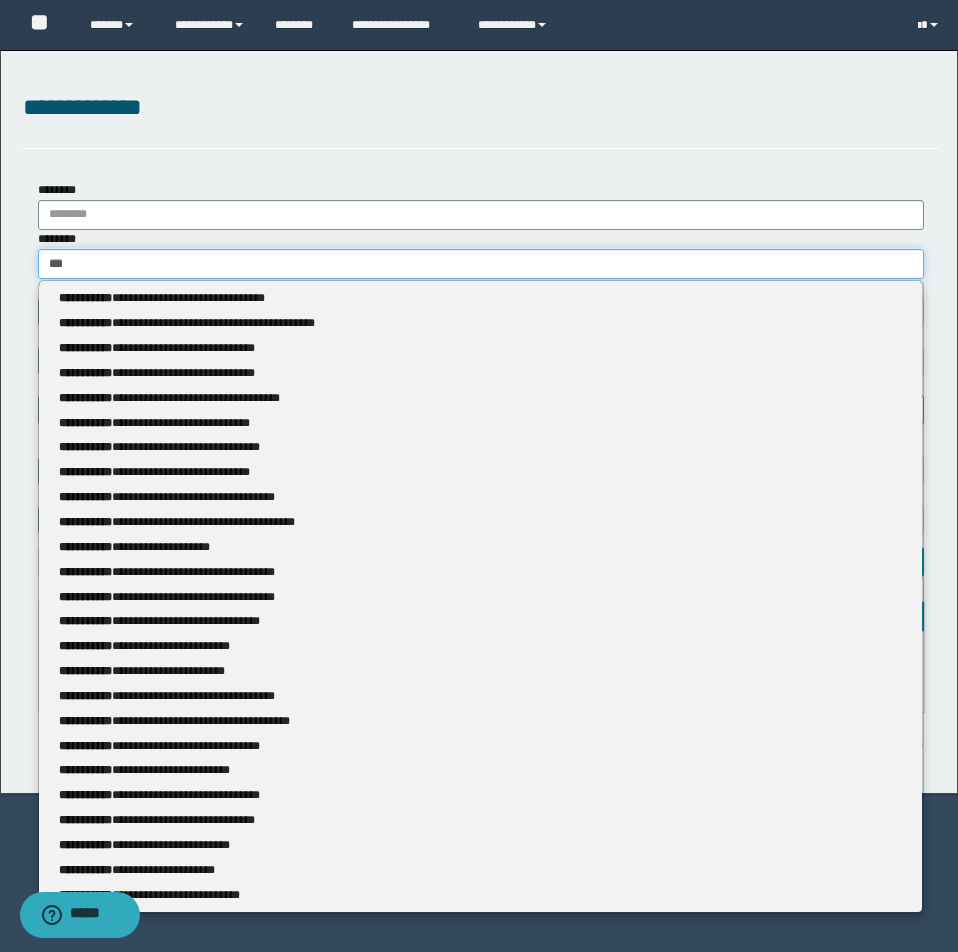 type 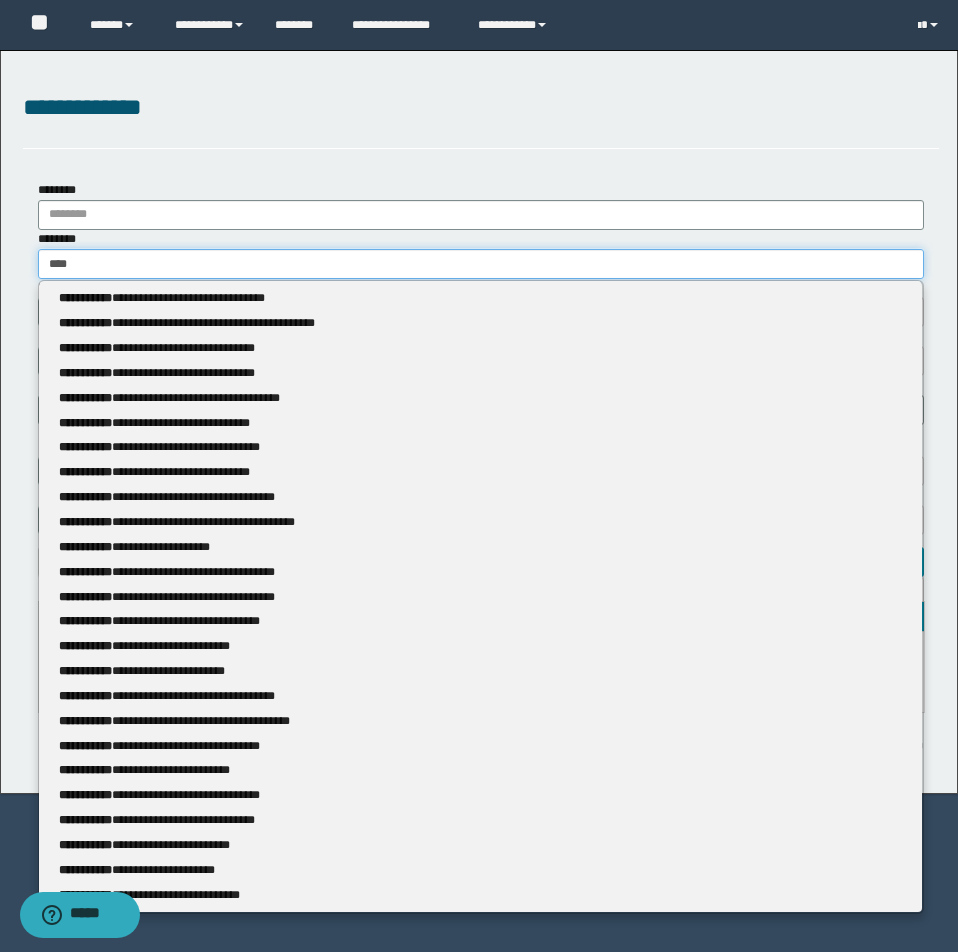 type on "****" 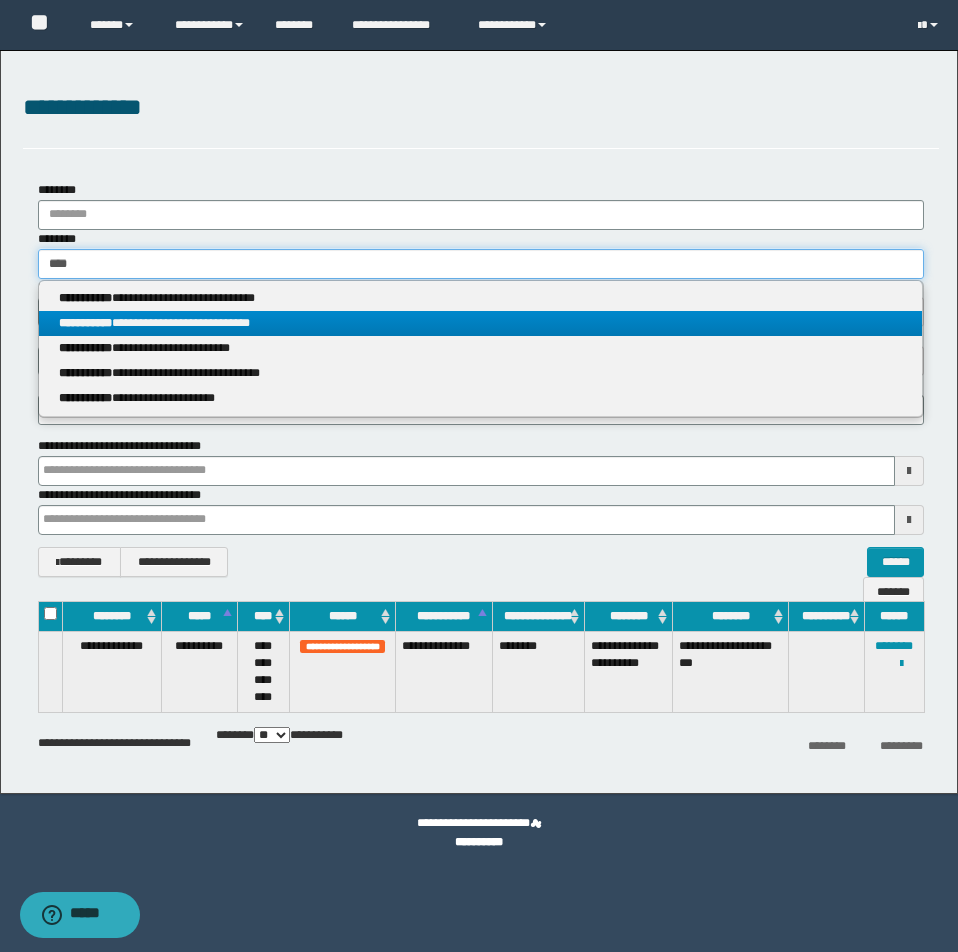 type on "****" 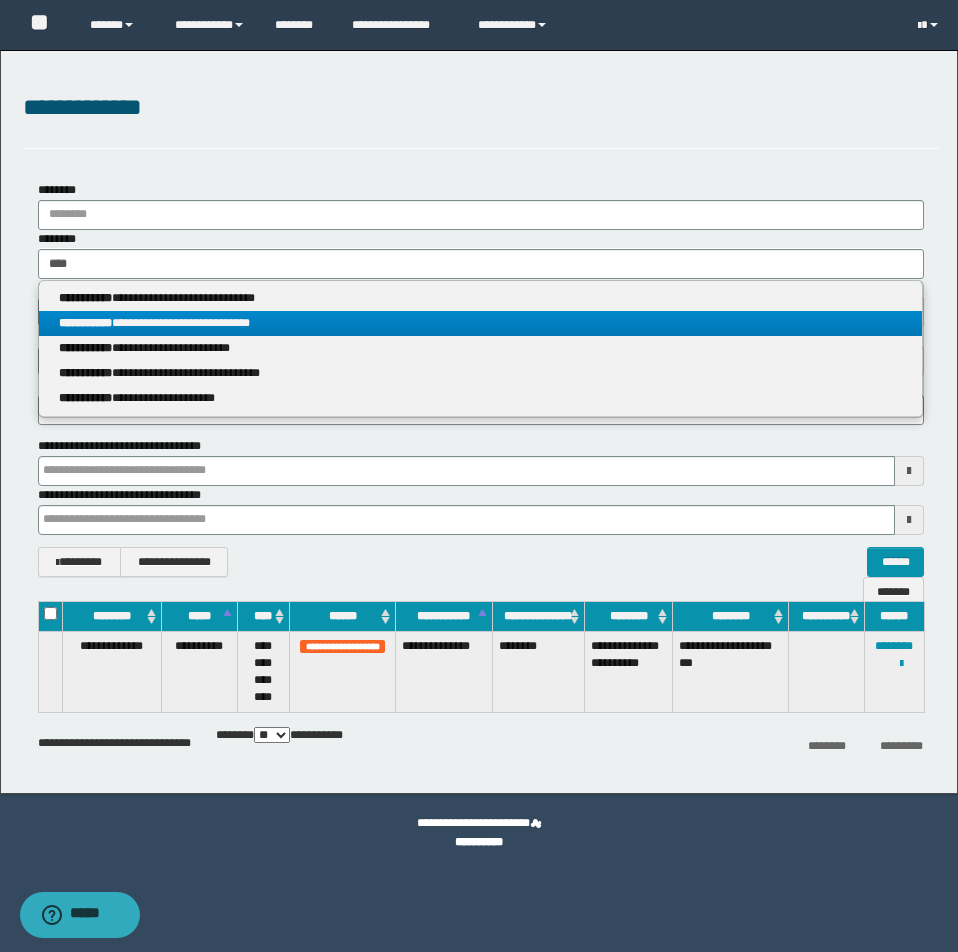 click on "**********" at bounding box center [480, 323] 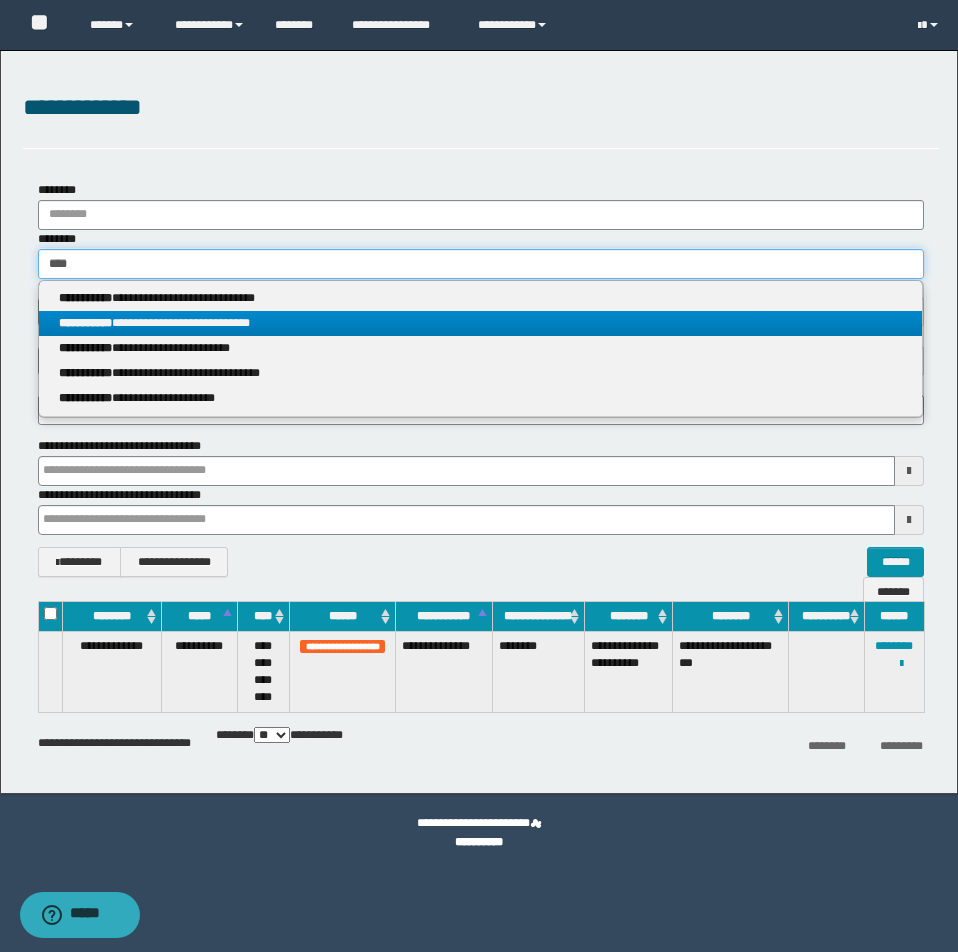 type 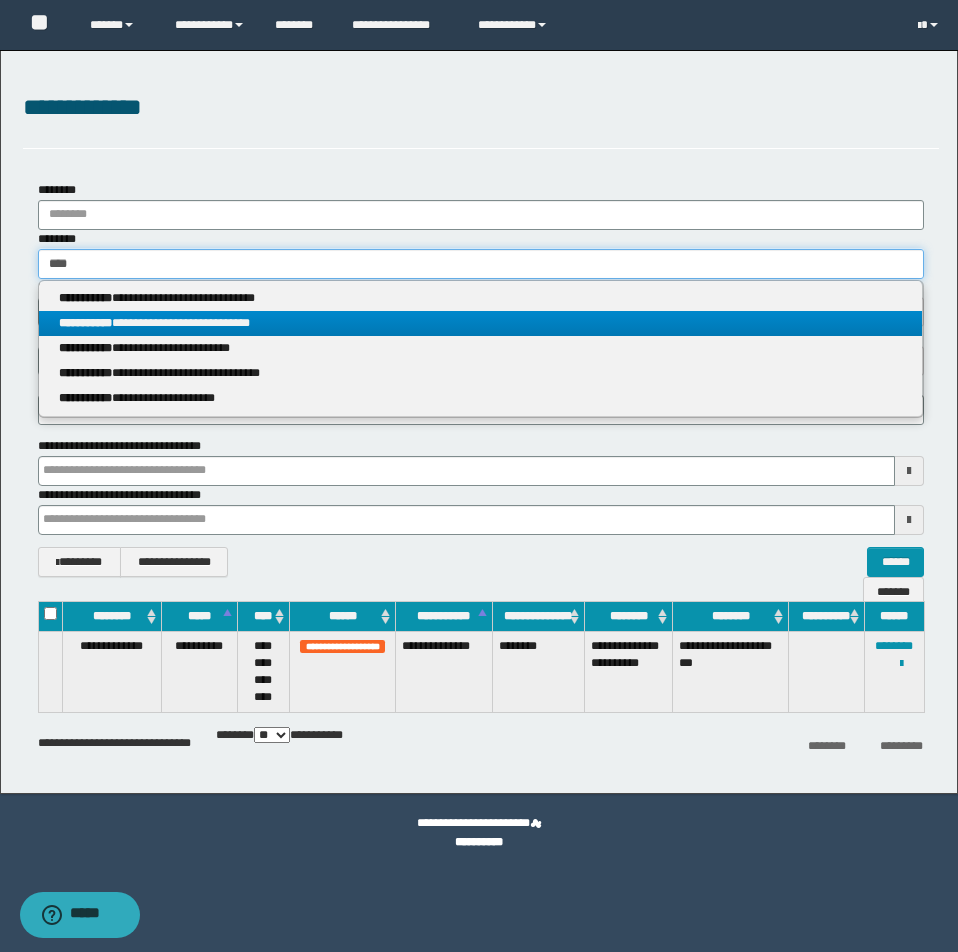 type 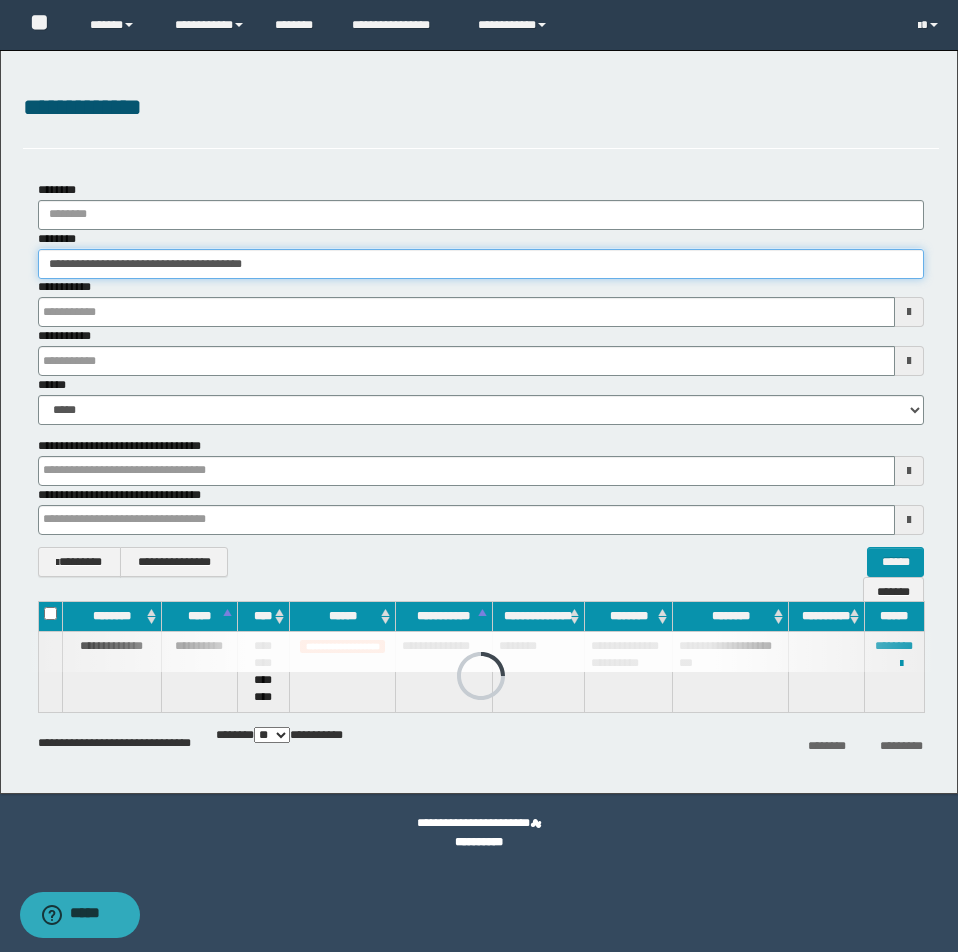type 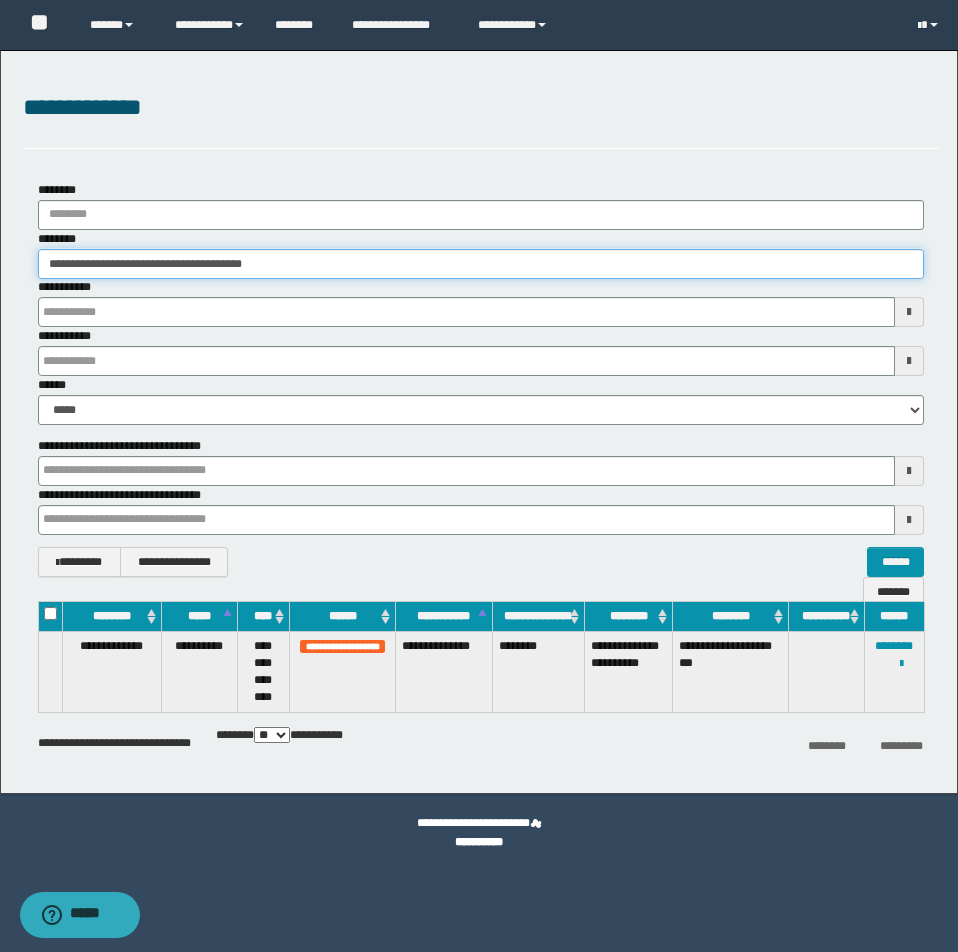 type 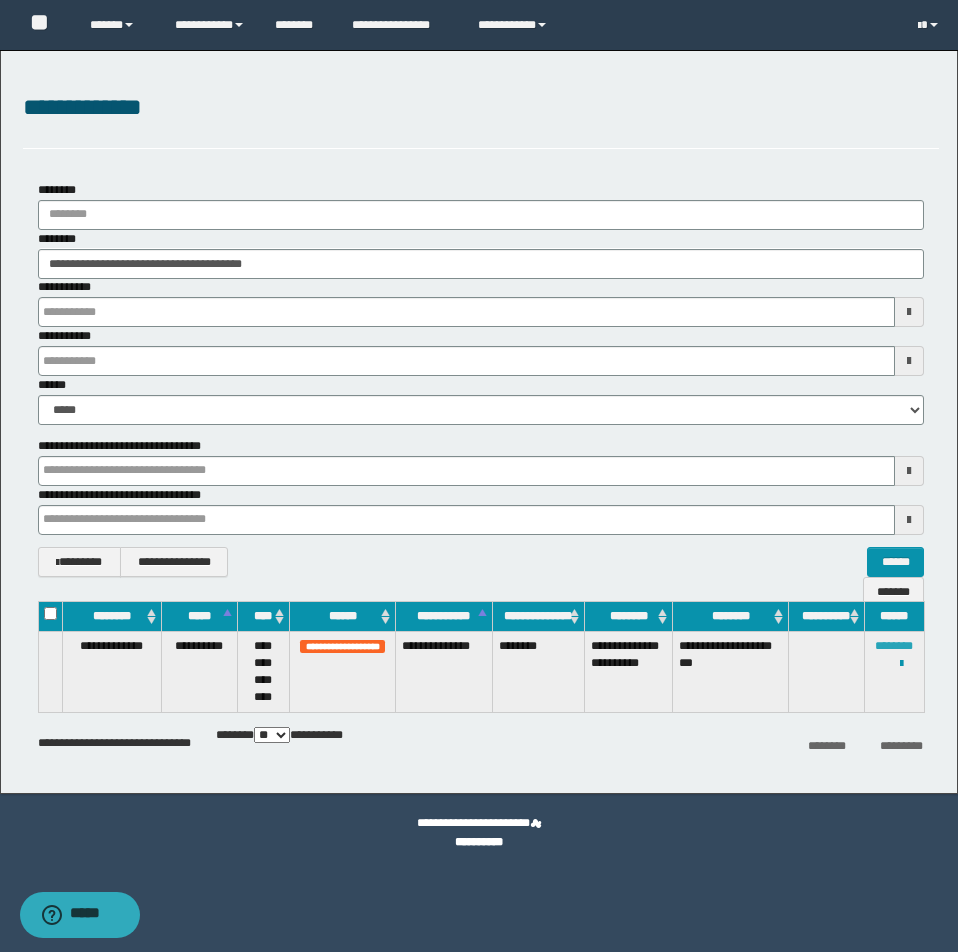 click on "********" at bounding box center [894, 646] 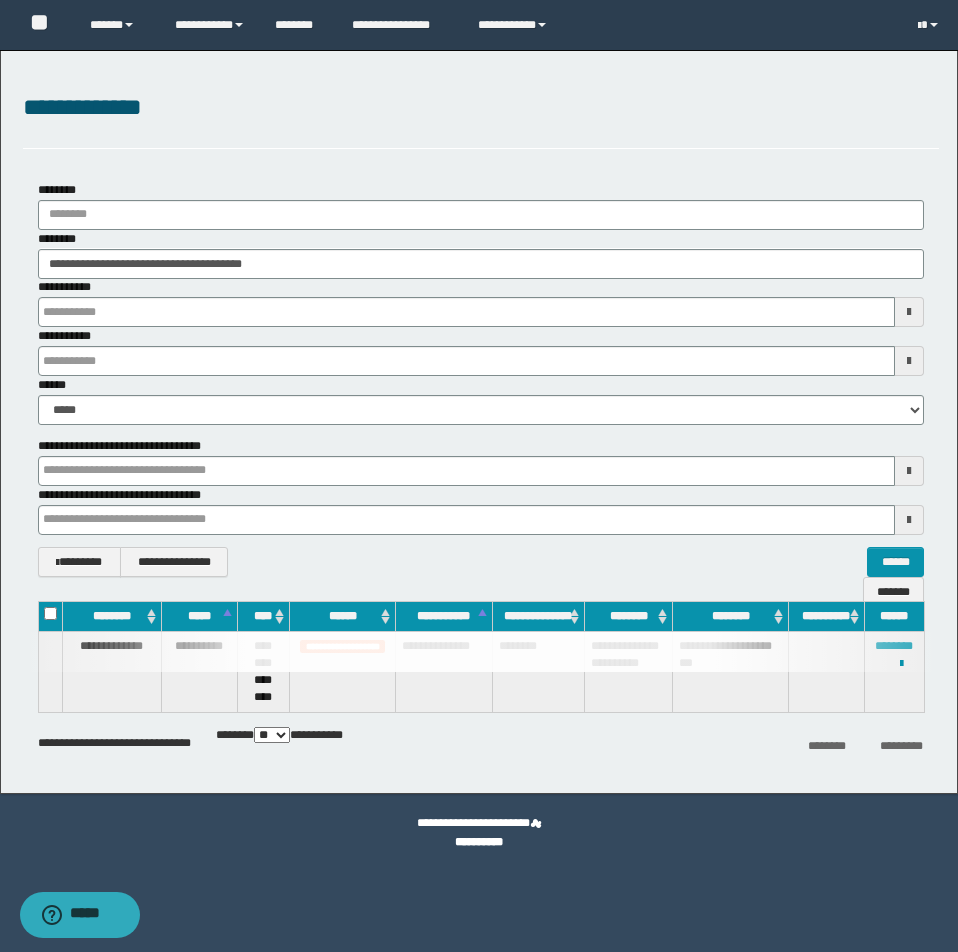 type 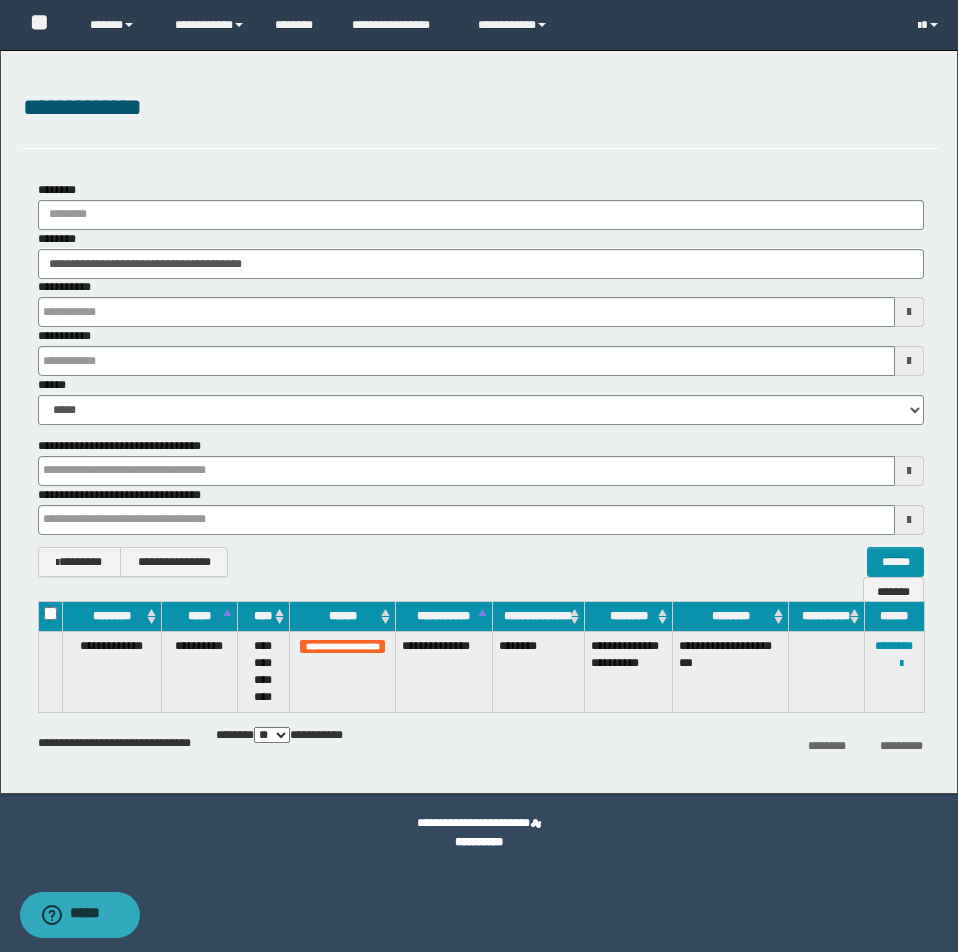 type 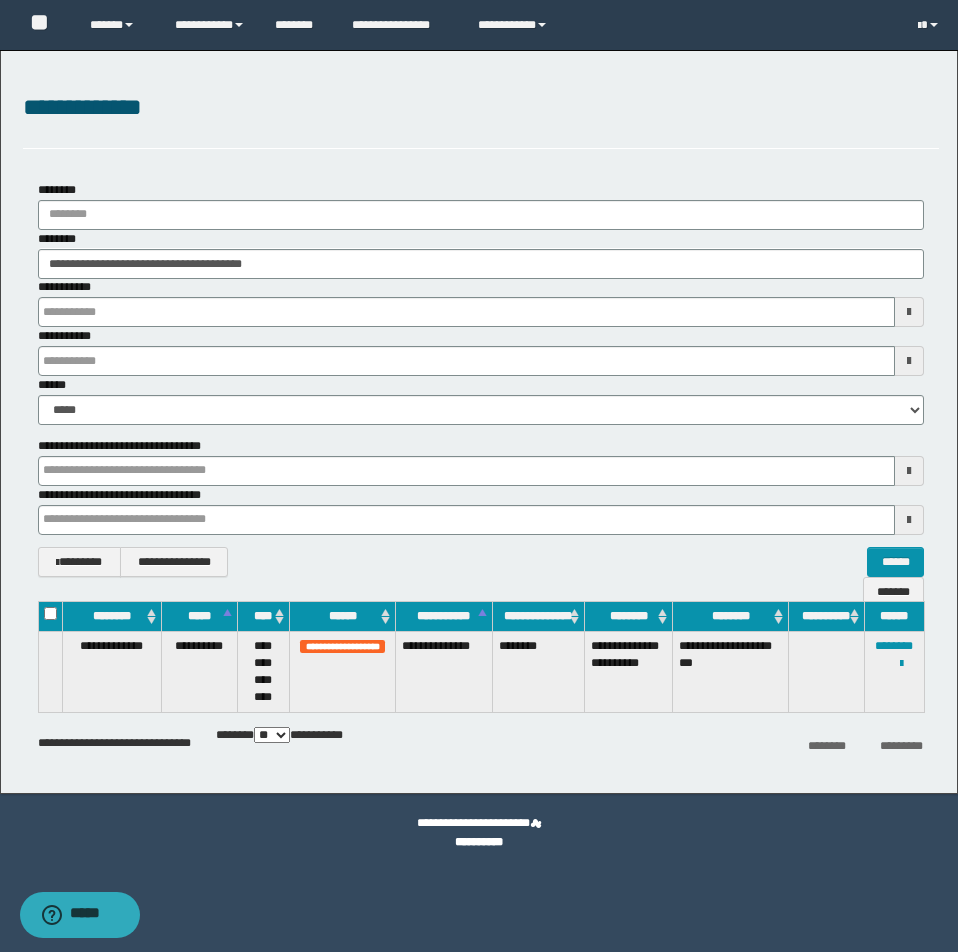 type 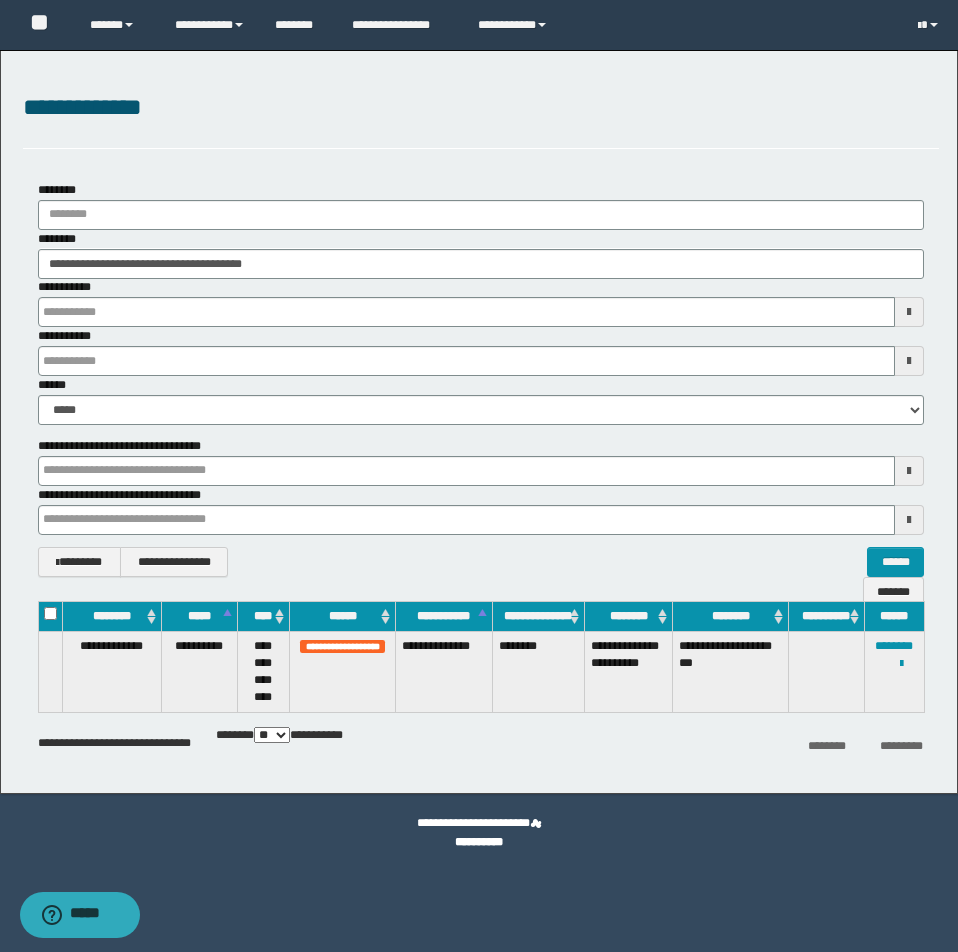 type 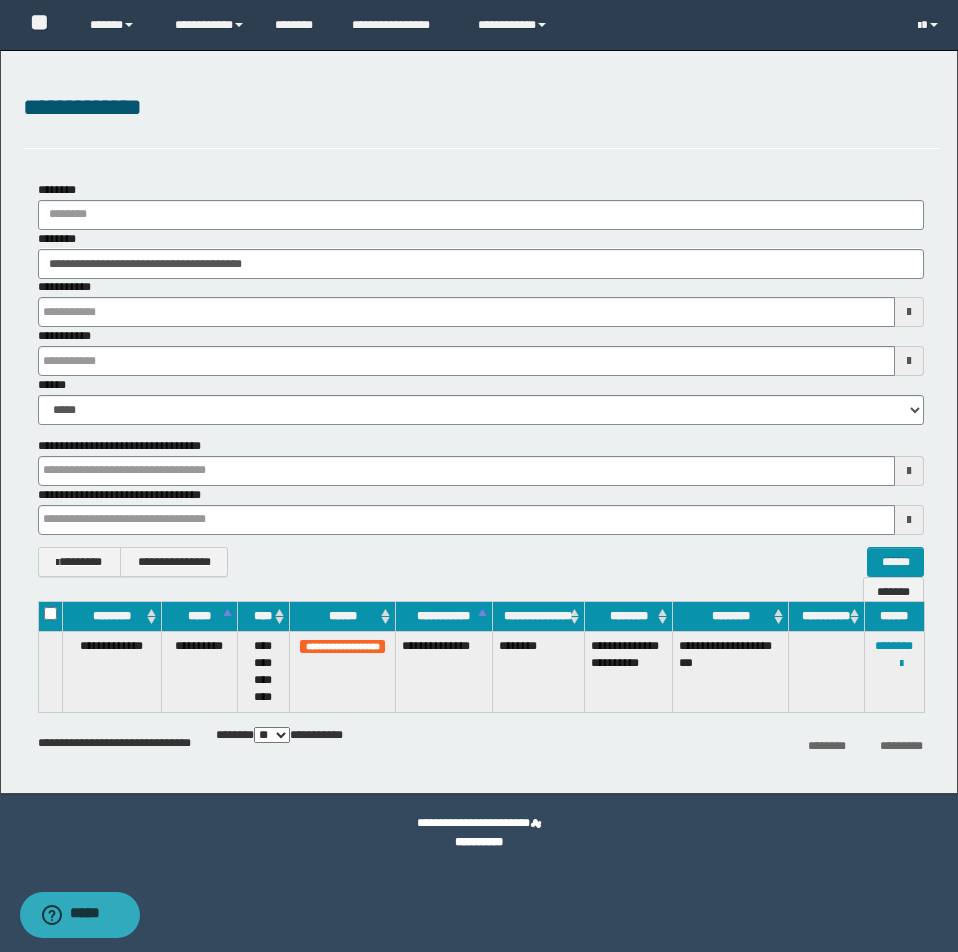 type 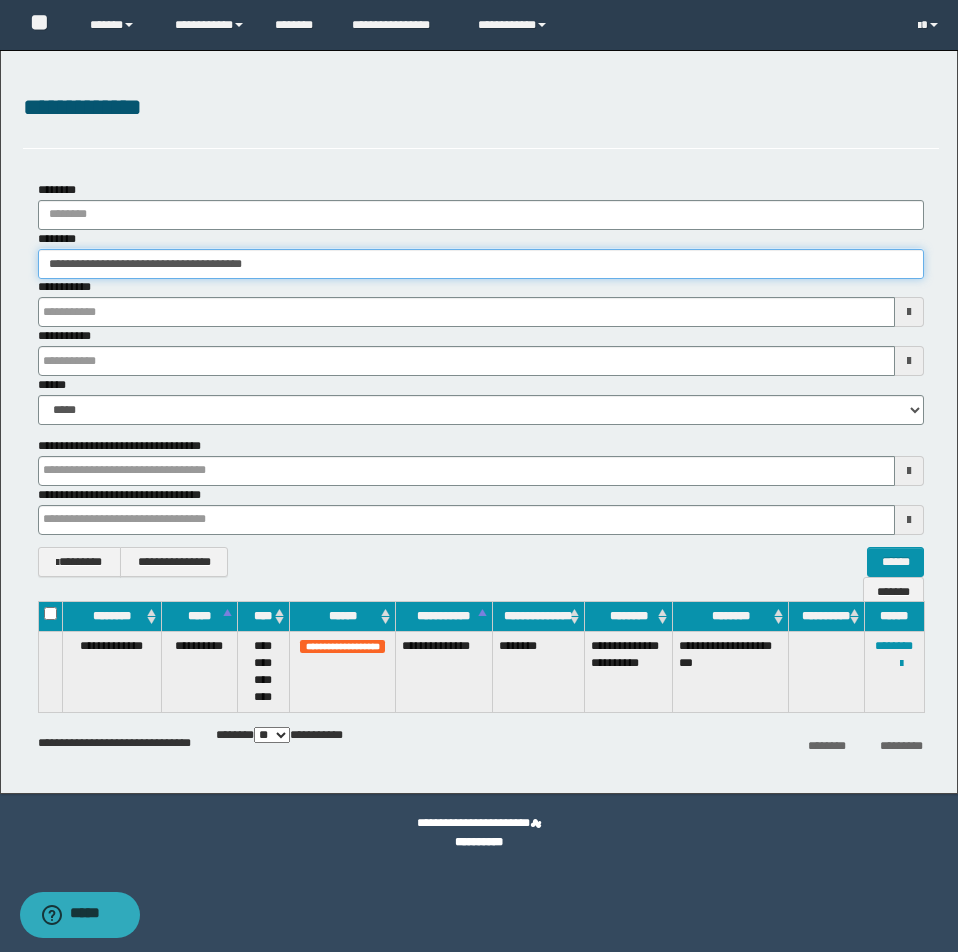 click on "**********" at bounding box center (481, 264) 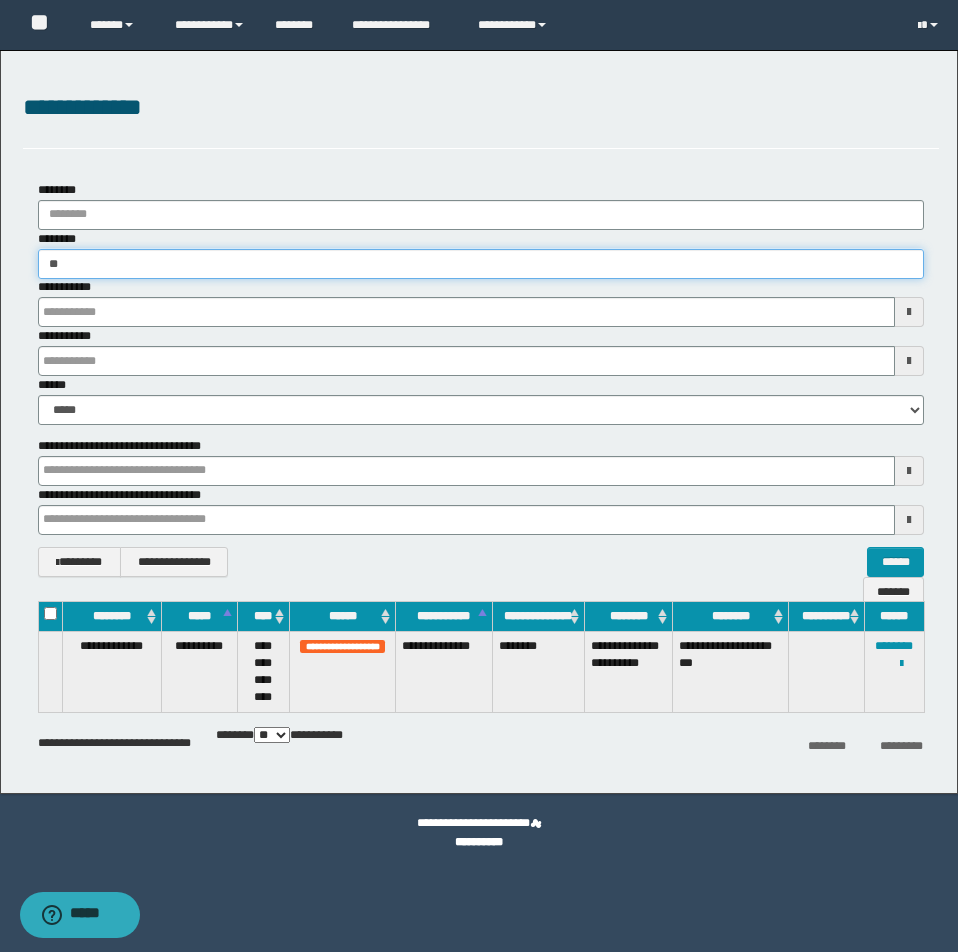 type on "*" 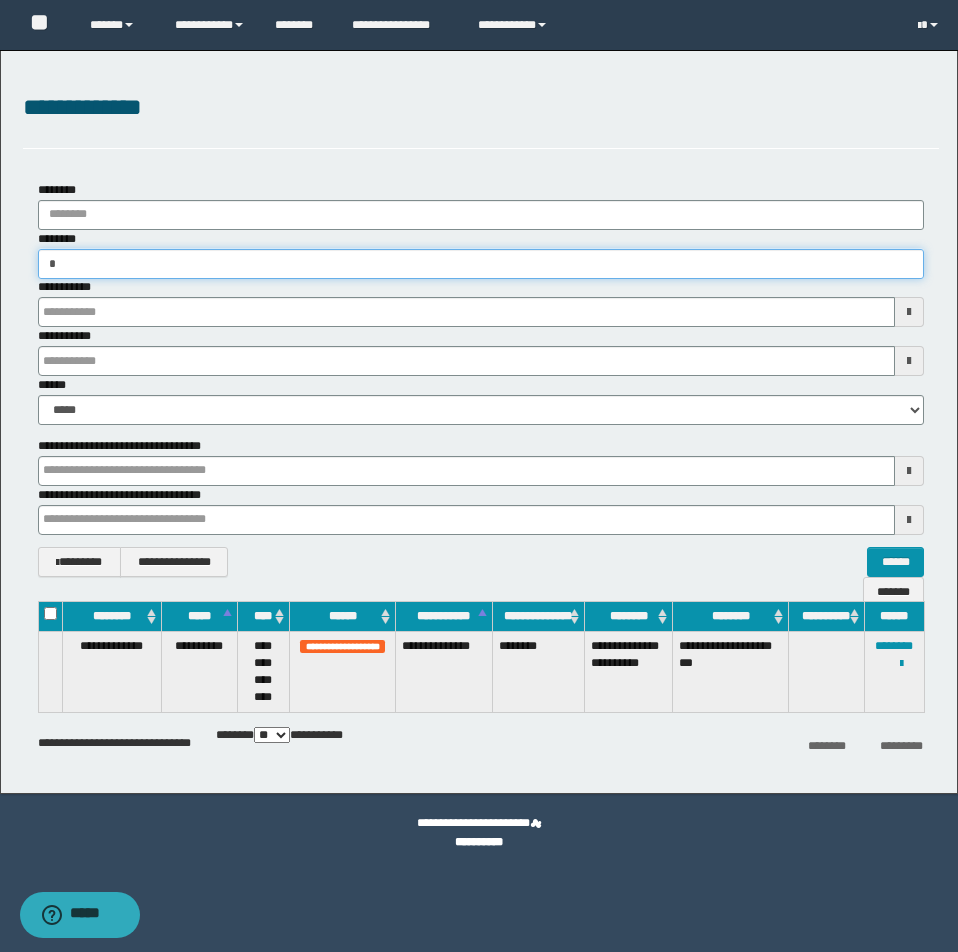 type on "**" 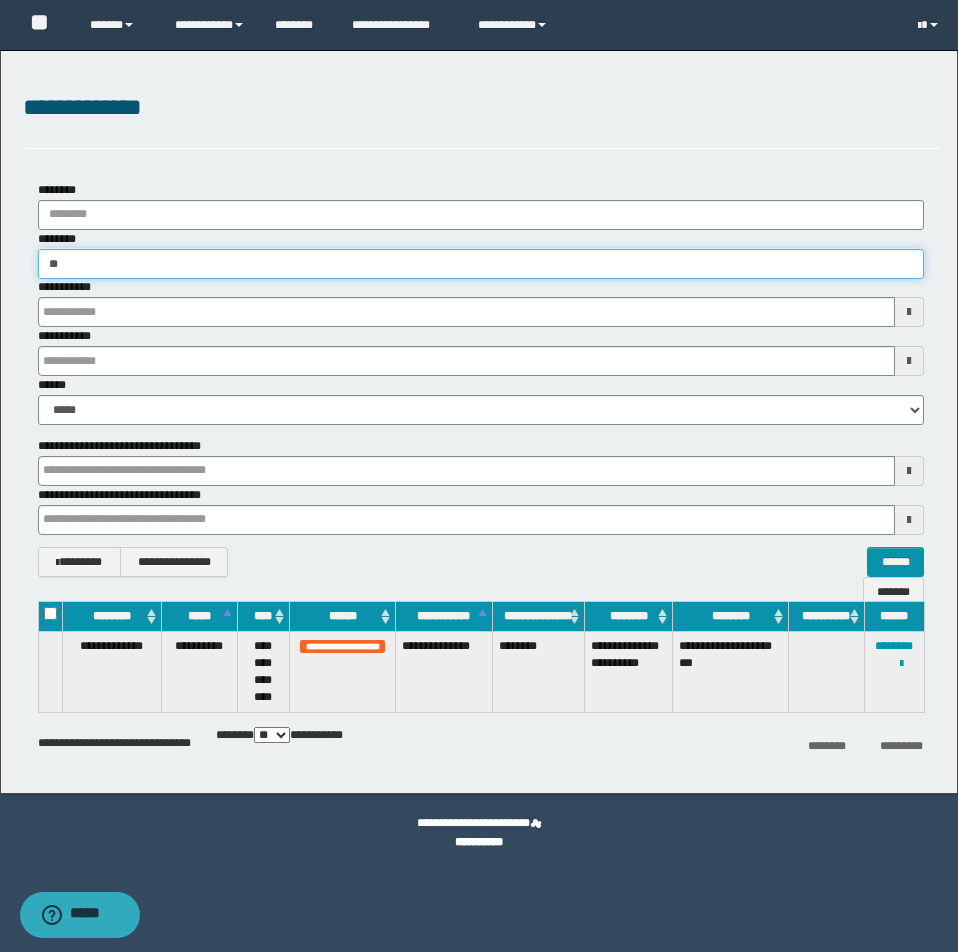 type on "**" 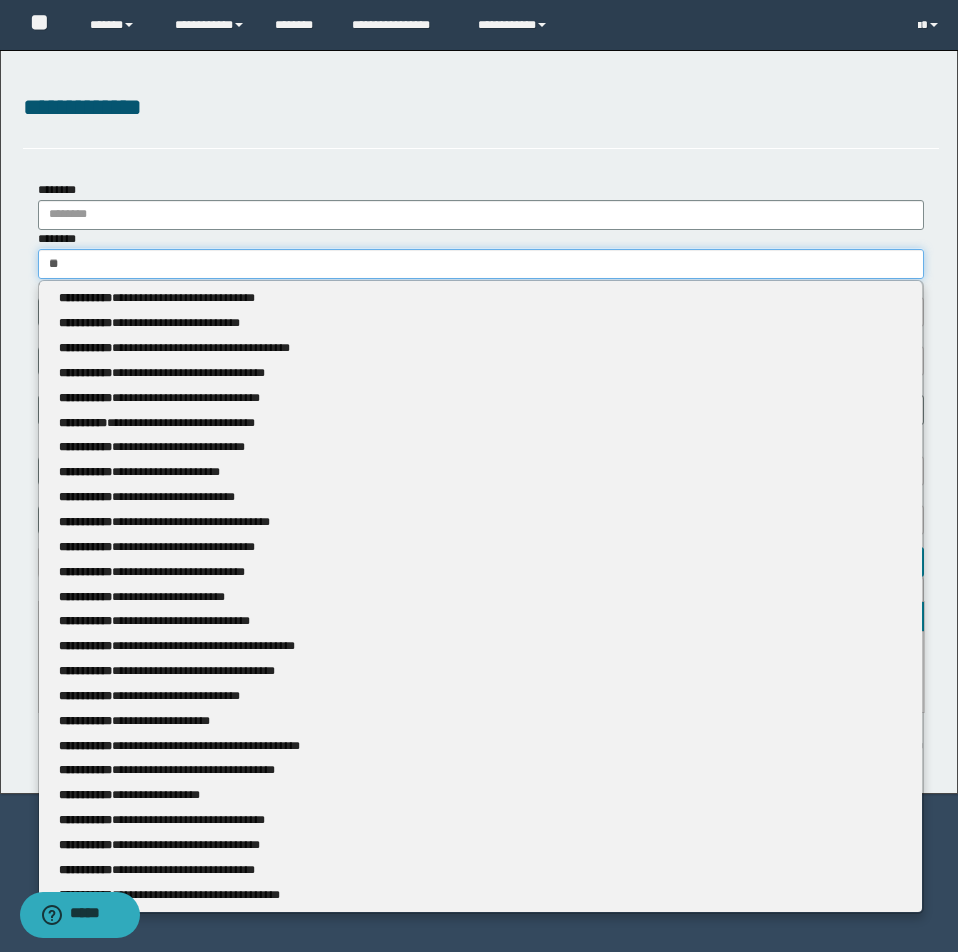 type 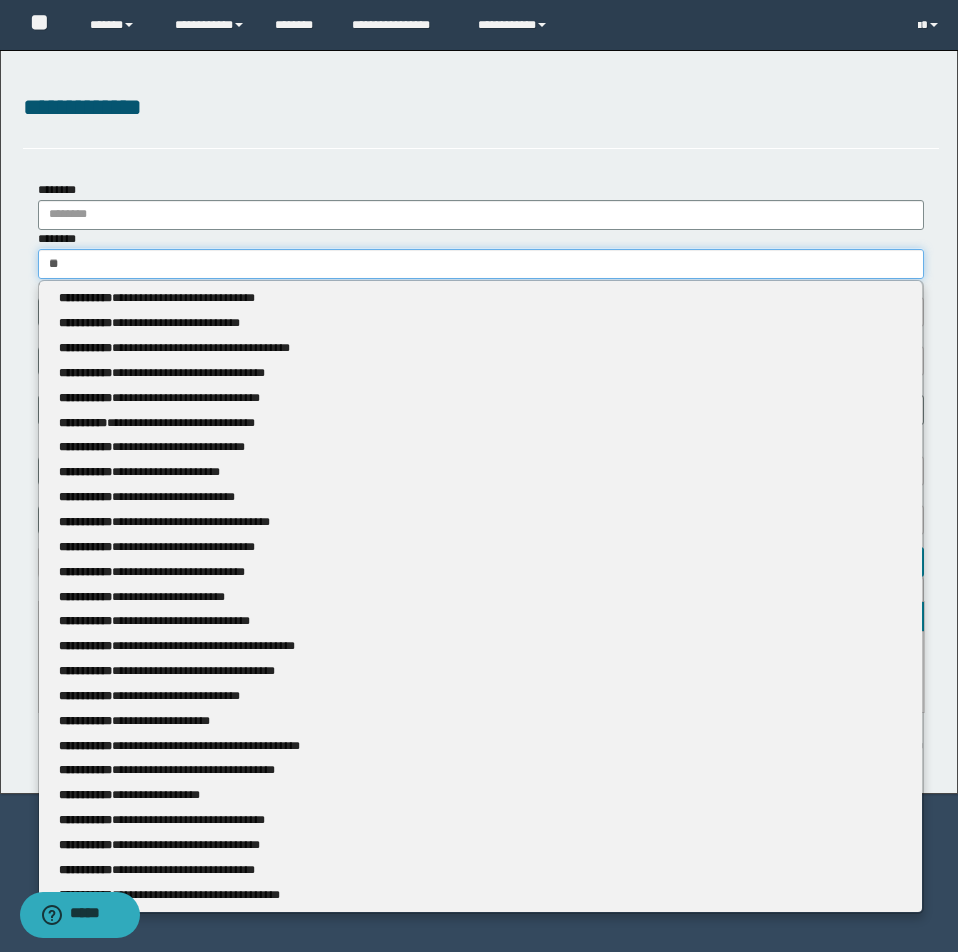 type on "***" 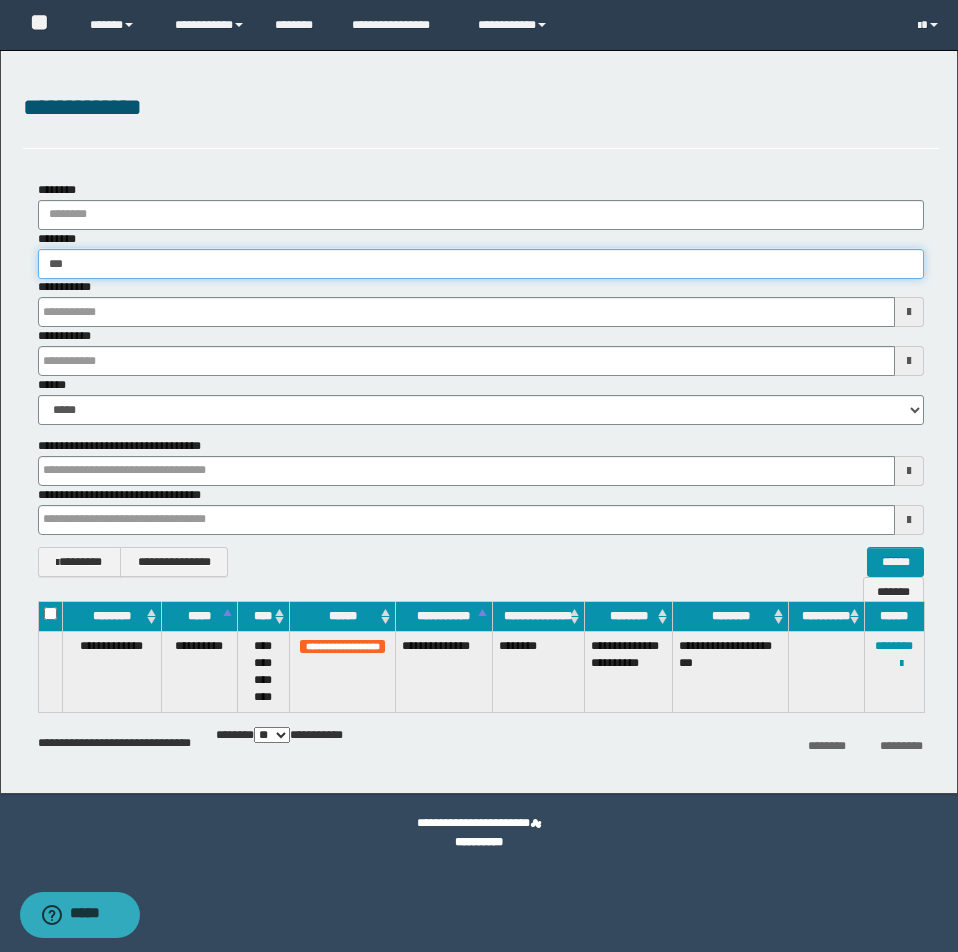 type on "***" 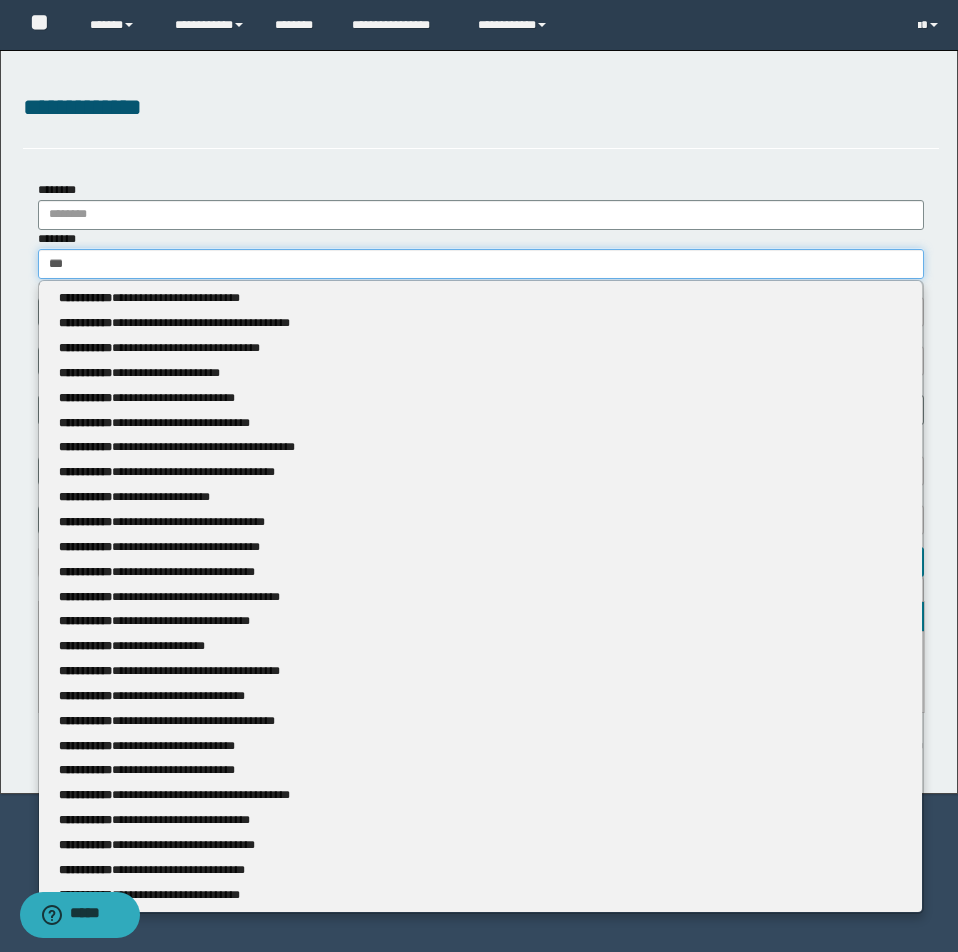 type 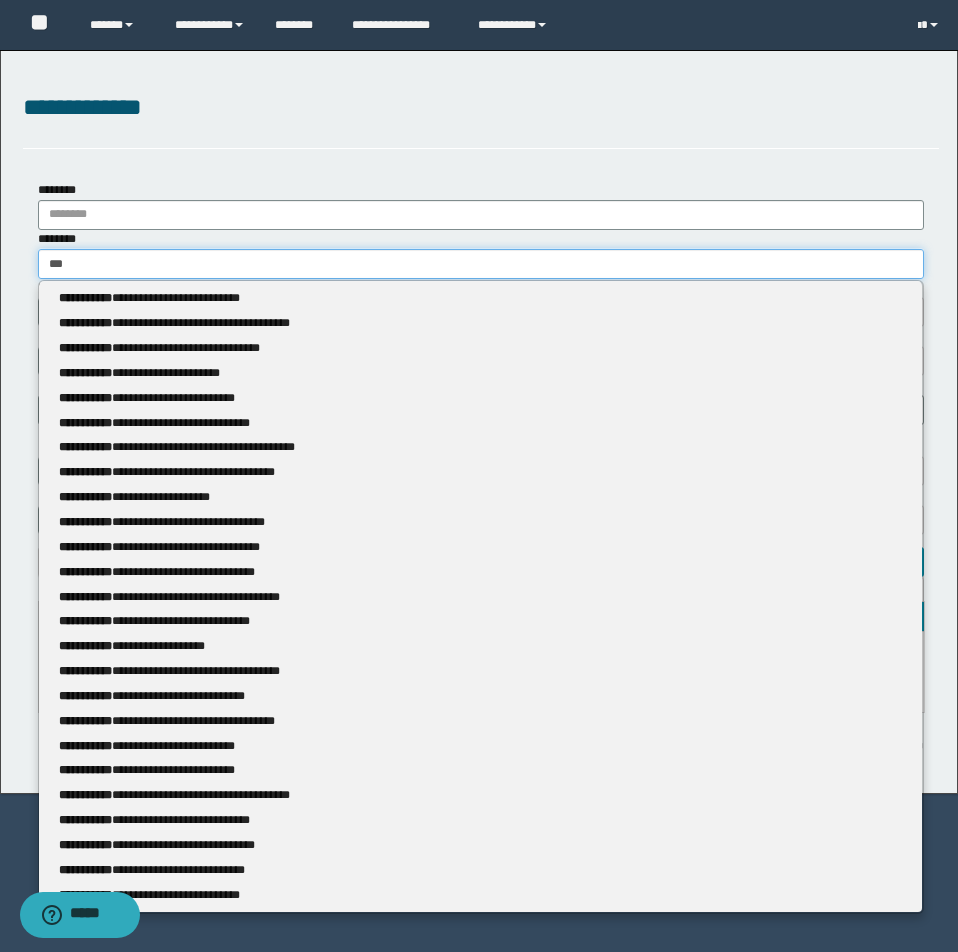 type on "****" 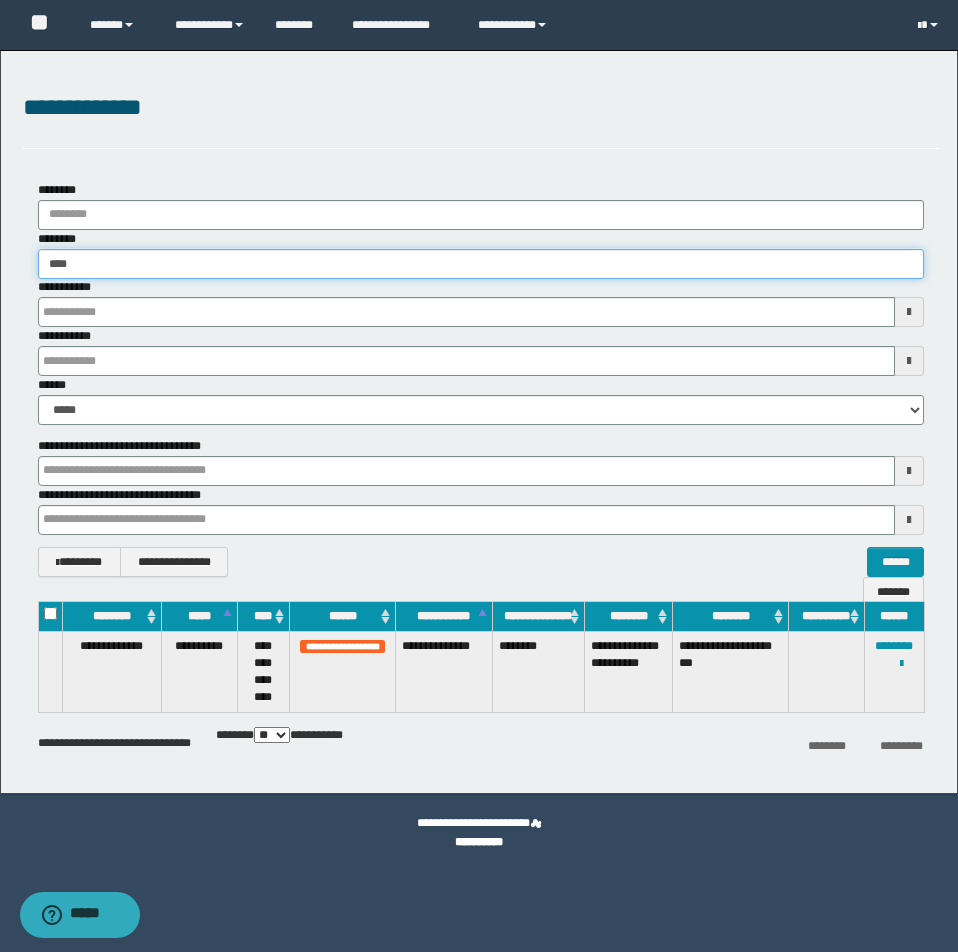 type on "****" 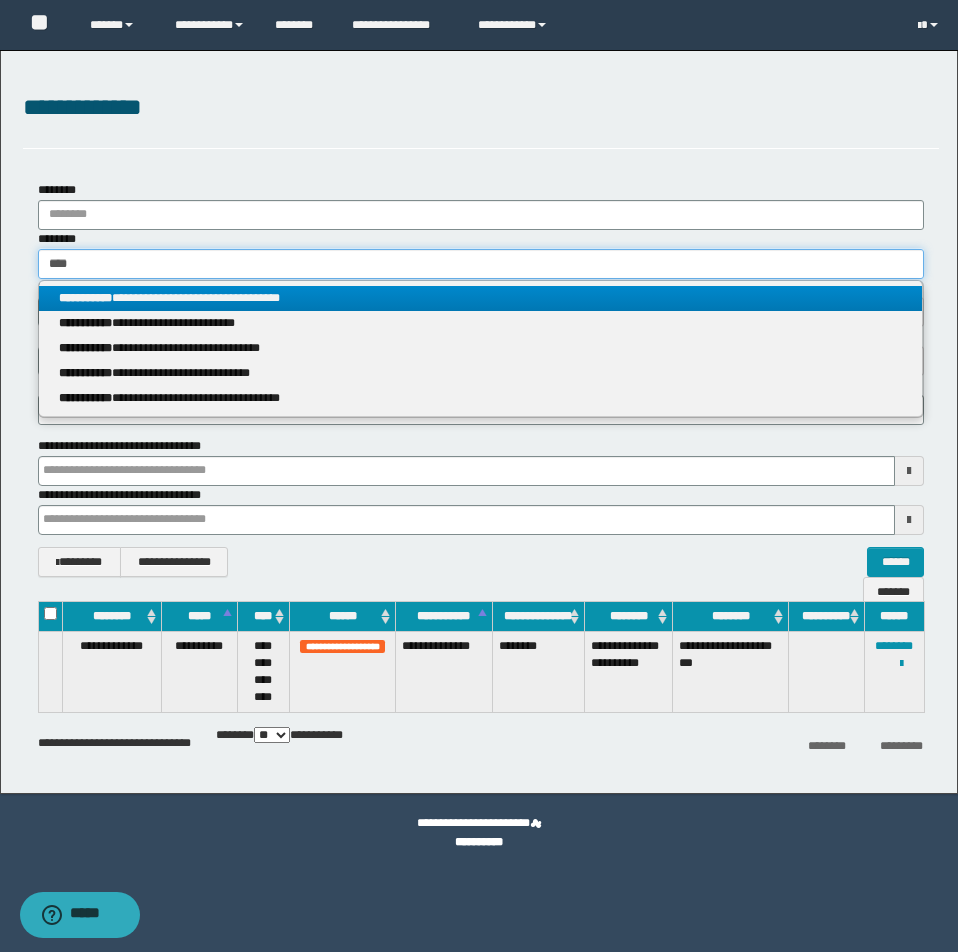 type on "****" 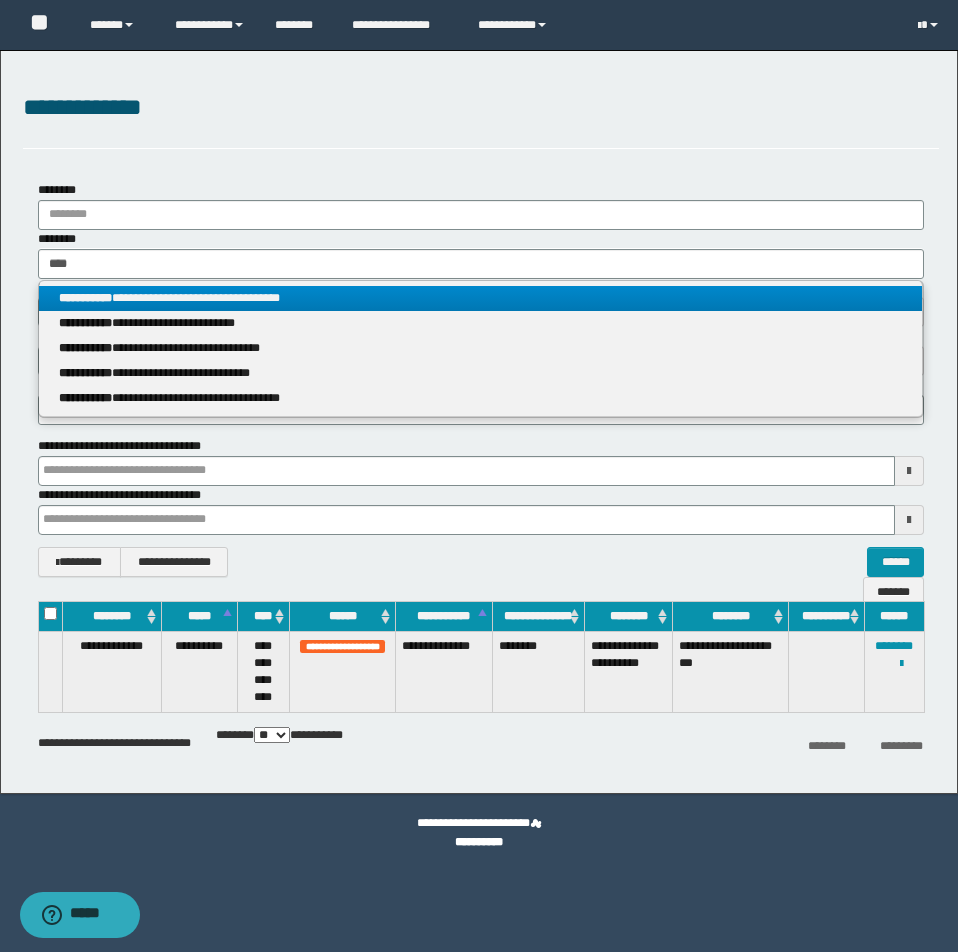 click on "**********" at bounding box center [480, 298] 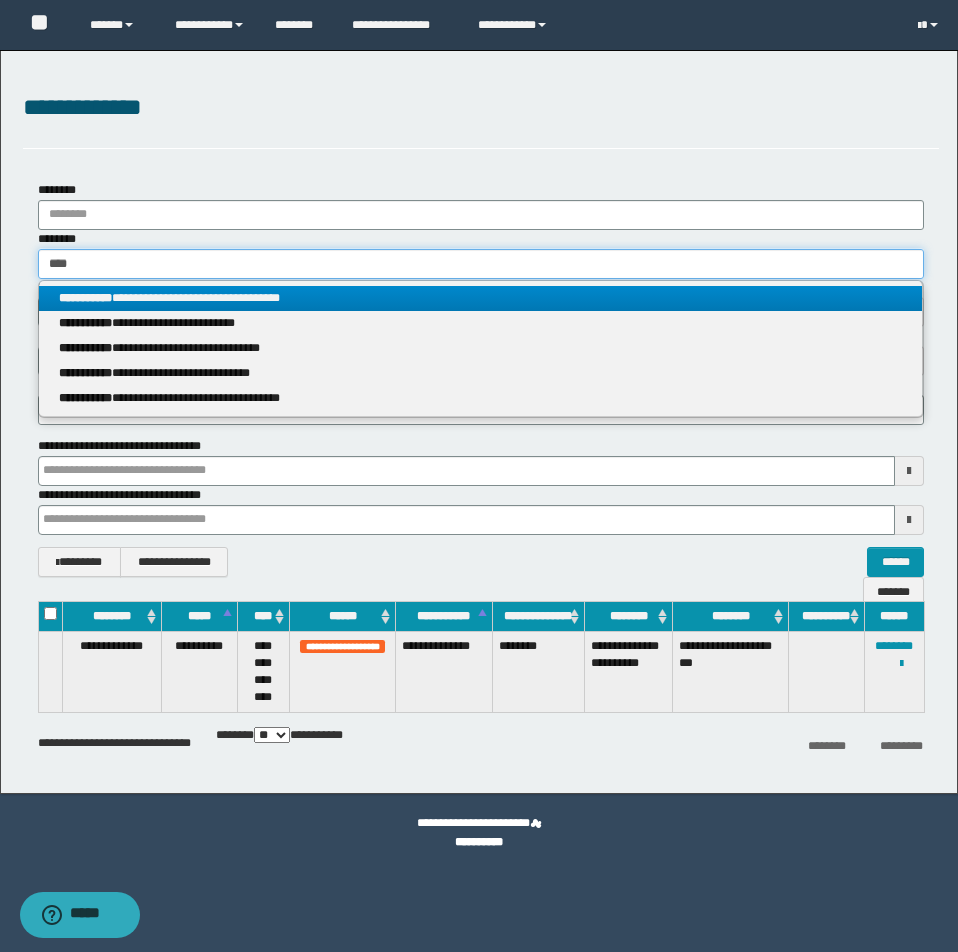 type 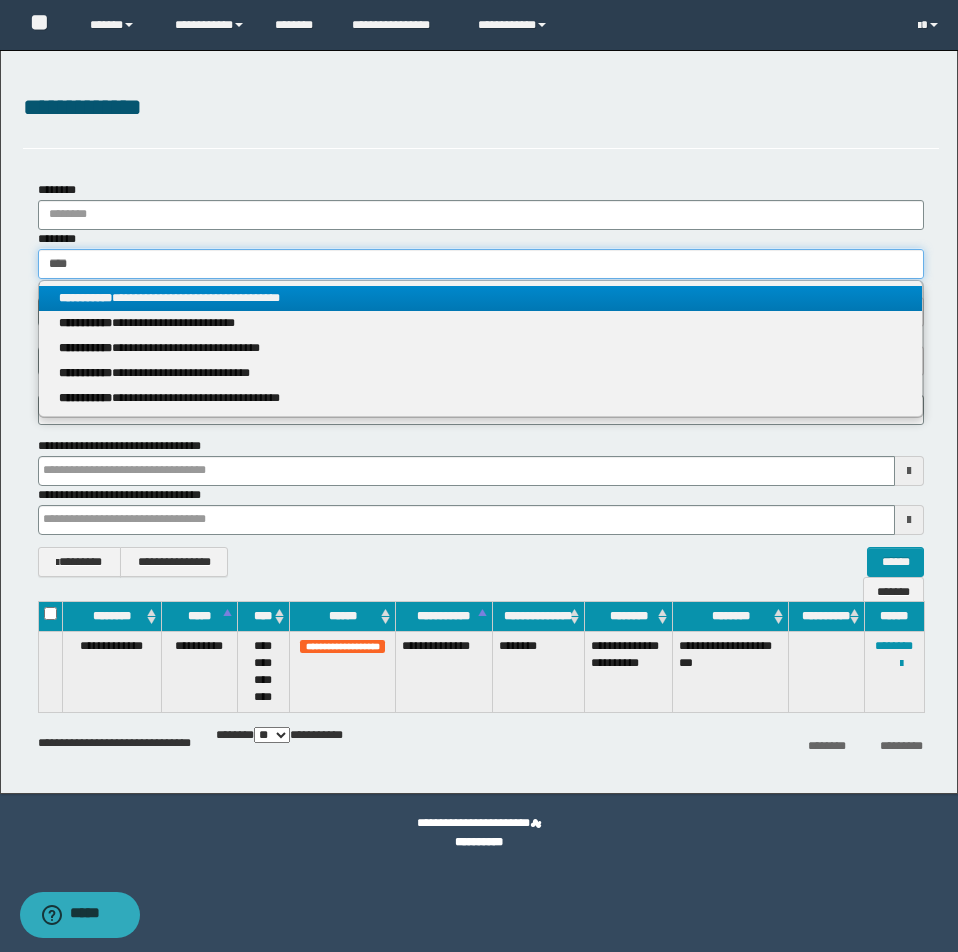 type 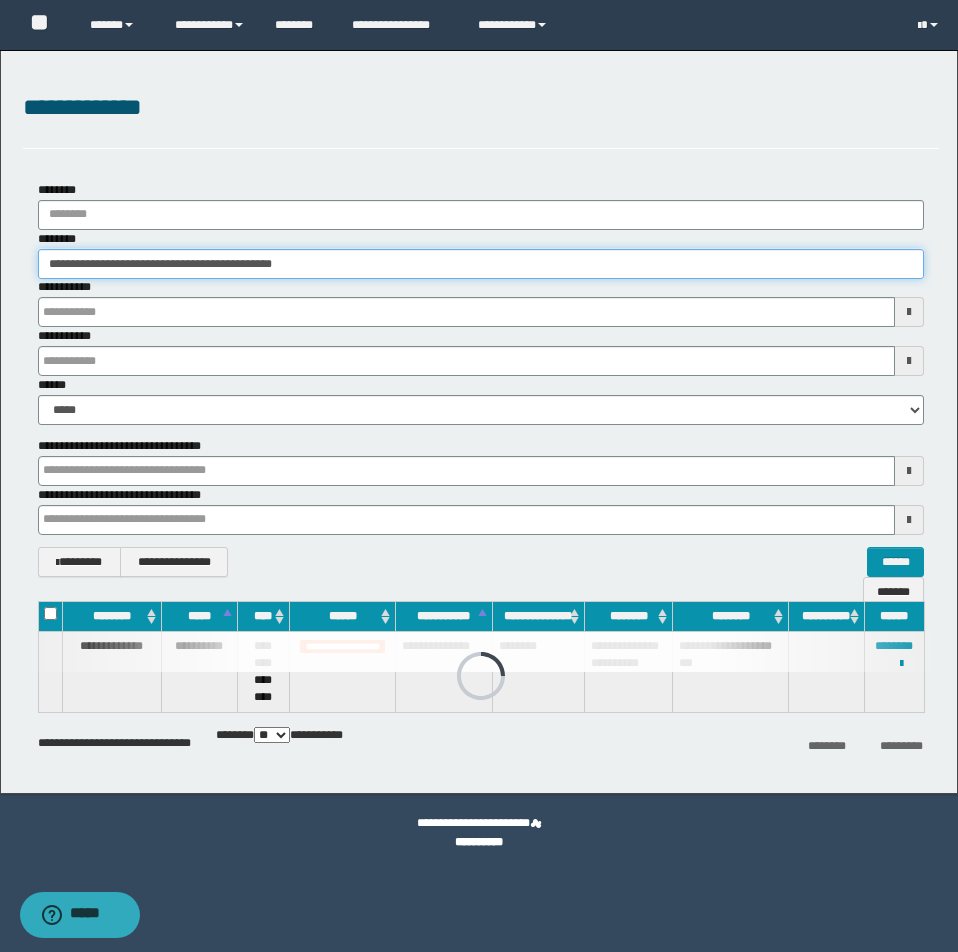 type 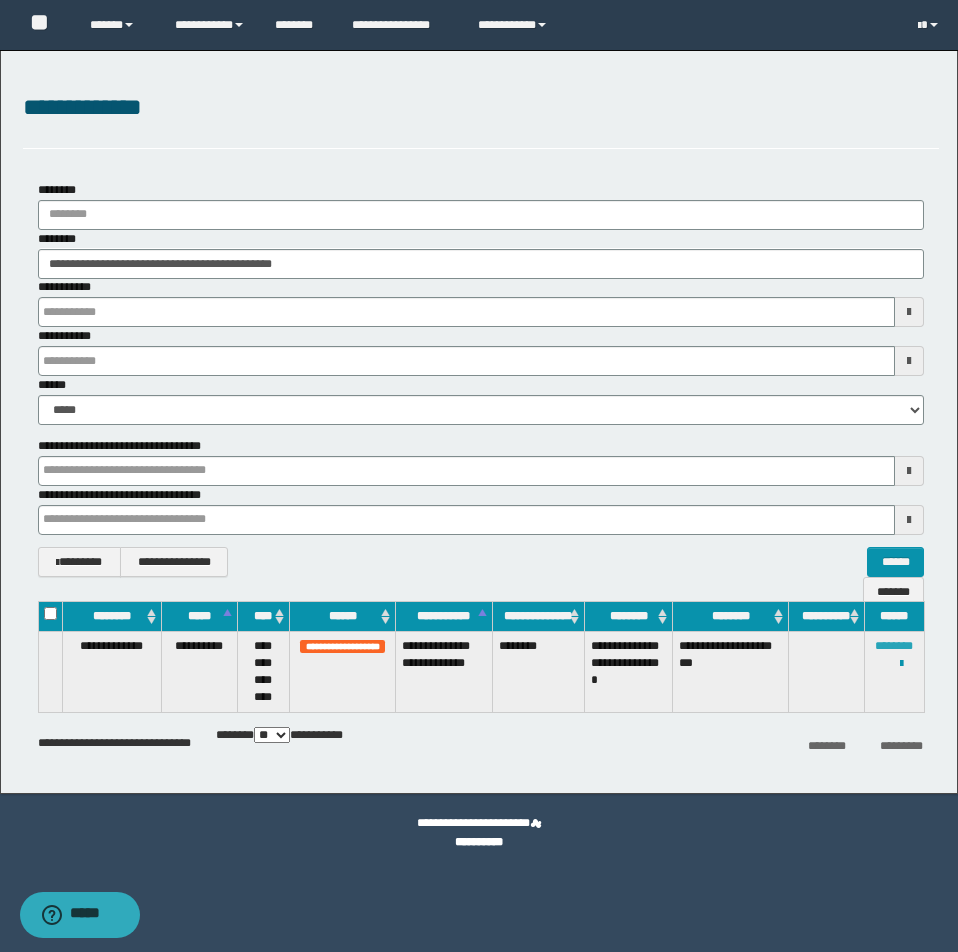 click on "********" at bounding box center (894, 646) 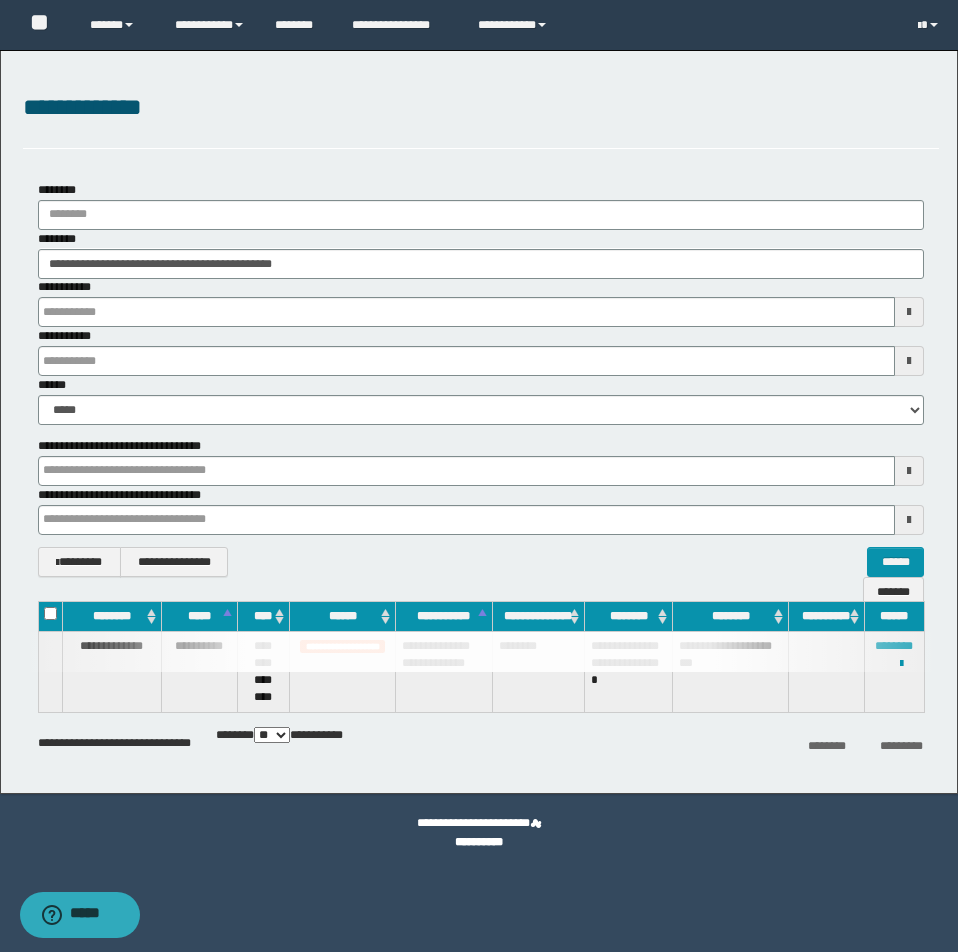 type 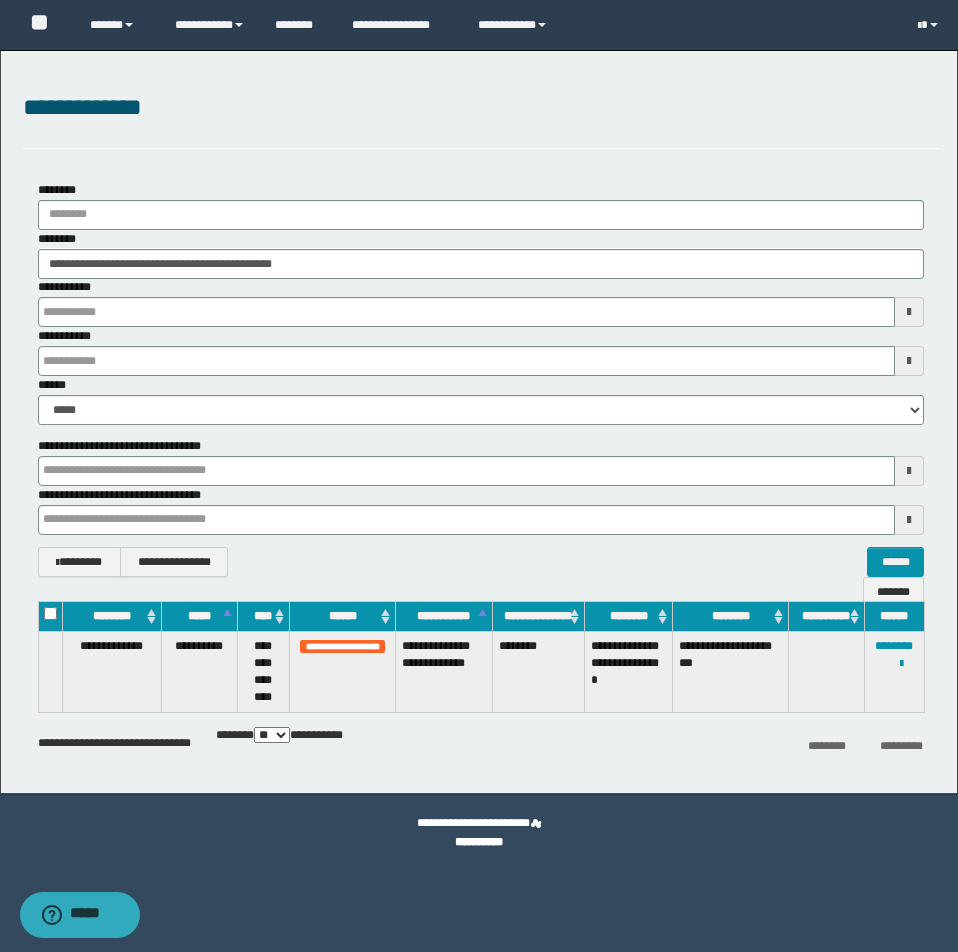 type 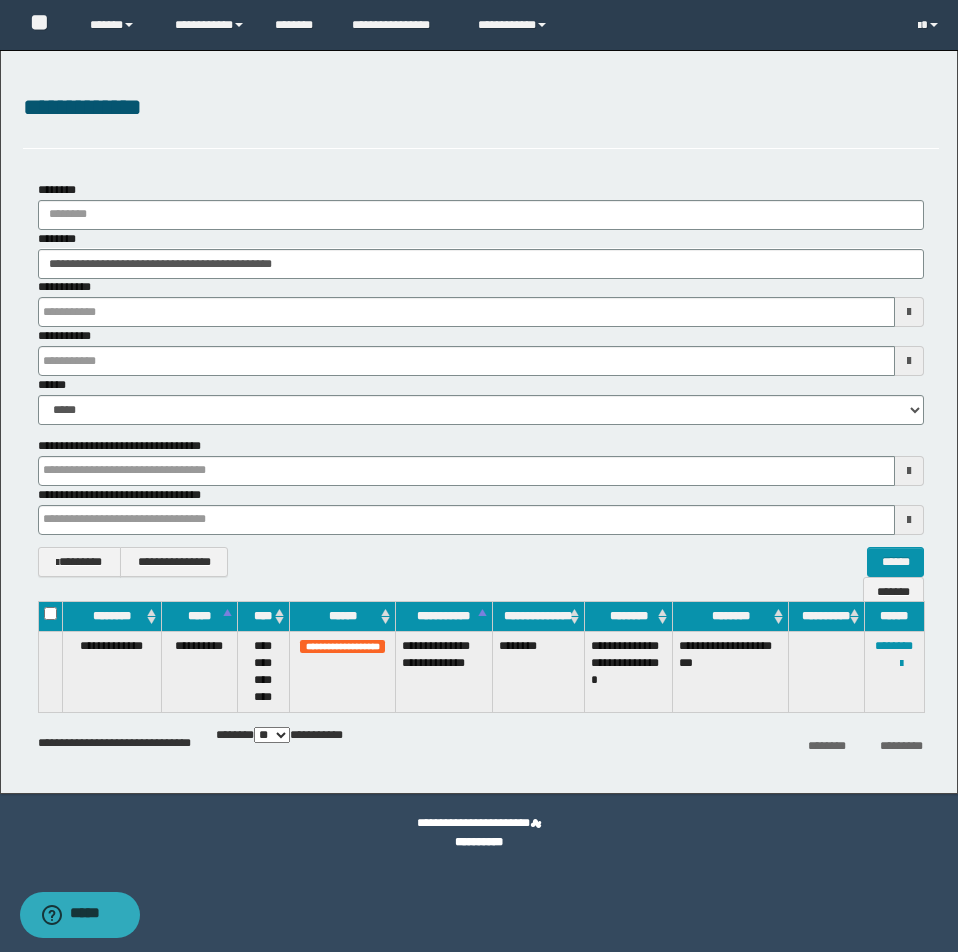 type 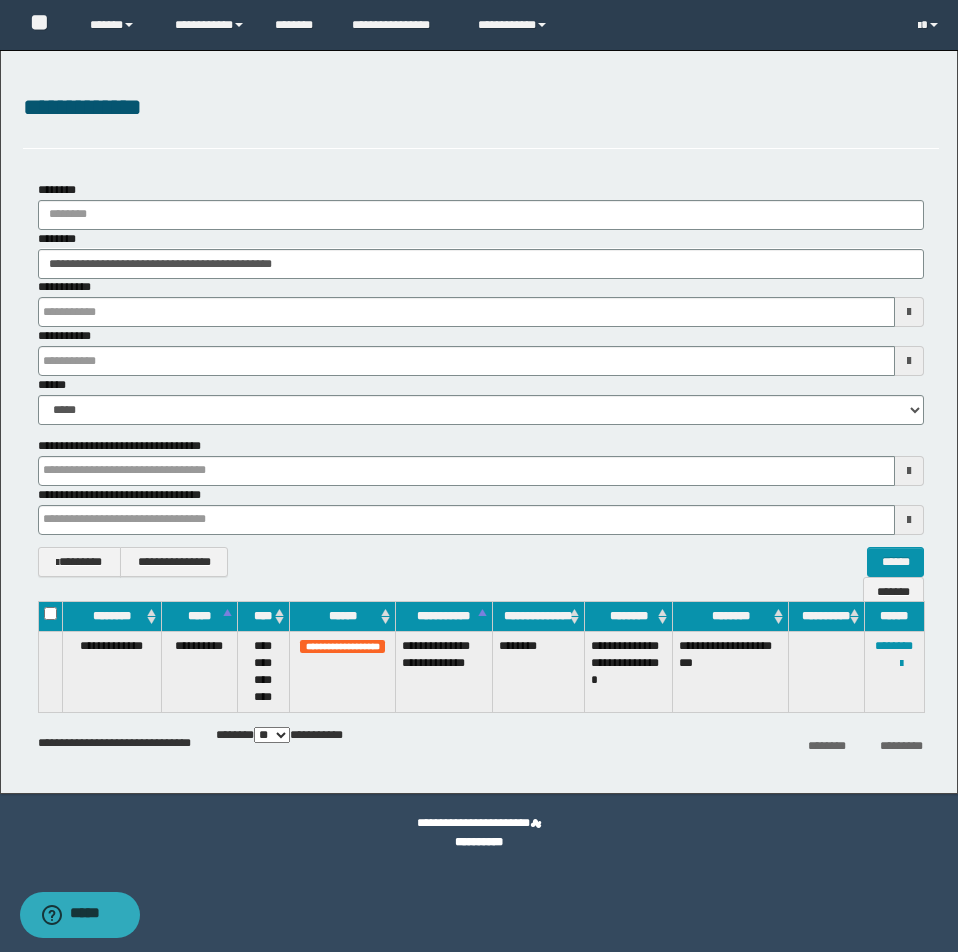 type 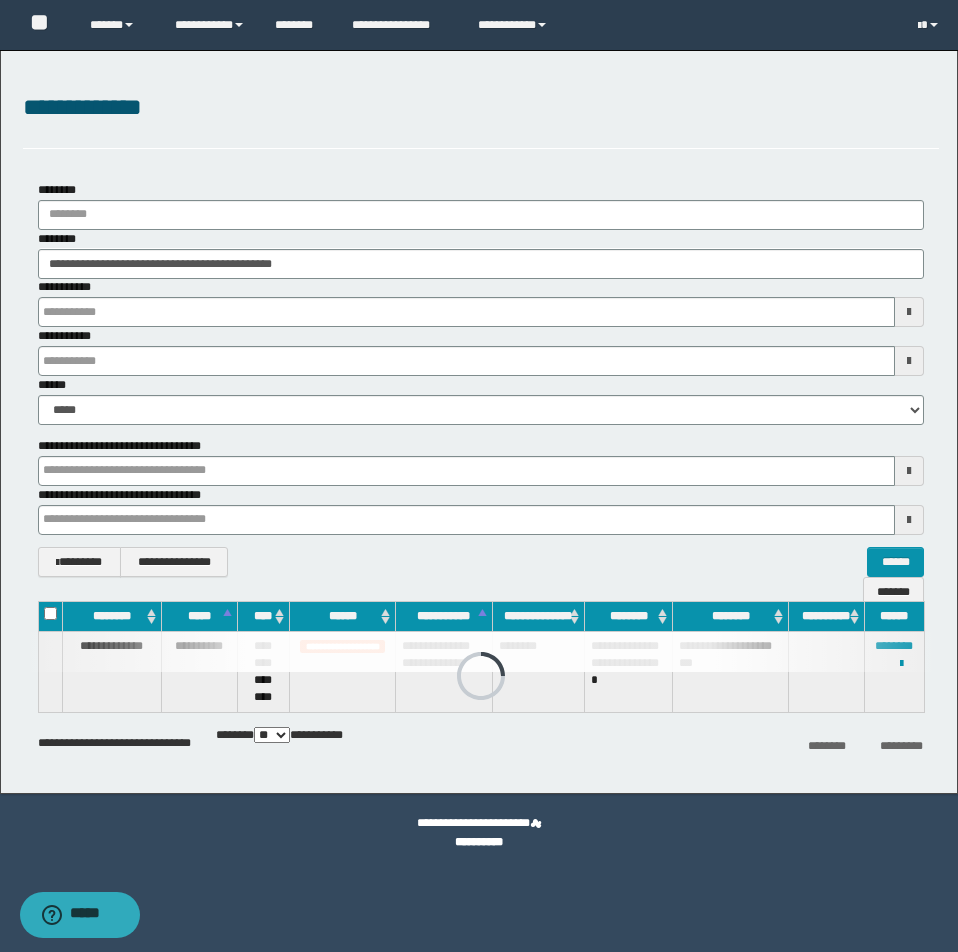 type 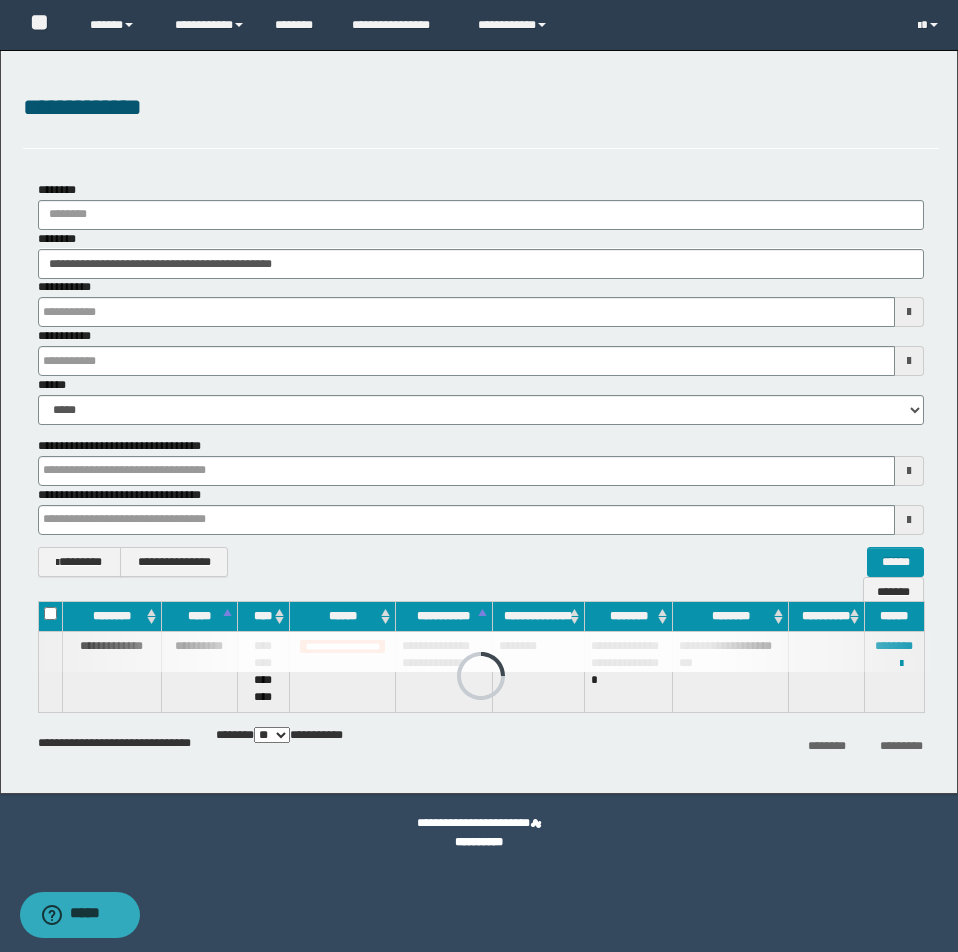 type 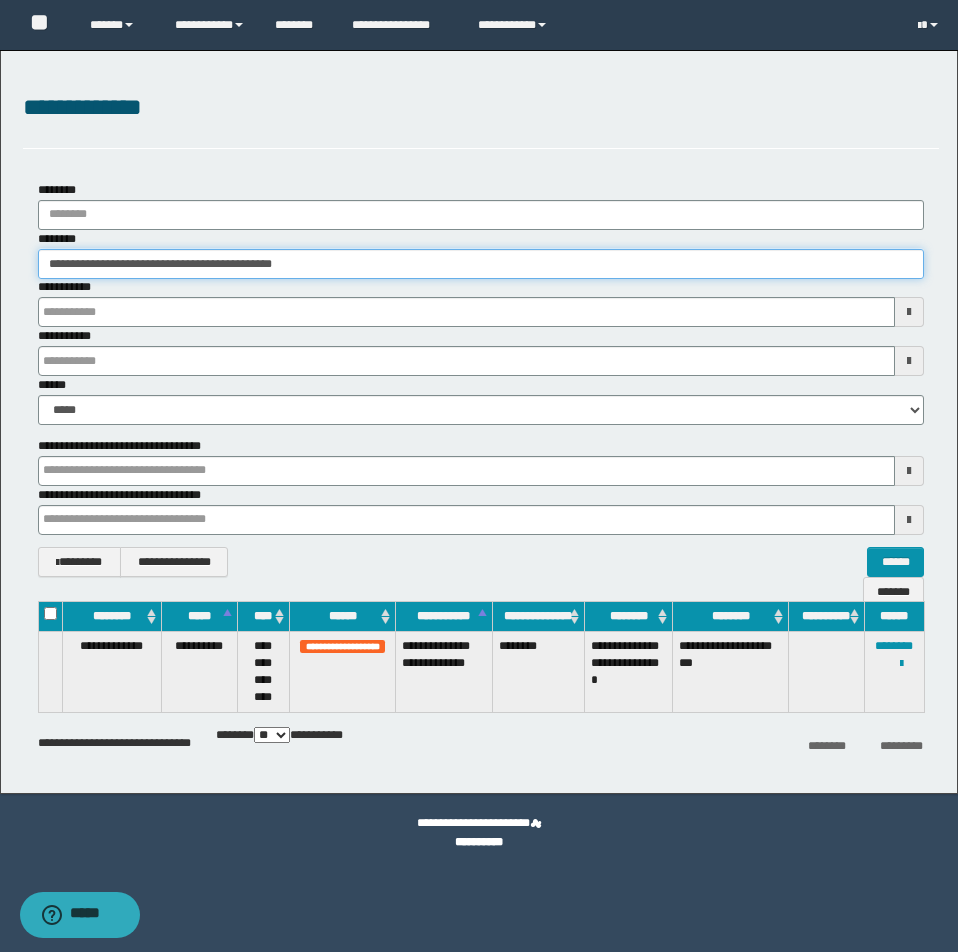 click on "**********" at bounding box center [481, 264] 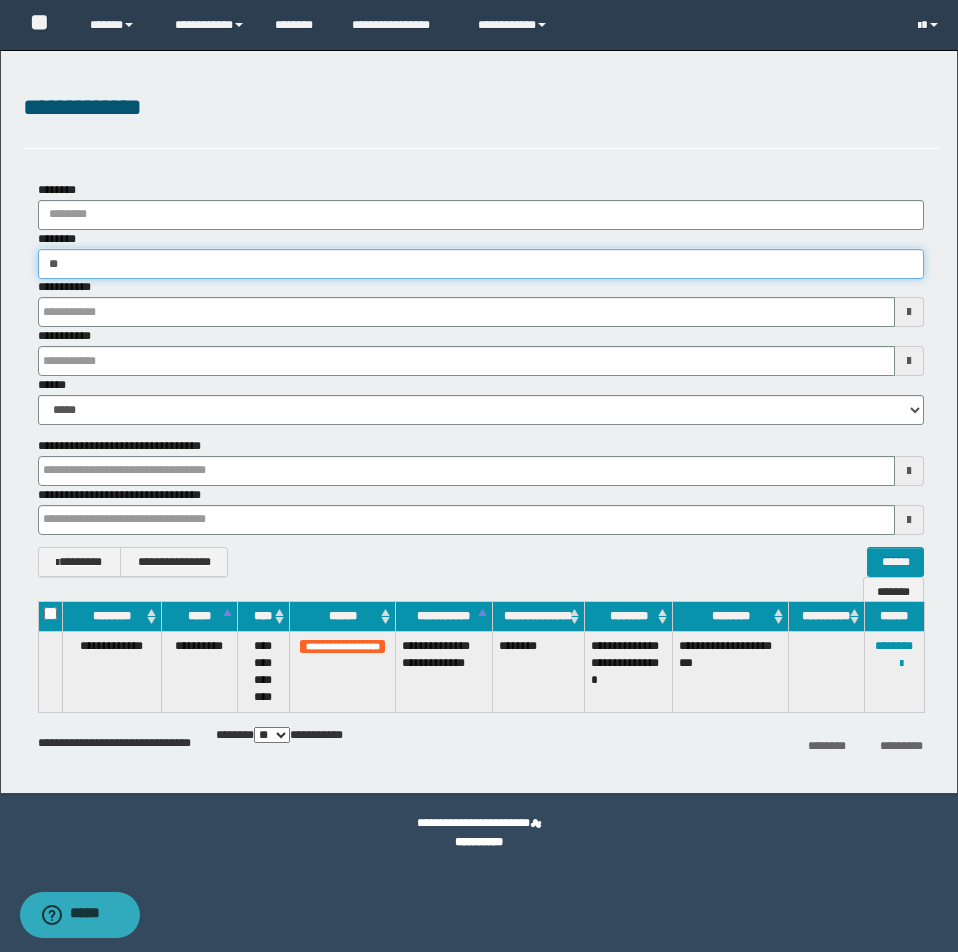 type on "*" 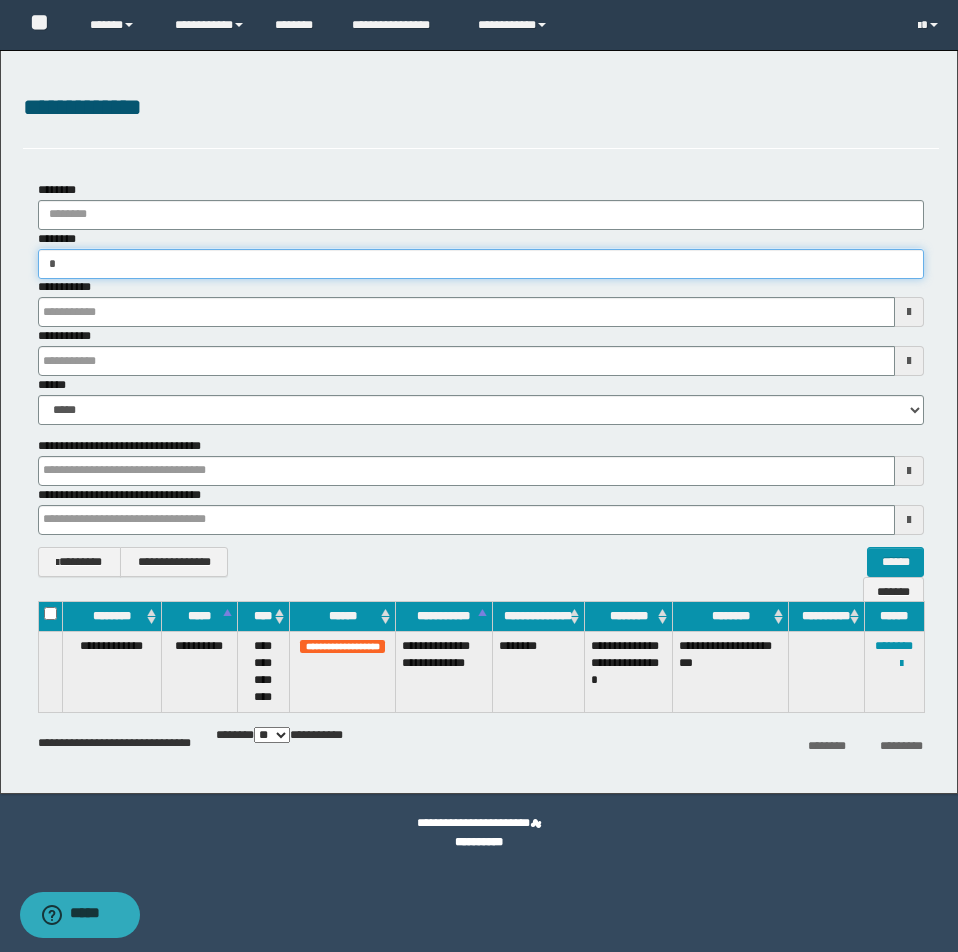 type on "**" 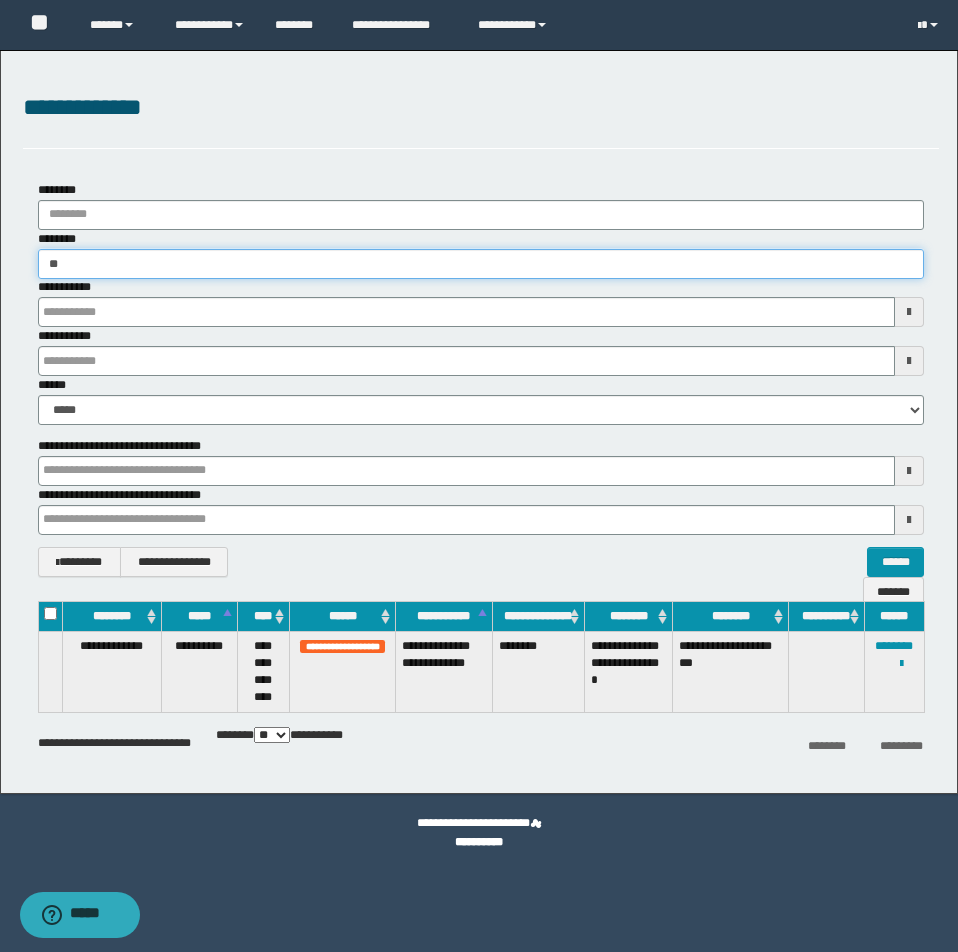 type on "**" 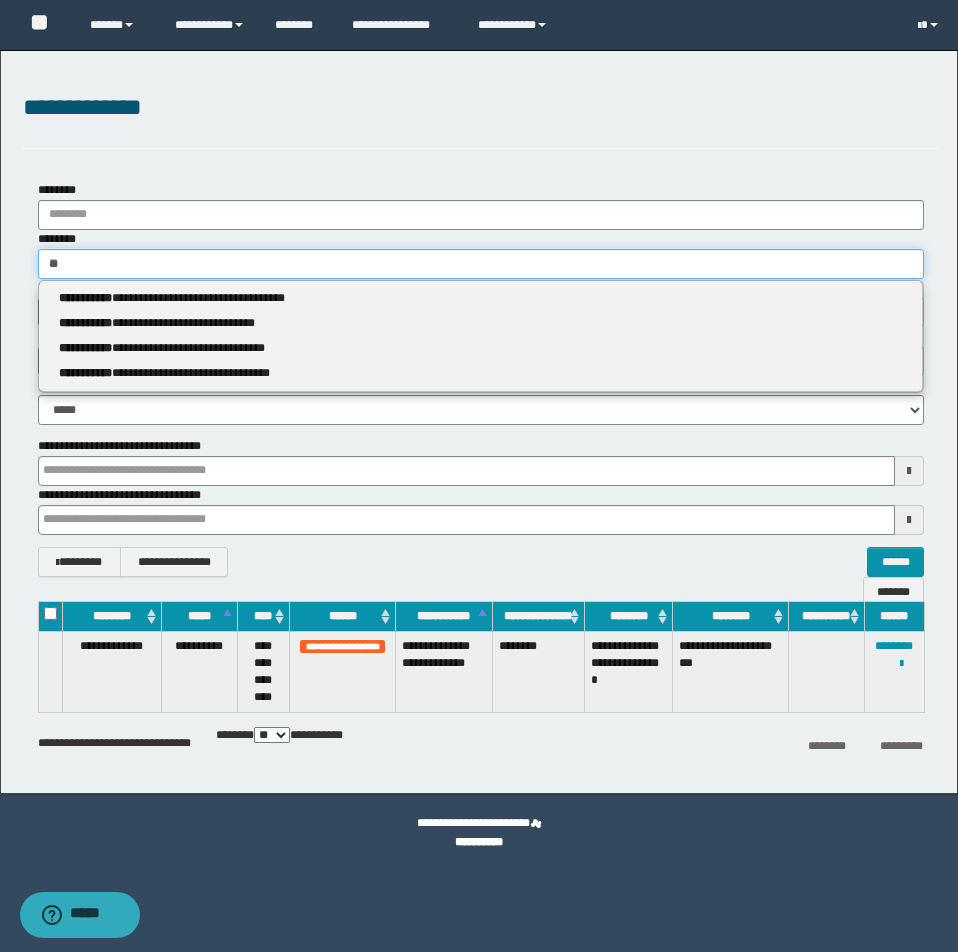 type 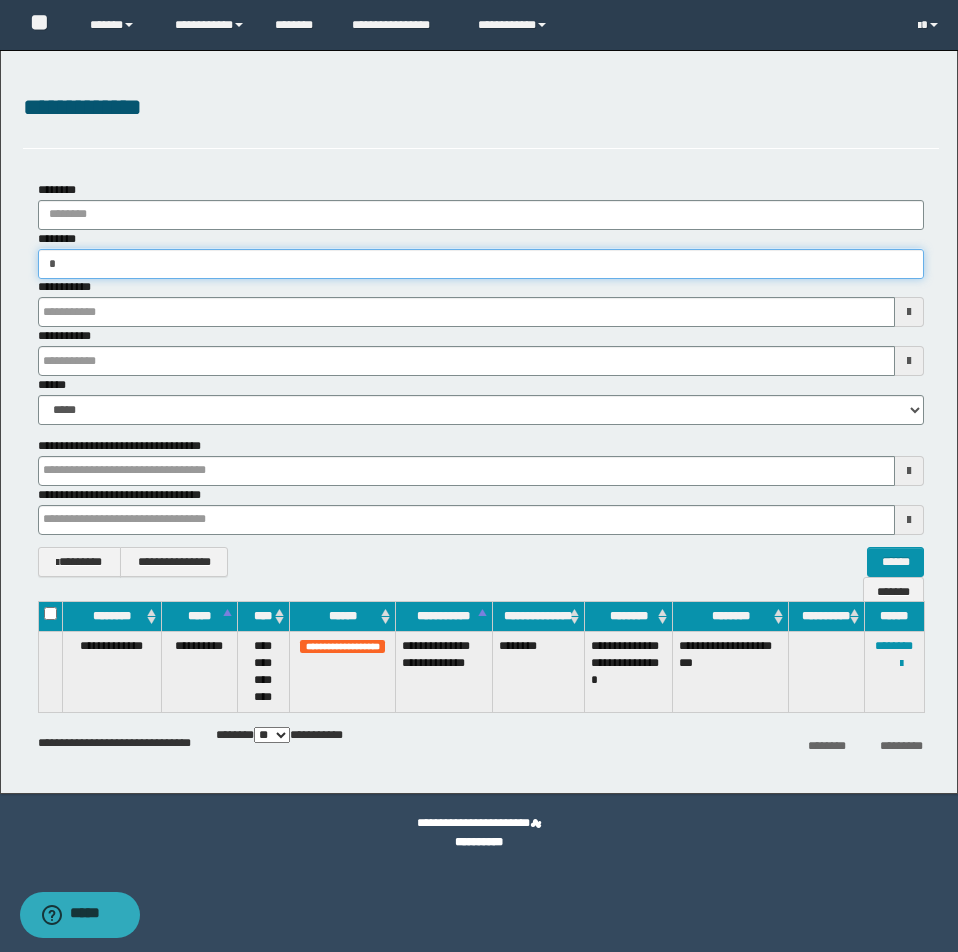 type on "**" 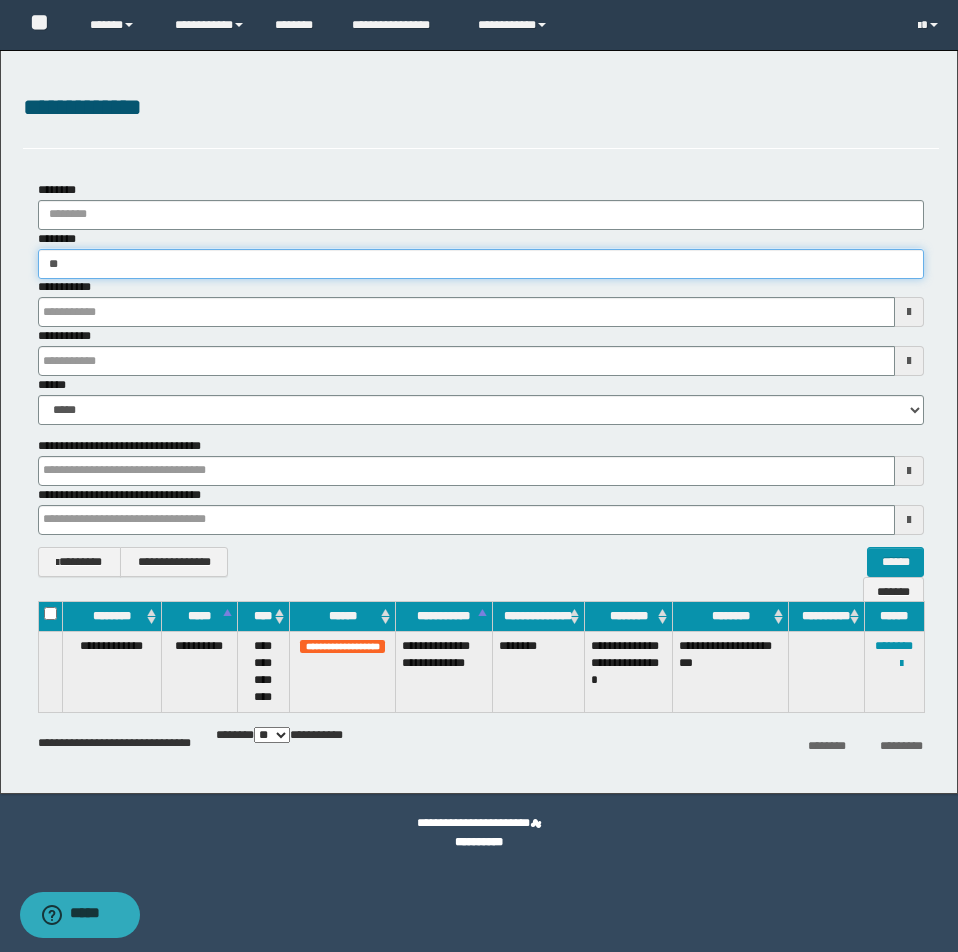 type on "**" 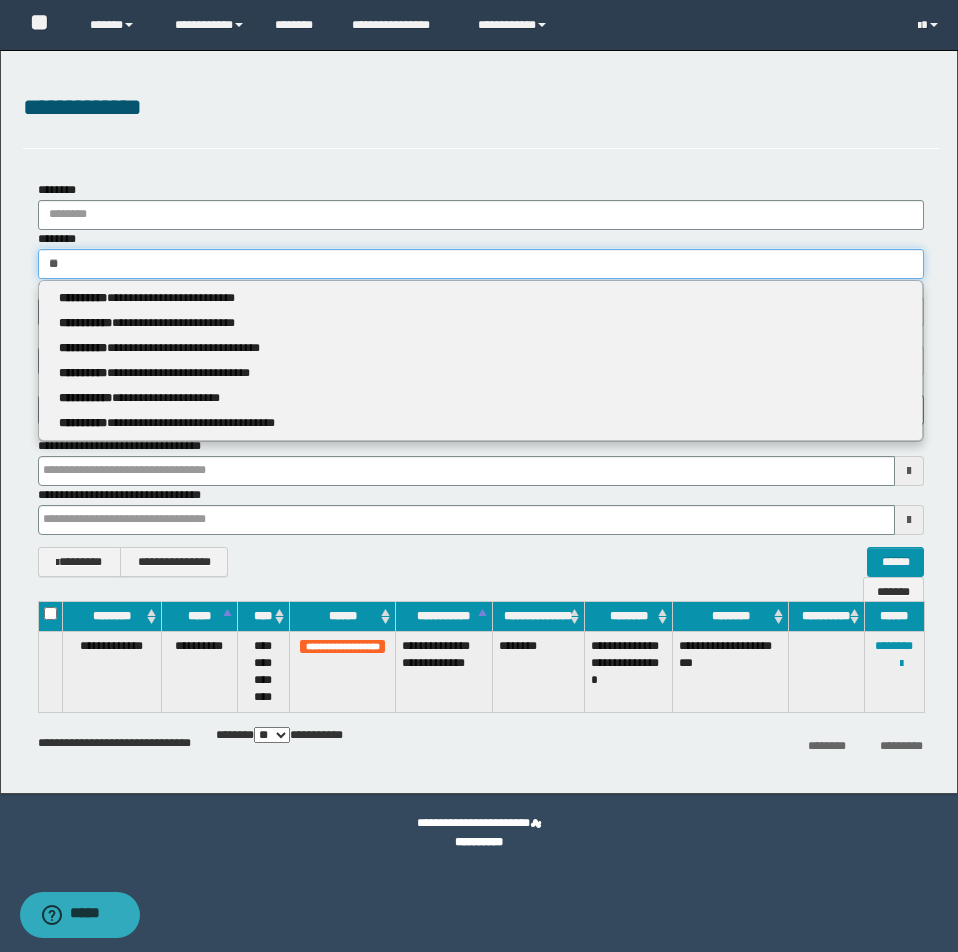 type 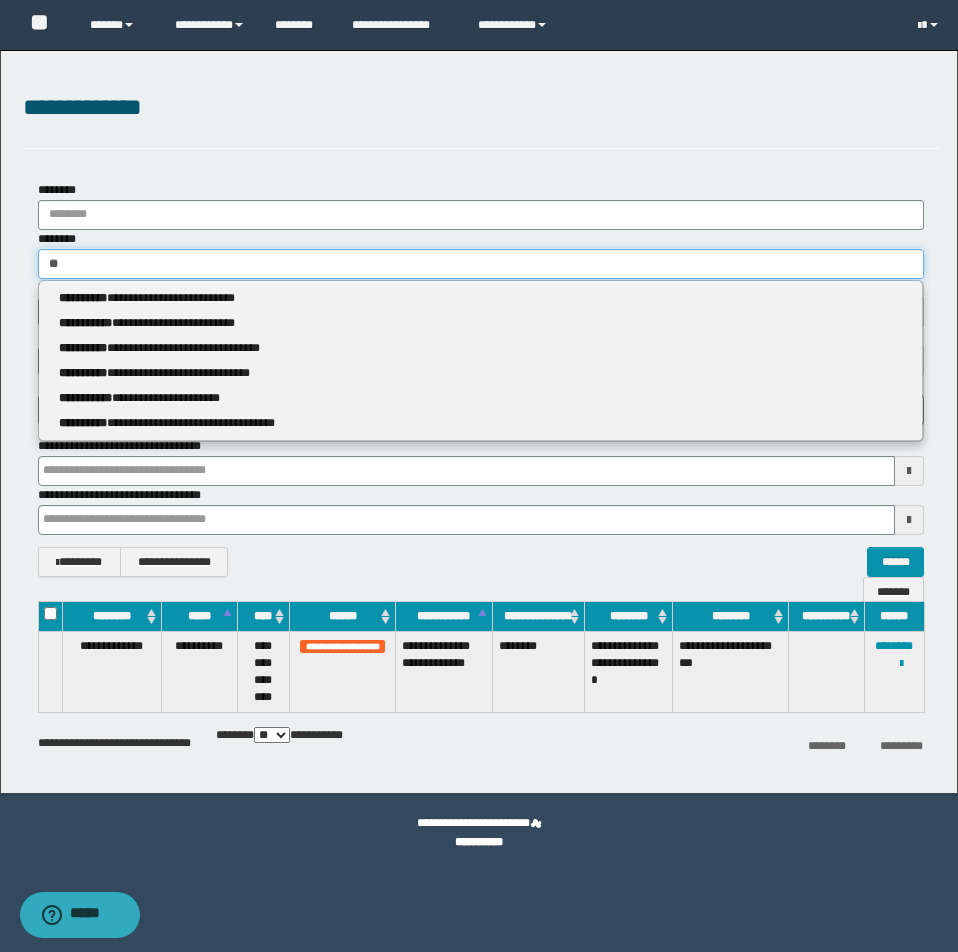 type on "***" 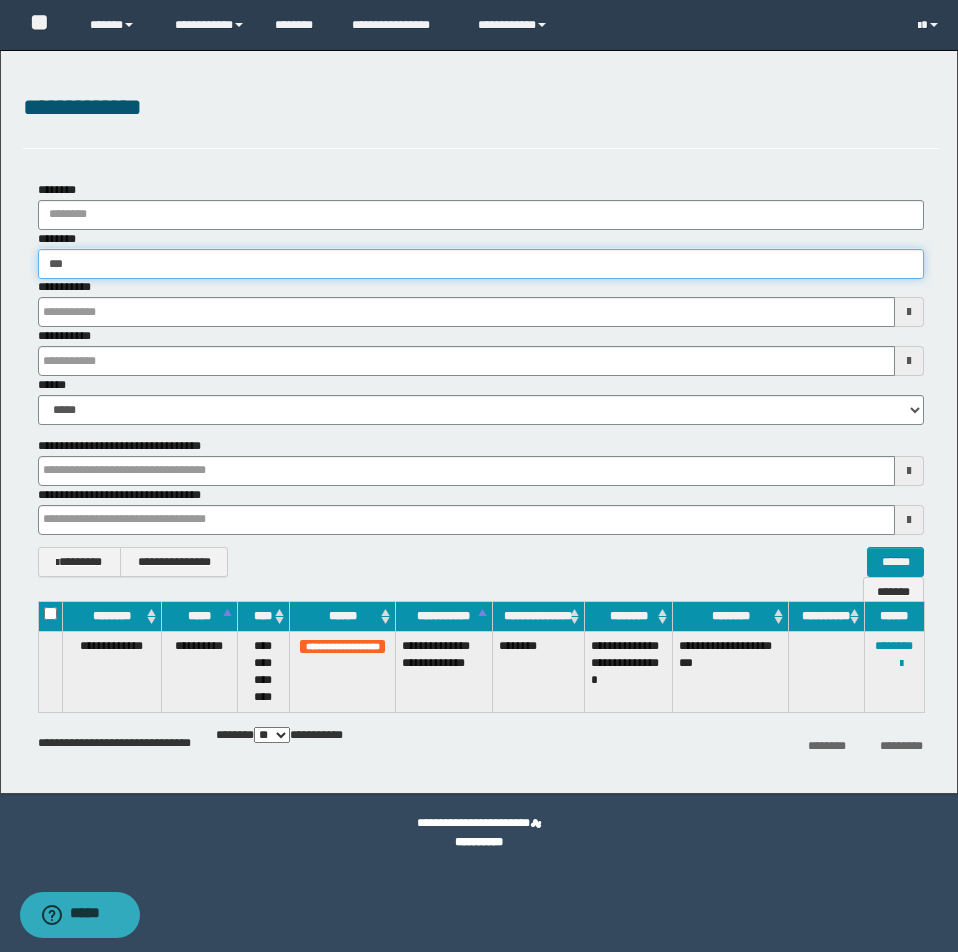 type on "***" 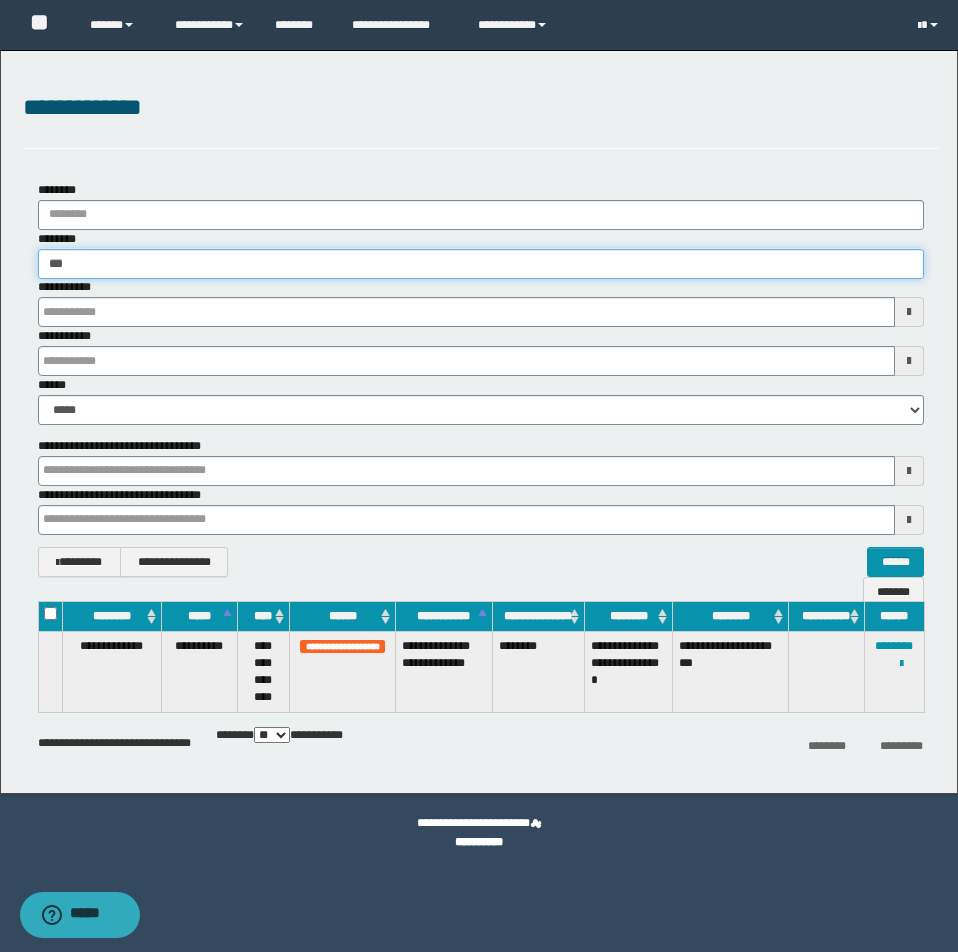 type 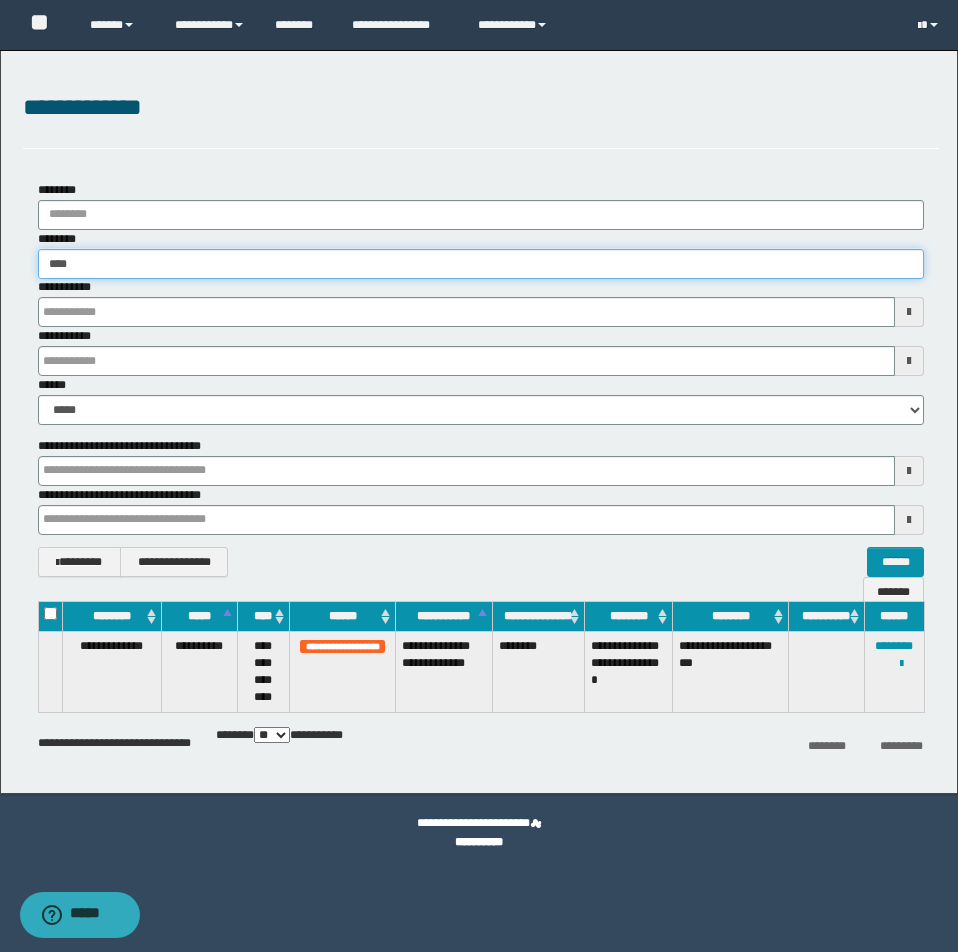 type on "****" 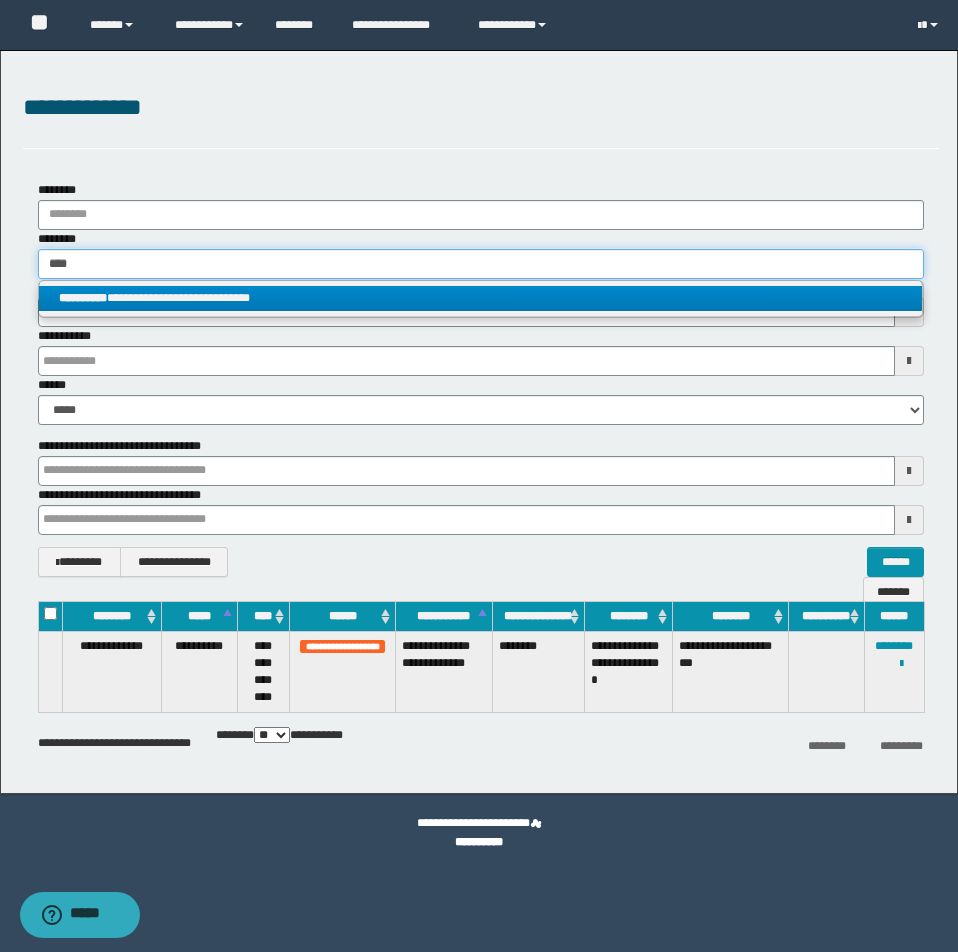 type on "****" 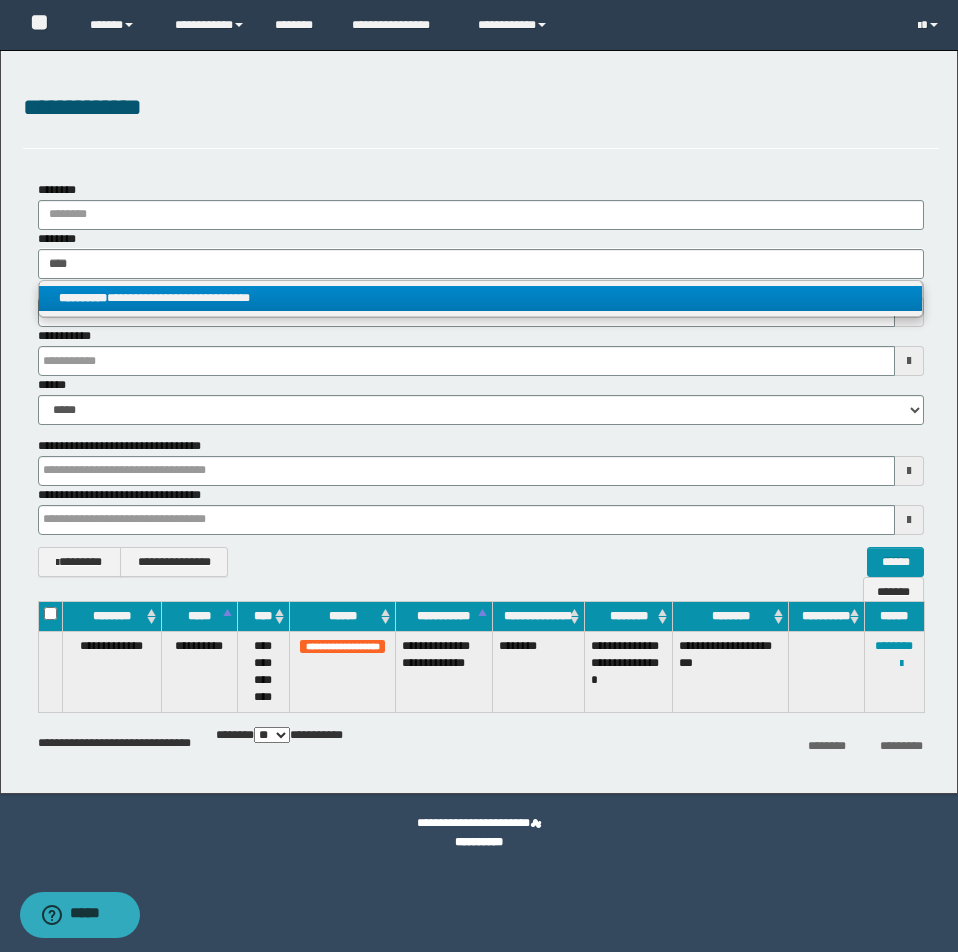 click on "**********" at bounding box center (480, 298) 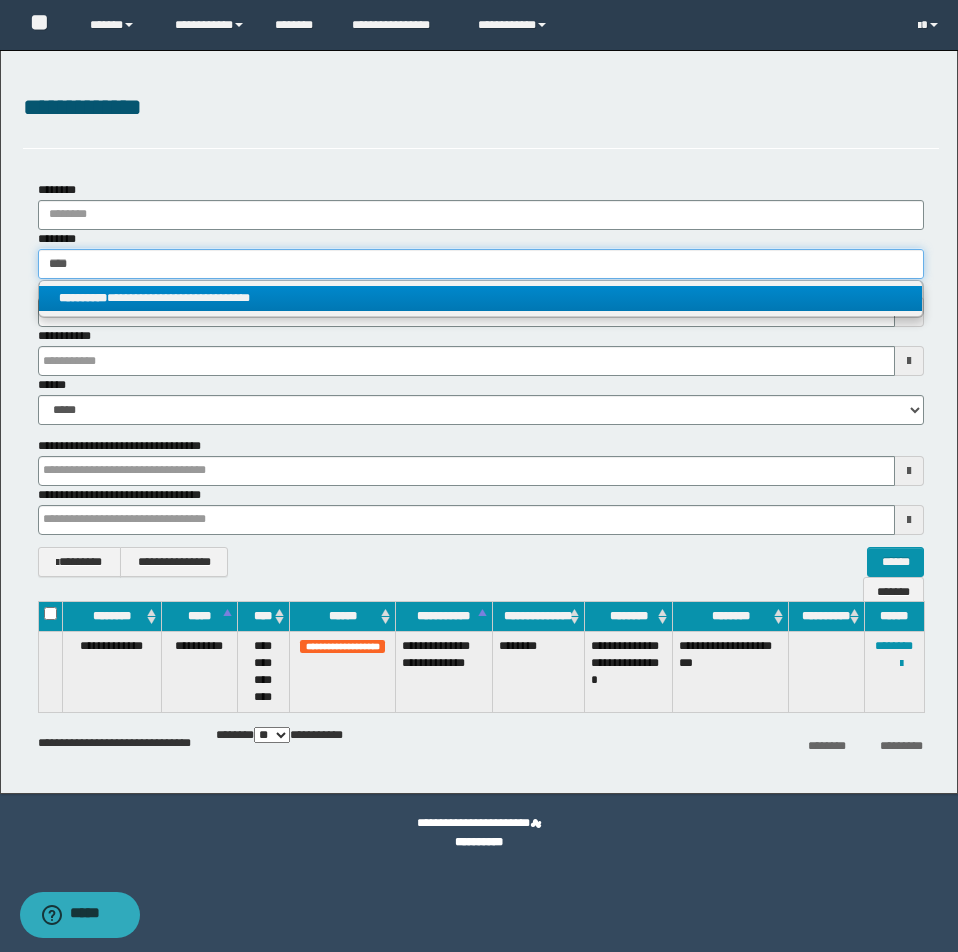 type 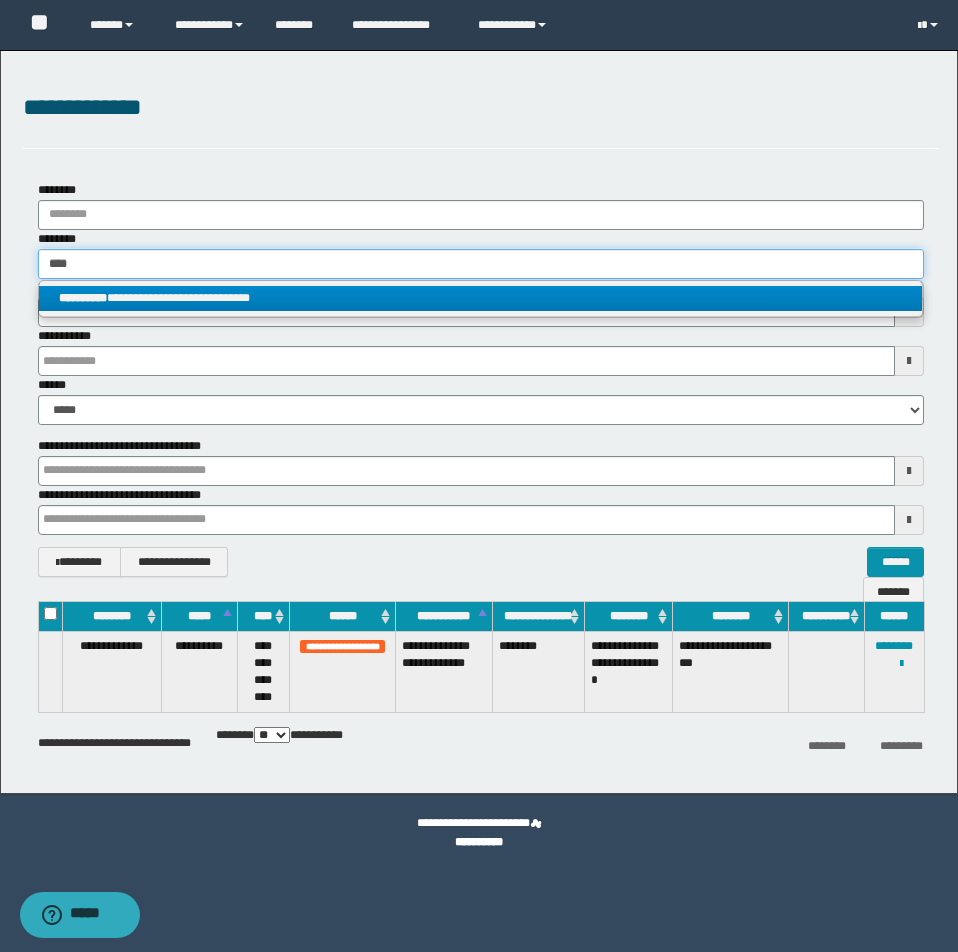 type 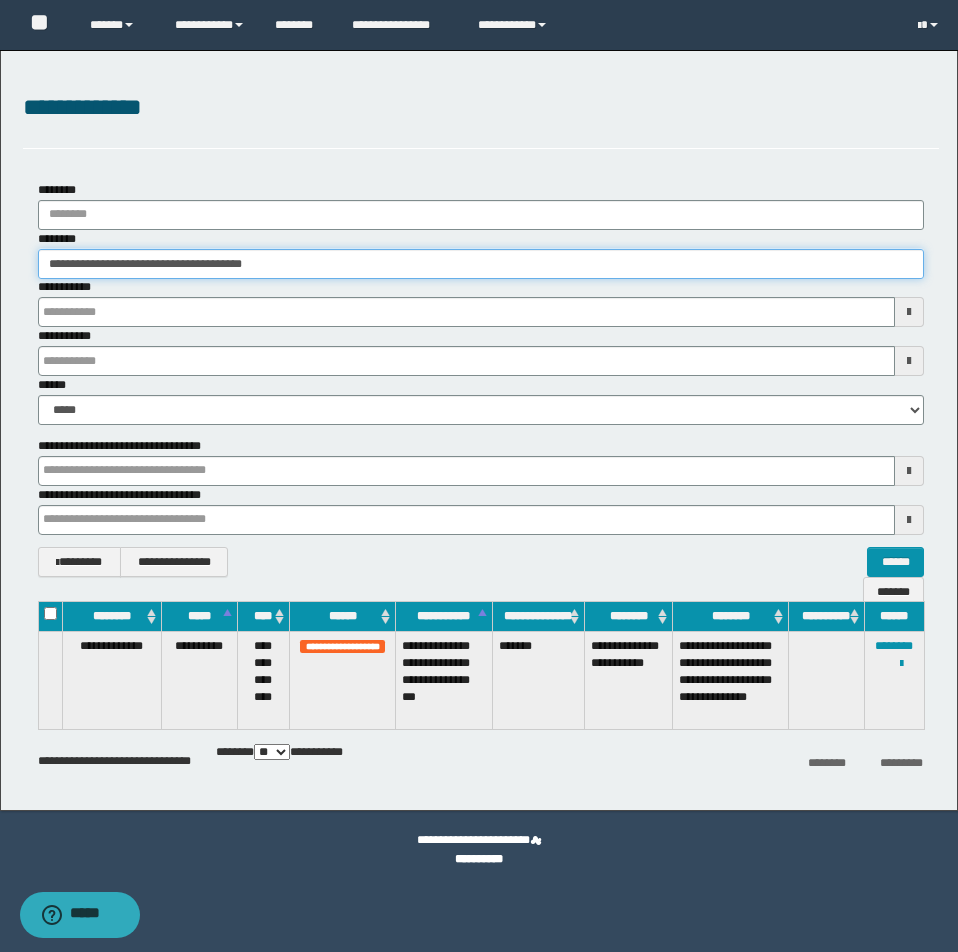 type 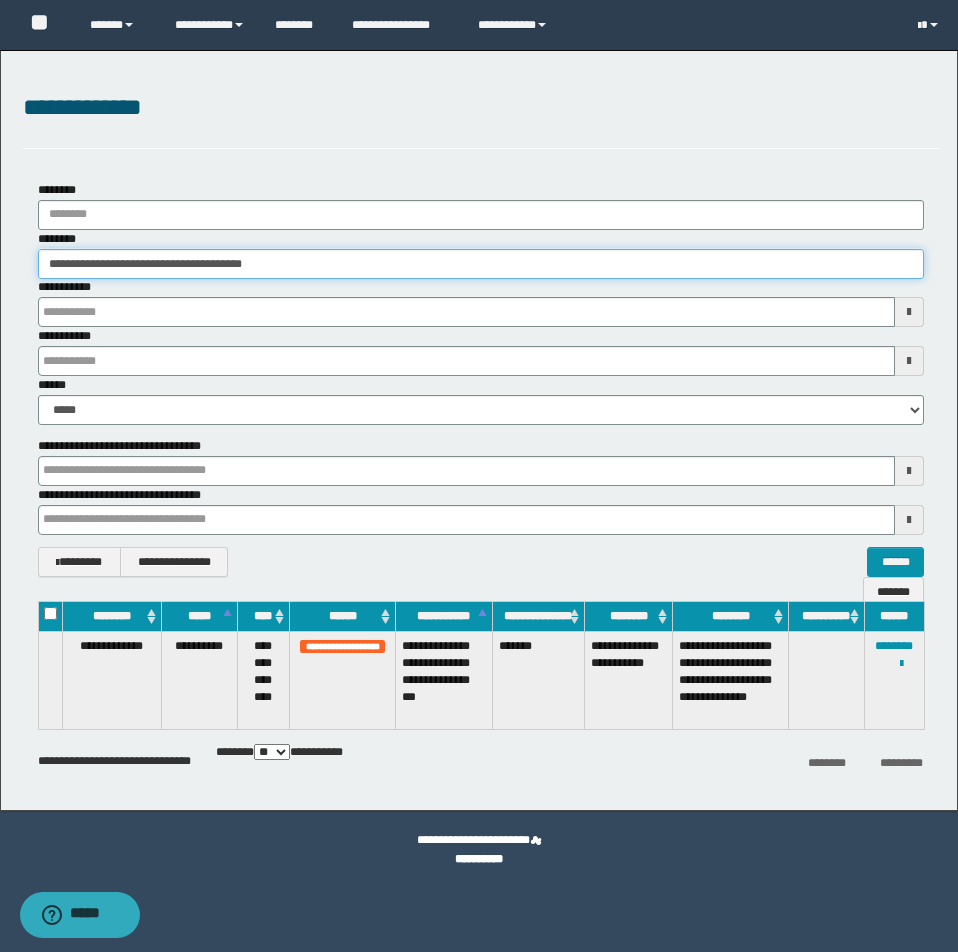 type 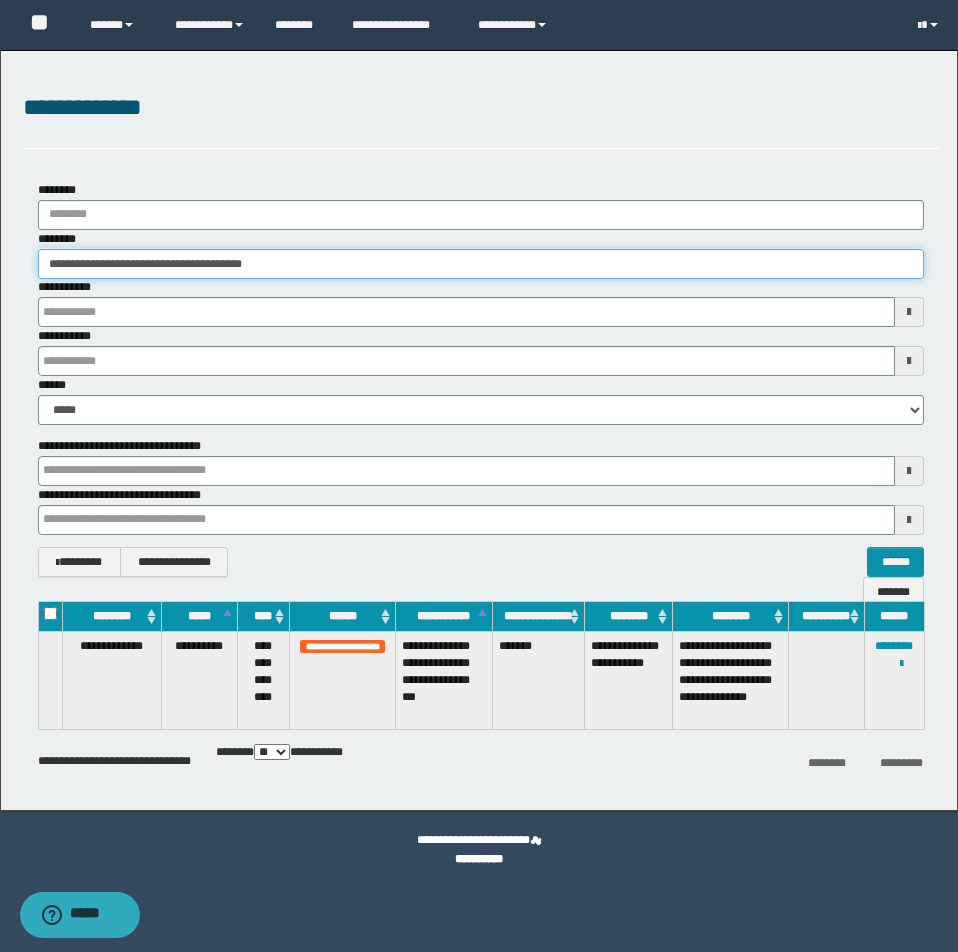 type 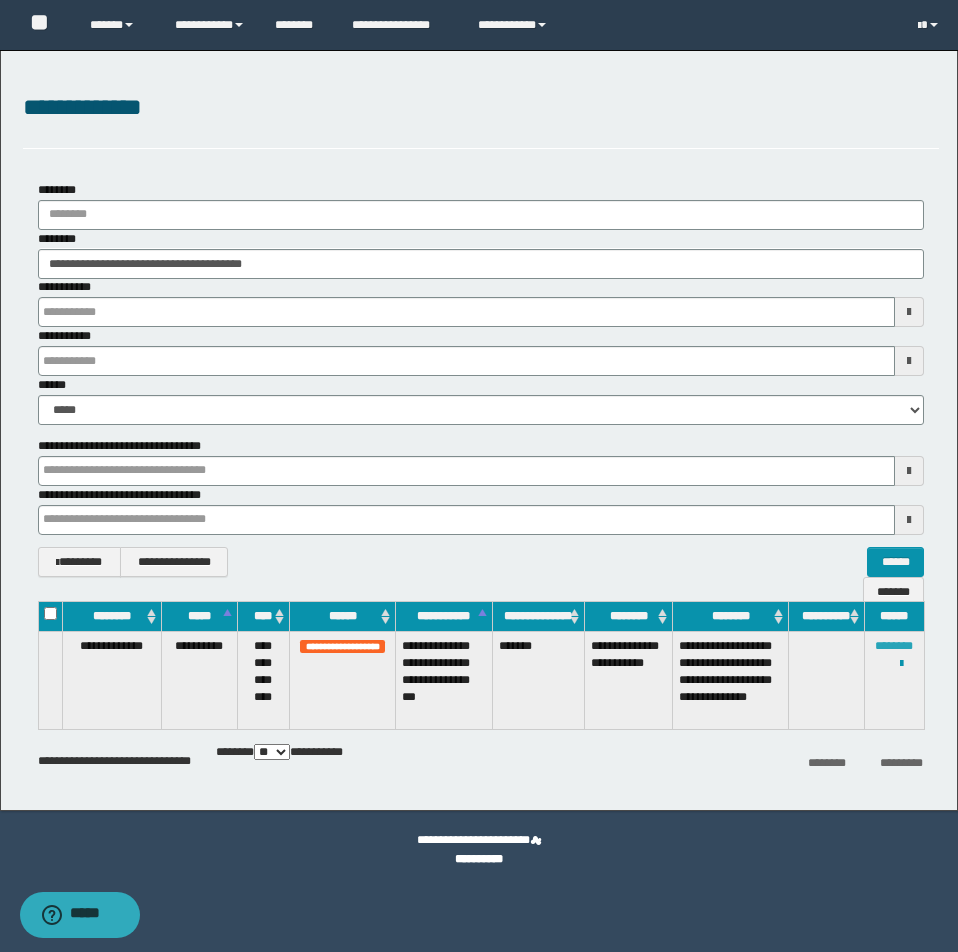 click on "********" at bounding box center (894, 646) 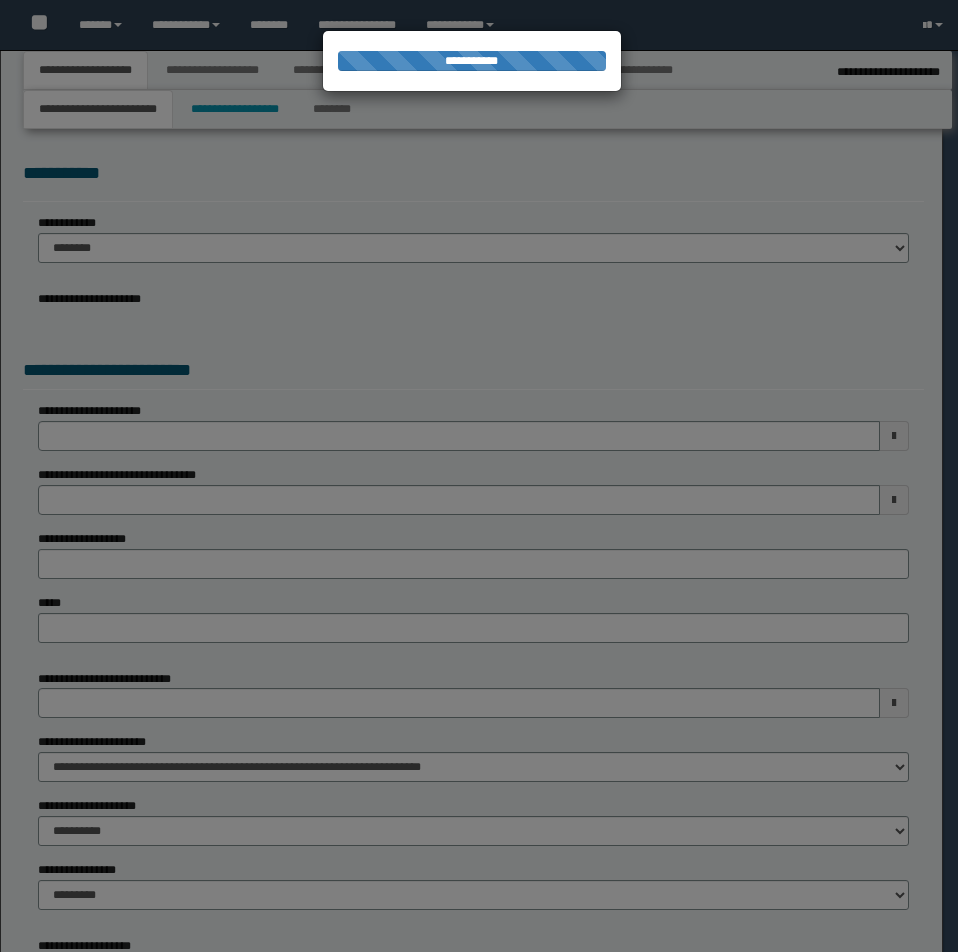 select on "*" 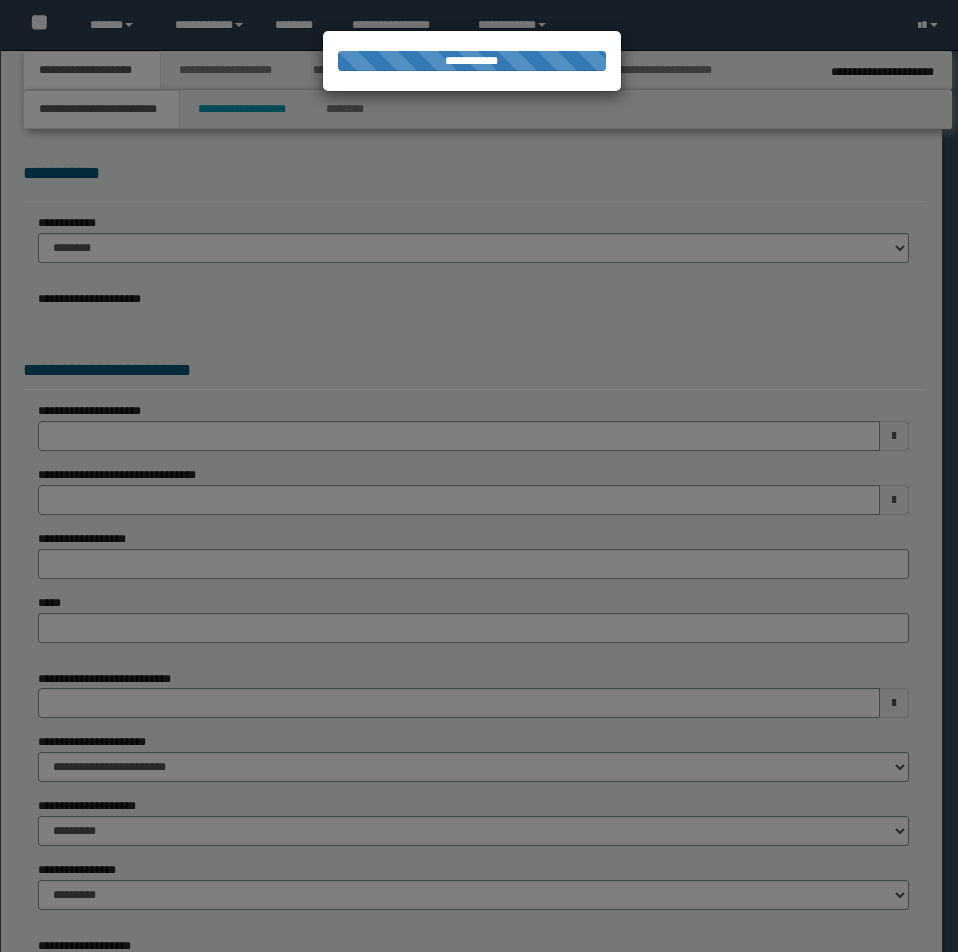 scroll, scrollTop: 0, scrollLeft: 0, axis: both 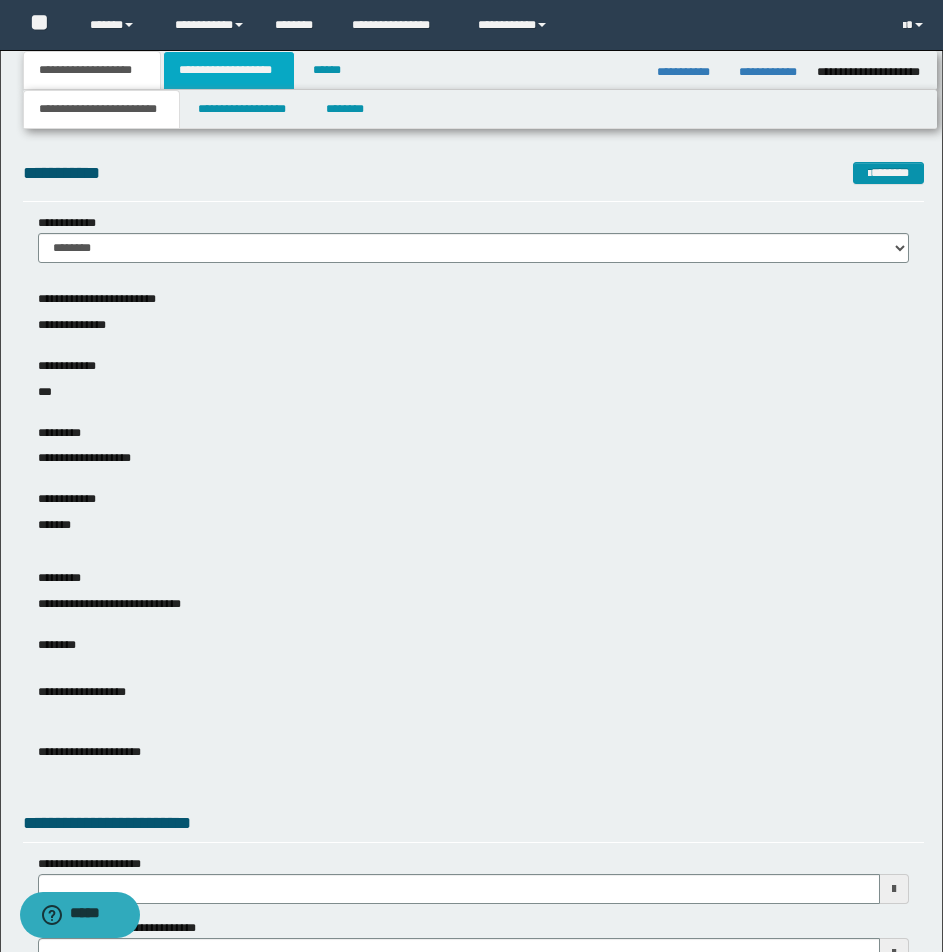 click on "**********" at bounding box center [229, 70] 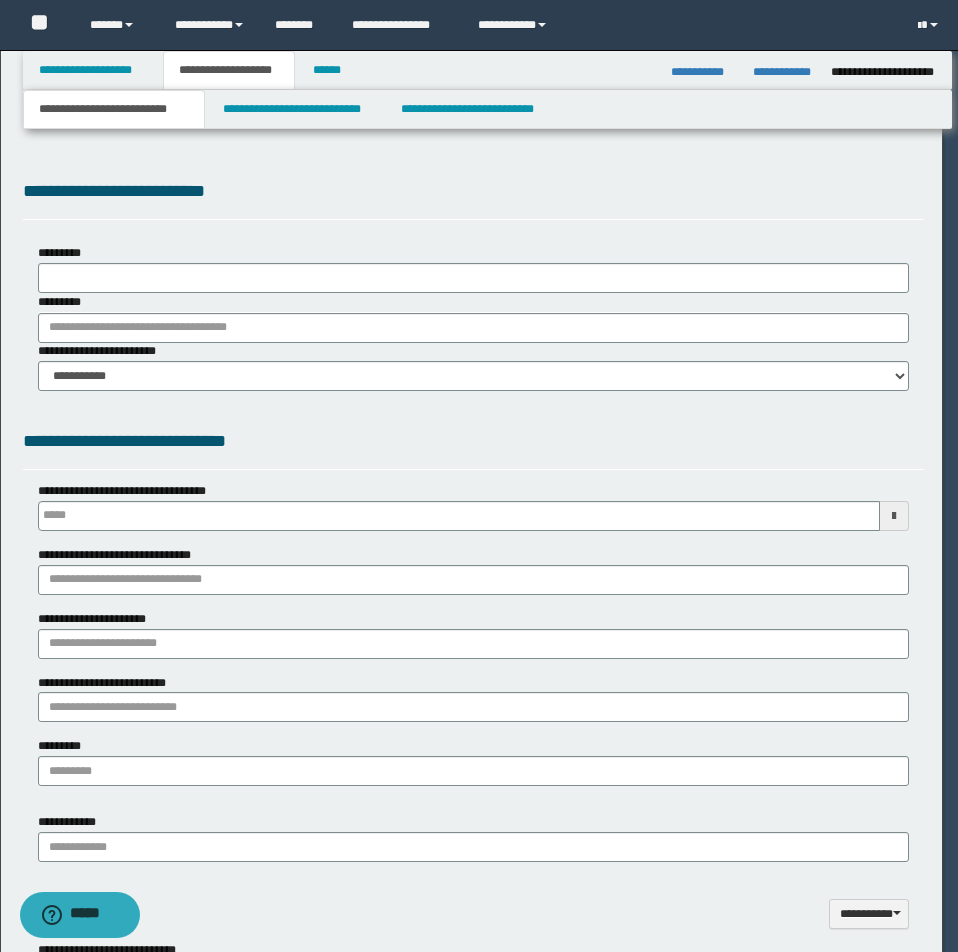 type 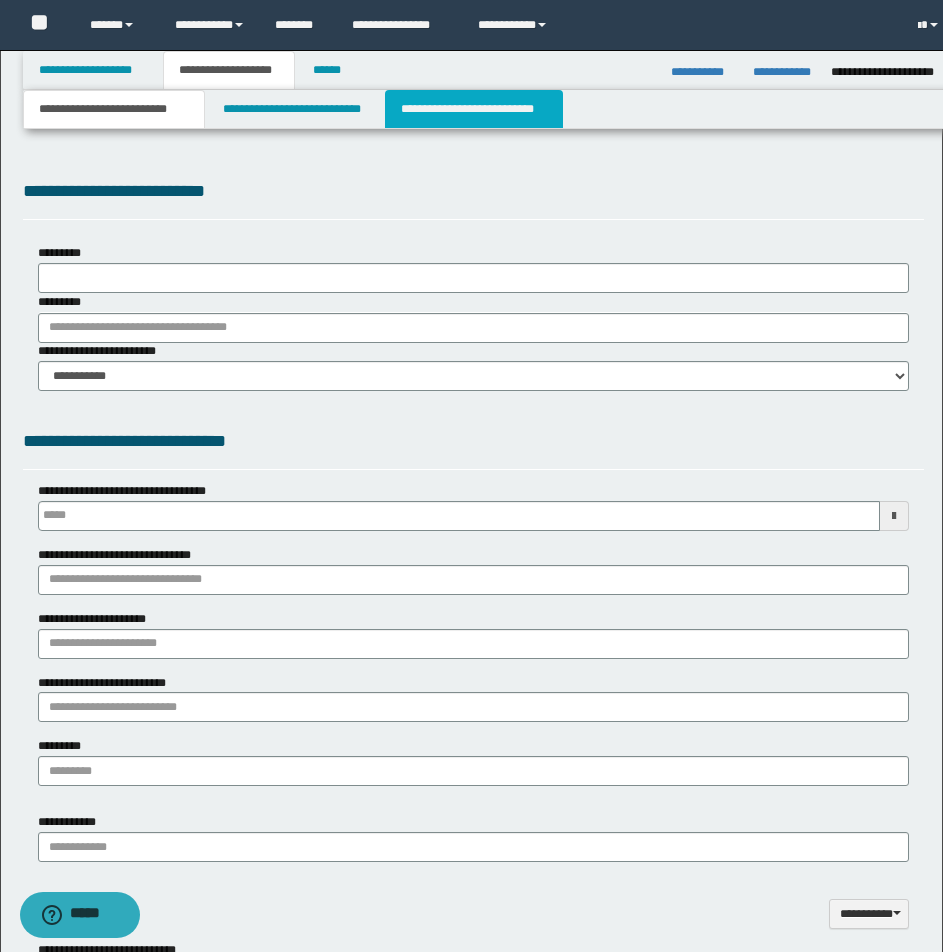 click on "**********" at bounding box center [474, 109] 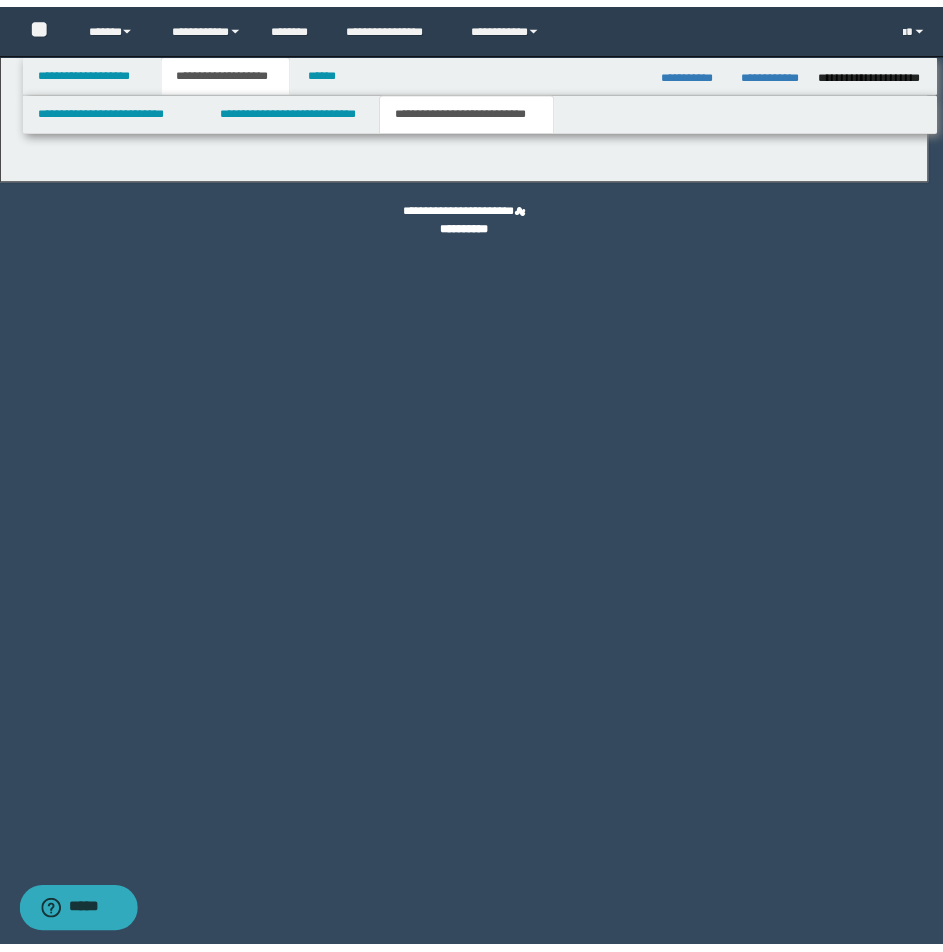 scroll, scrollTop: 0, scrollLeft: 0, axis: both 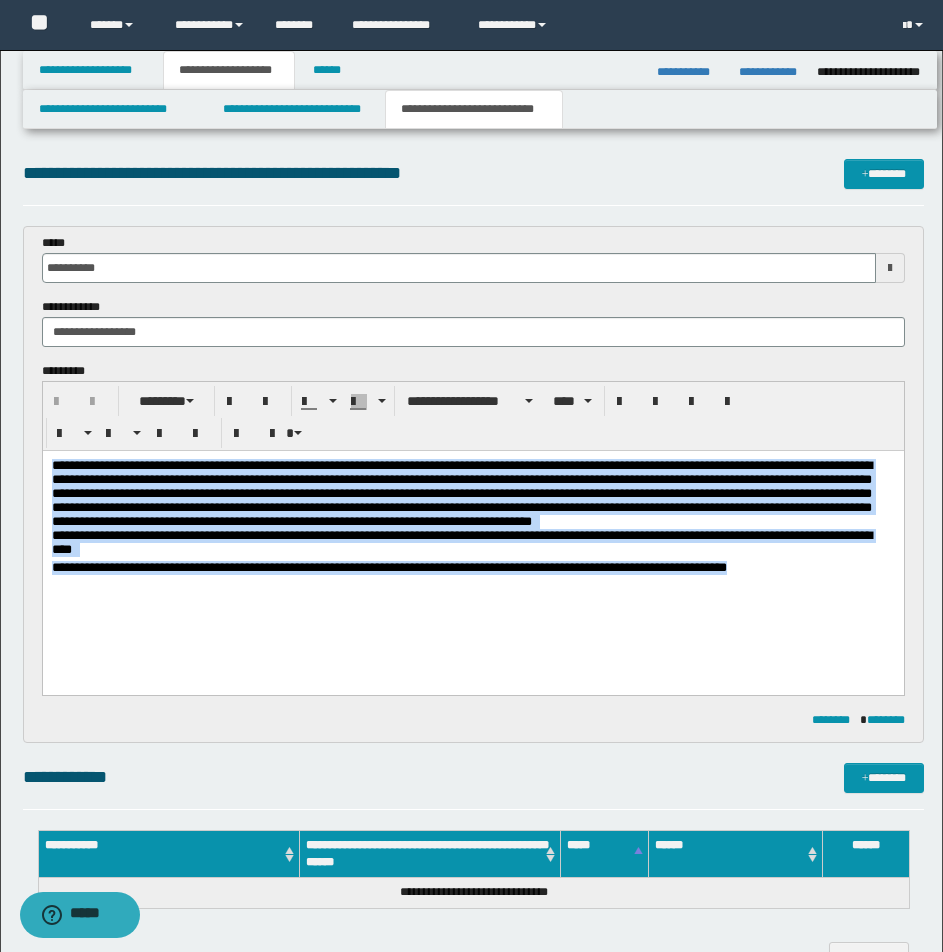 drag, startPoint x: 53, startPoint y: 464, endPoint x: 946, endPoint y: 1052, distance: 1069.202 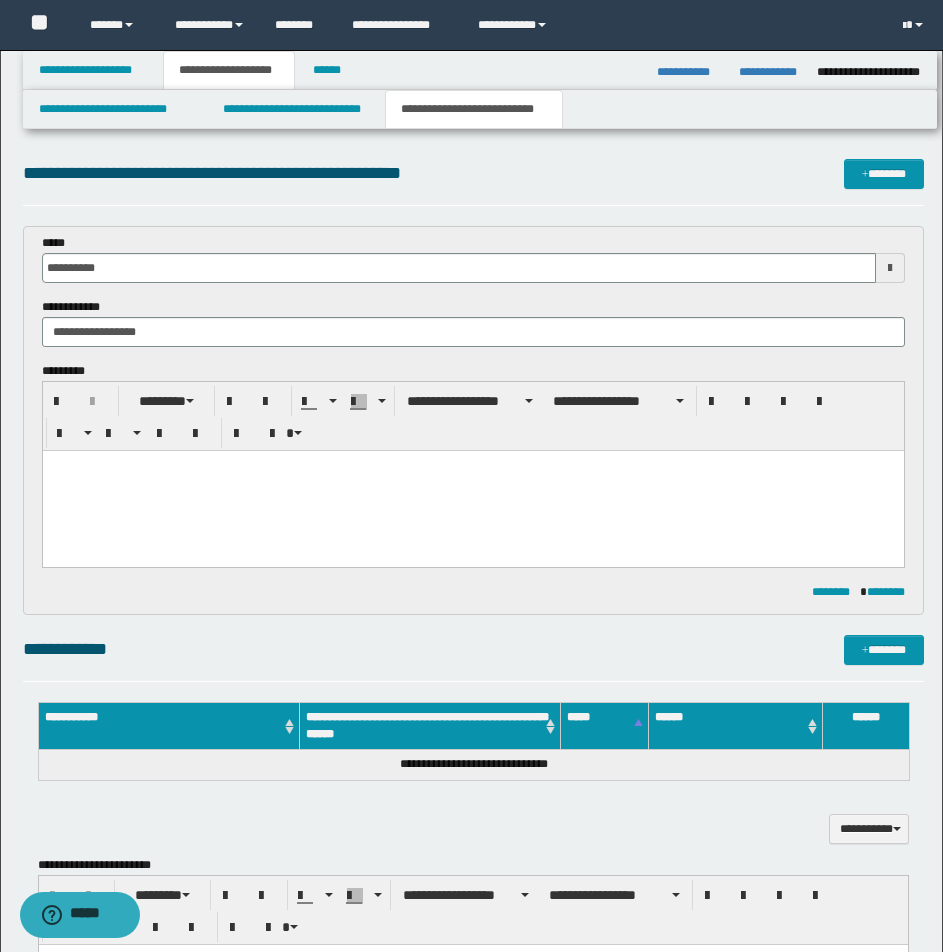 paste 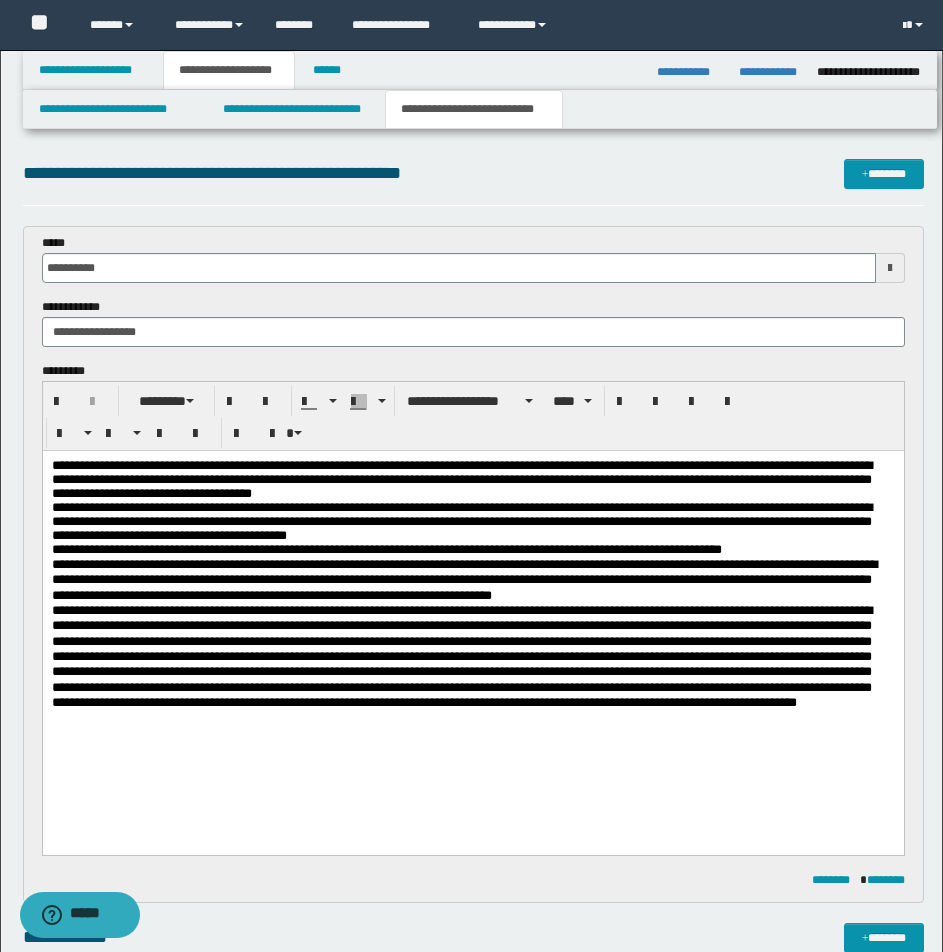 click on "**********" at bounding box center [471, 1108] 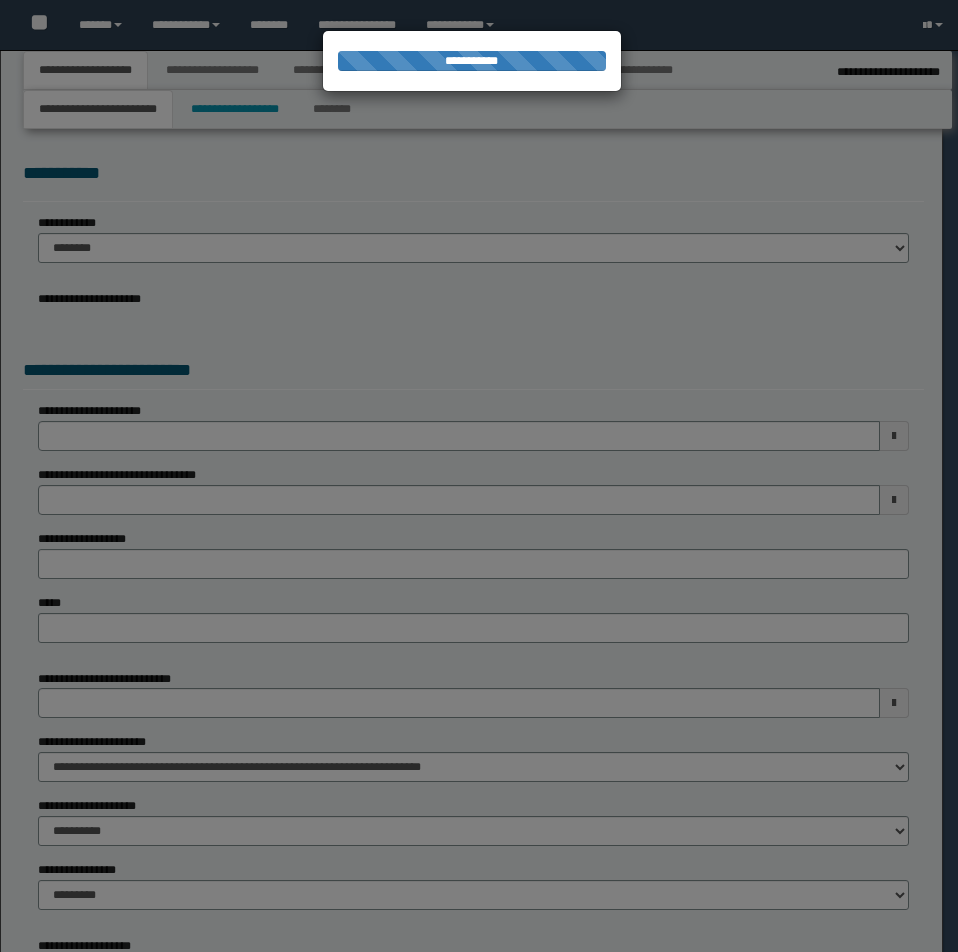 select on "*" 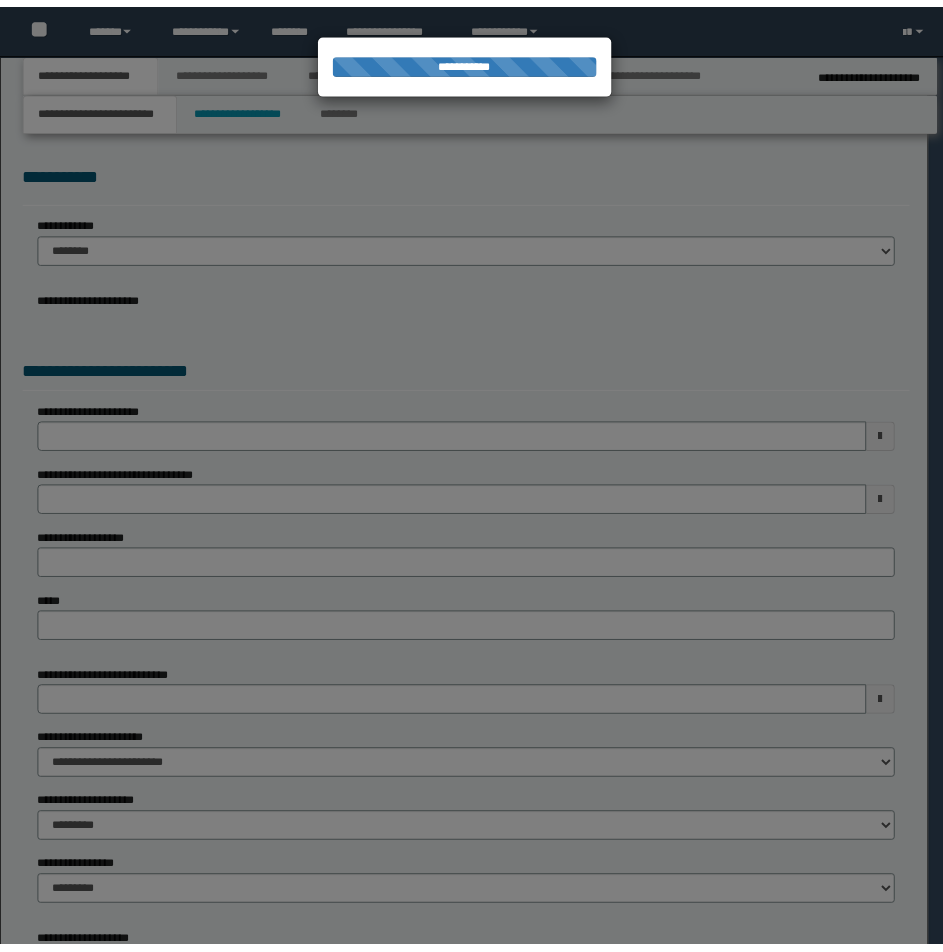 scroll, scrollTop: 0, scrollLeft: 0, axis: both 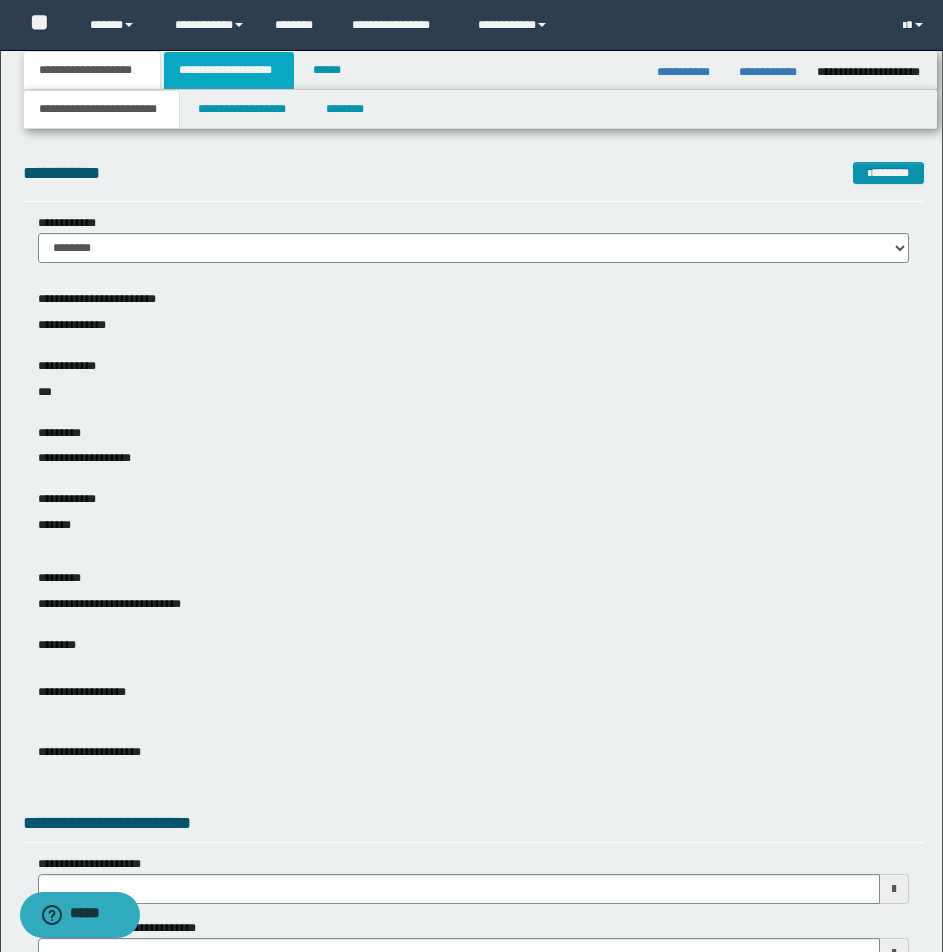 click on "**********" at bounding box center [229, 70] 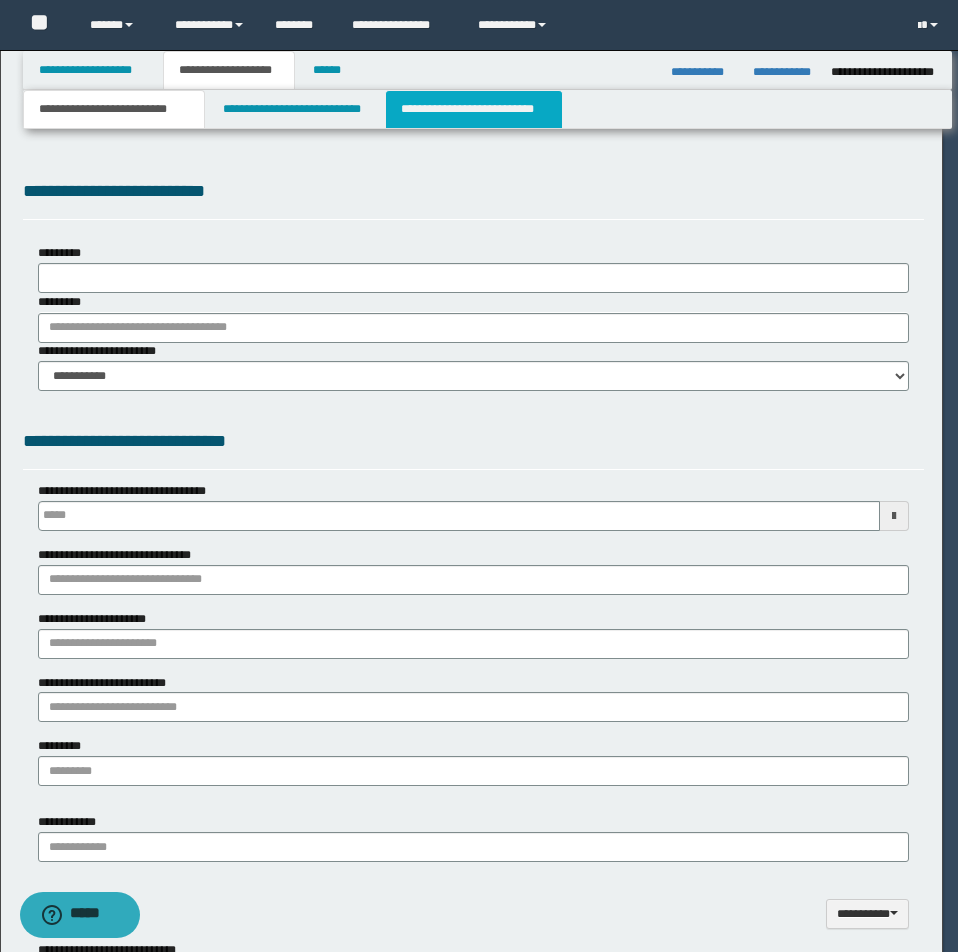 click on "**********" at bounding box center [474, 109] 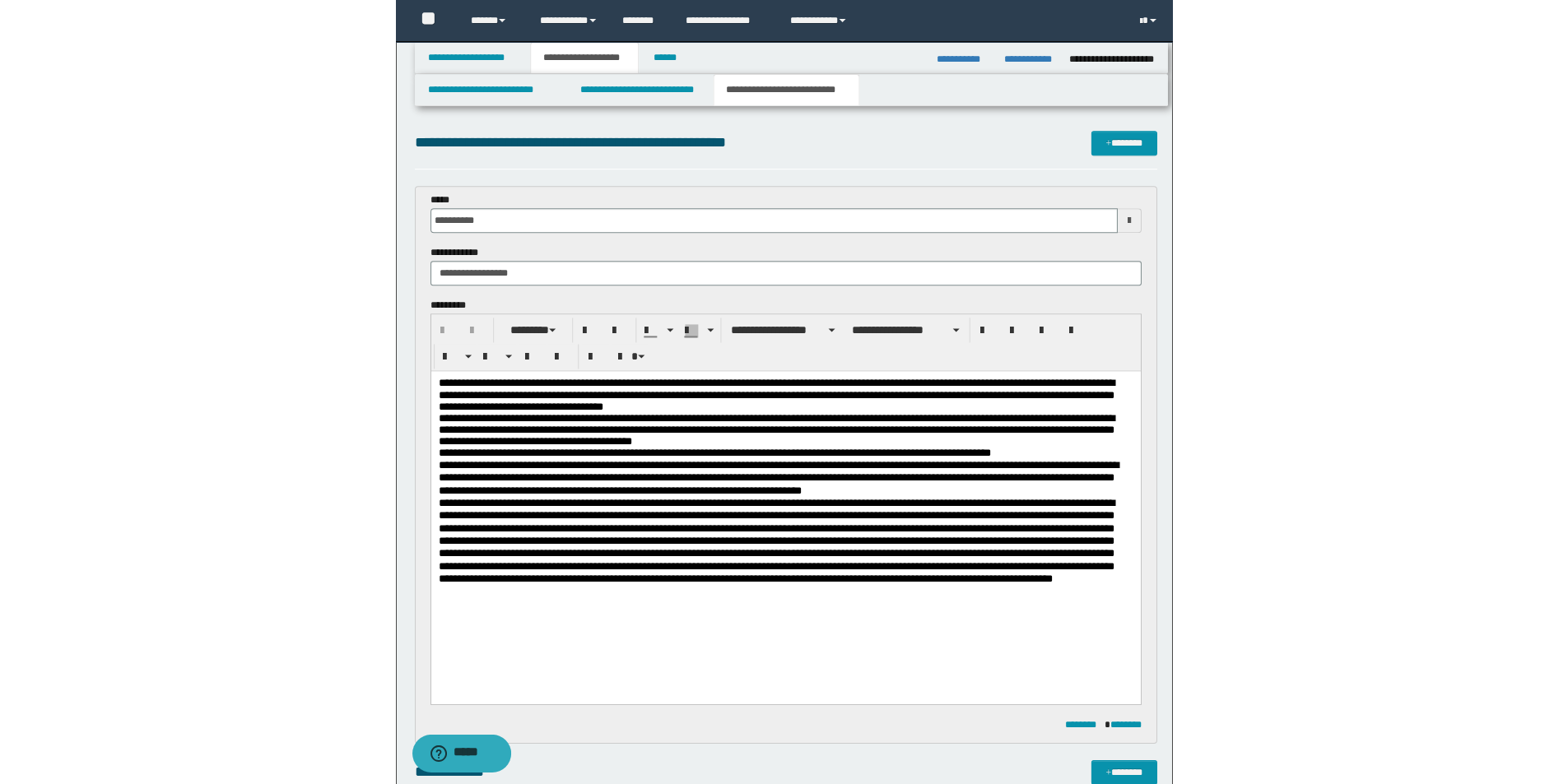scroll, scrollTop: 0, scrollLeft: 0, axis: both 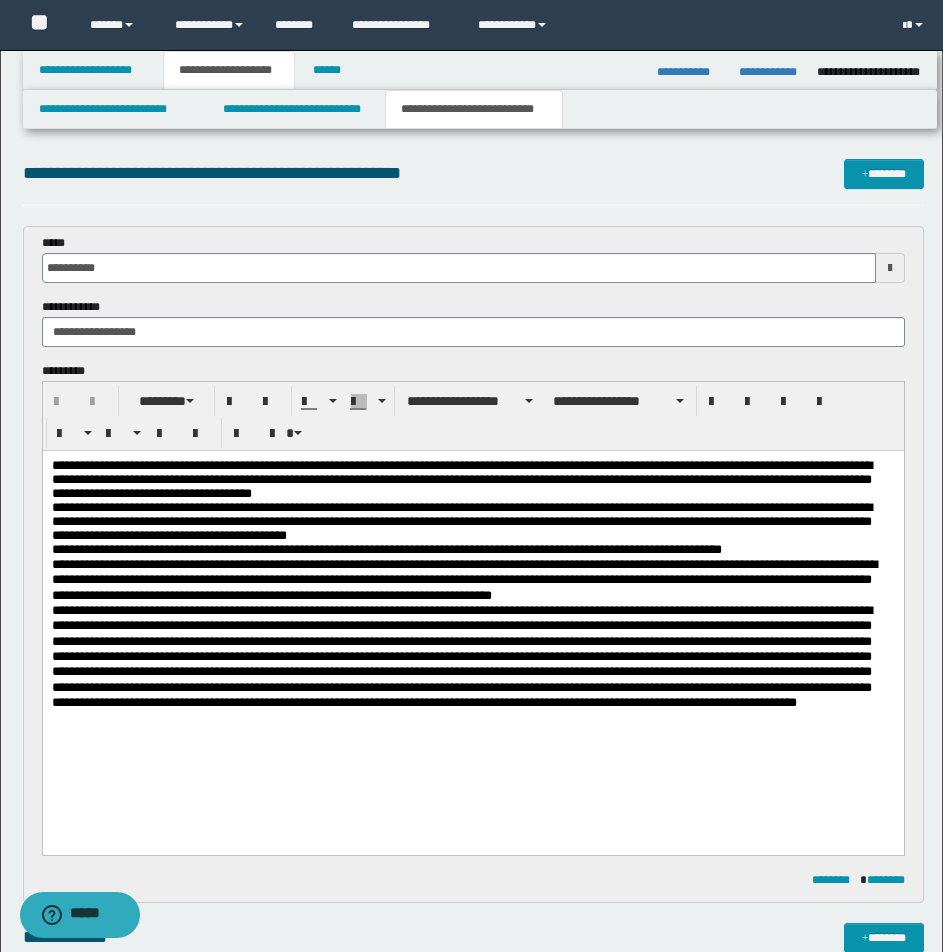 click on "**********" at bounding box center (471, 1108) 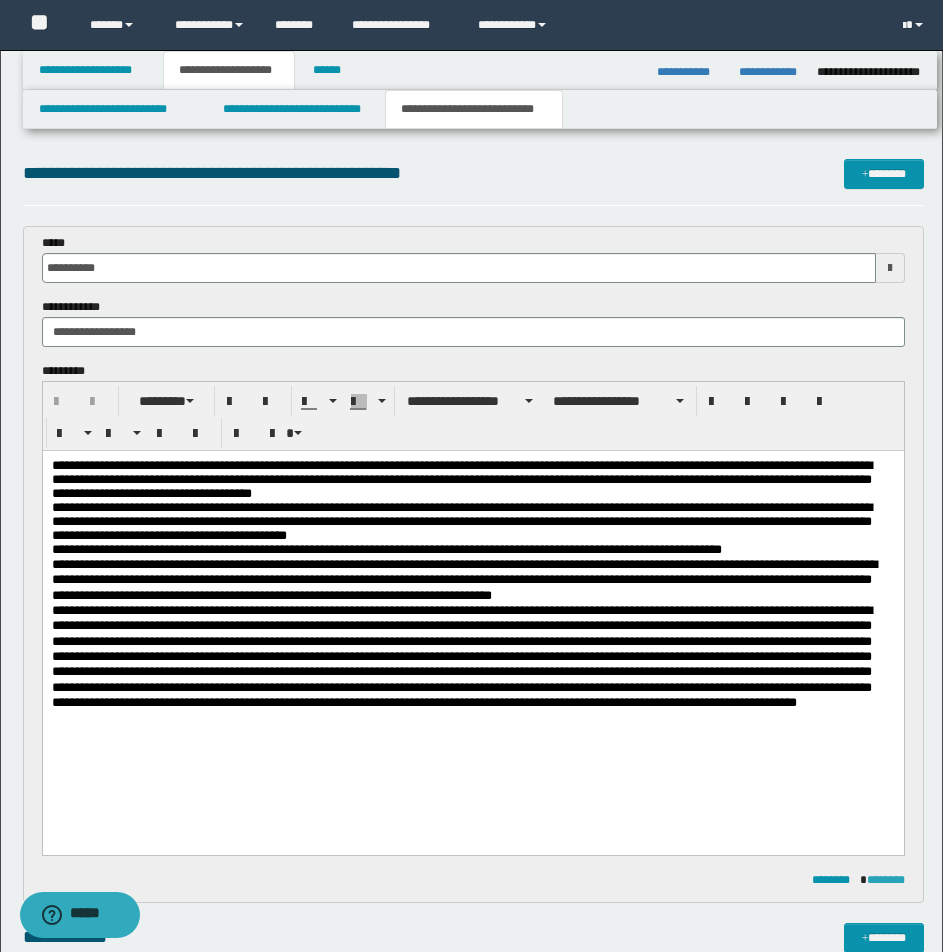 click on "********" at bounding box center [886, 880] 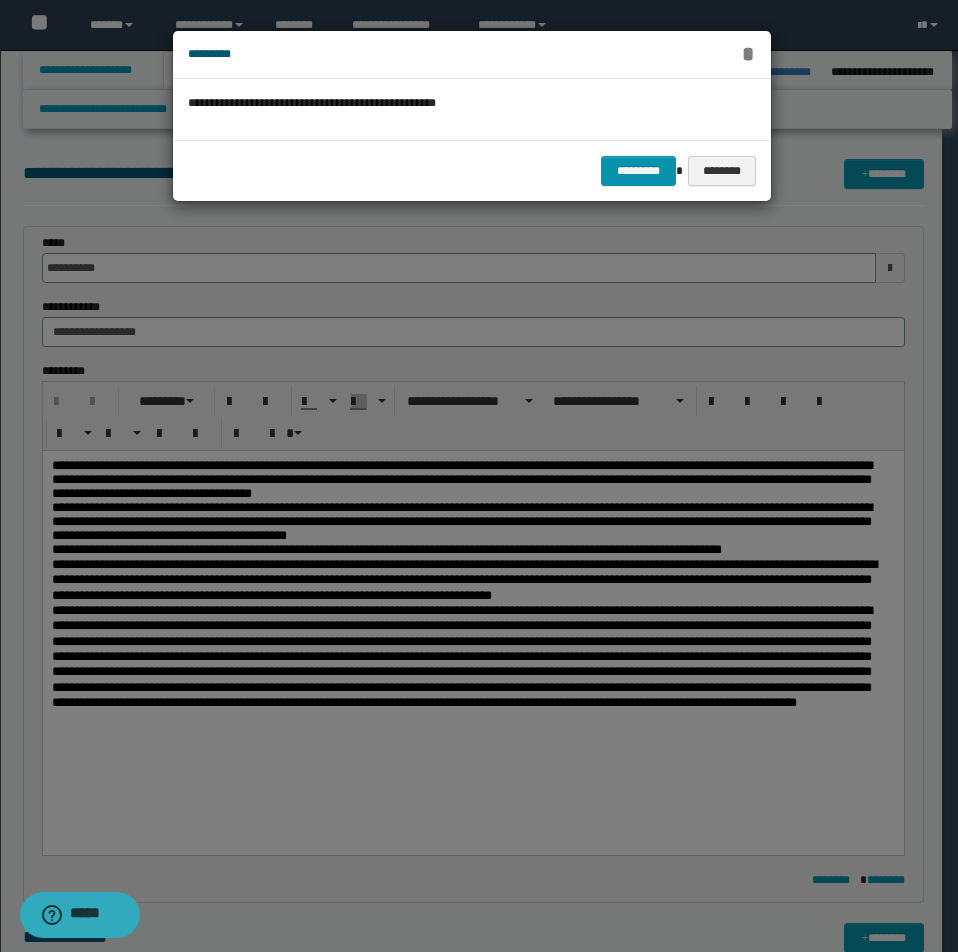 click on "*" at bounding box center (748, 54) 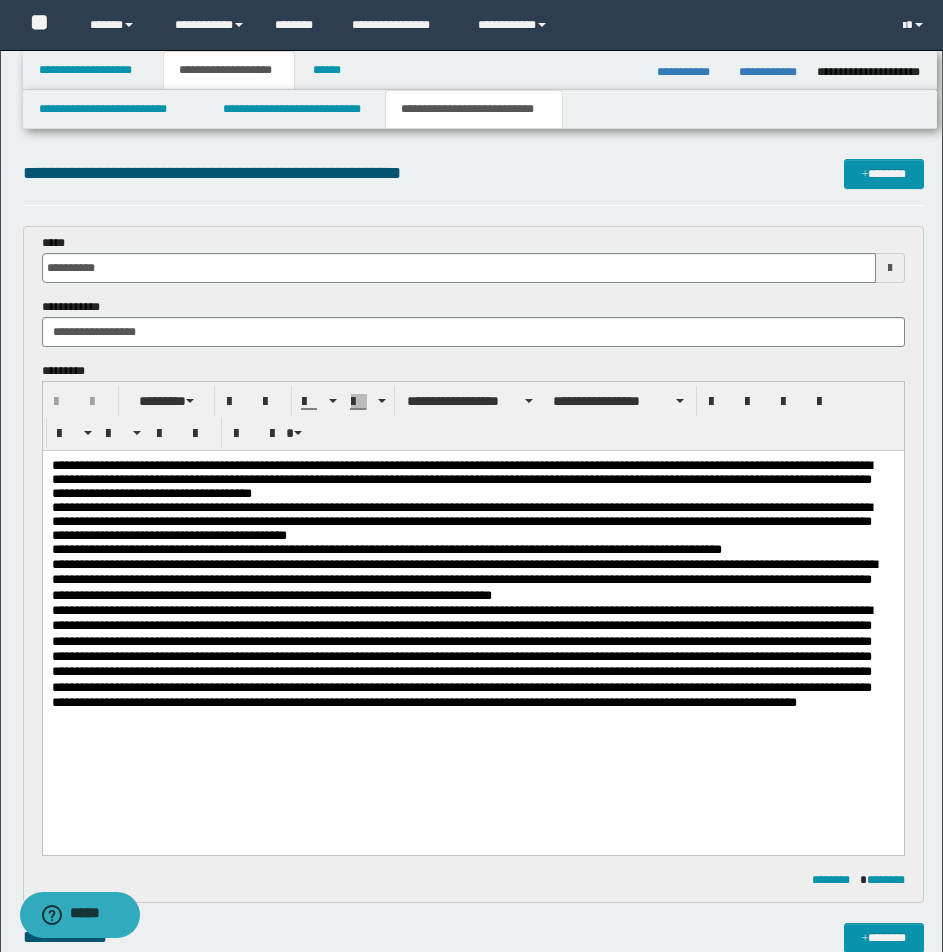 click on "**********" at bounding box center (473, 564) 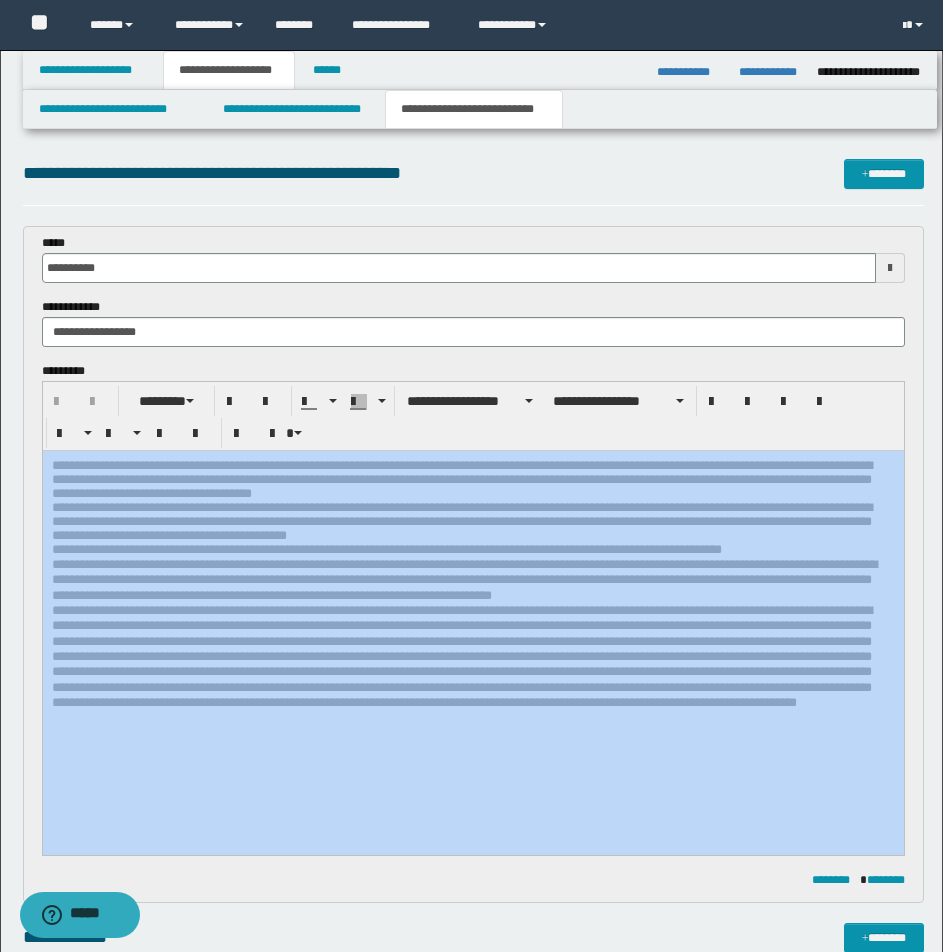 click on "**********" at bounding box center [473, 564] 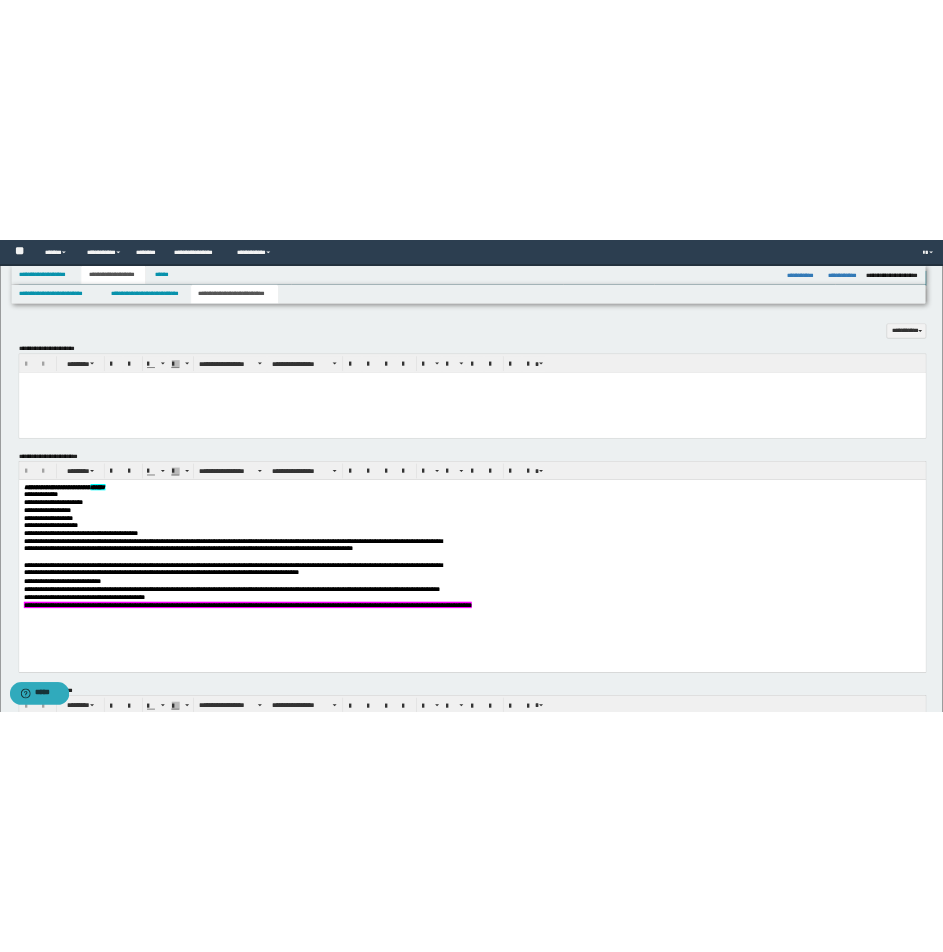 scroll, scrollTop: 929, scrollLeft: 0, axis: vertical 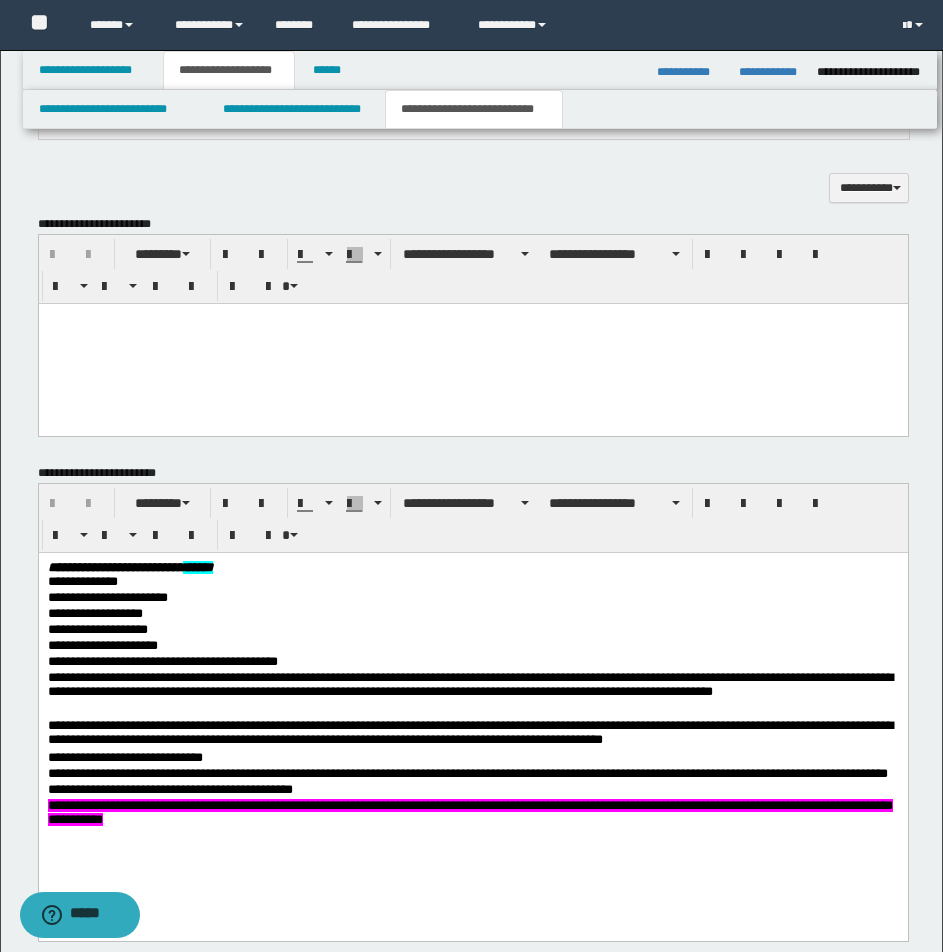 click at bounding box center (128, 286) 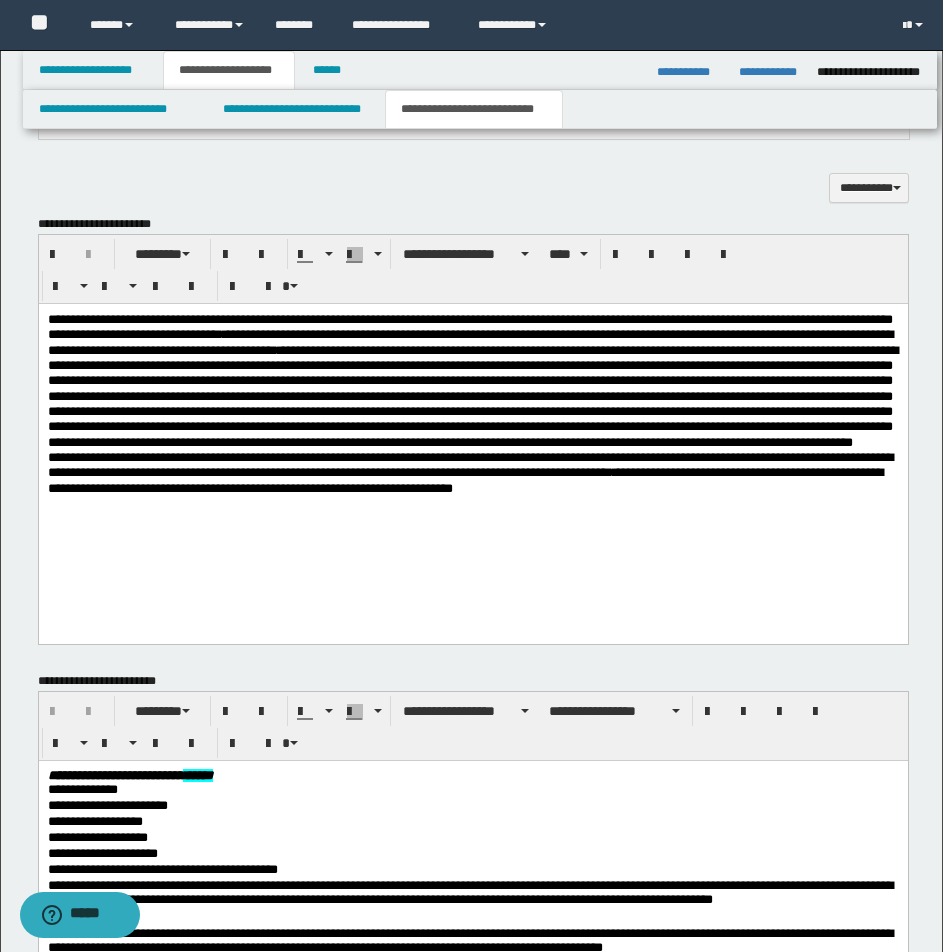 scroll, scrollTop: 969, scrollLeft: 0, axis: vertical 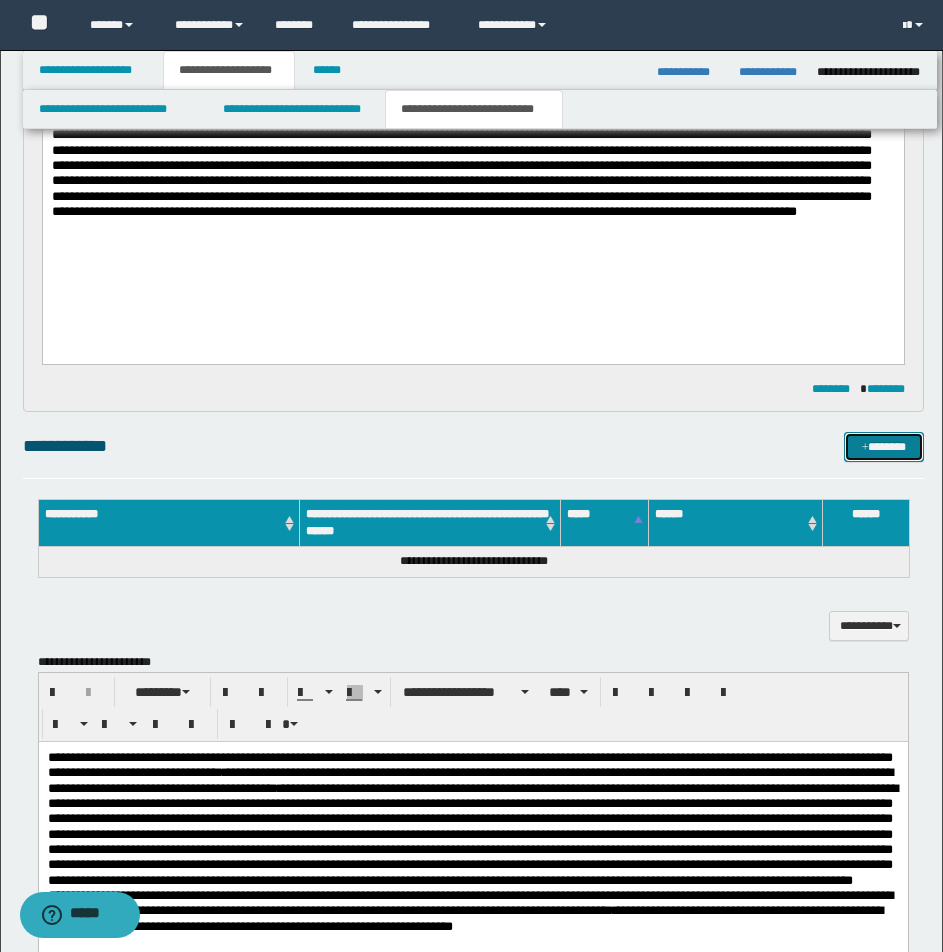click on "*******" at bounding box center (884, 447) 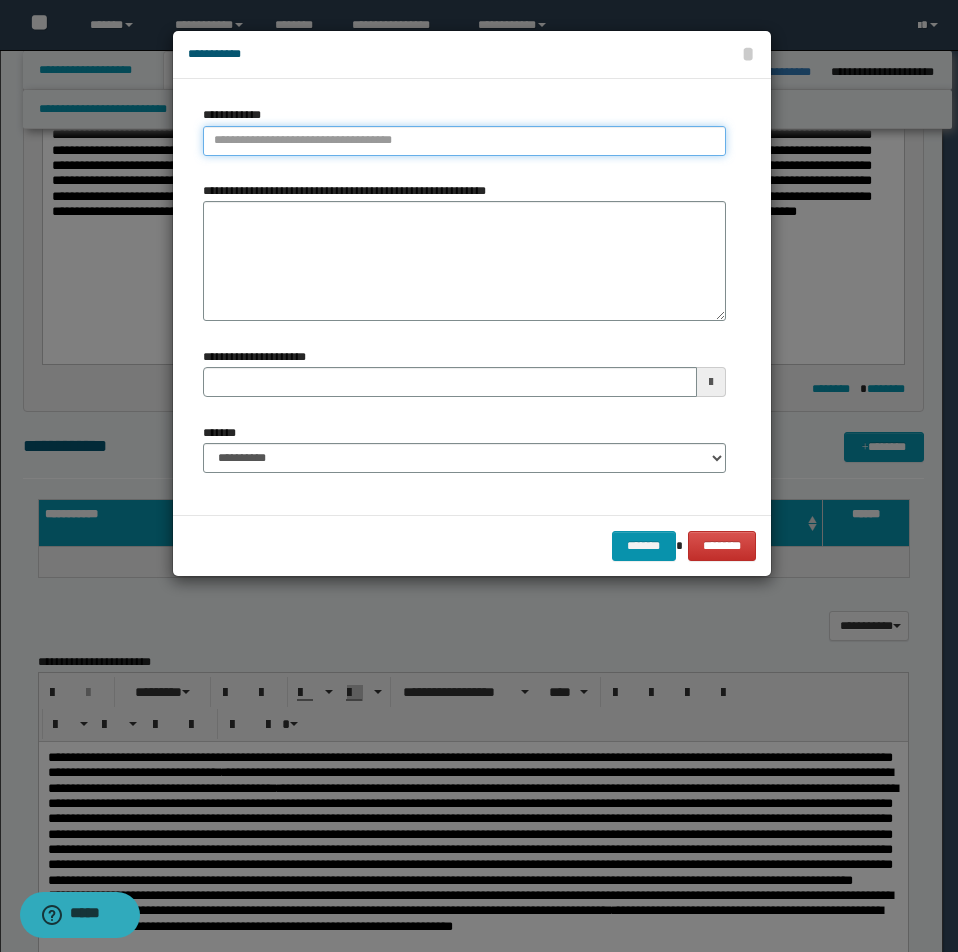 click on "**********" at bounding box center (464, 141) 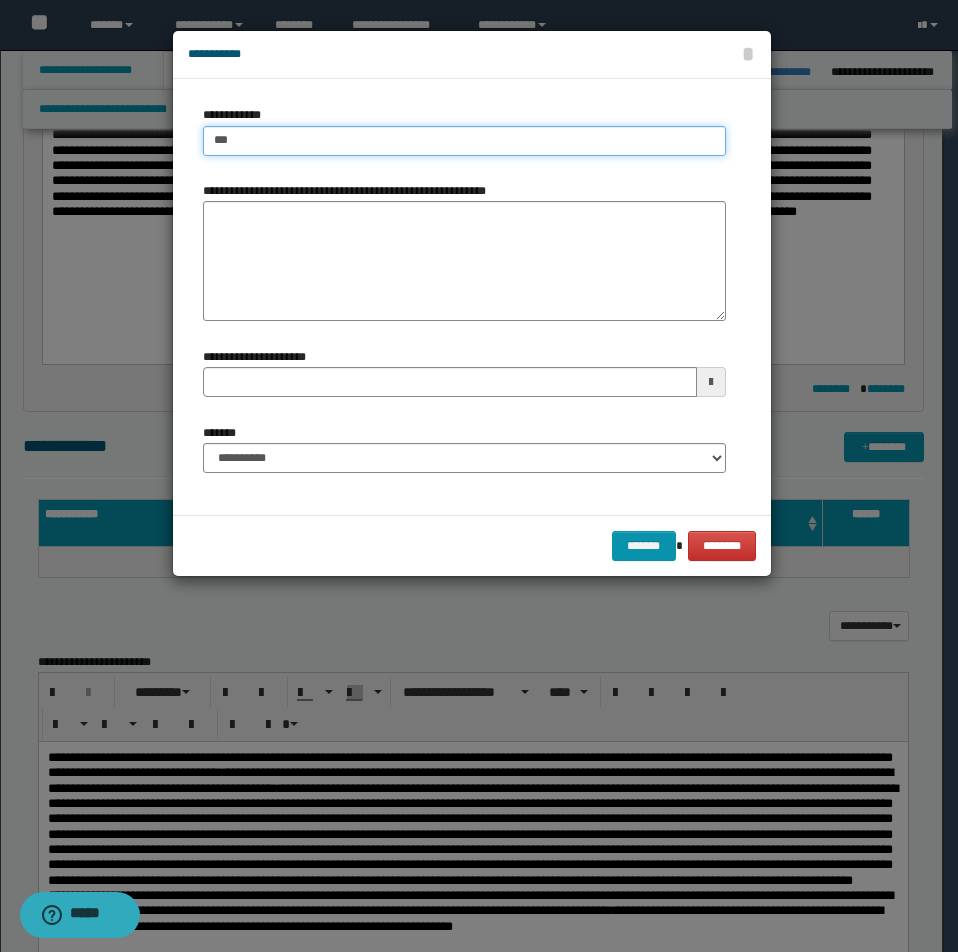 type on "****" 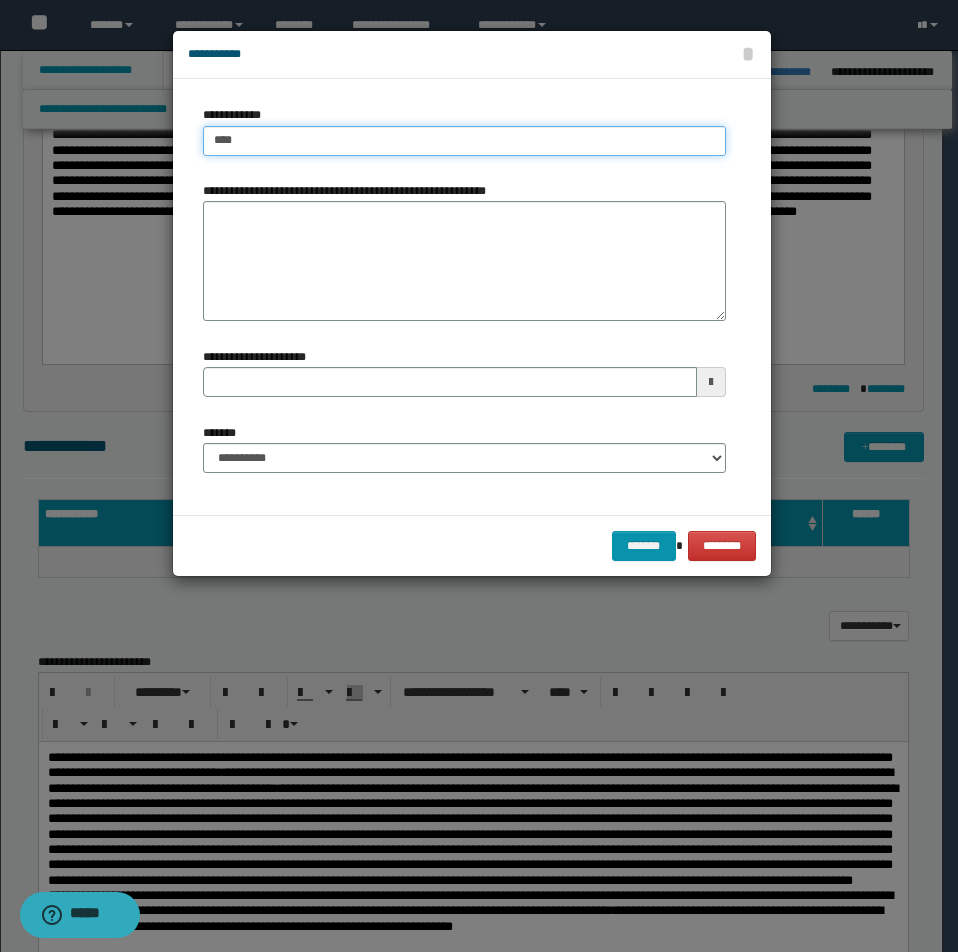 type on "****" 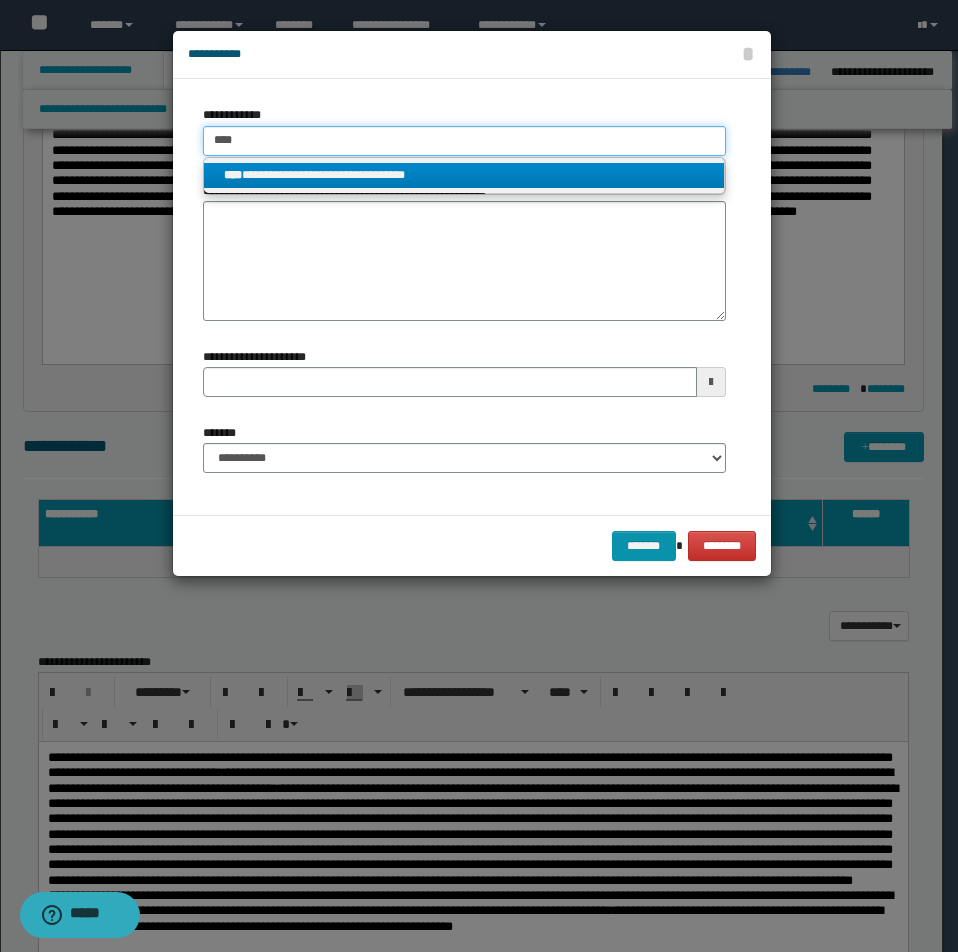 type on "****" 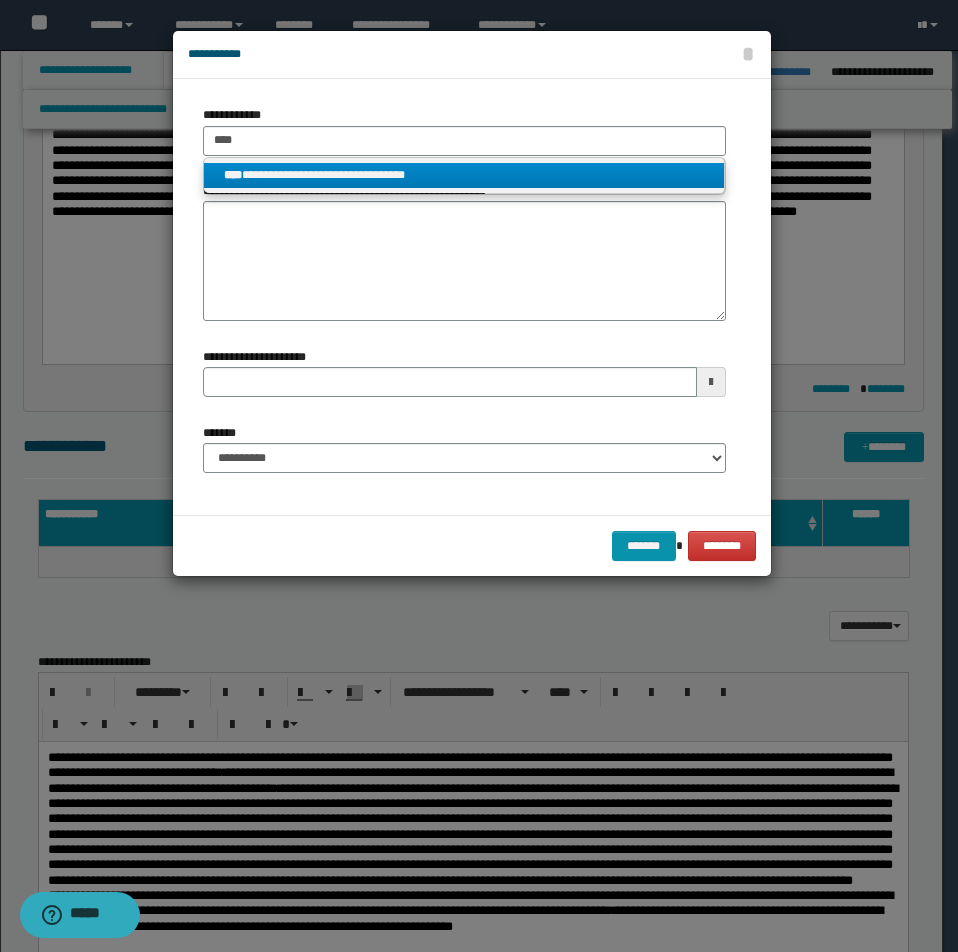 click on "**********" at bounding box center (464, 175) 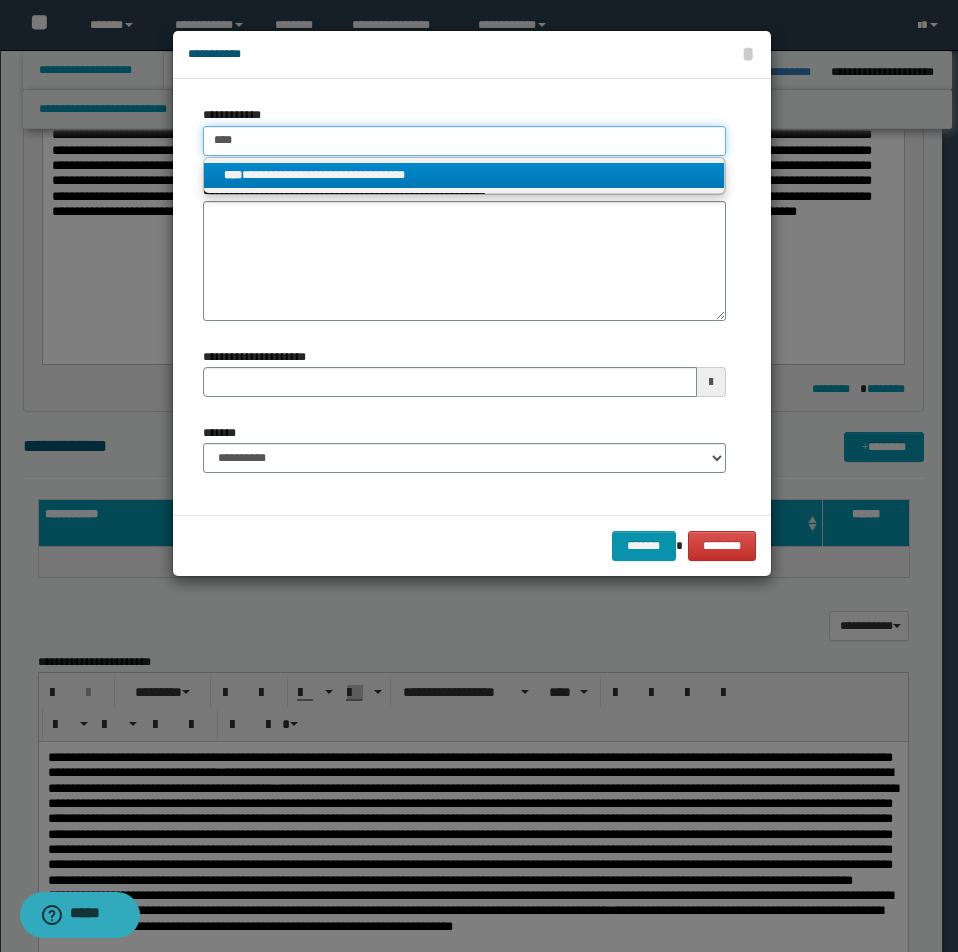 type 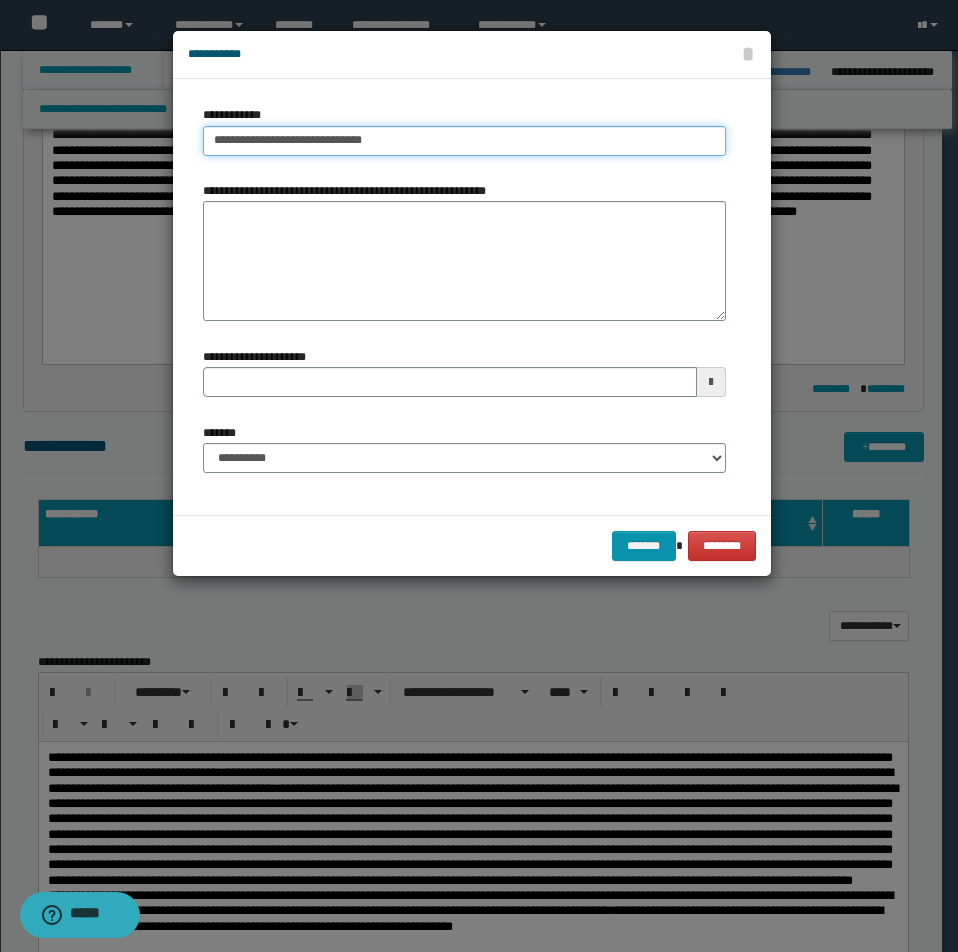 drag, startPoint x: 213, startPoint y: 140, endPoint x: 397, endPoint y: 141, distance: 184.00272 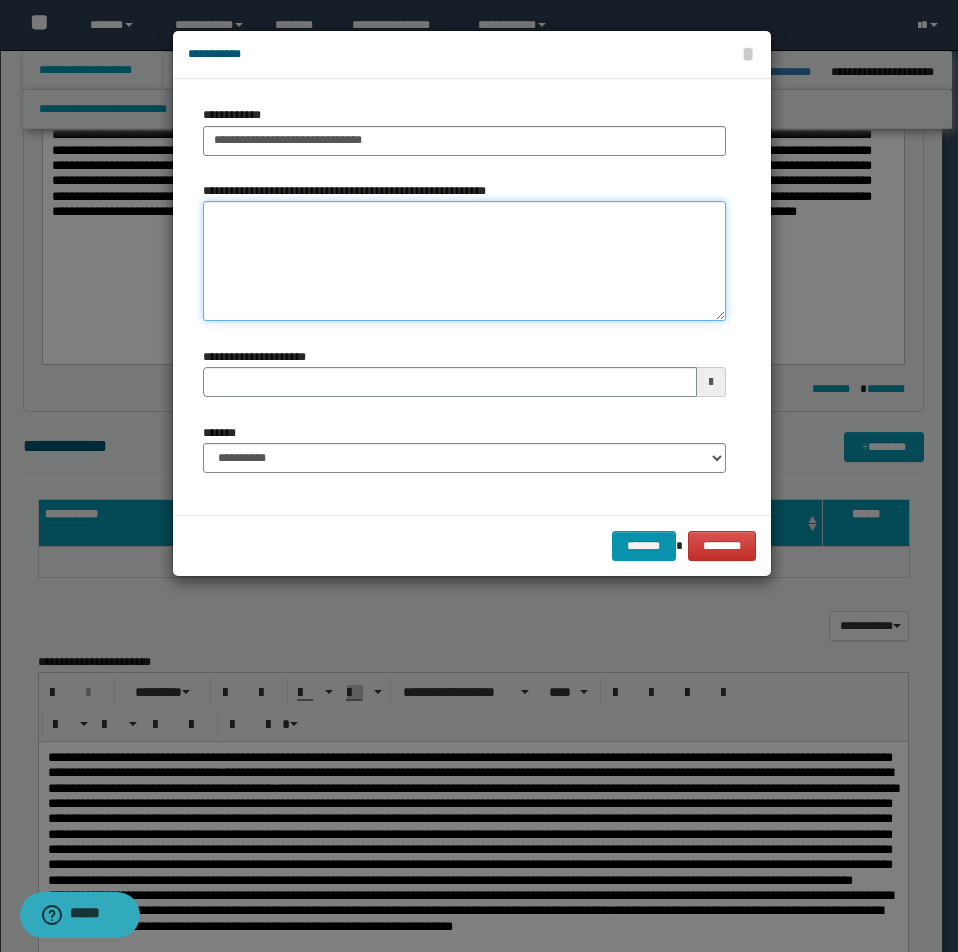 click on "**********" at bounding box center [464, 261] 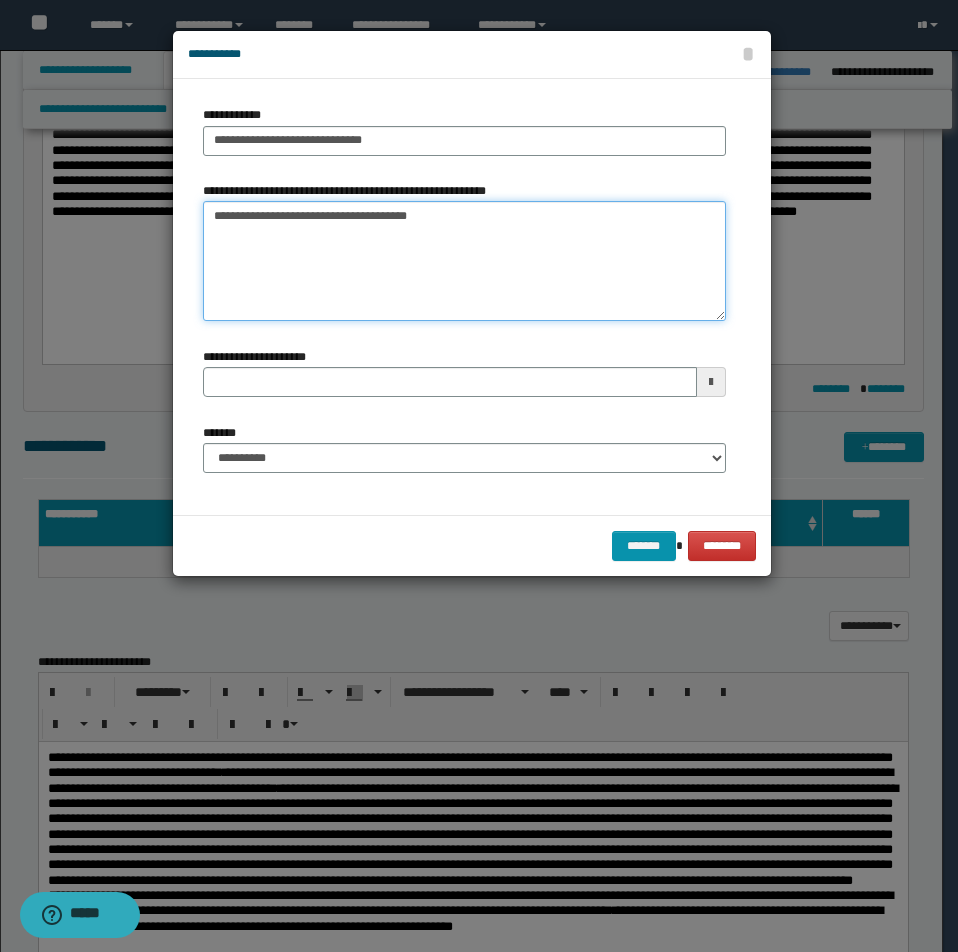 type on "**********" 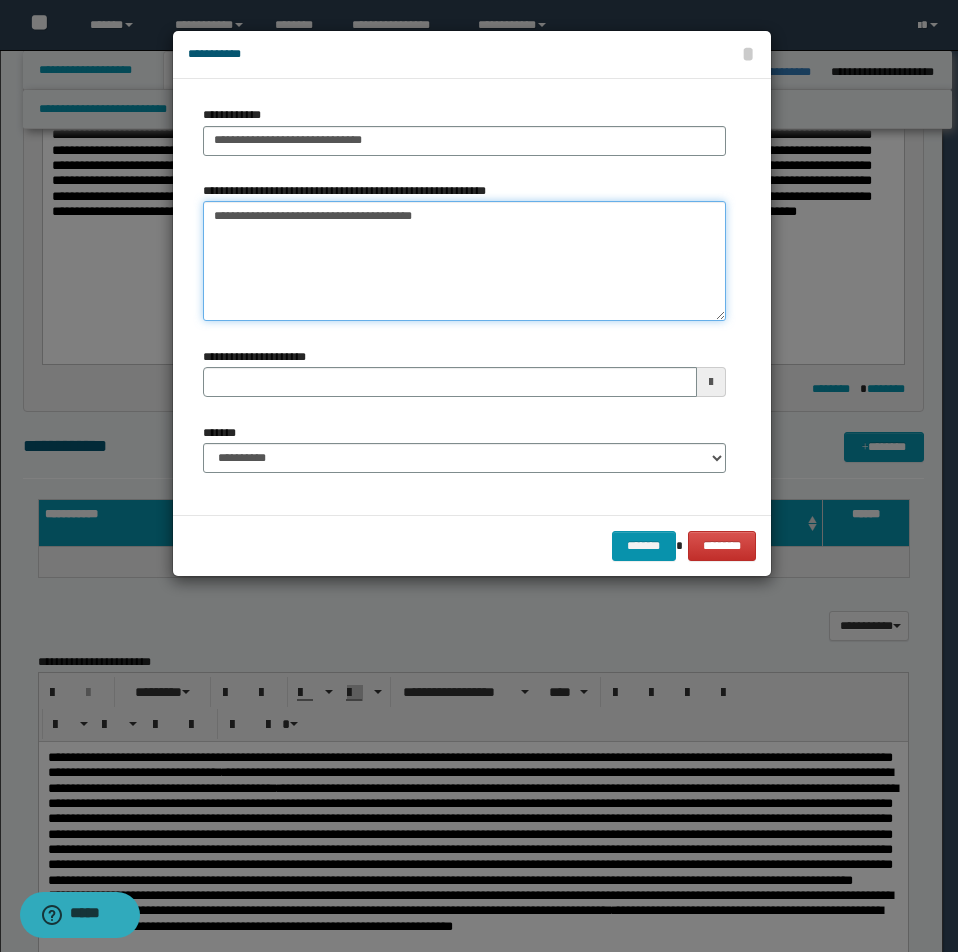 type 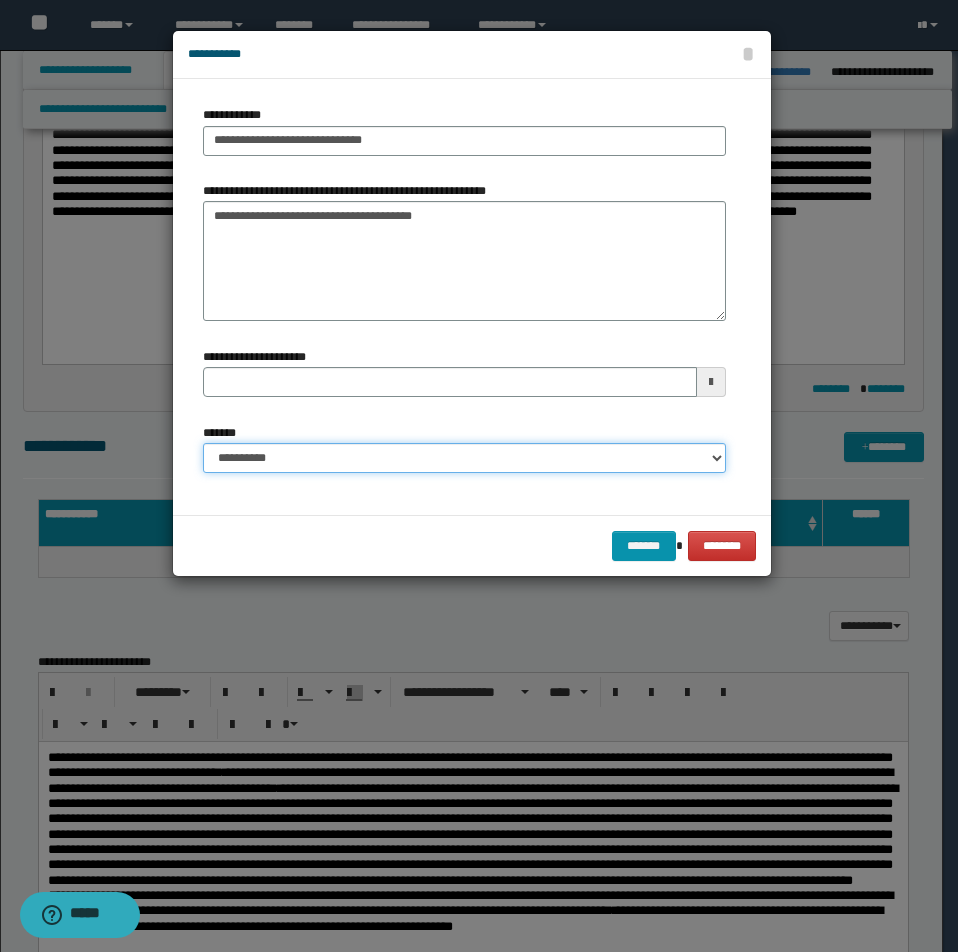 click on "**********" at bounding box center (464, 458) 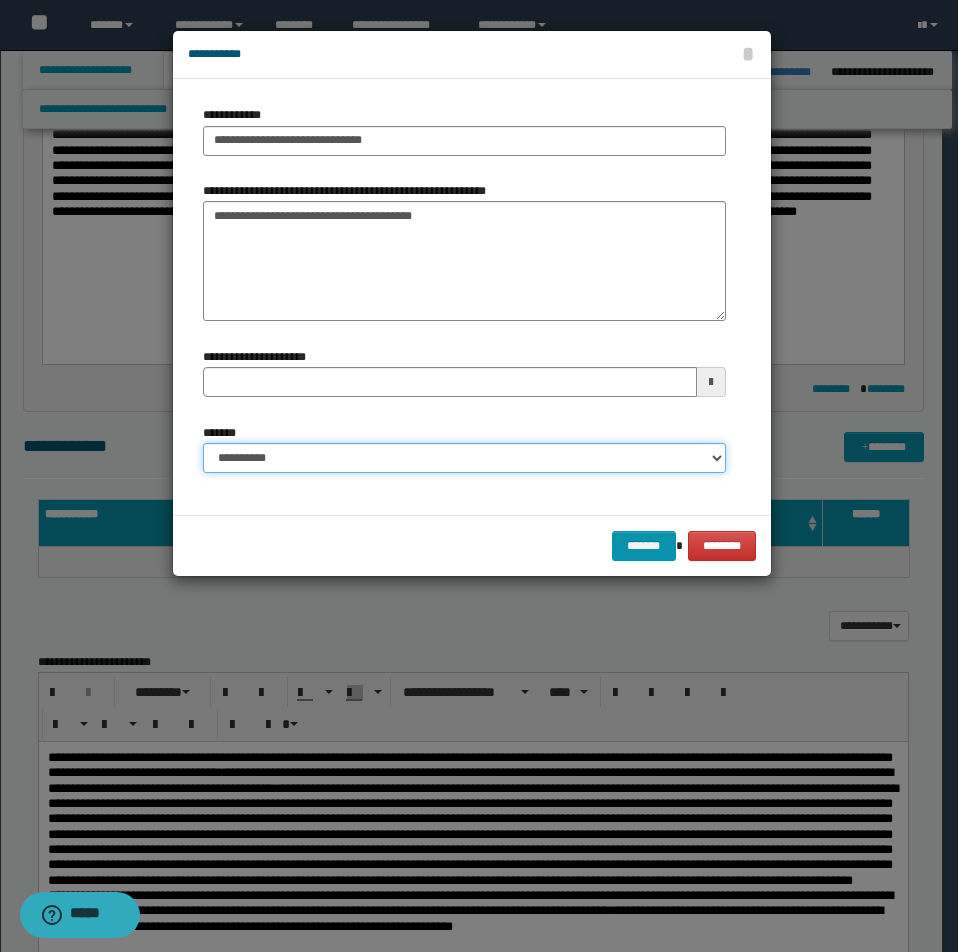 select on "*" 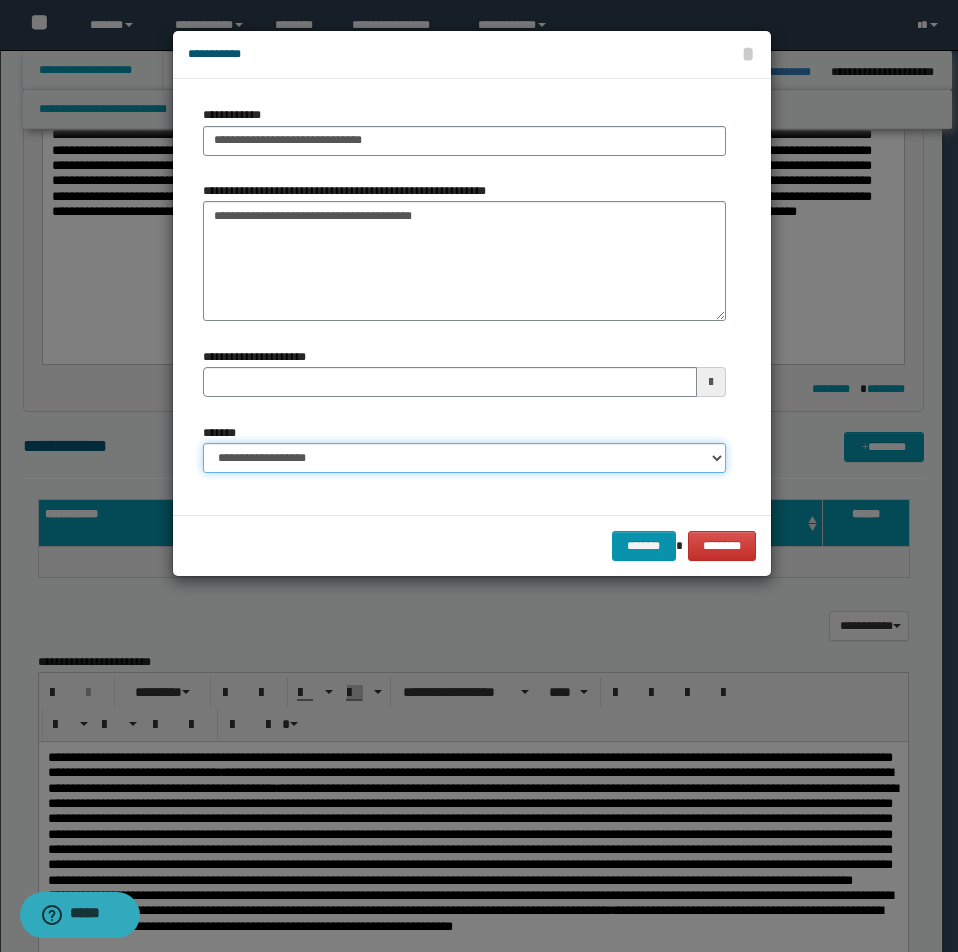 click on "**********" at bounding box center (464, 458) 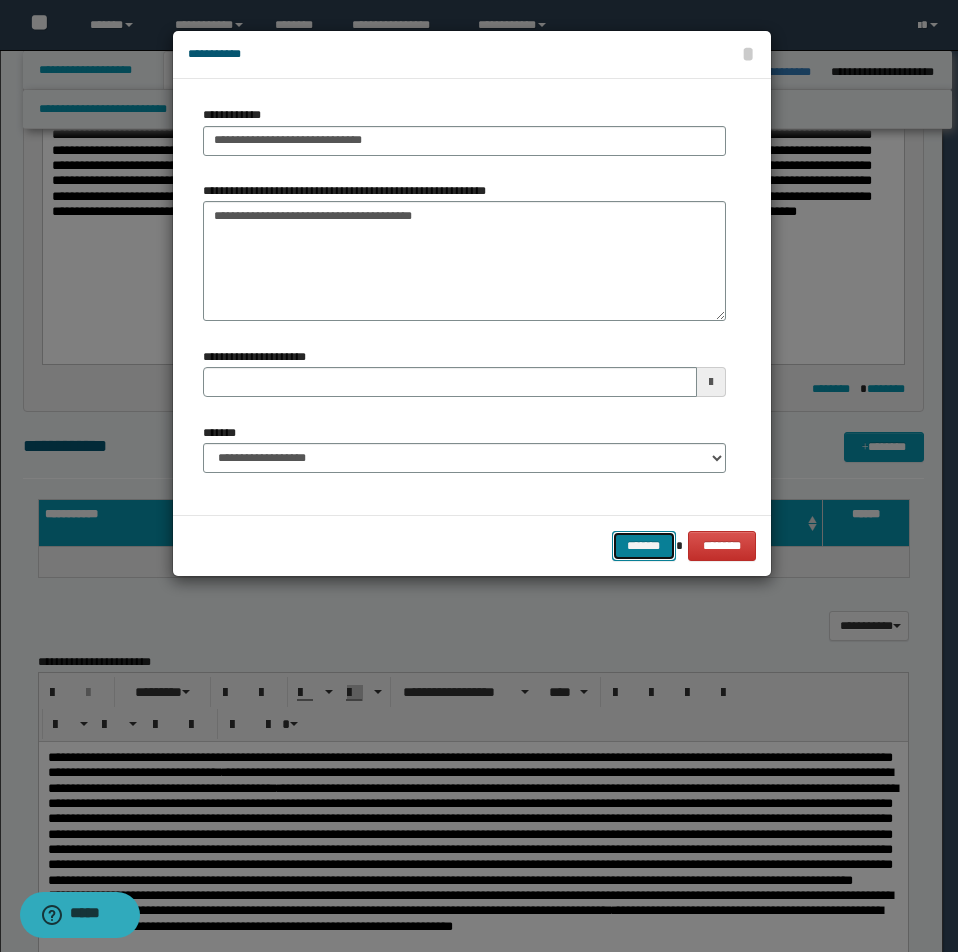 click on "*******" at bounding box center [644, 546] 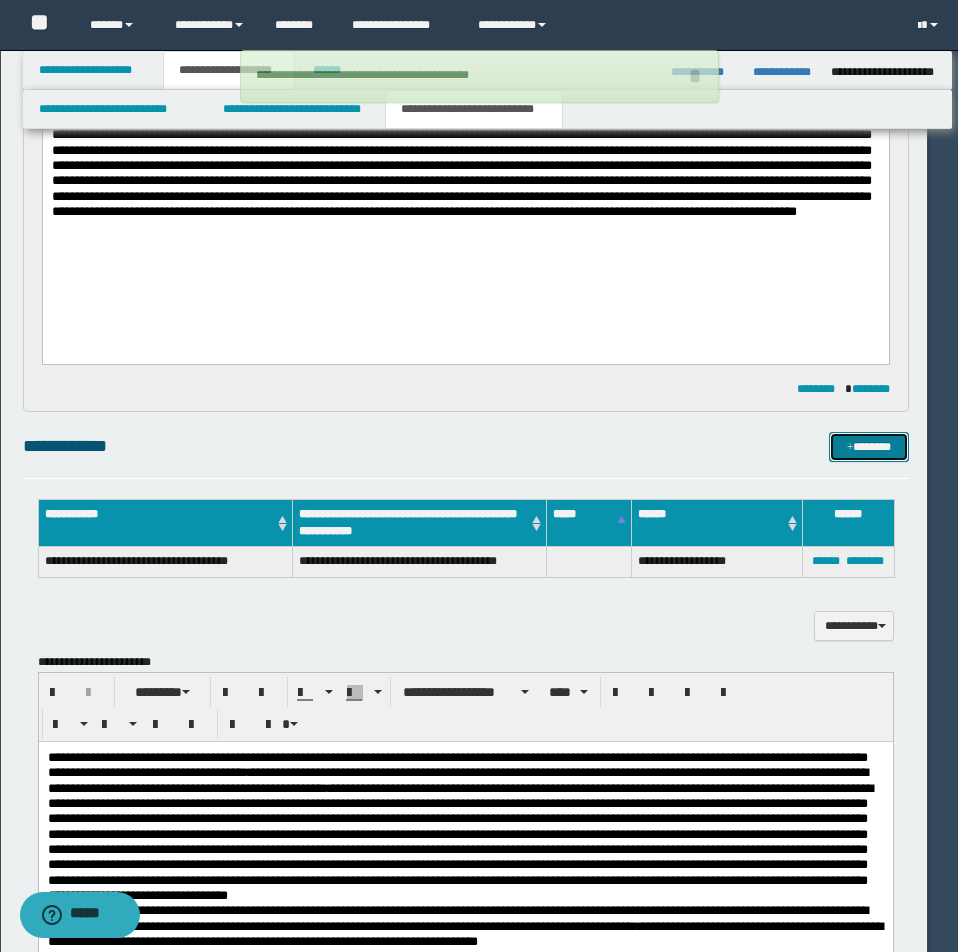 type 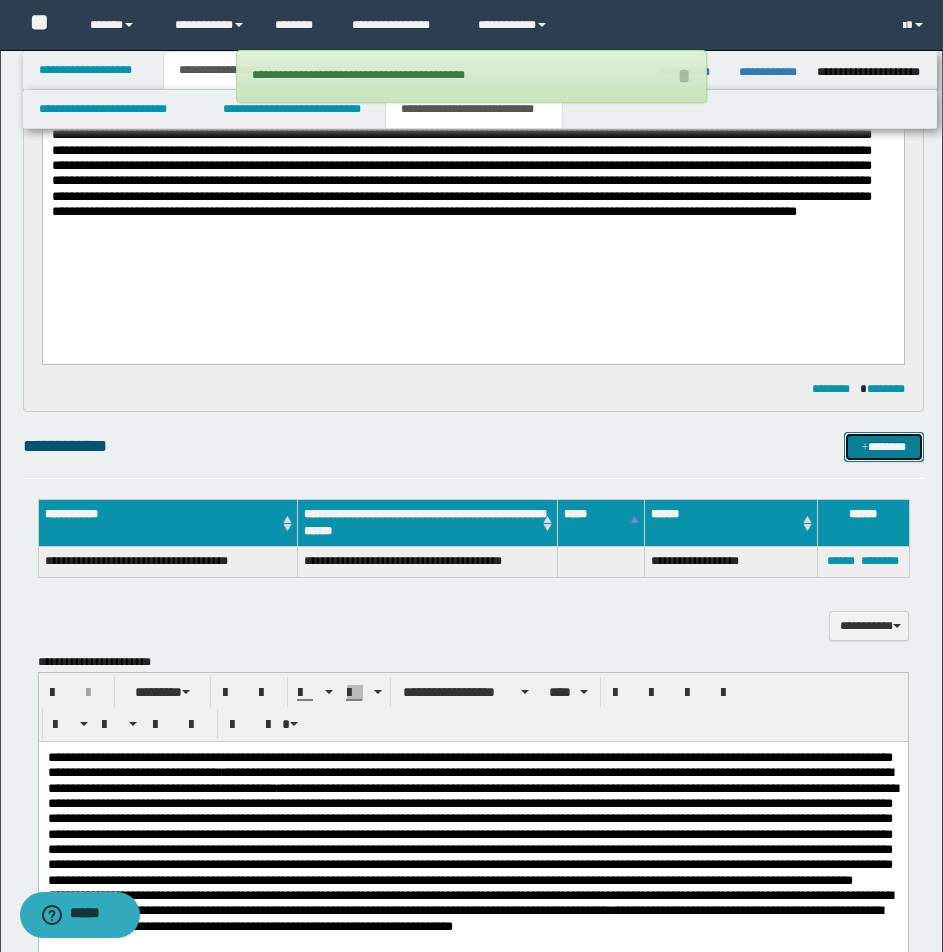 click on "*******" at bounding box center [884, 447] 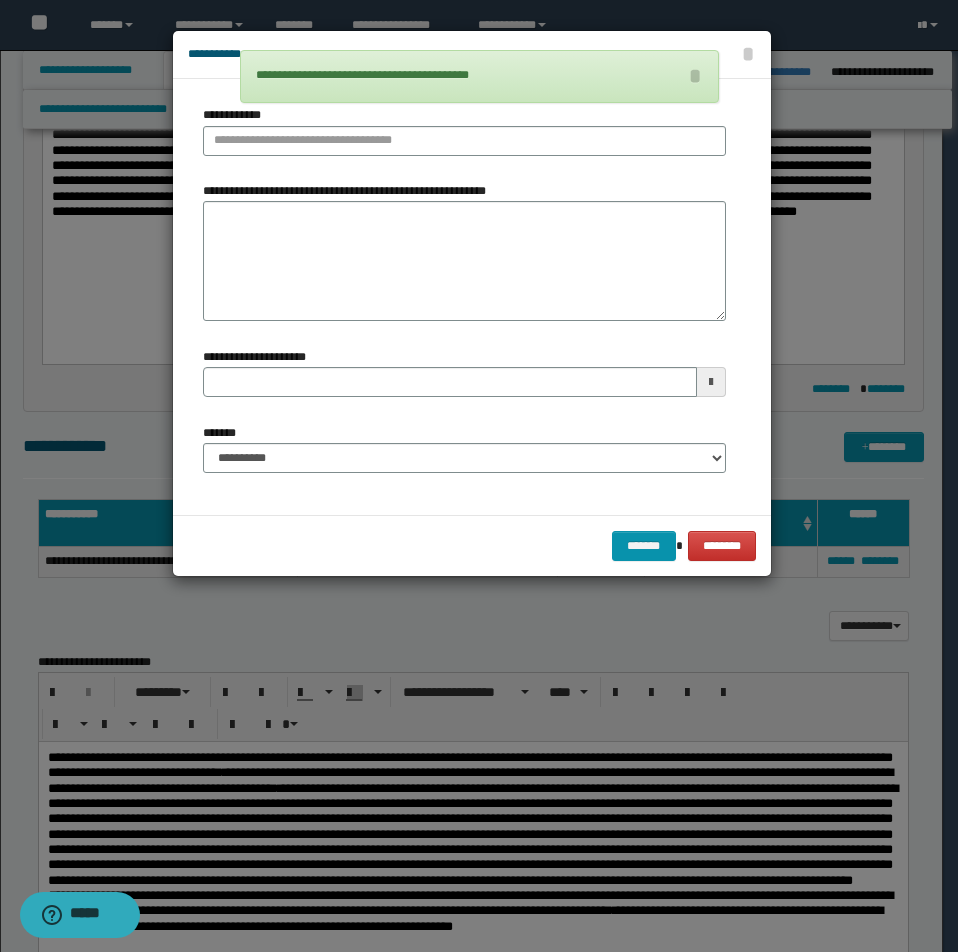type 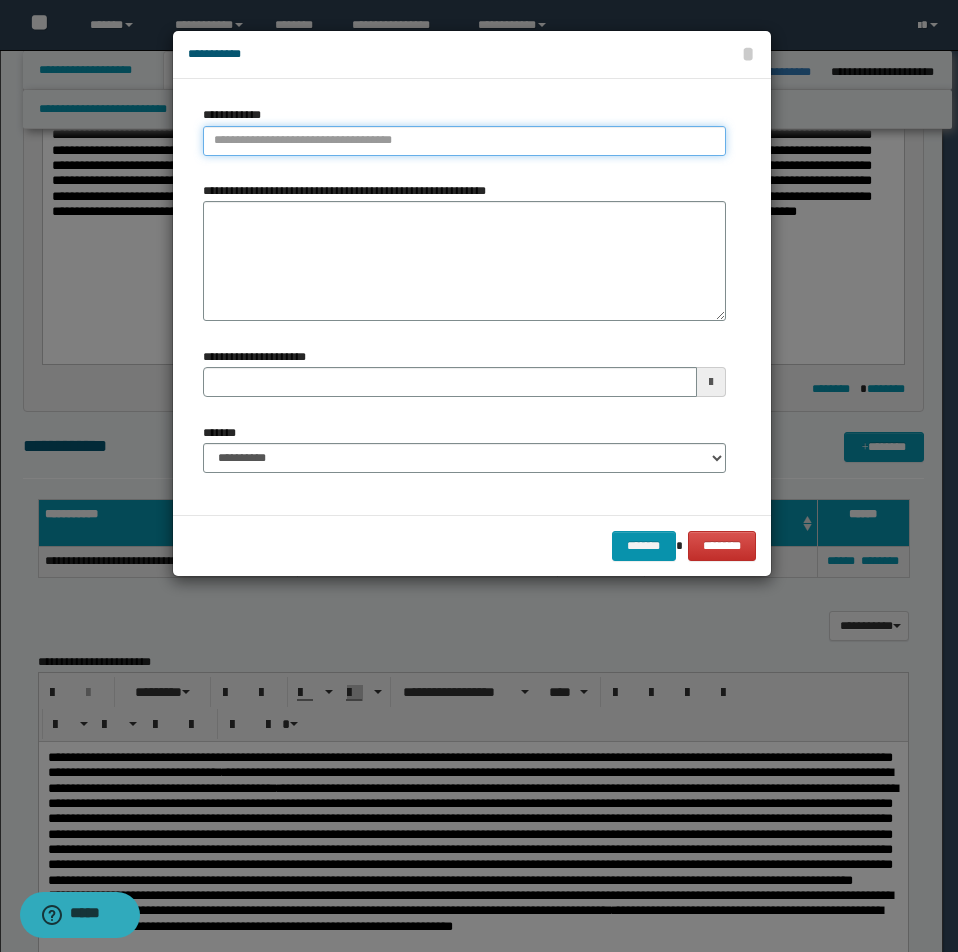 type on "**********" 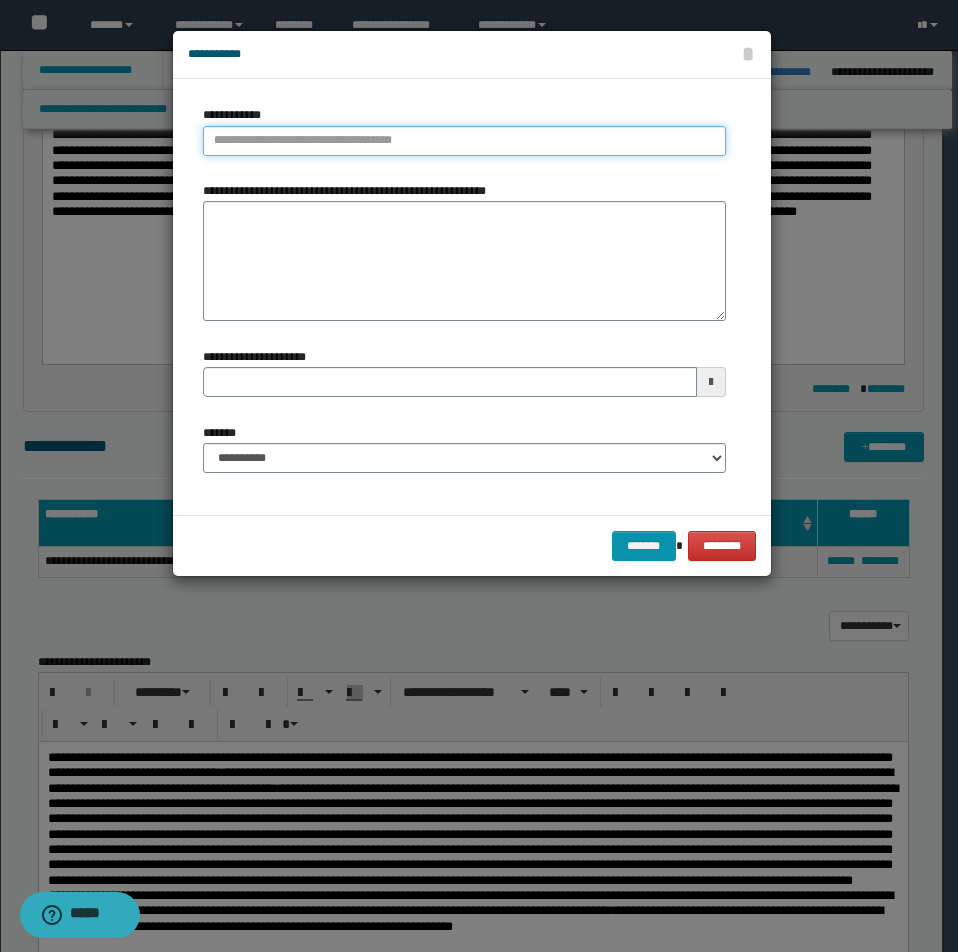 click on "**********" at bounding box center (464, 141) 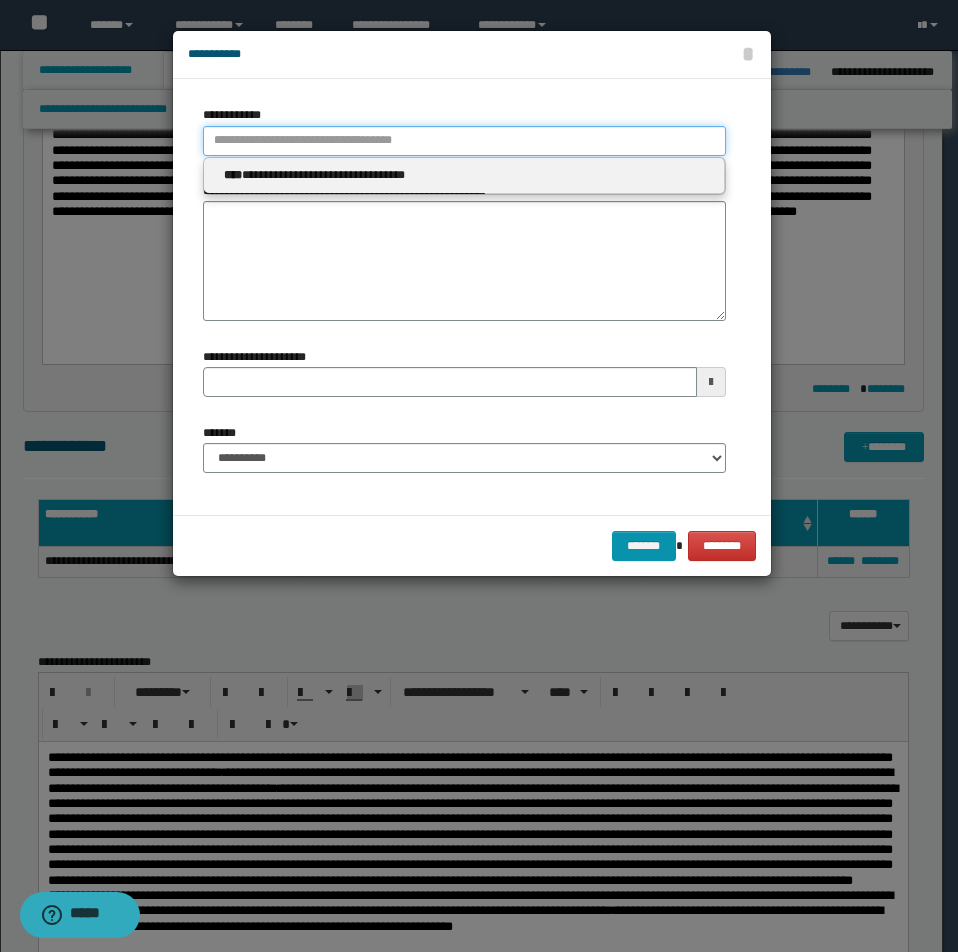 type 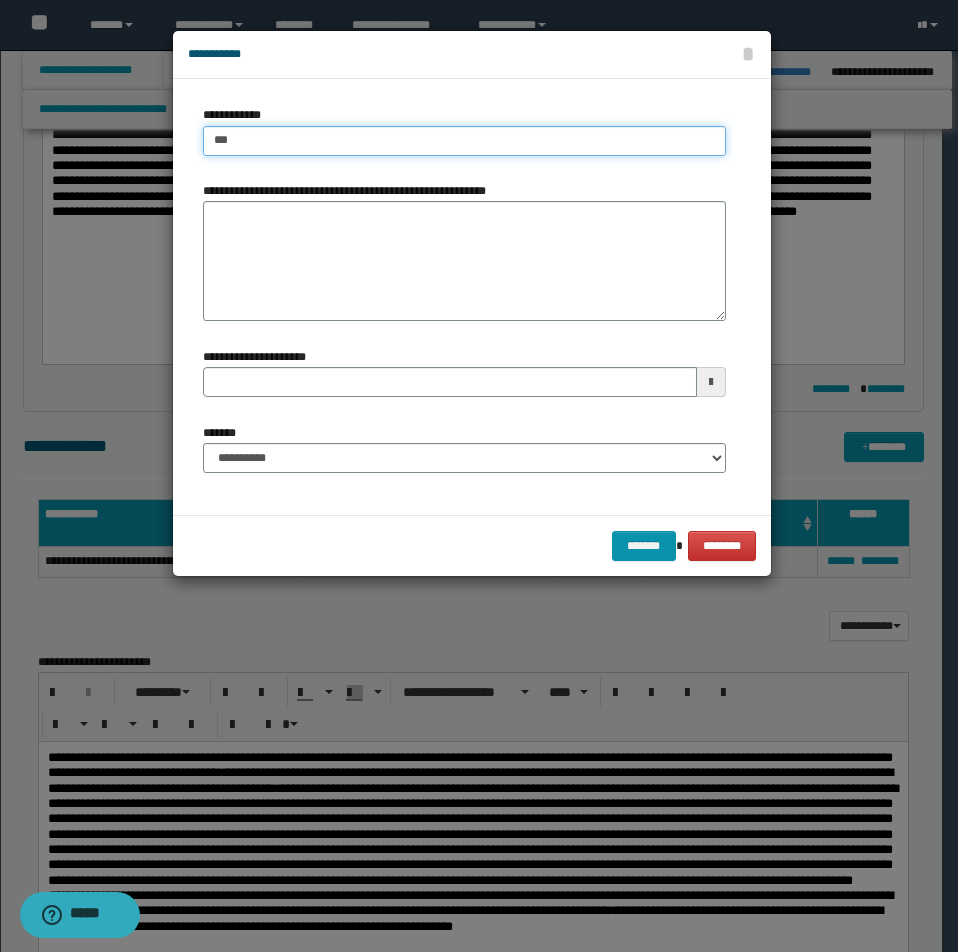type on "****" 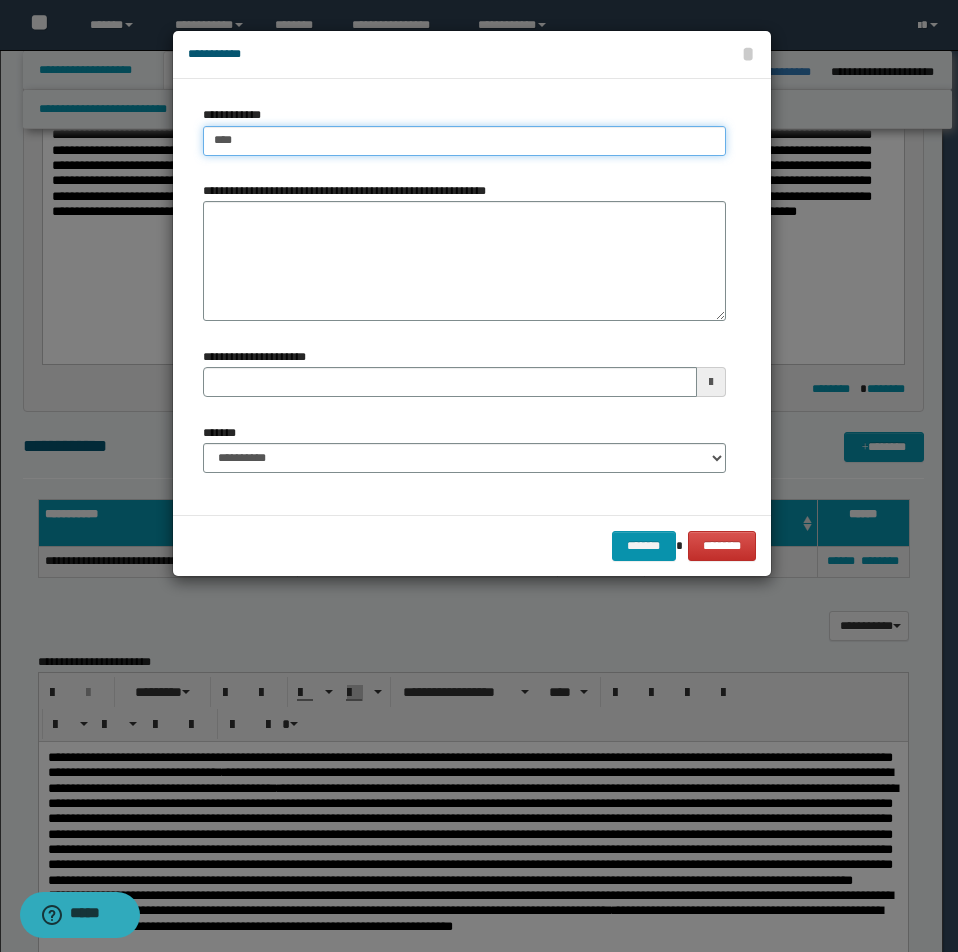 type on "****" 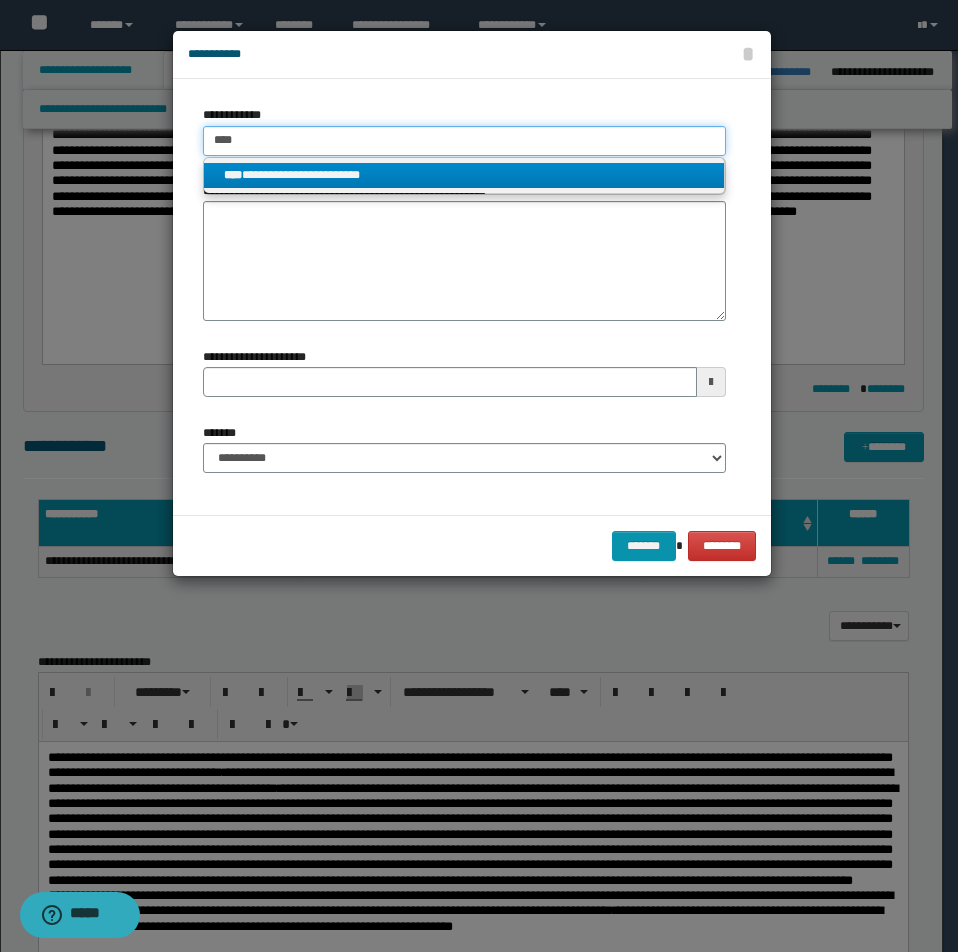 type on "****" 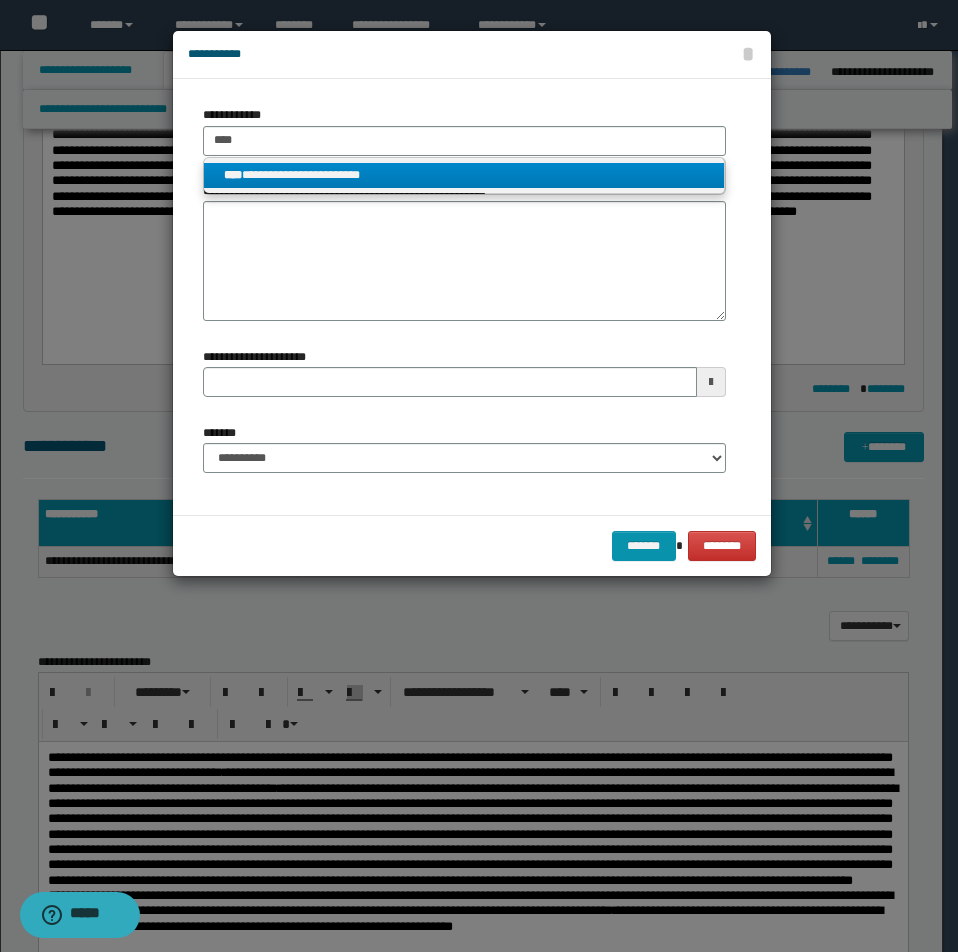 click on "**********" at bounding box center [464, 175] 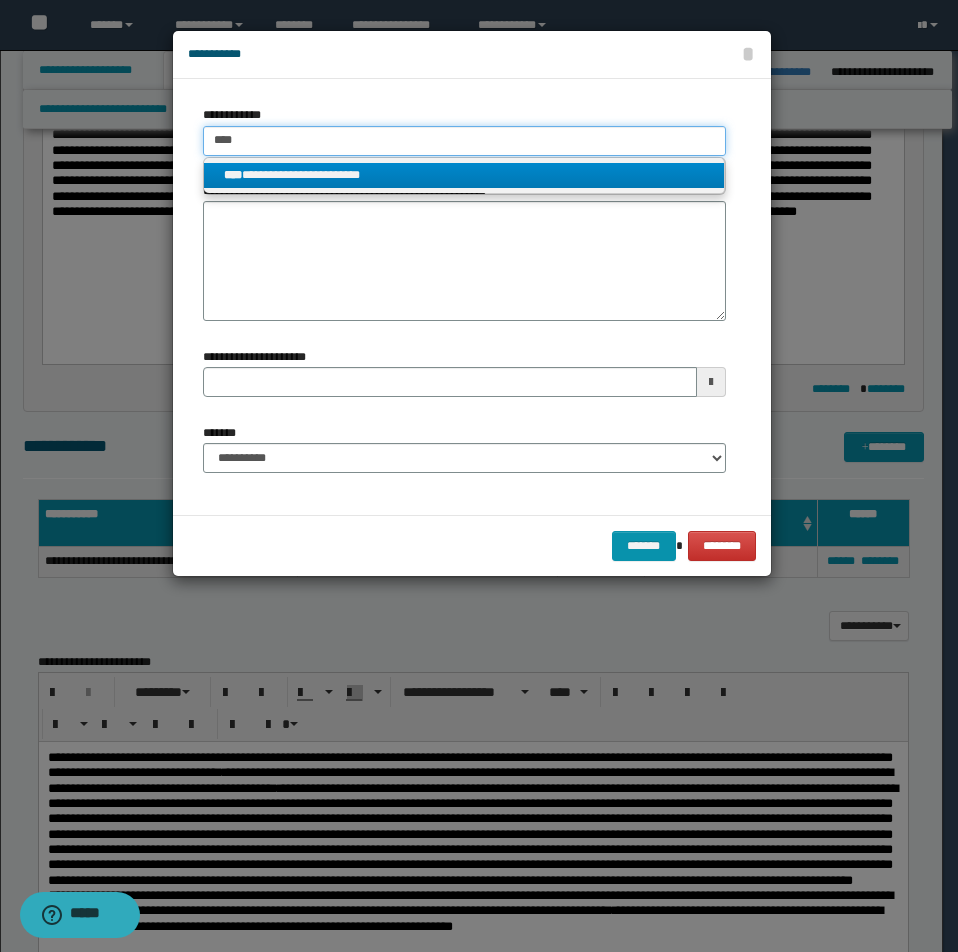 type 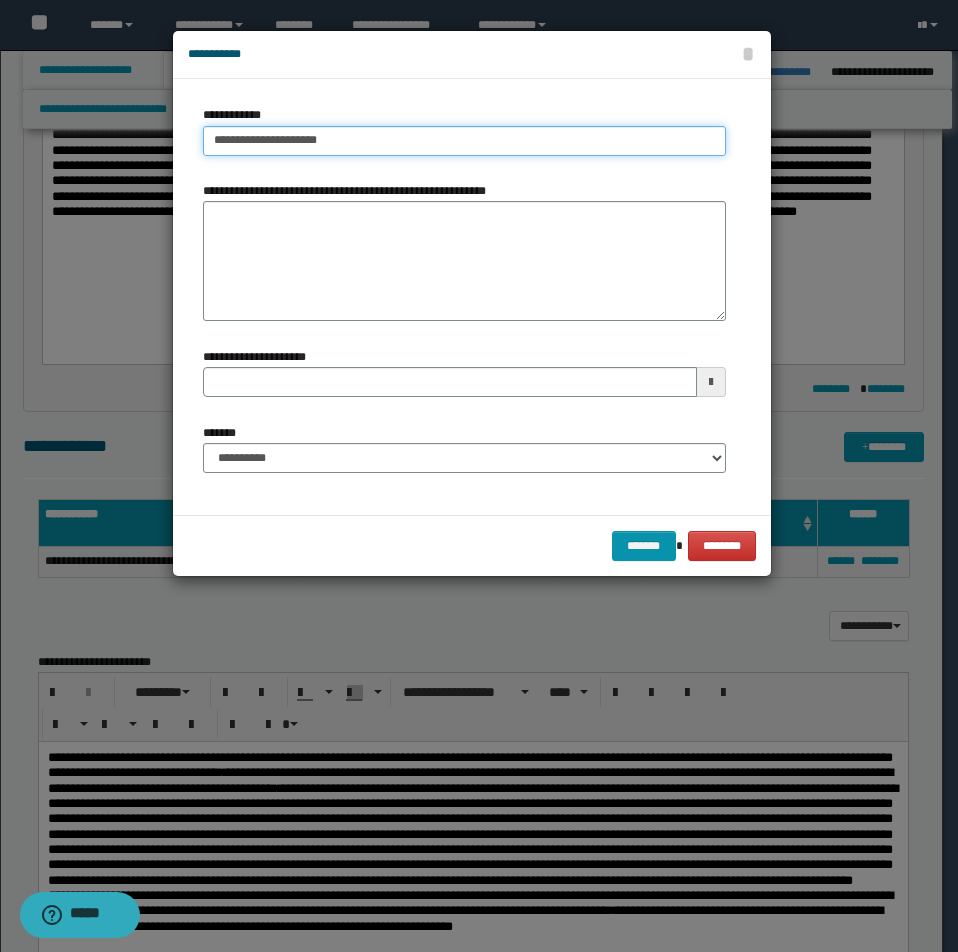 drag, startPoint x: 209, startPoint y: 140, endPoint x: 389, endPoint y: 153, distance: 180.46883 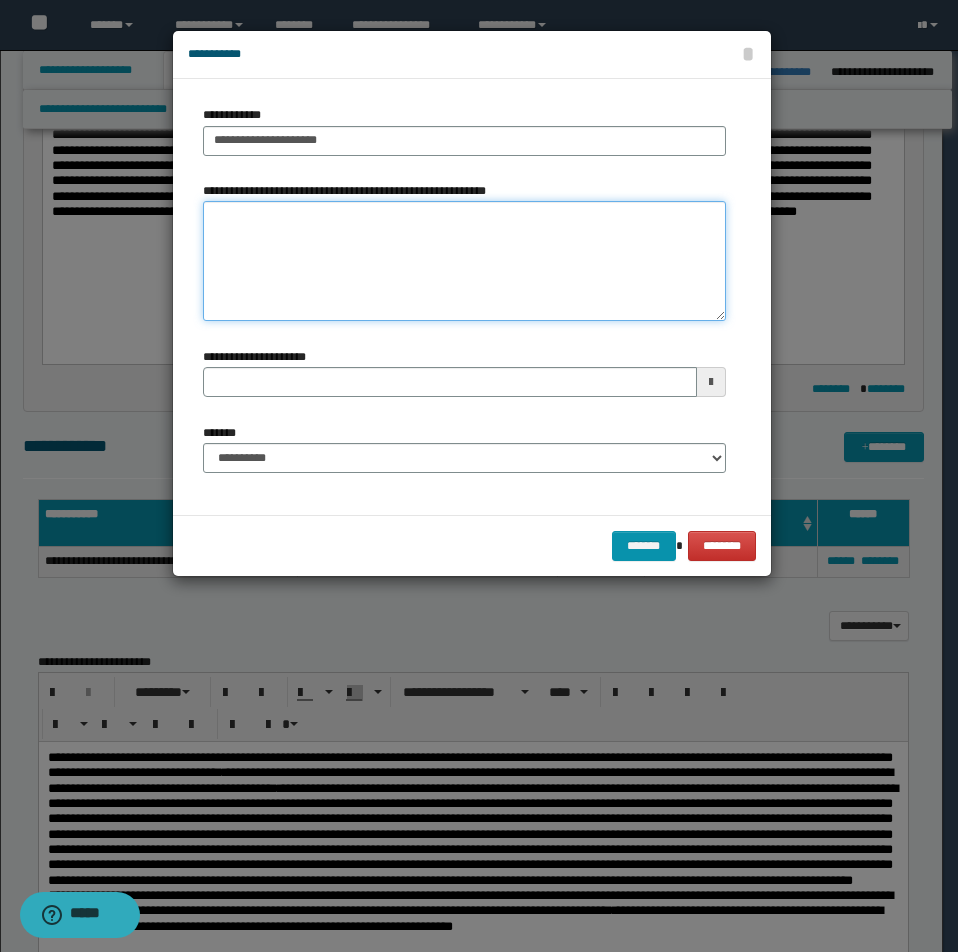 click on "**********" at bounding box center [464, 261] 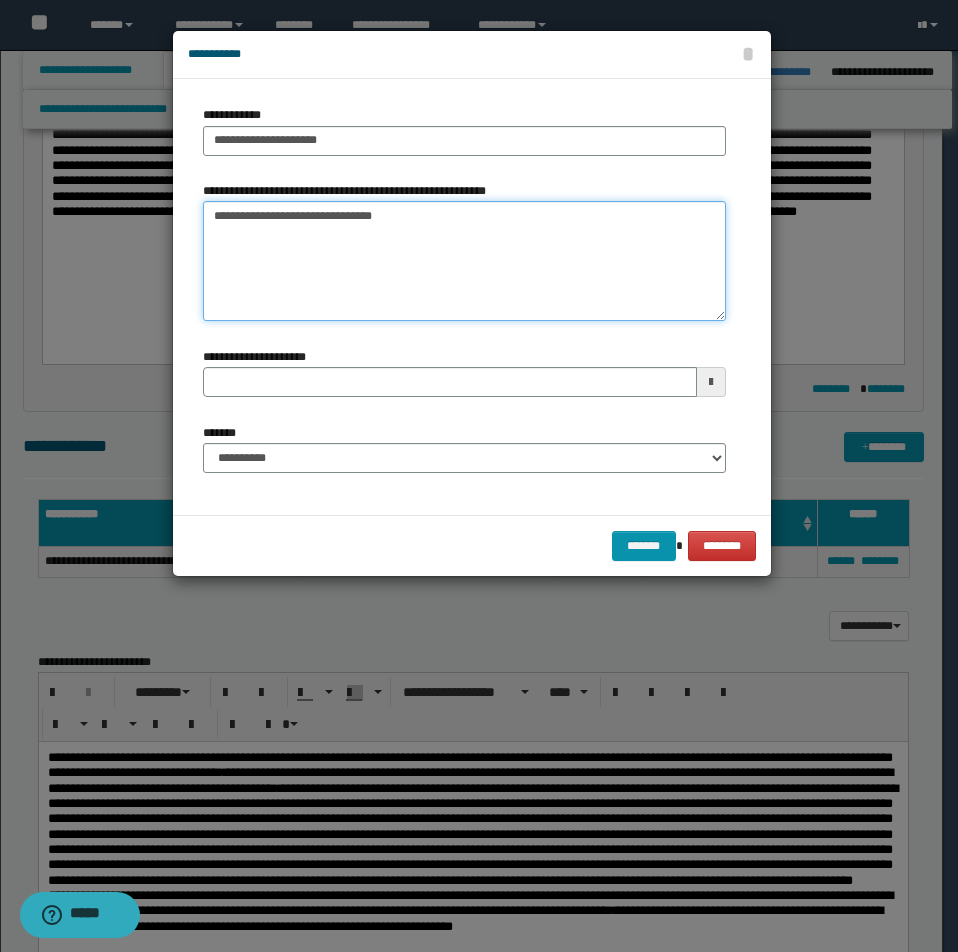 type on "**********" 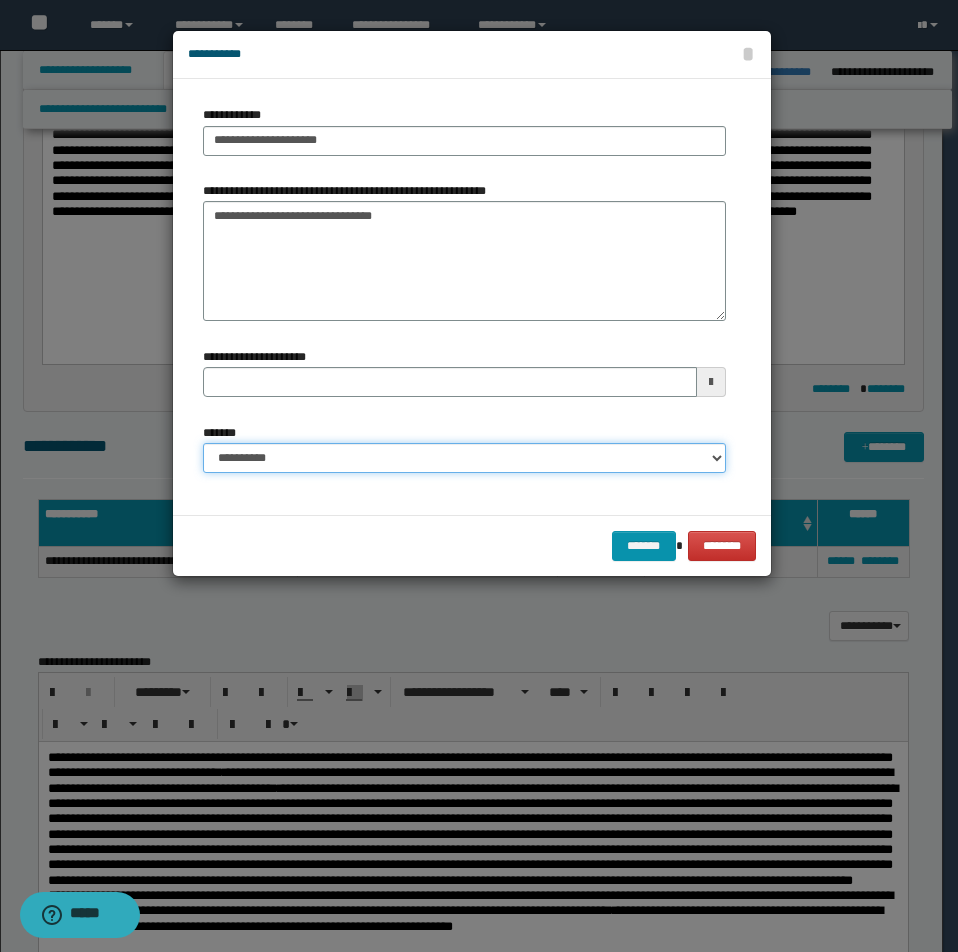 click on "**********" at bounding box center [464, 458] 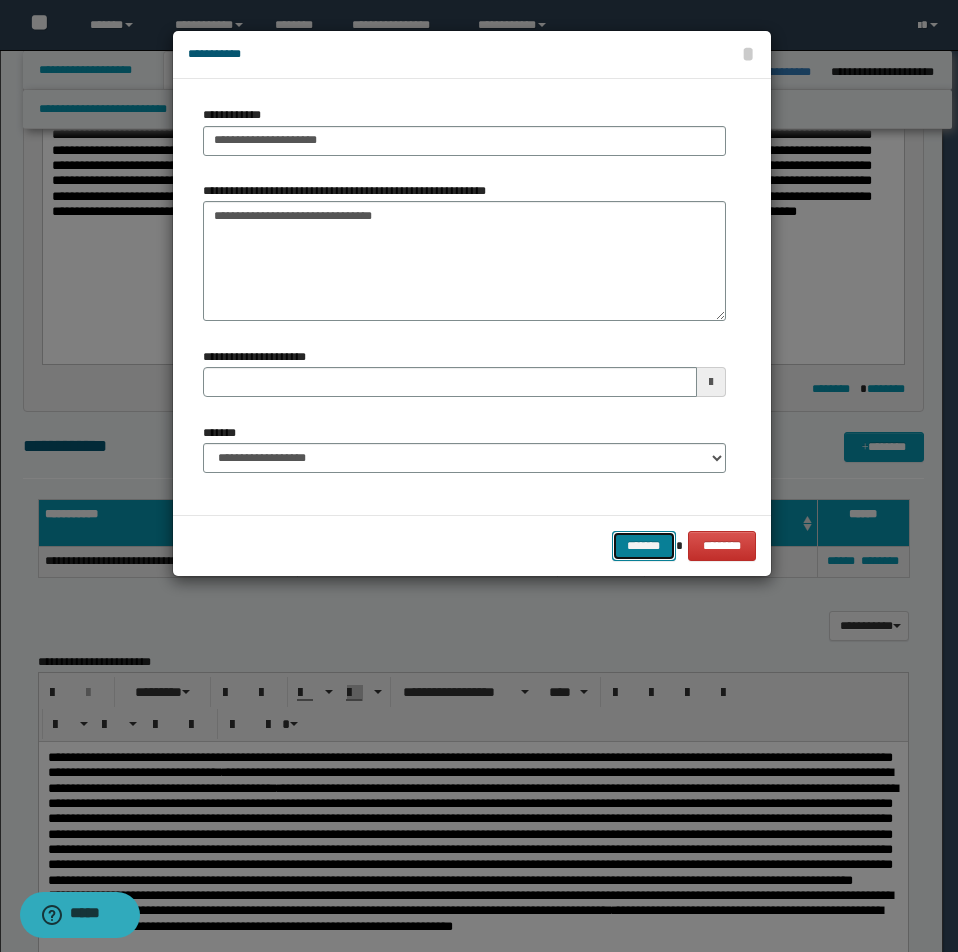 click on "*******" at bounding box center (644, 546) 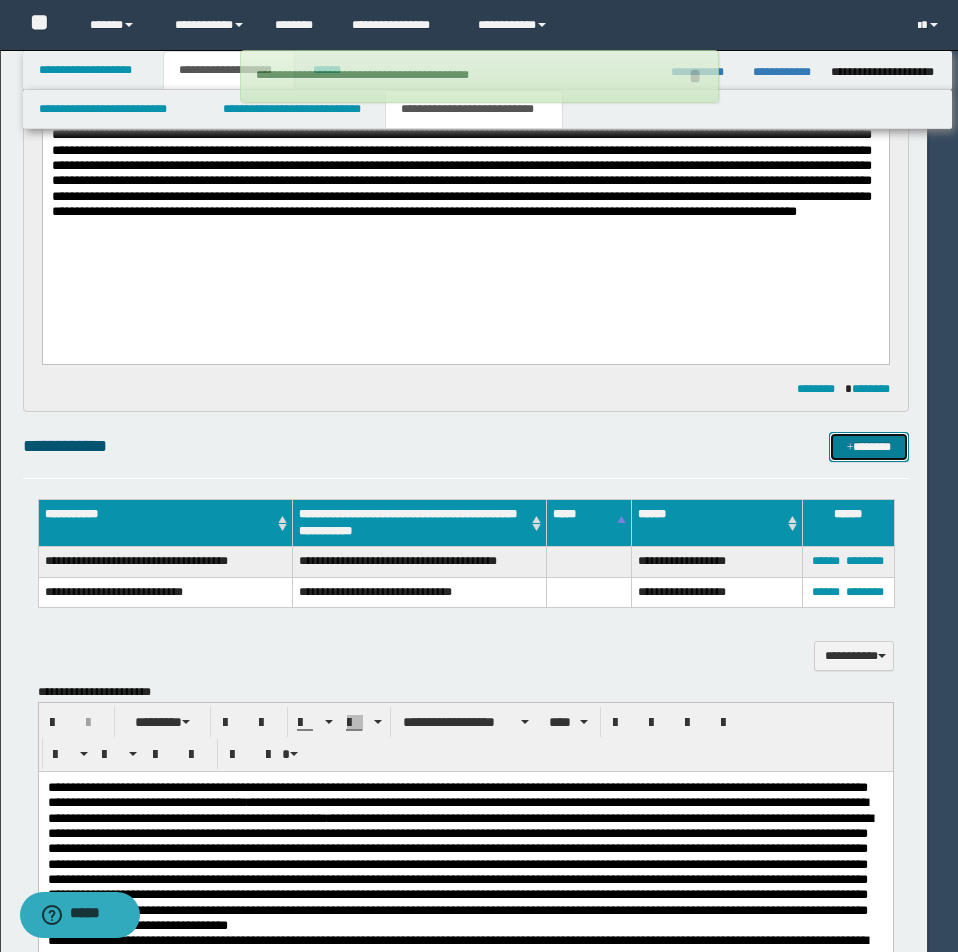 type 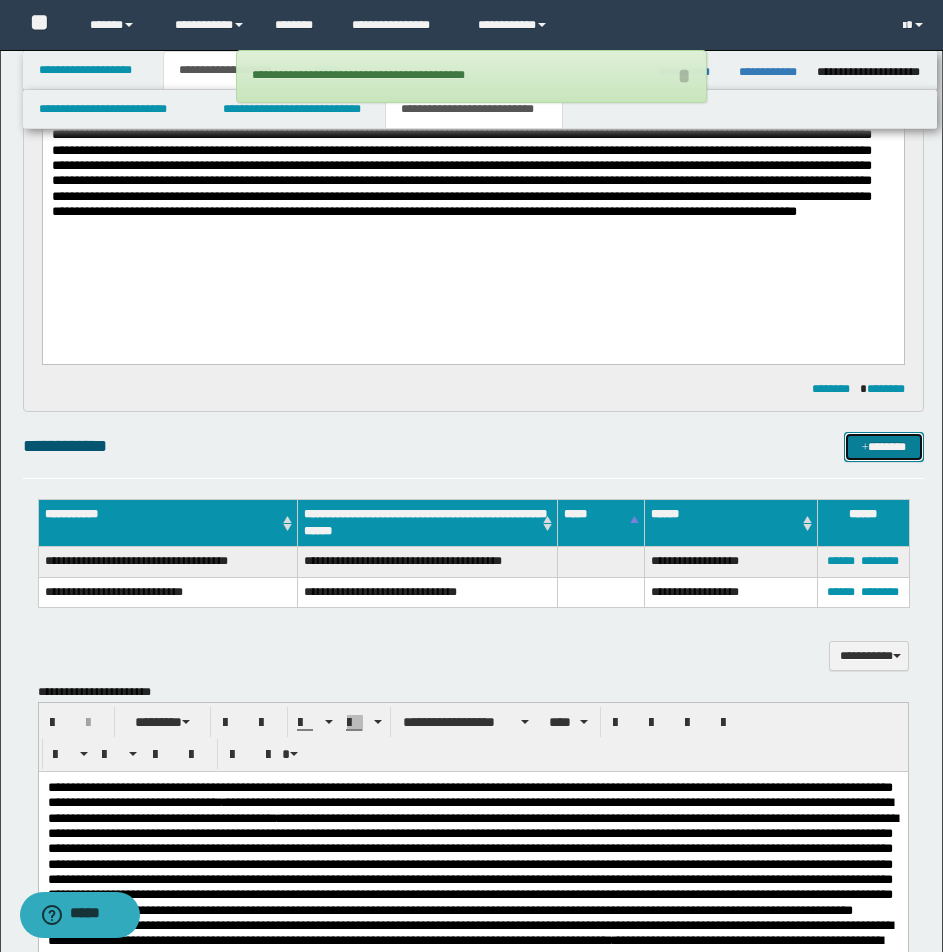 click on "*******" at bounding box center (884, 447) 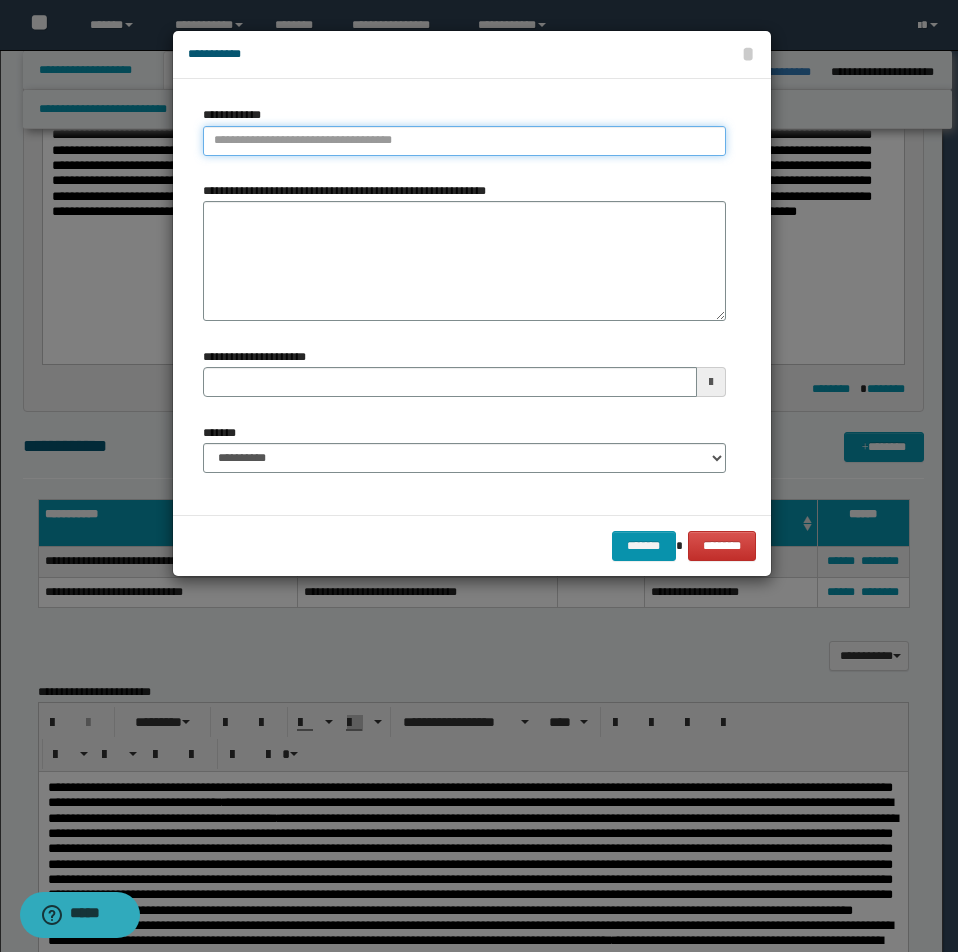 type on "**********" 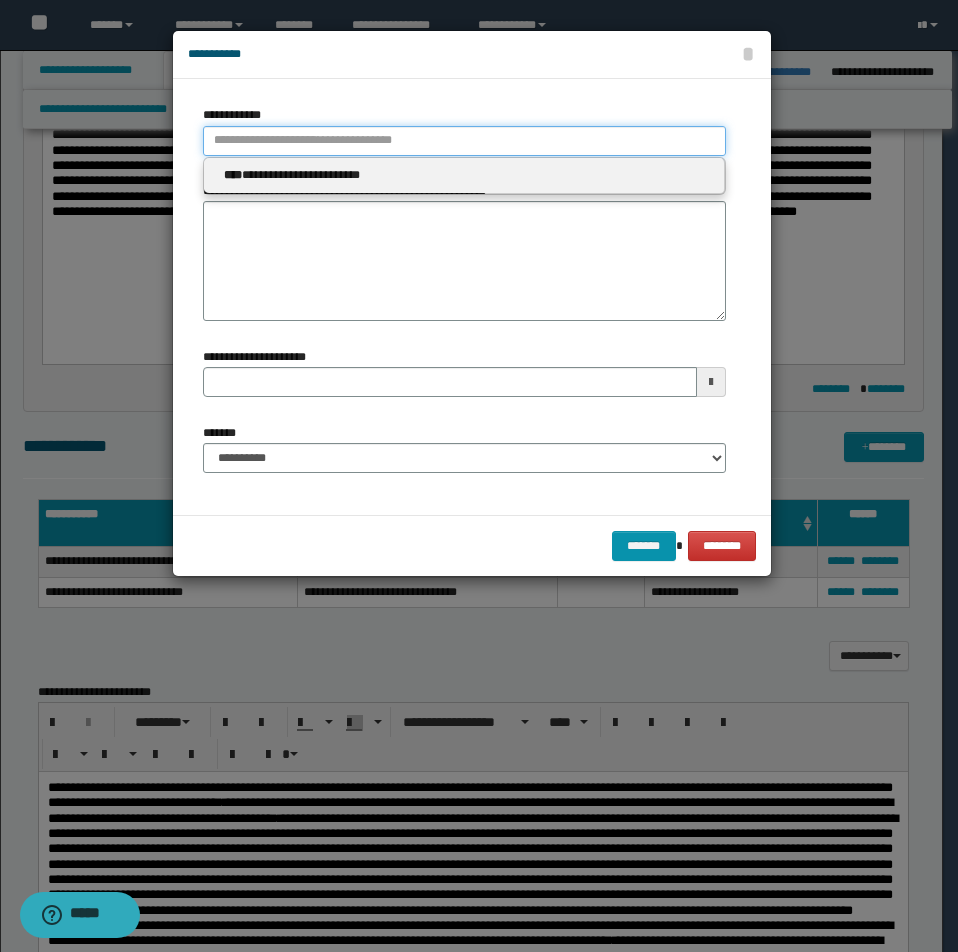 click on "**********" at bounding box center (464, 141) 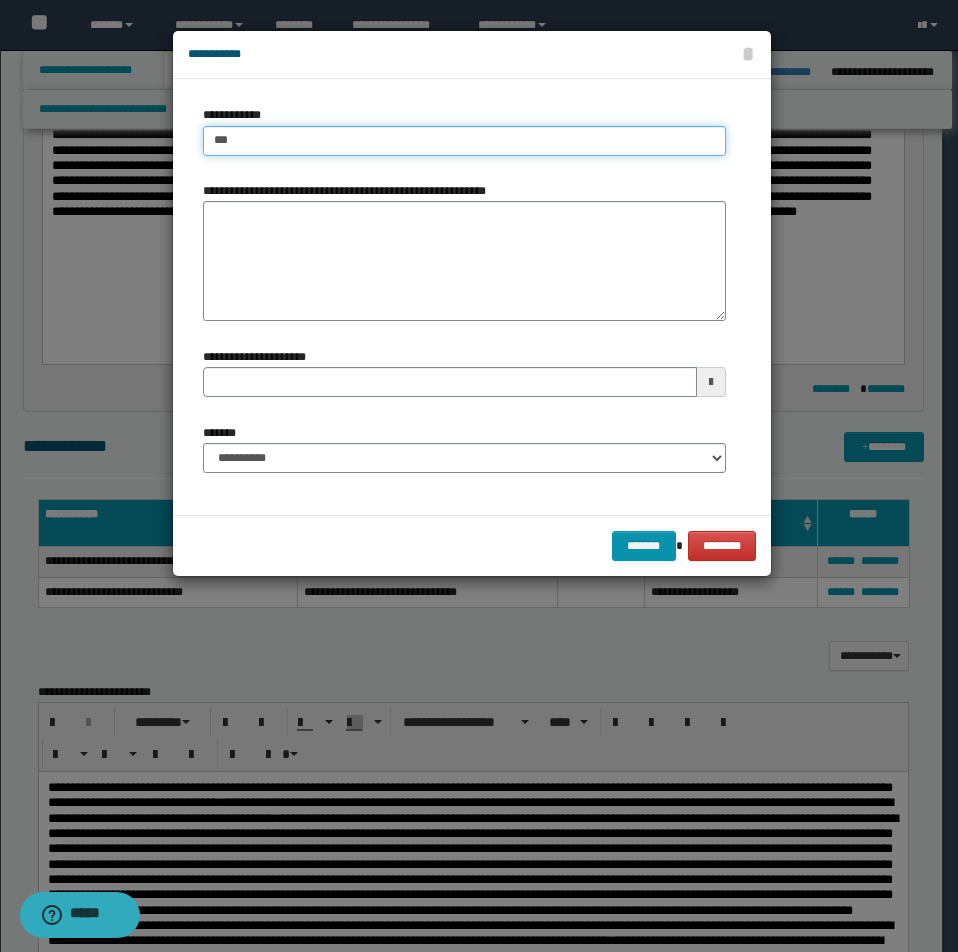 type on "****" 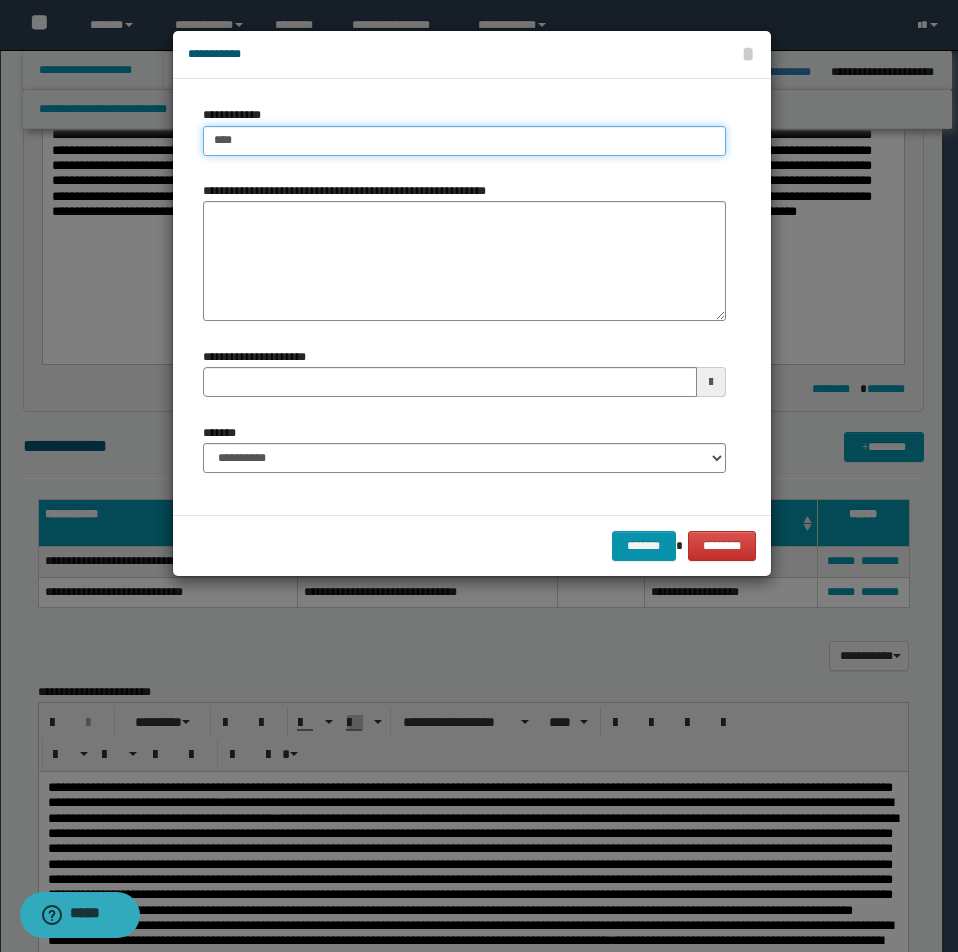 type on "****" 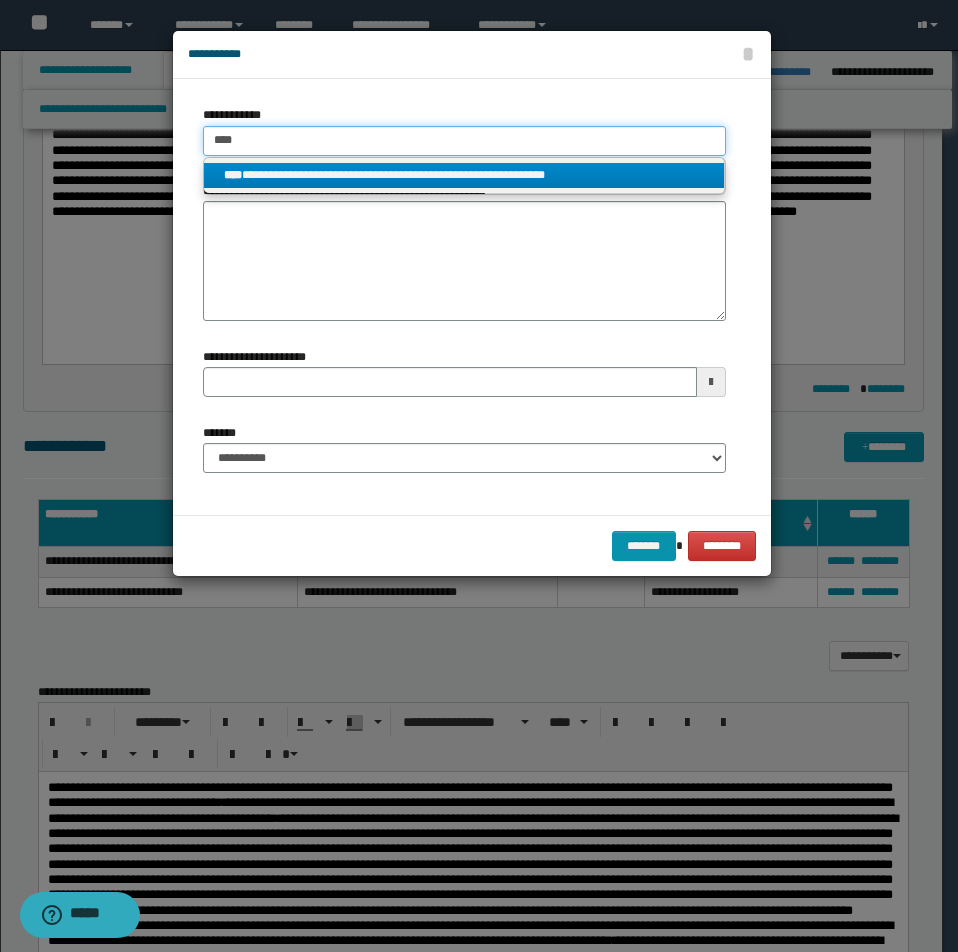 type on "****" 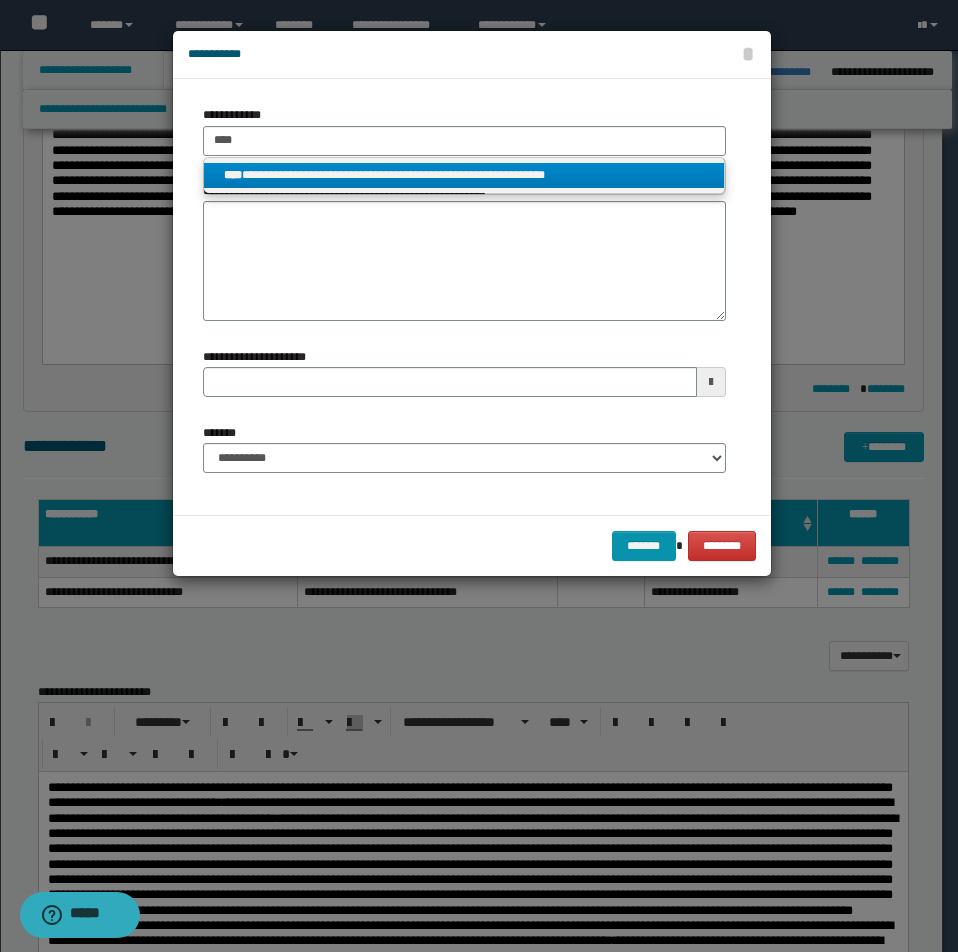 click on "**********" at bounding box center [464, 175] 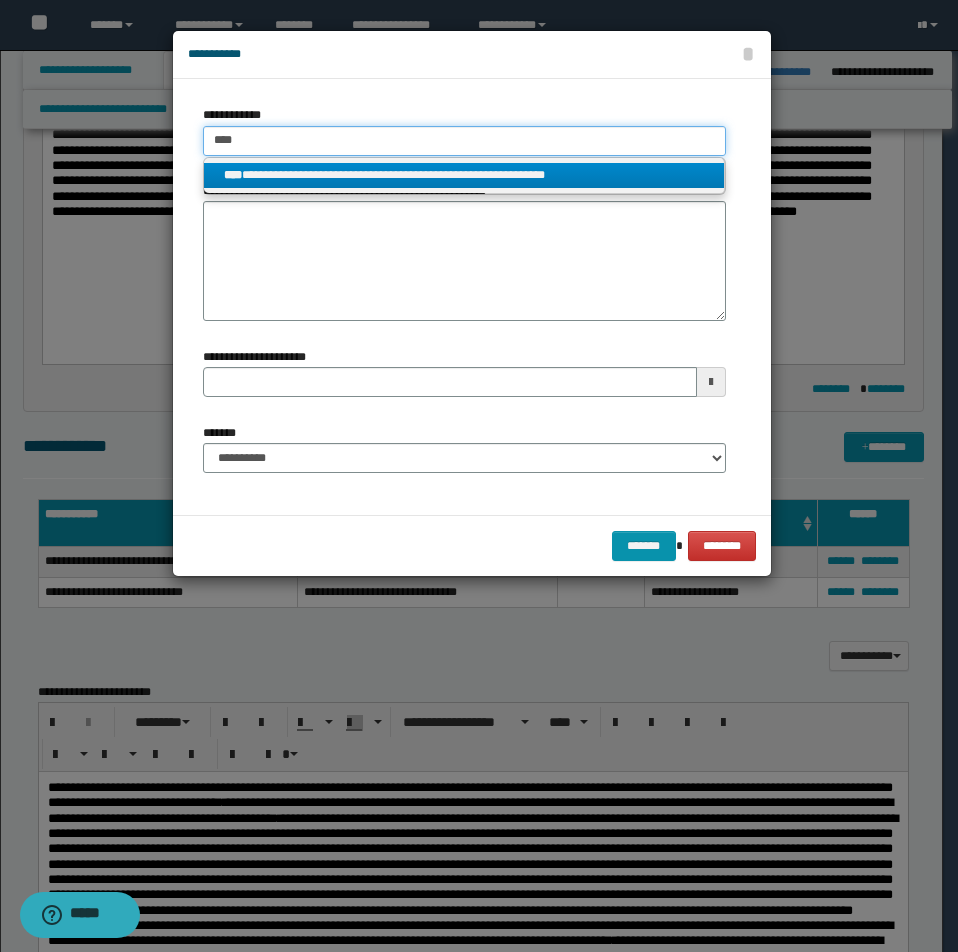 type 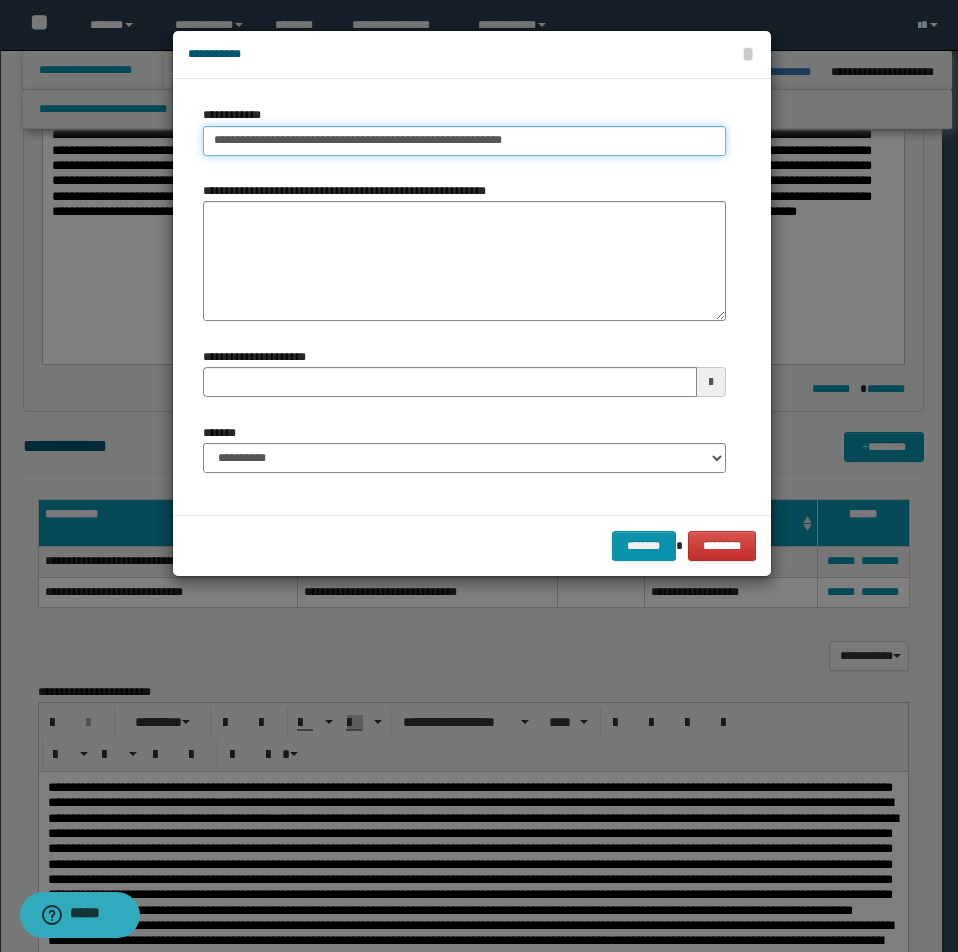 drag, startPoint x: 209, startPoint y: 143, endPoint x: 679, endPoint y: 159, distance: 470.27225 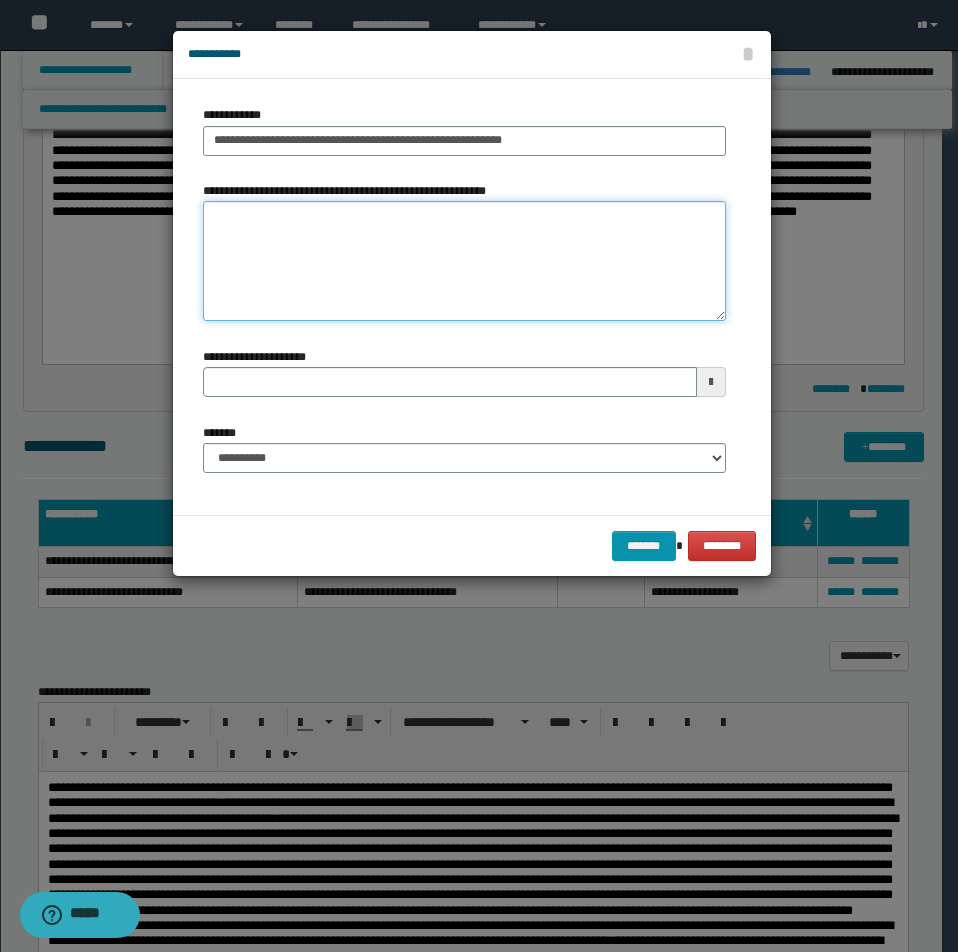 click on "**********" at bounding box center [464, 261] 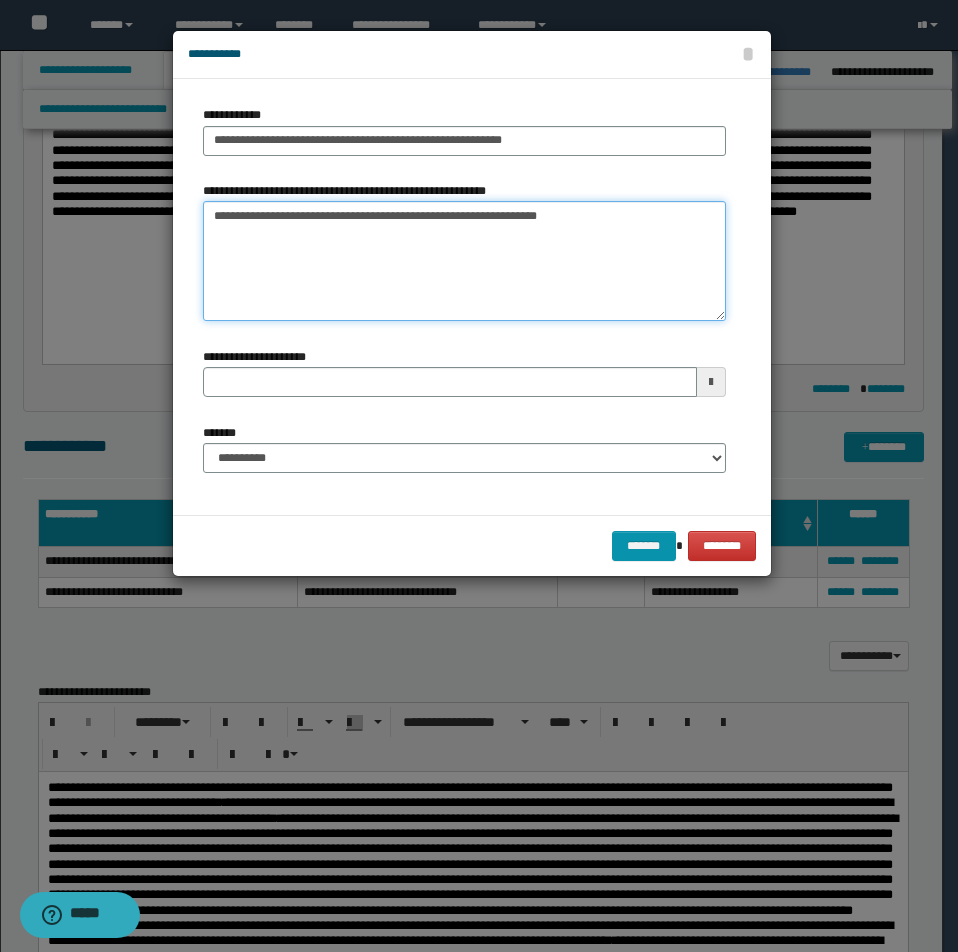 type on "**********" 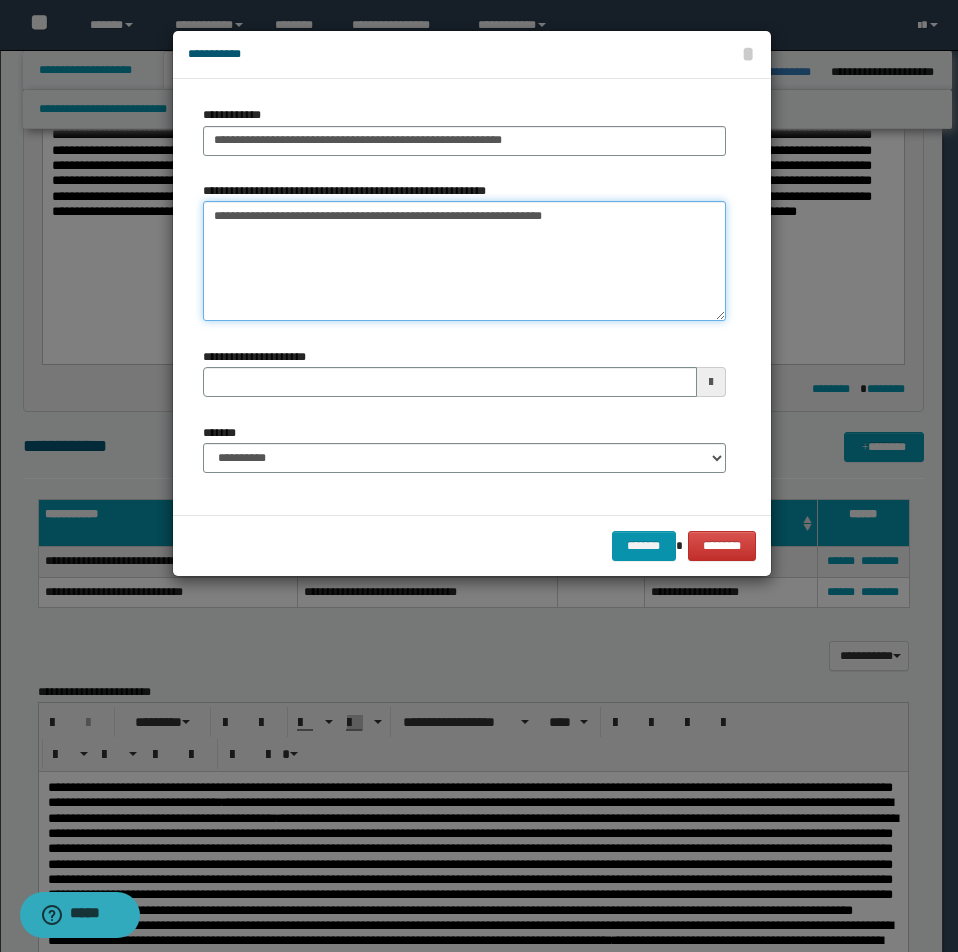 type 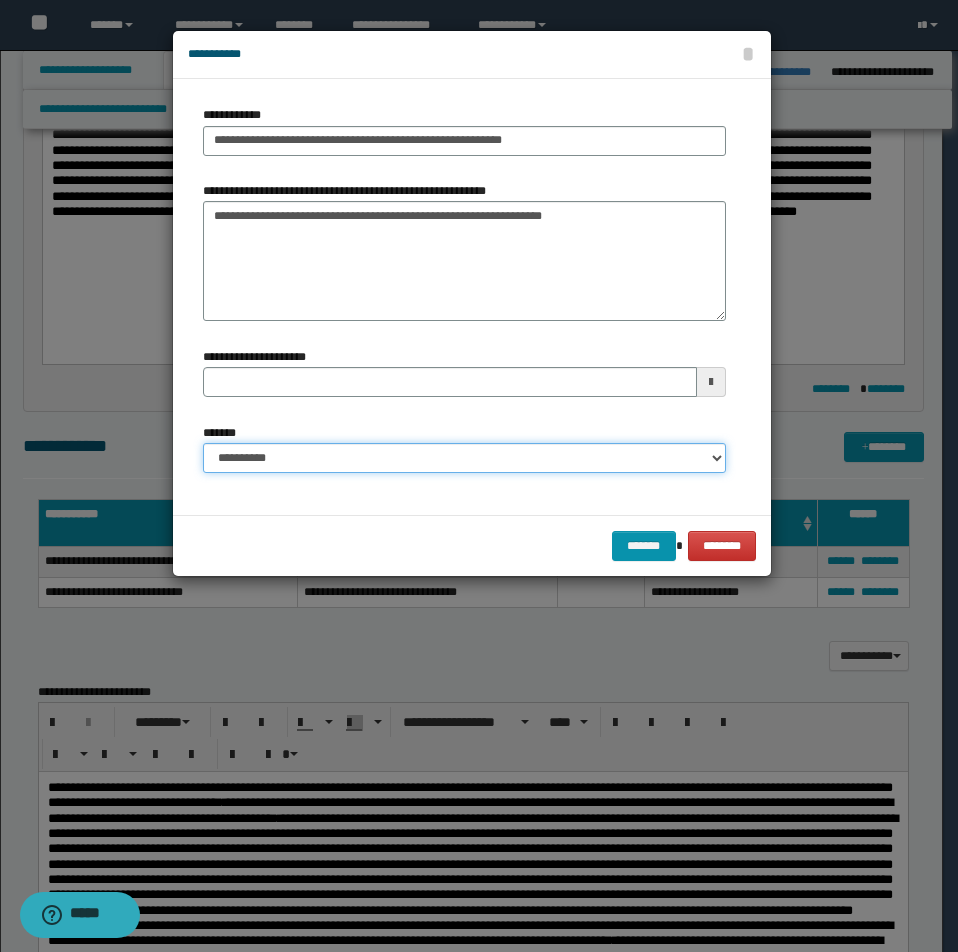 click on "**********" at bounding box center [464, 458] 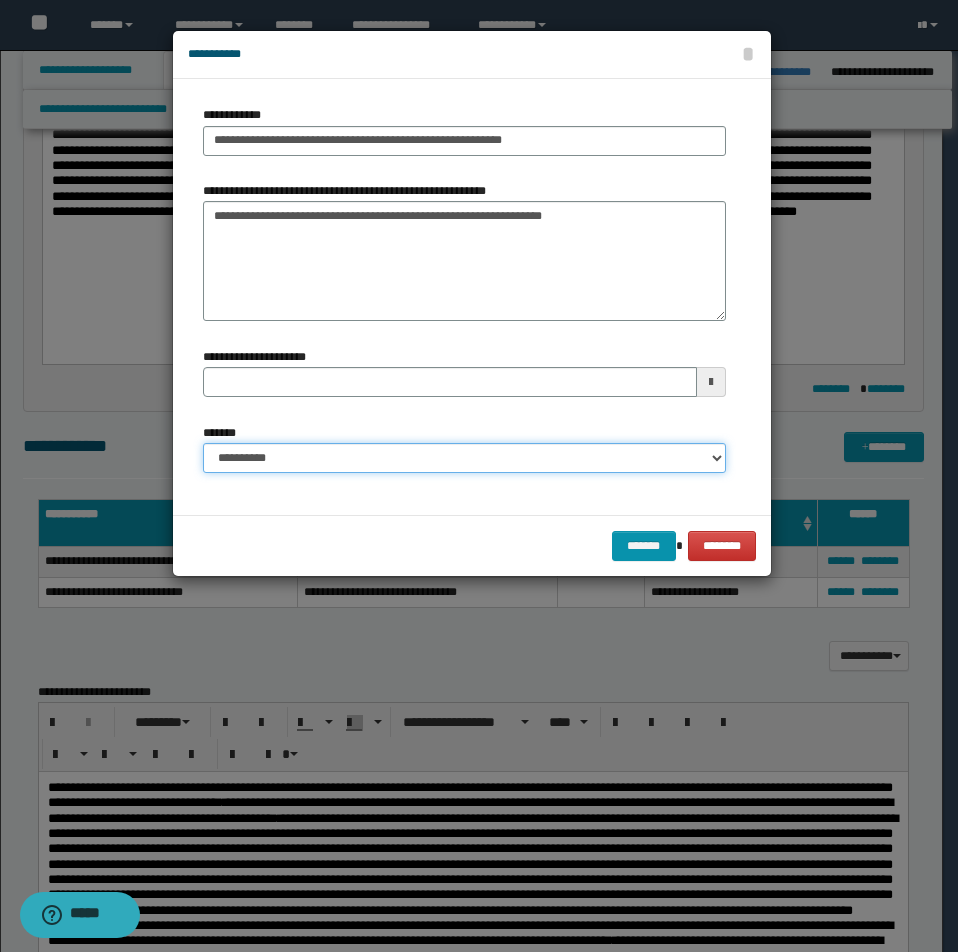 select on "*" 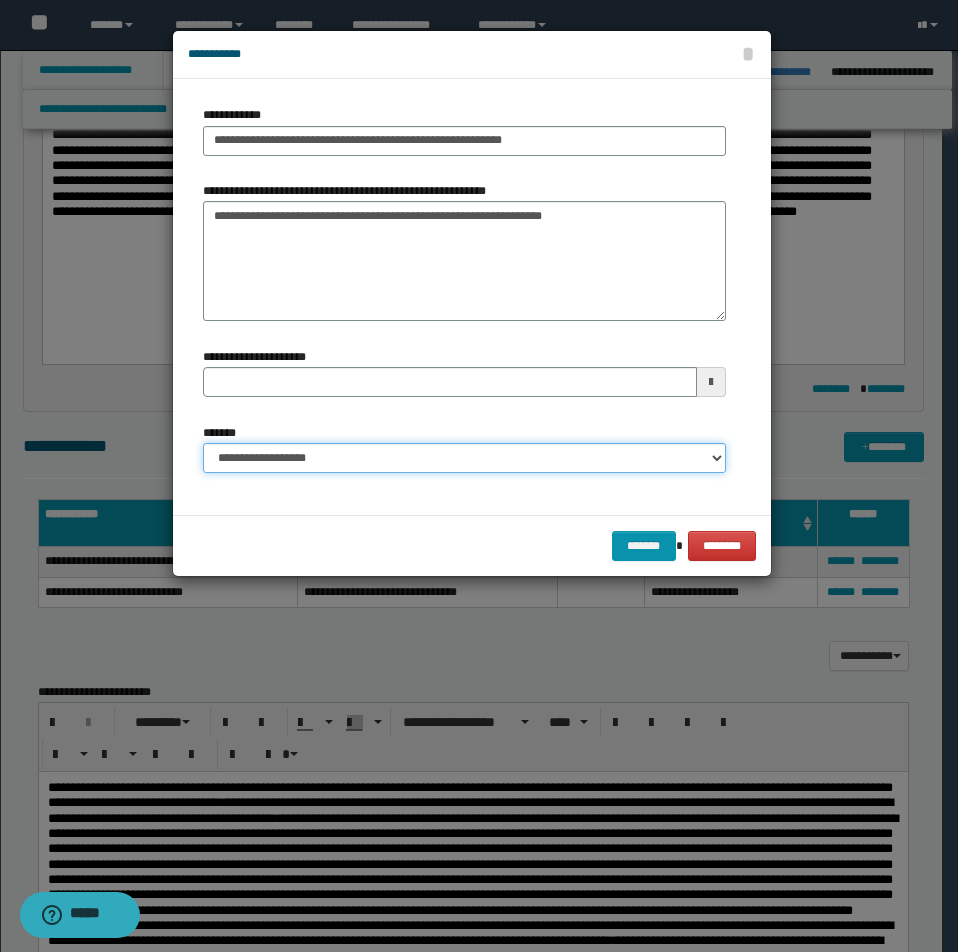 click on "**********" at bounding box center (464, 458) 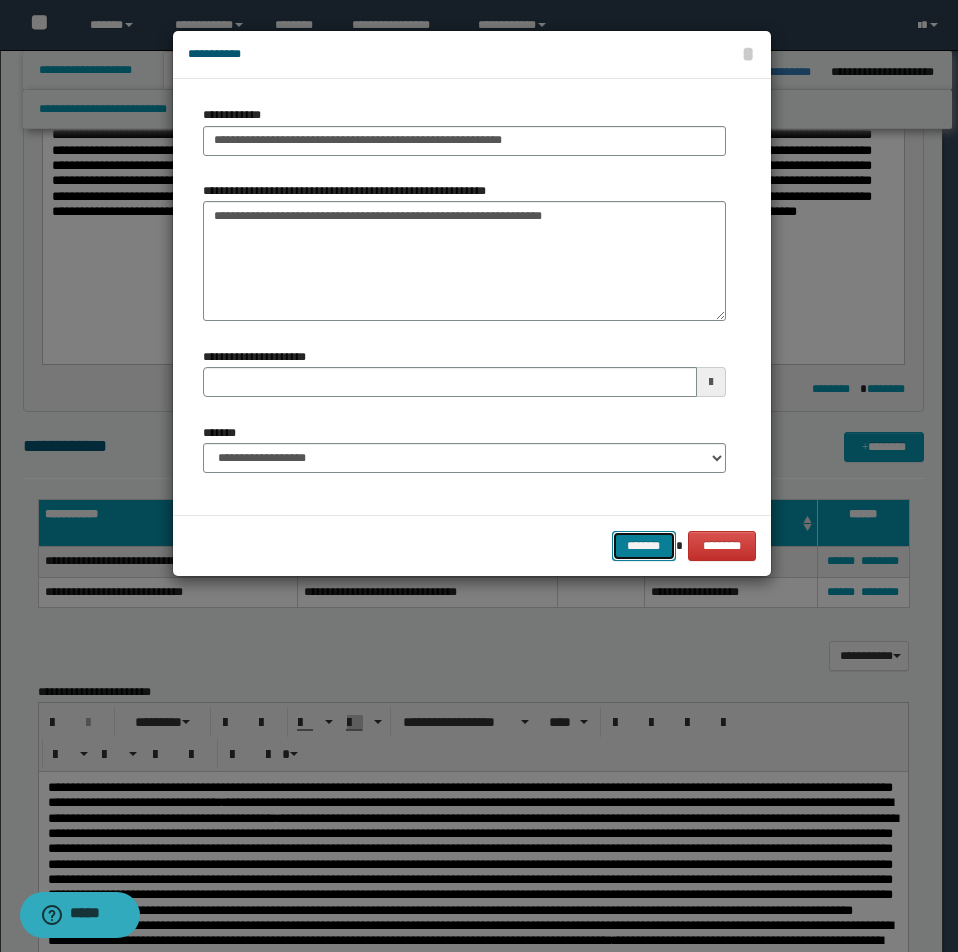 click on "*******" at bounding box center (644, 546) 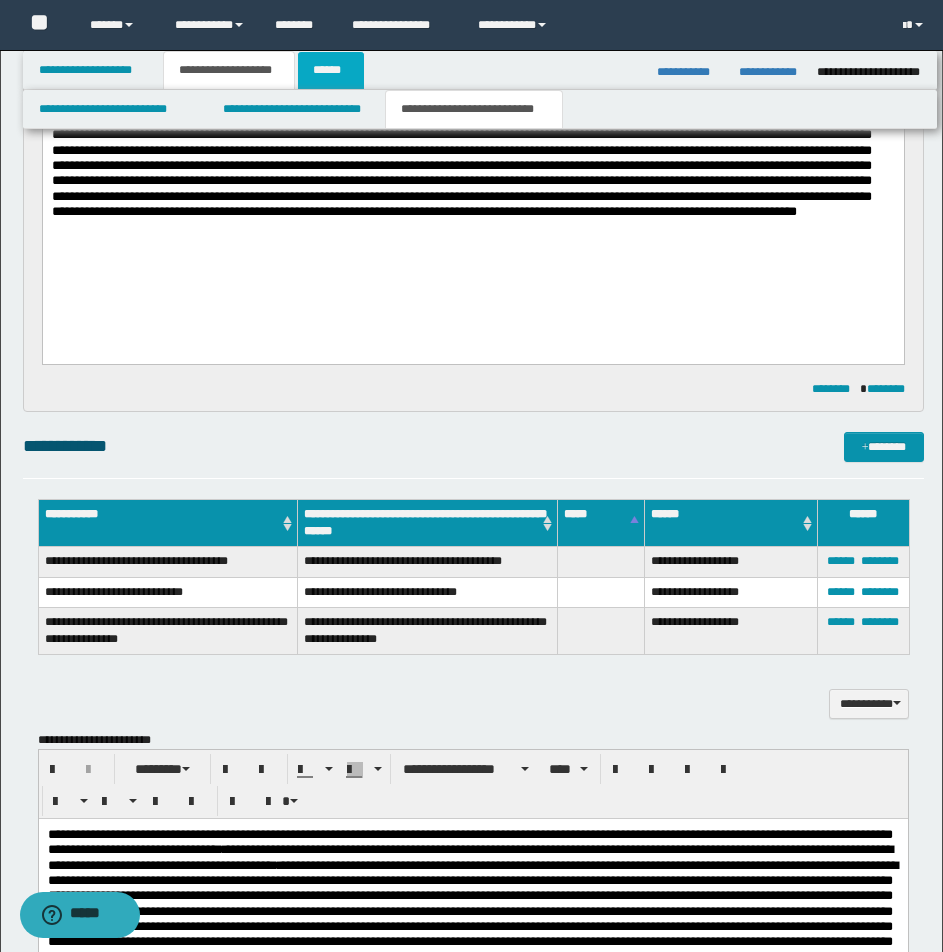 click on "******" at bounding box center (331, 70) 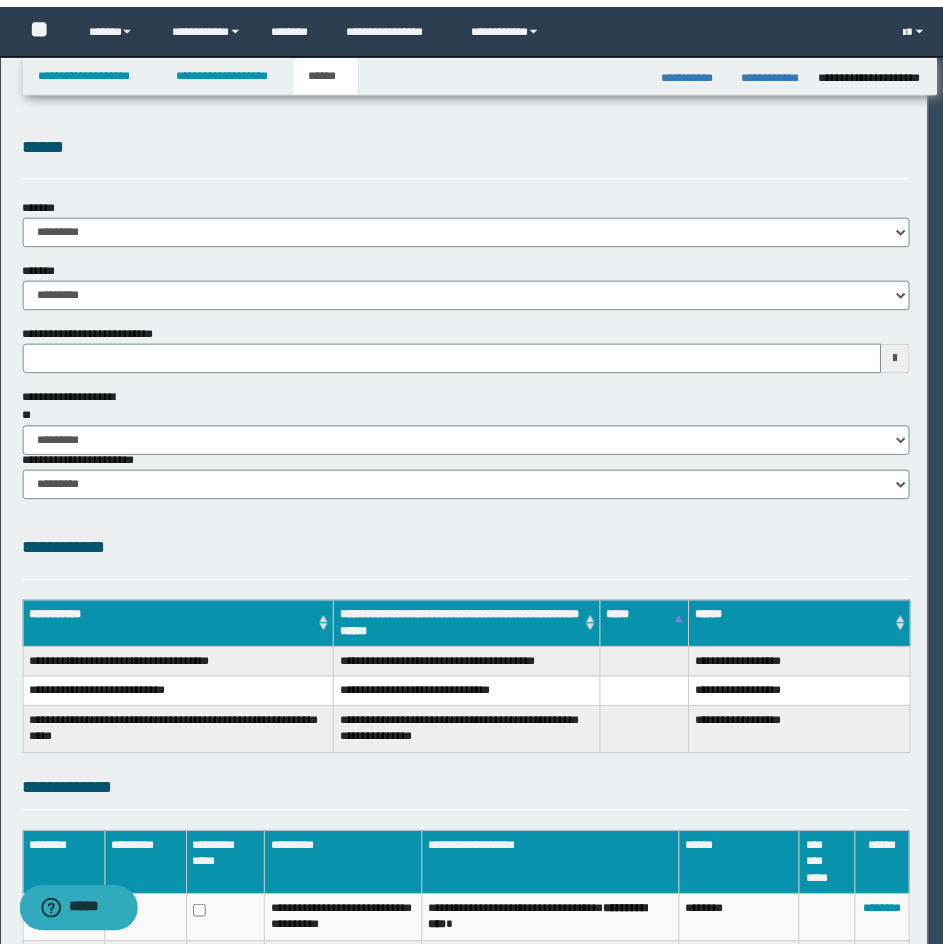scroll, scrollTop: 0, scrollLeft: 0, axis: both 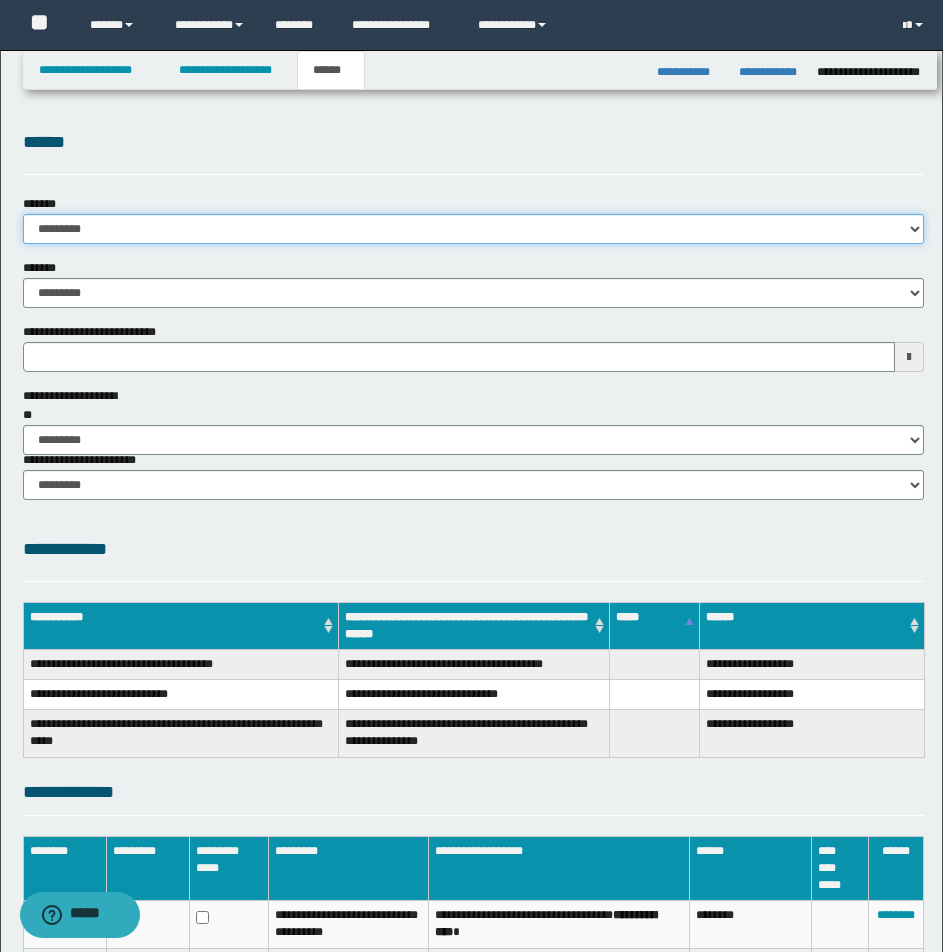 drag, startPoint x: 910, startPoint y: 225, endPoint x: 874, endPoint y: 240, distance: 39 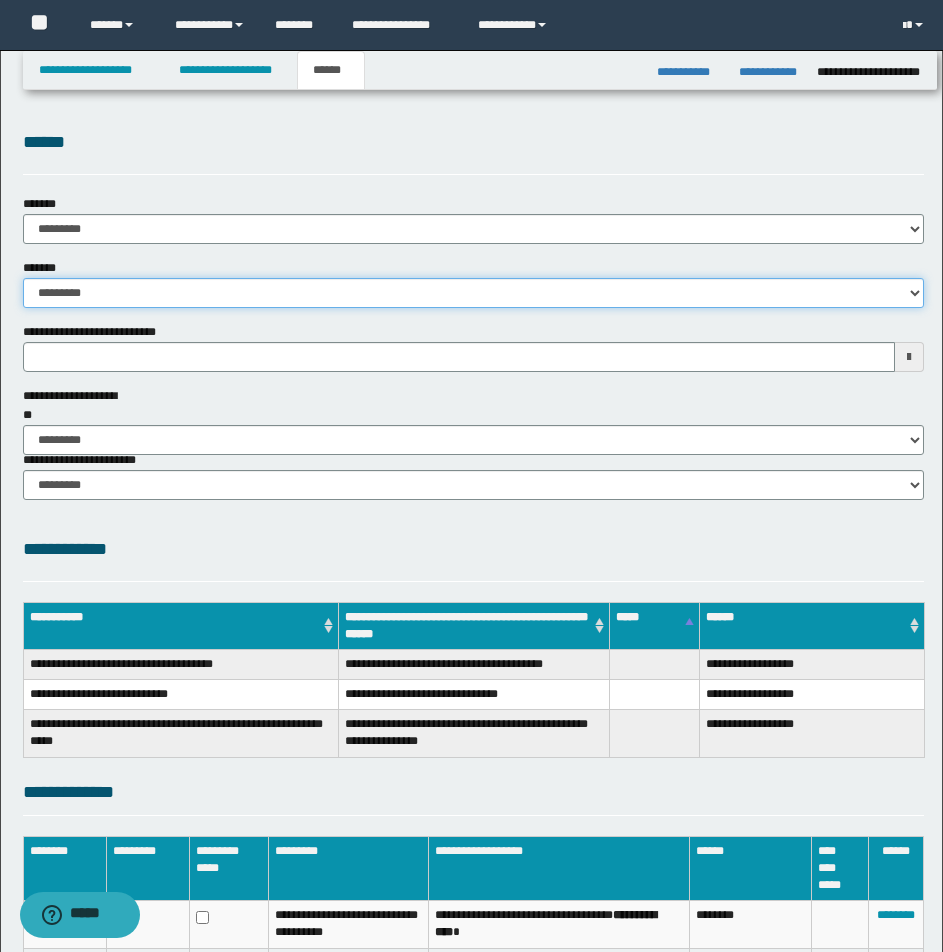 click on "**********" at bounding box center (473, 293) 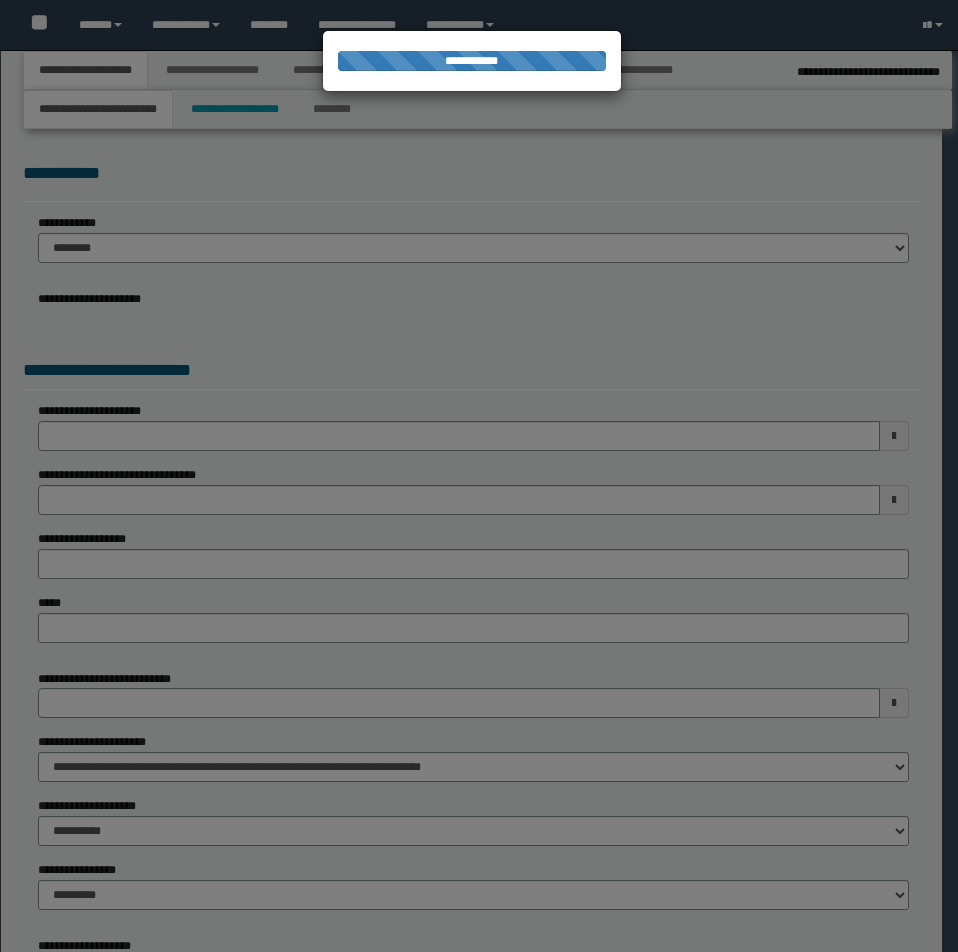 select on "*" 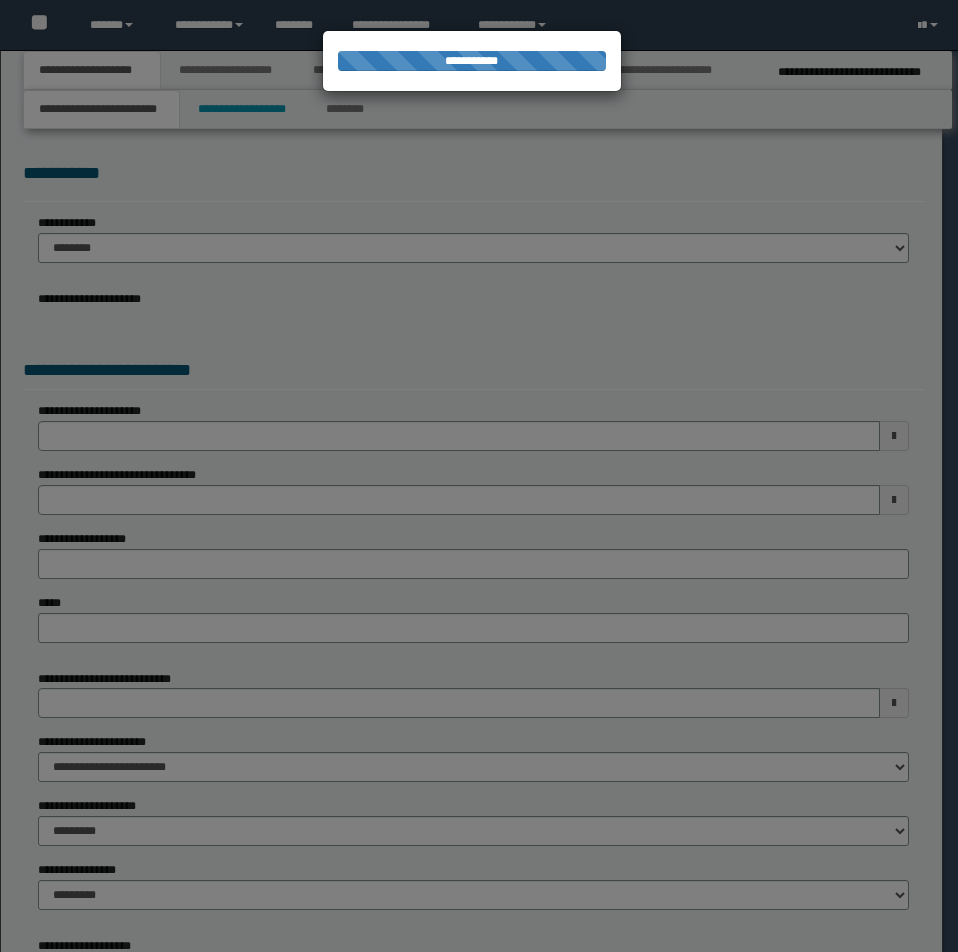 scroll, scrollTop: 0, scrollLeft: 0, axis: both 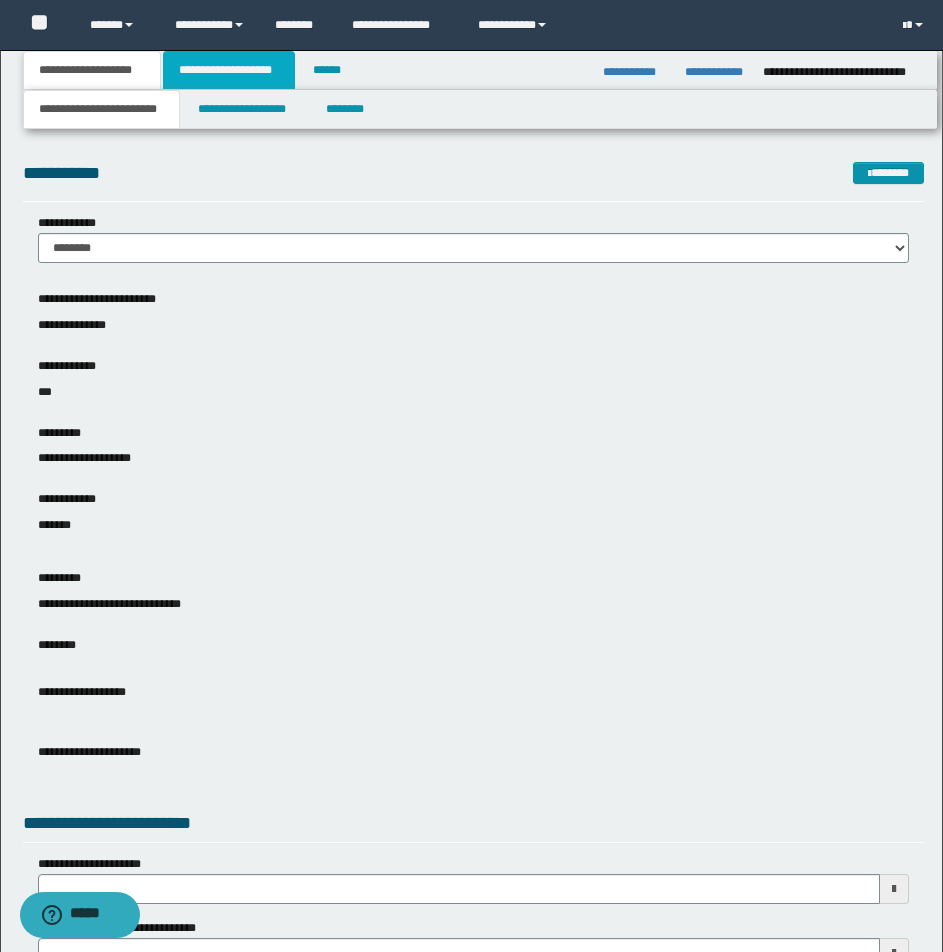 click on "**********" at bounding box center [229, 70] 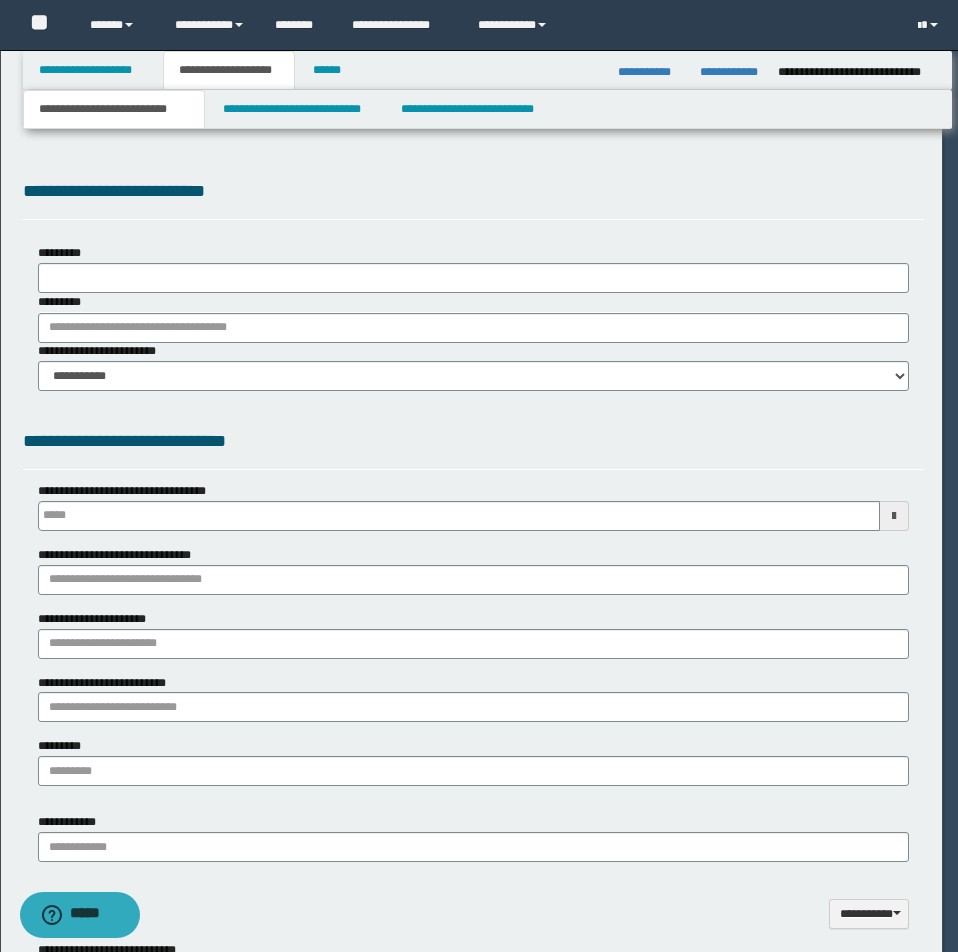 type 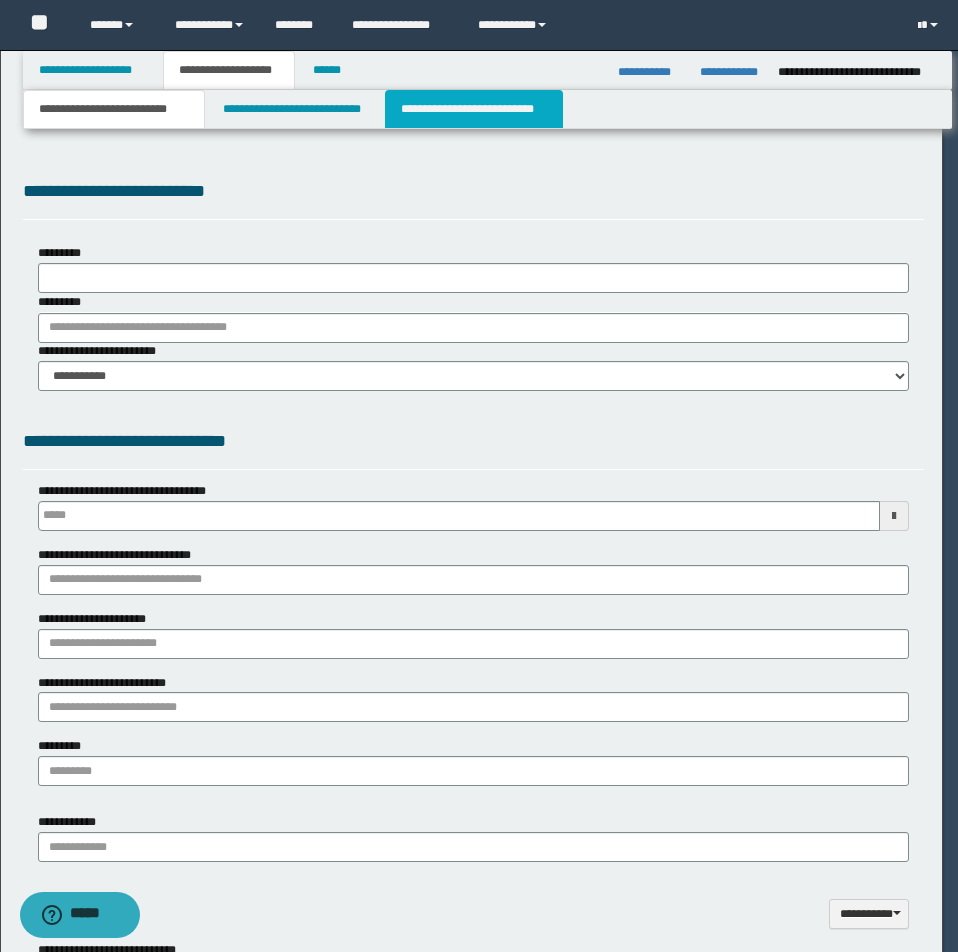 click on "**********" at bounding box center [474, 109] 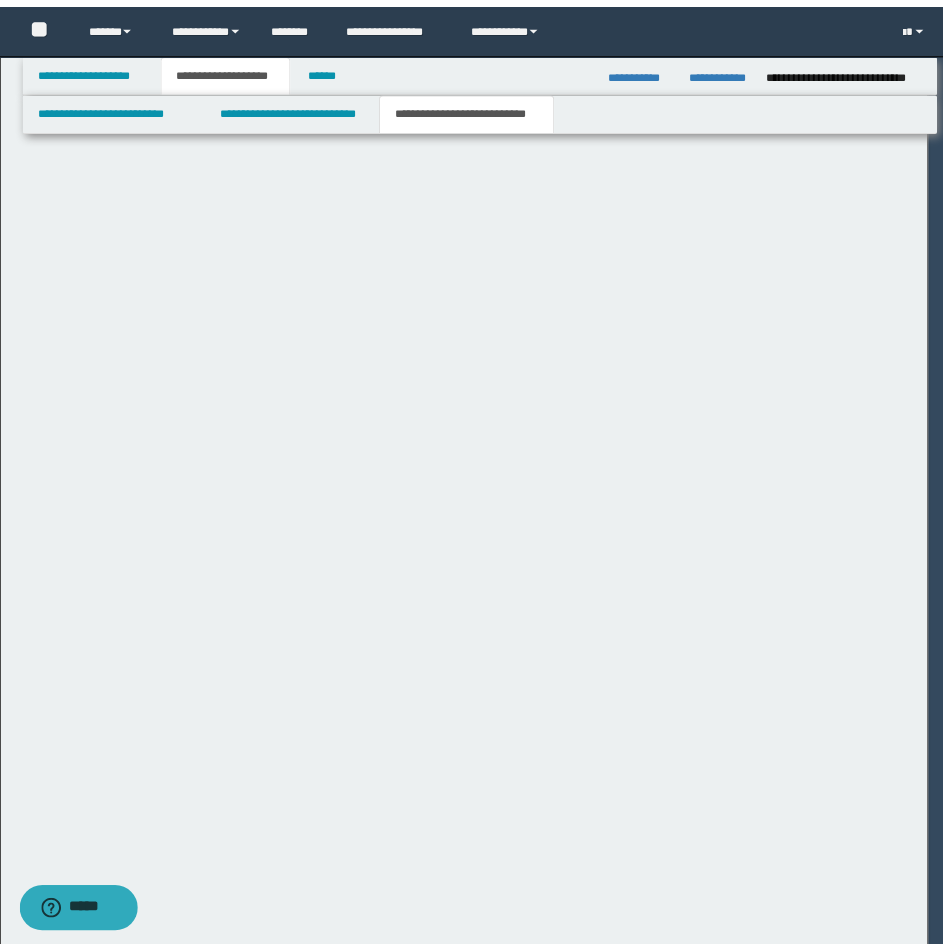 scroll, scrollTop: 0, scrollLeft: 0, axis: both 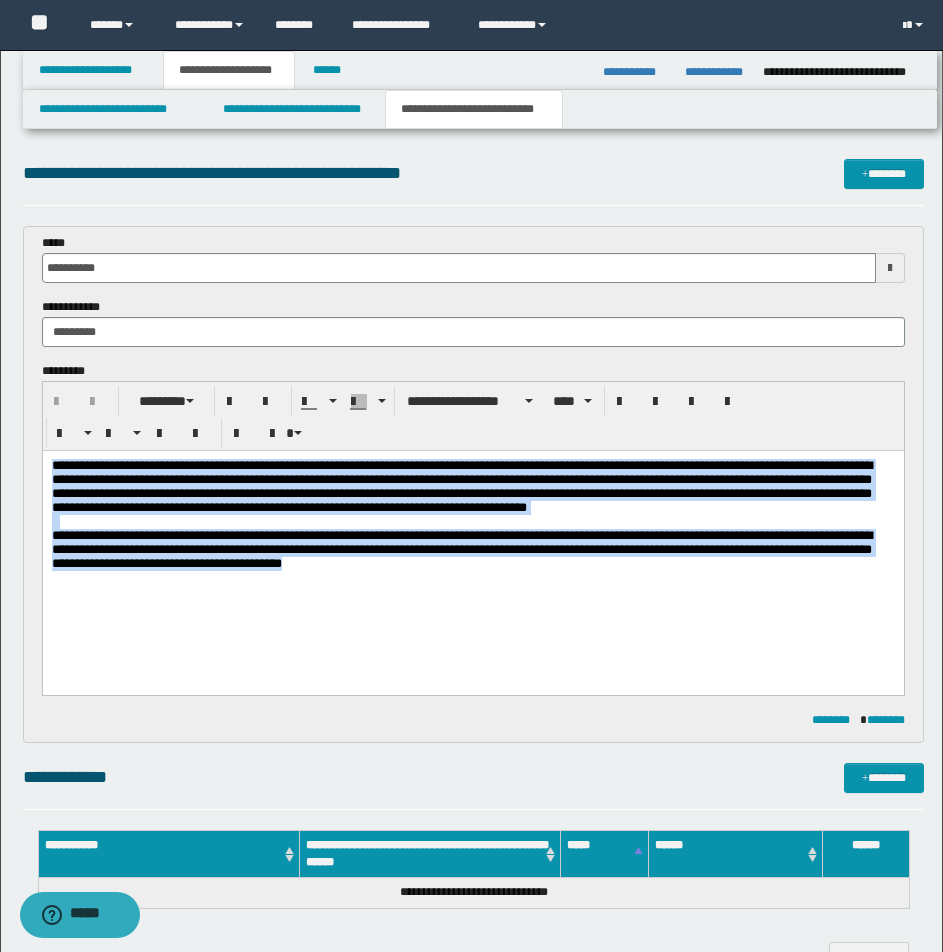 drag, startPoint x: 54, startPoint y: 467, endPoint x: 706, endPoint y: 649, distance: 676.9254 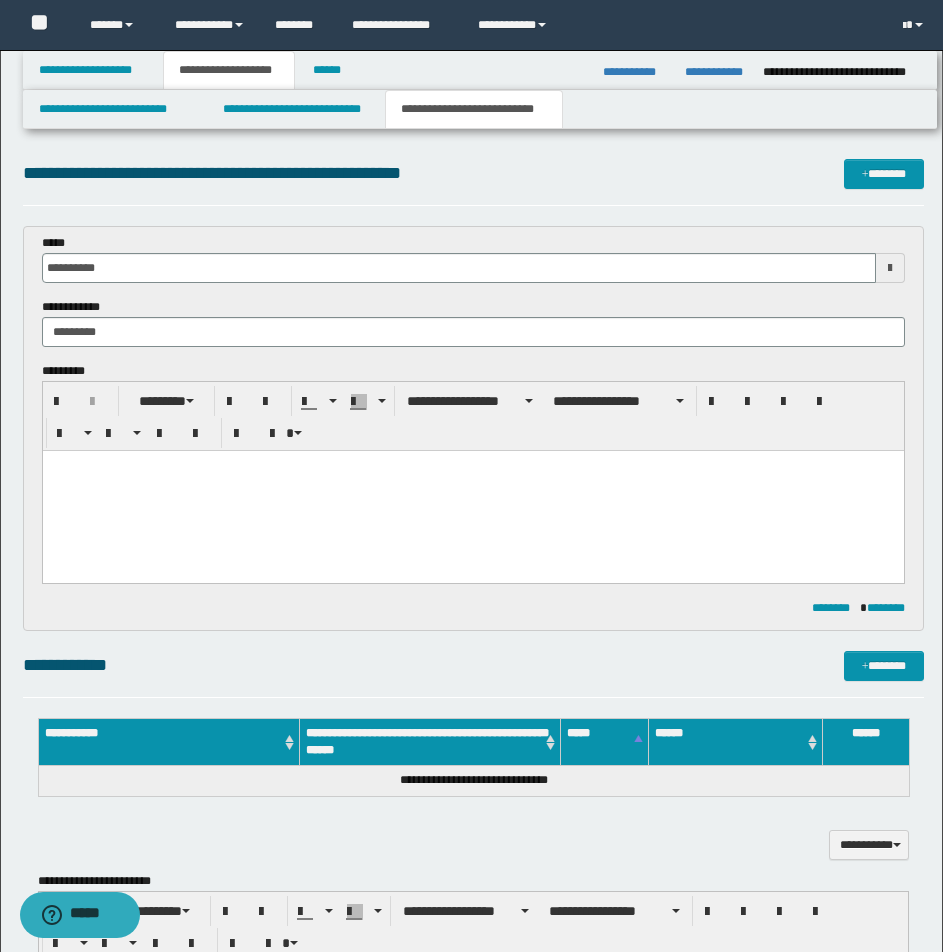 paste 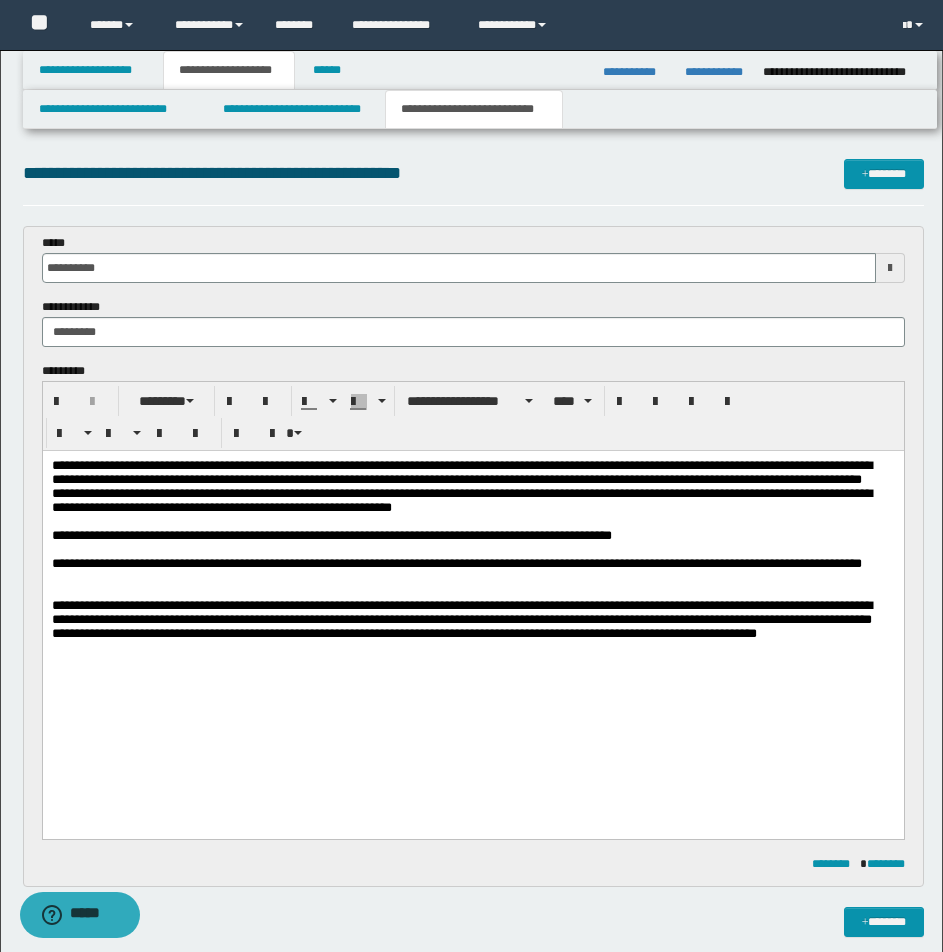 click on "**********" at bounding box center (472, 501) 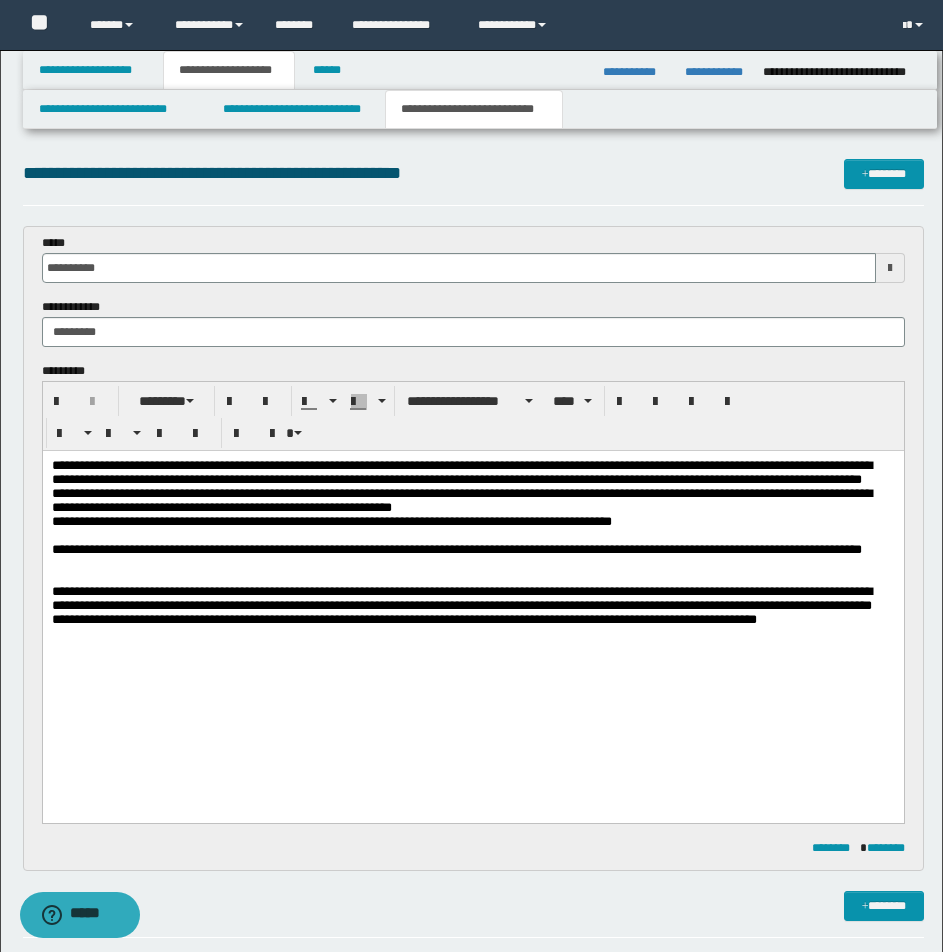 click on "**********" at bounding box center [472, 522] 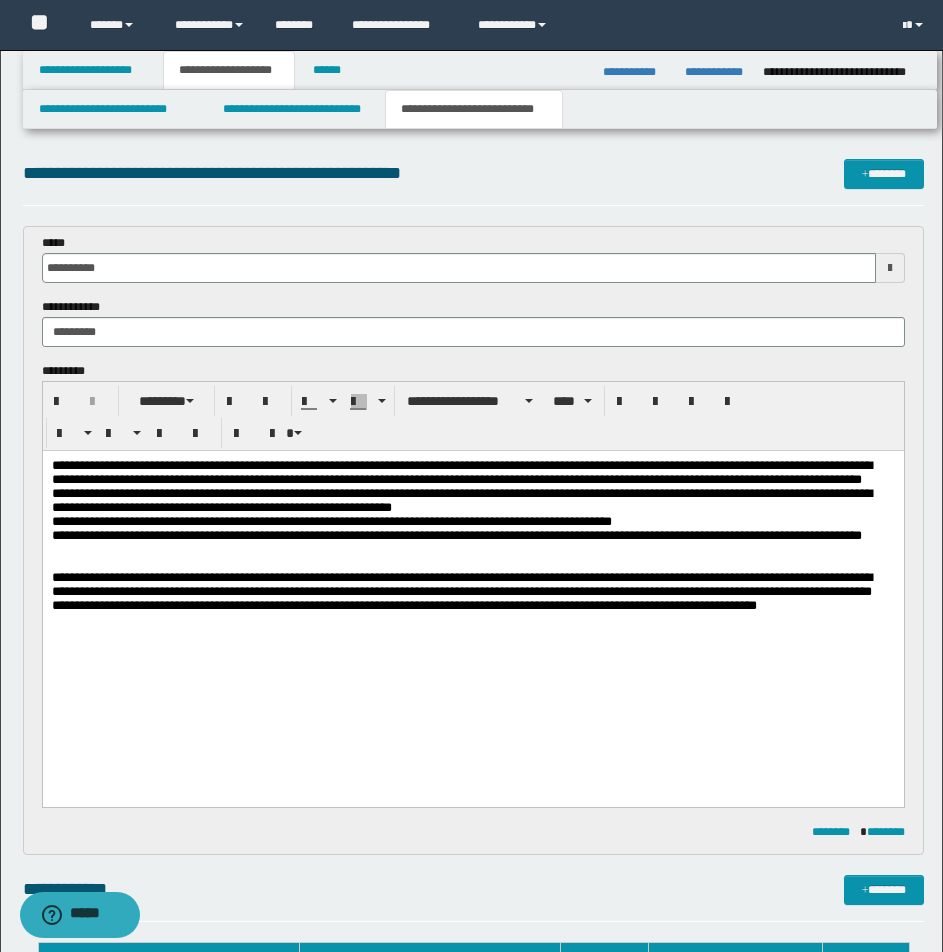 click on "**********" at bounding box center [472, 536] 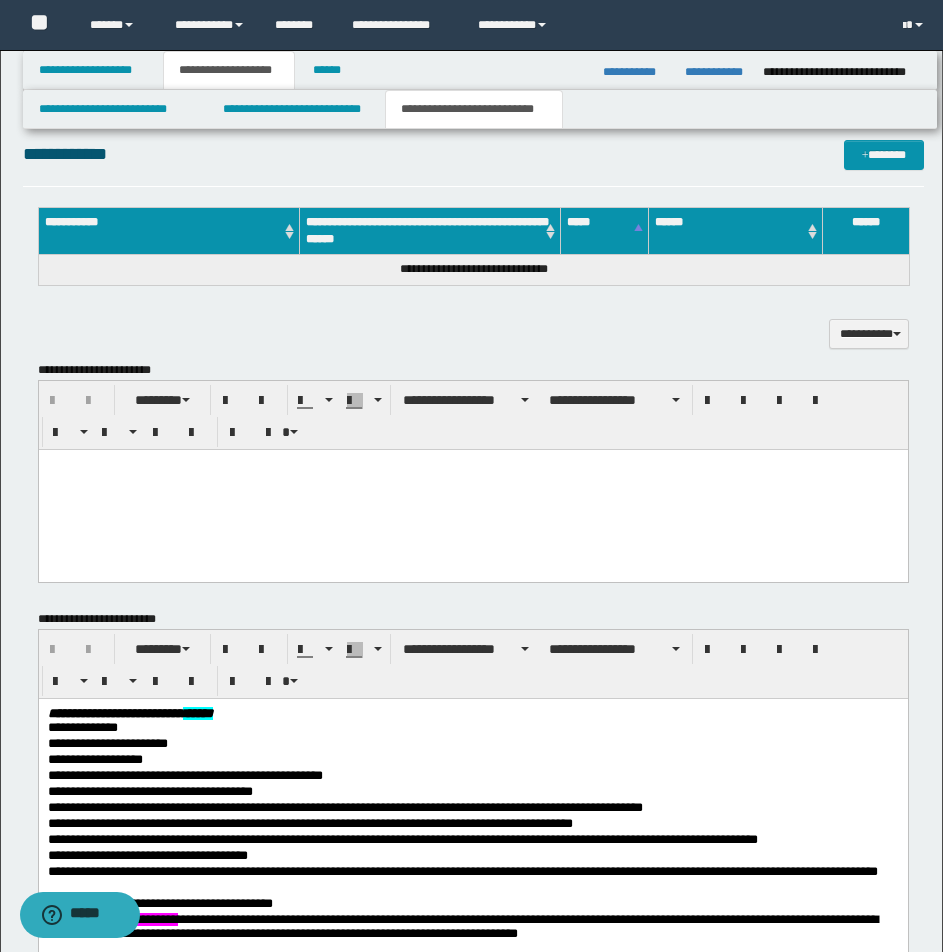 scroll, scrollTop: 740, scrollLeft: 0, axis: vertical 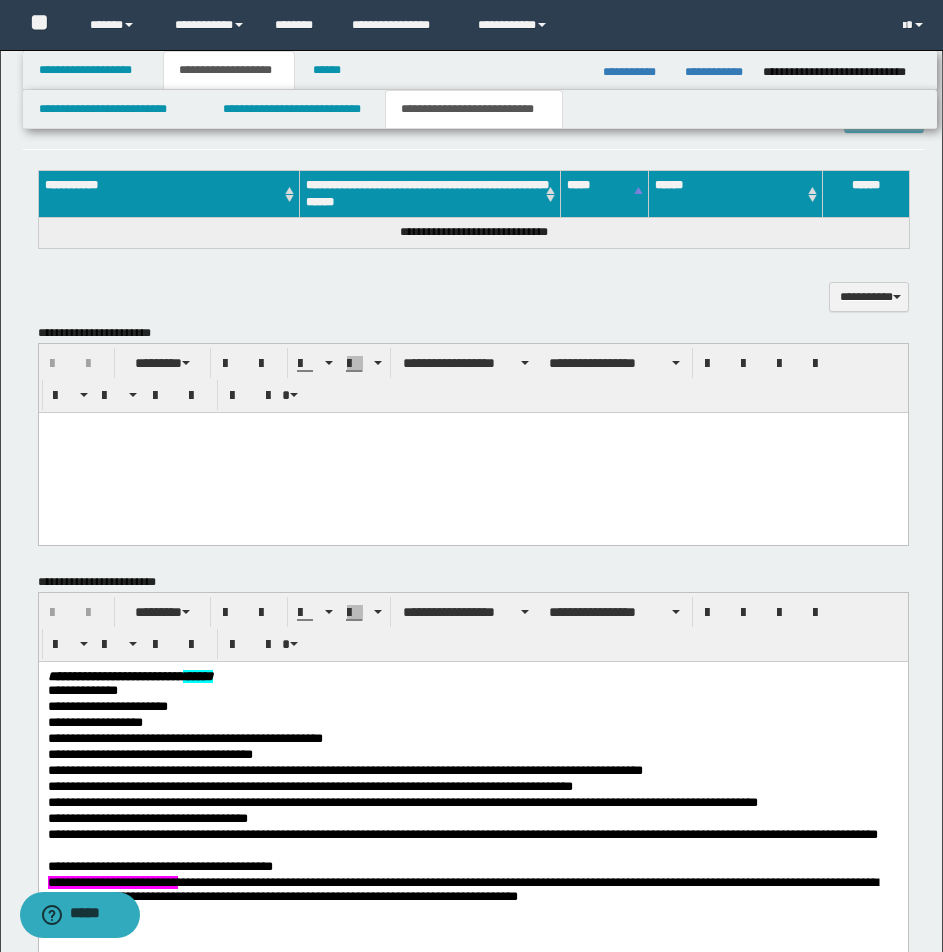 click at bounding box center [472, 452] 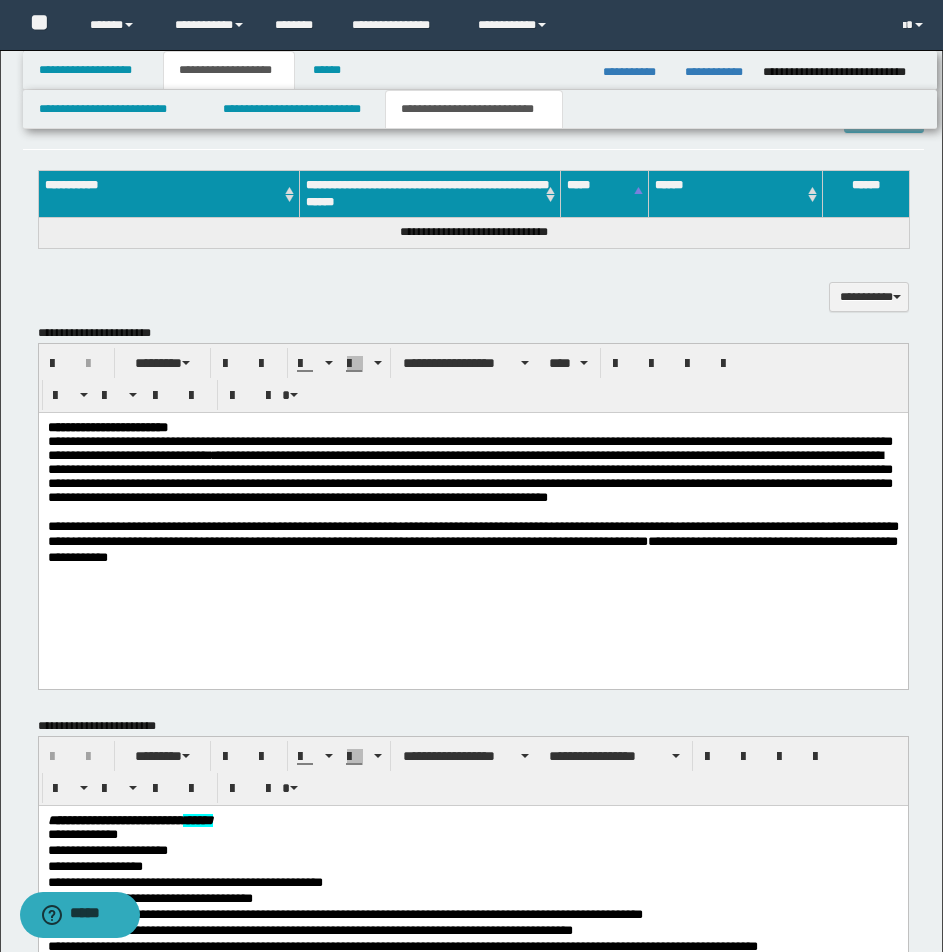 click on "**********" at bounding box center [469, 475] 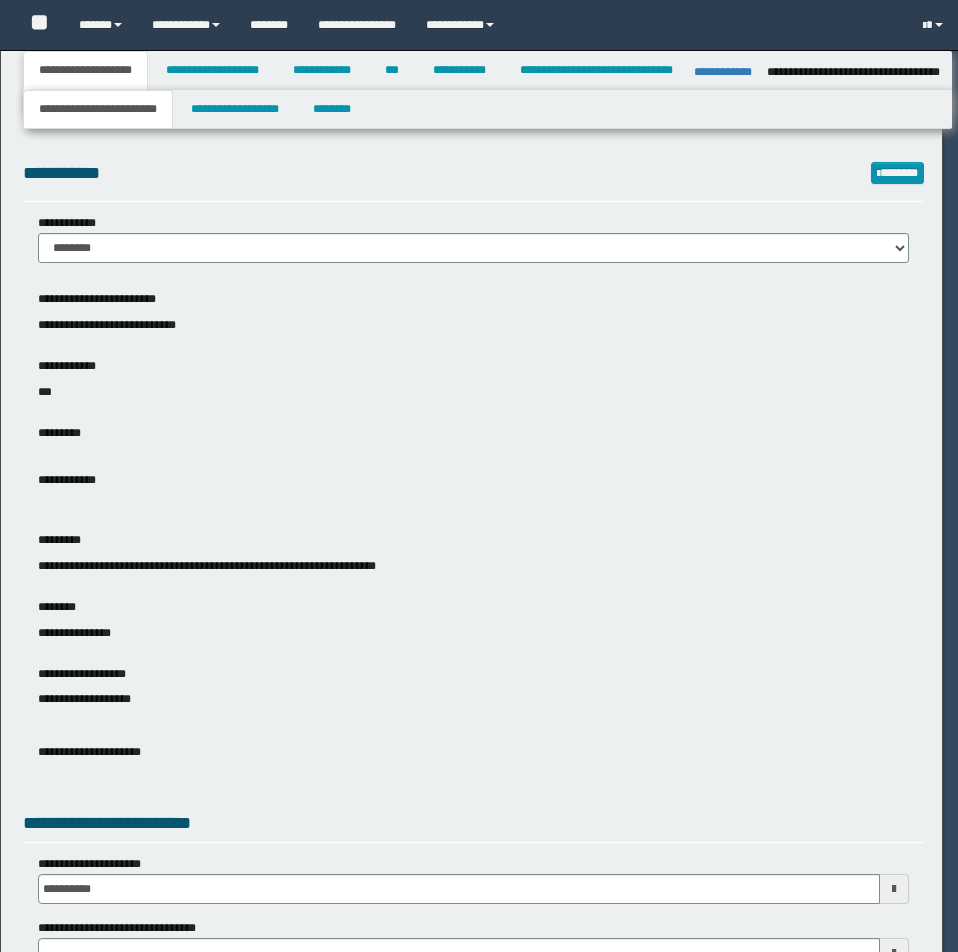 select on "*" 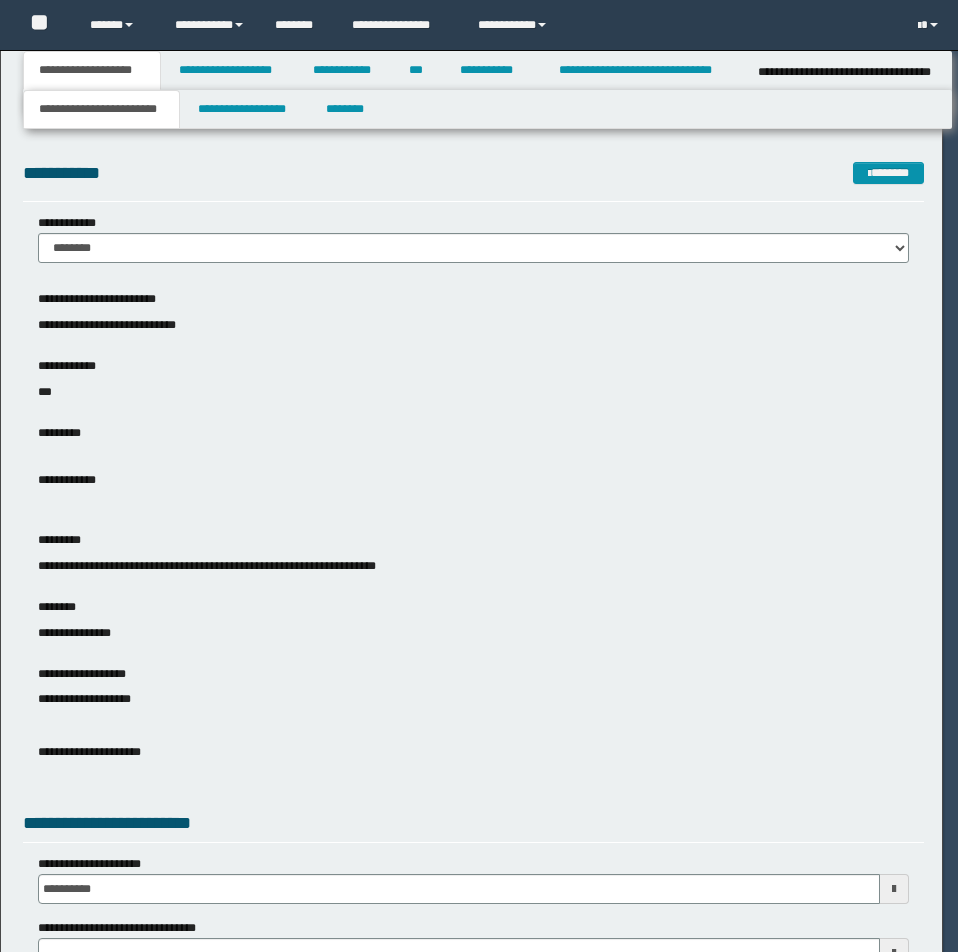 scroll, scrollTop: 0, scrollLeft: 0, axis: both 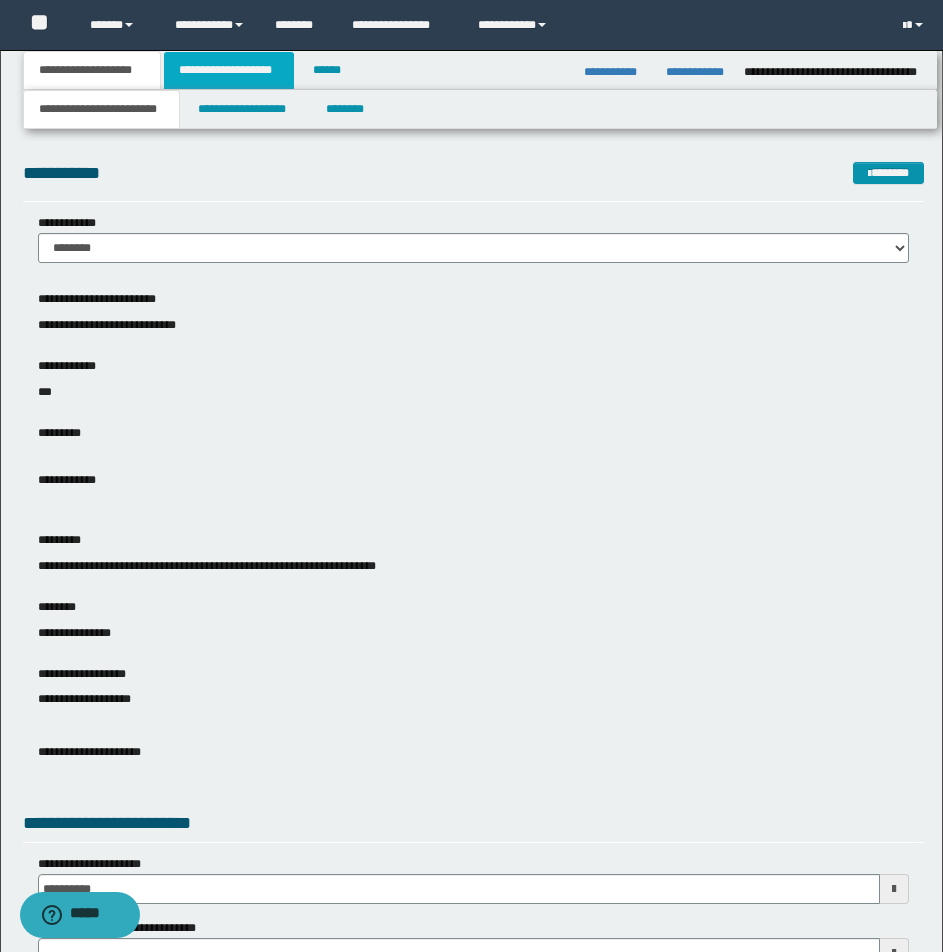 click on "**********" at bounding box center (229, 70) 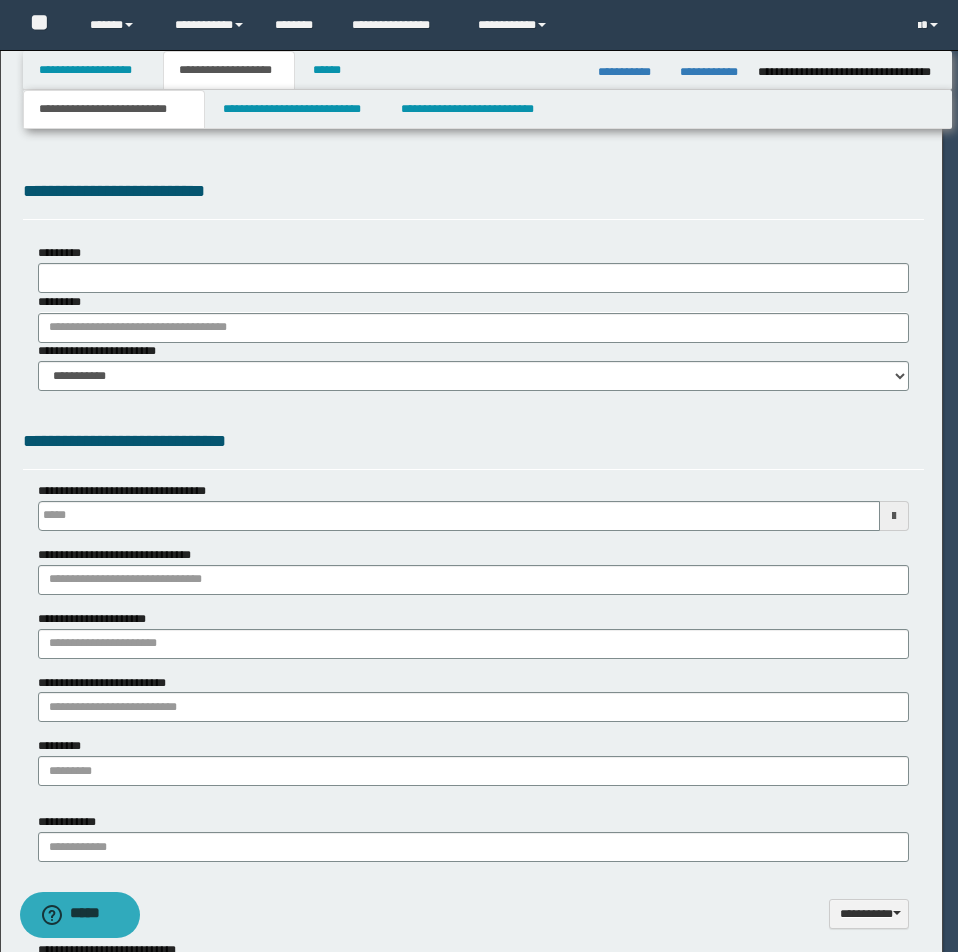 type 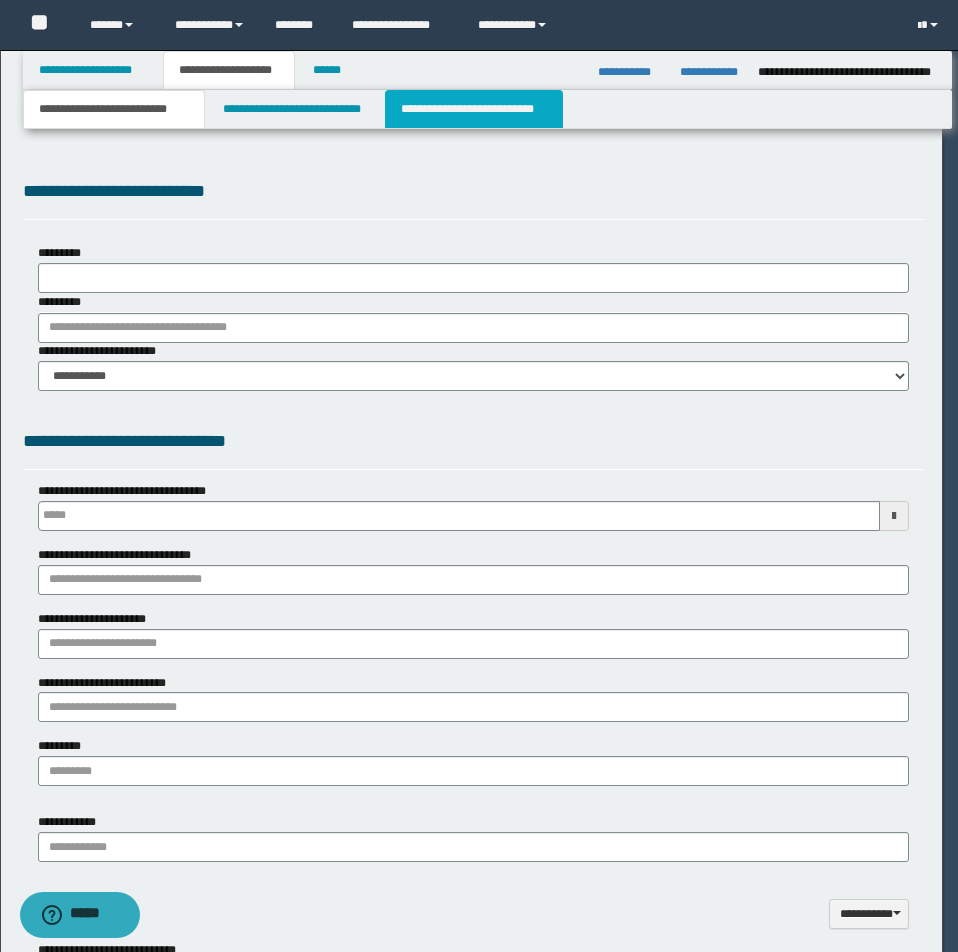 click on "**********" at bounding box center (474, 109) 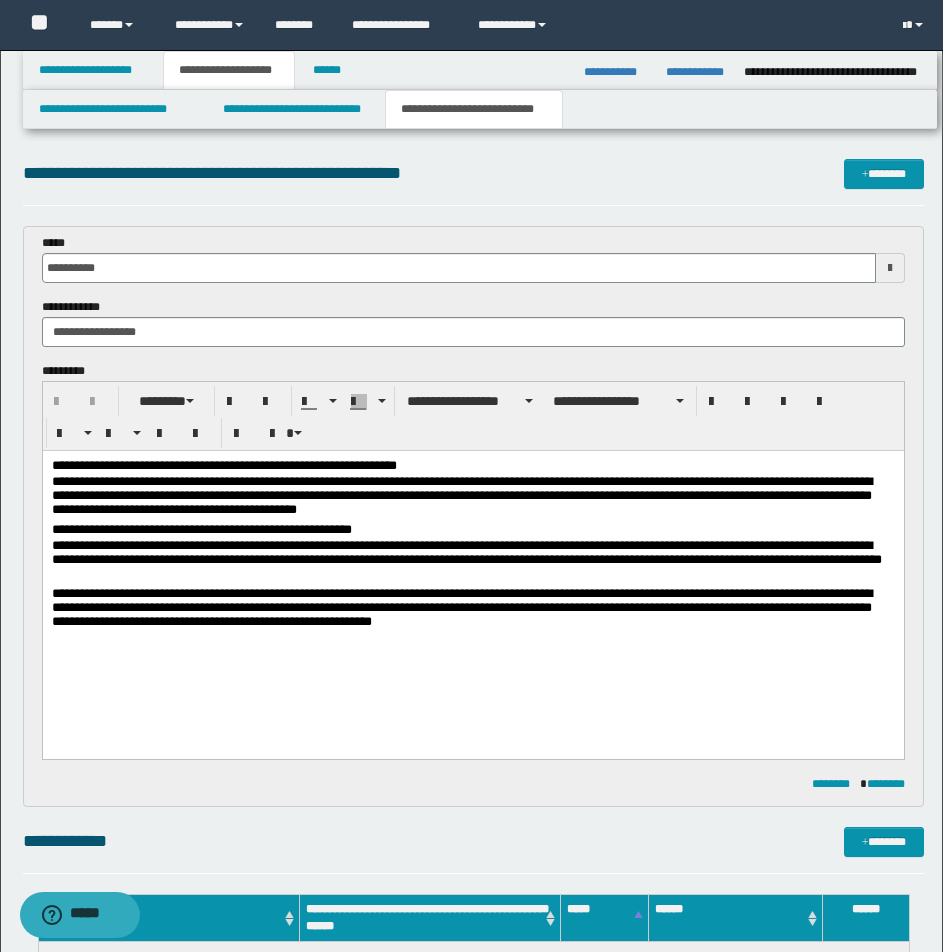 scroll, scrollTop: 0, scrollLeft: 0, axis: both 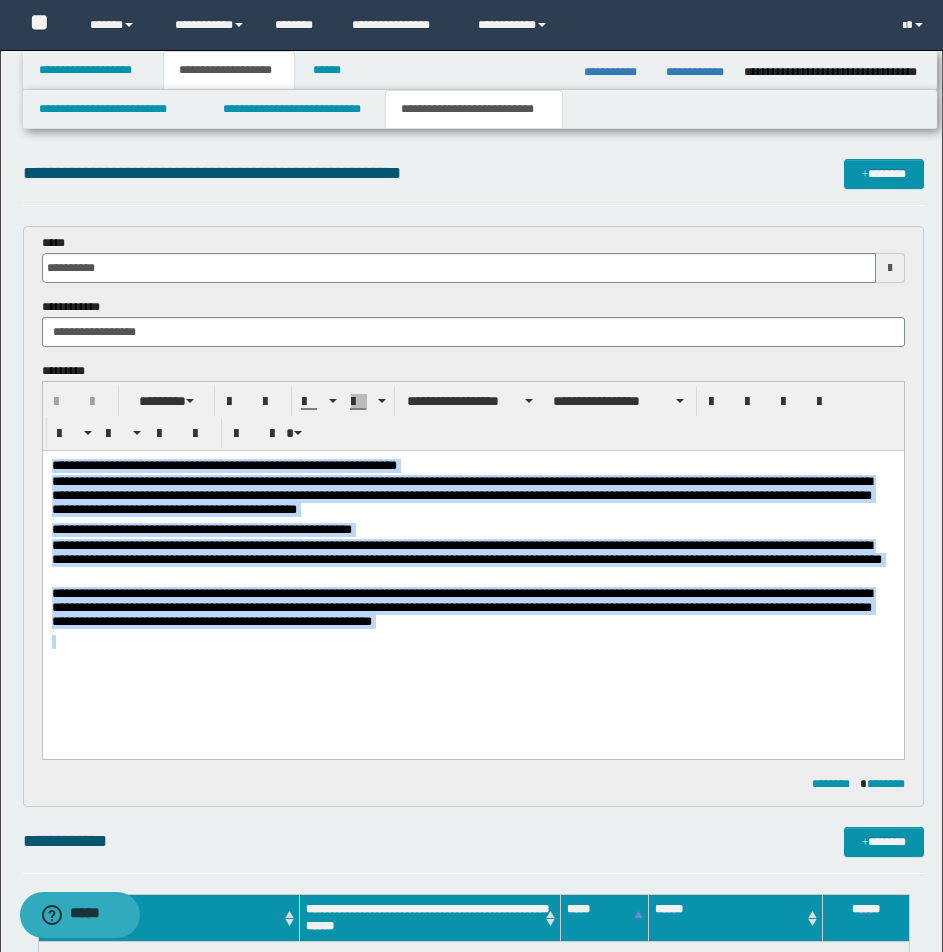 drag, startPoint x: 58, startPoint y: 462, endPoint x: 493, endPoint y: 673, distance: 483.47284 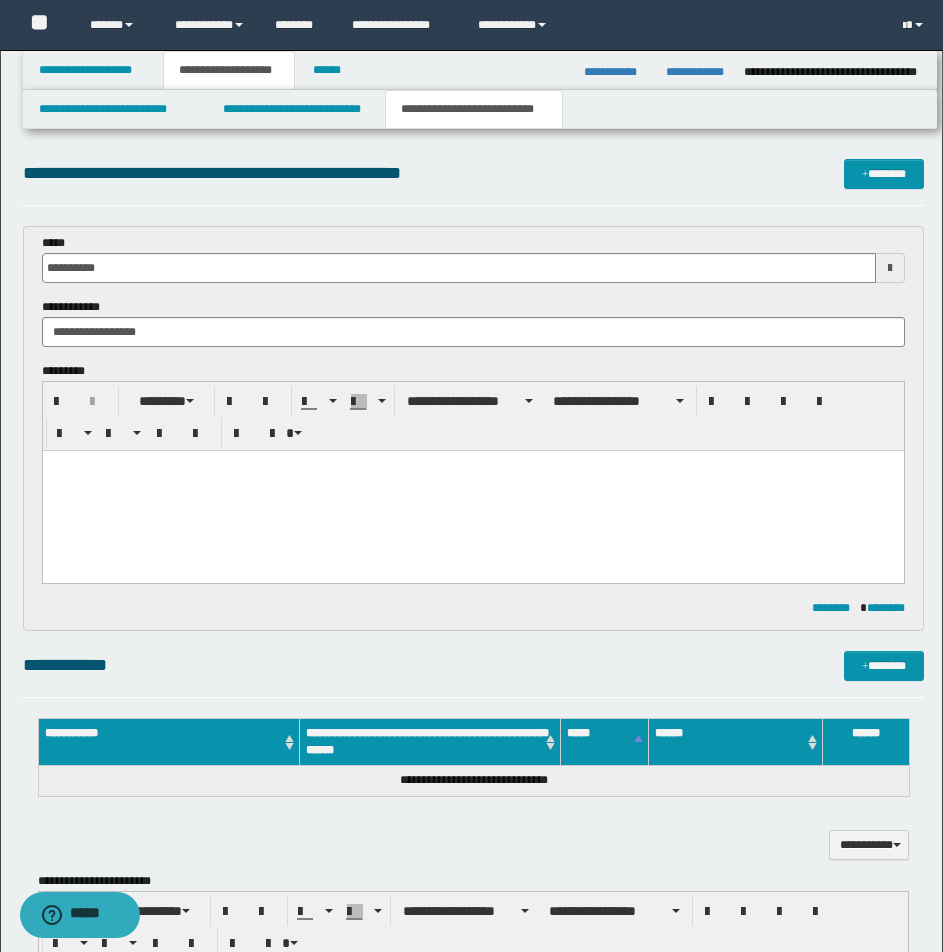 type 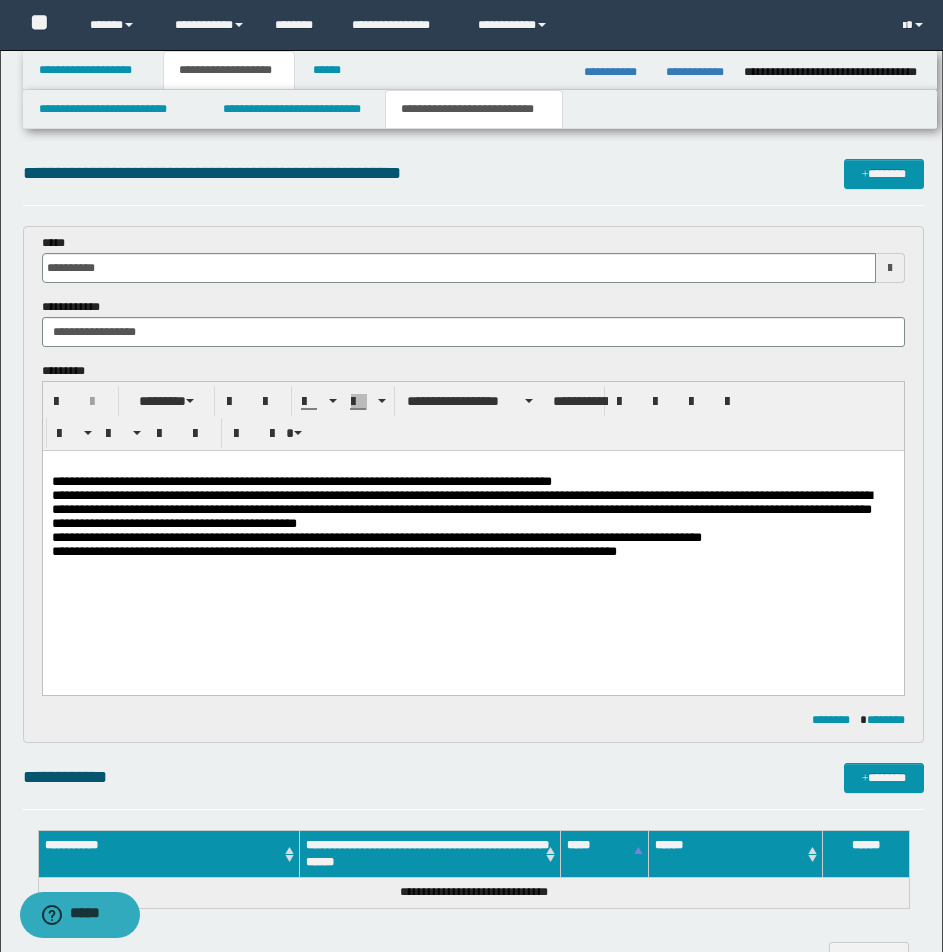 click at bounding box center (472, 467) 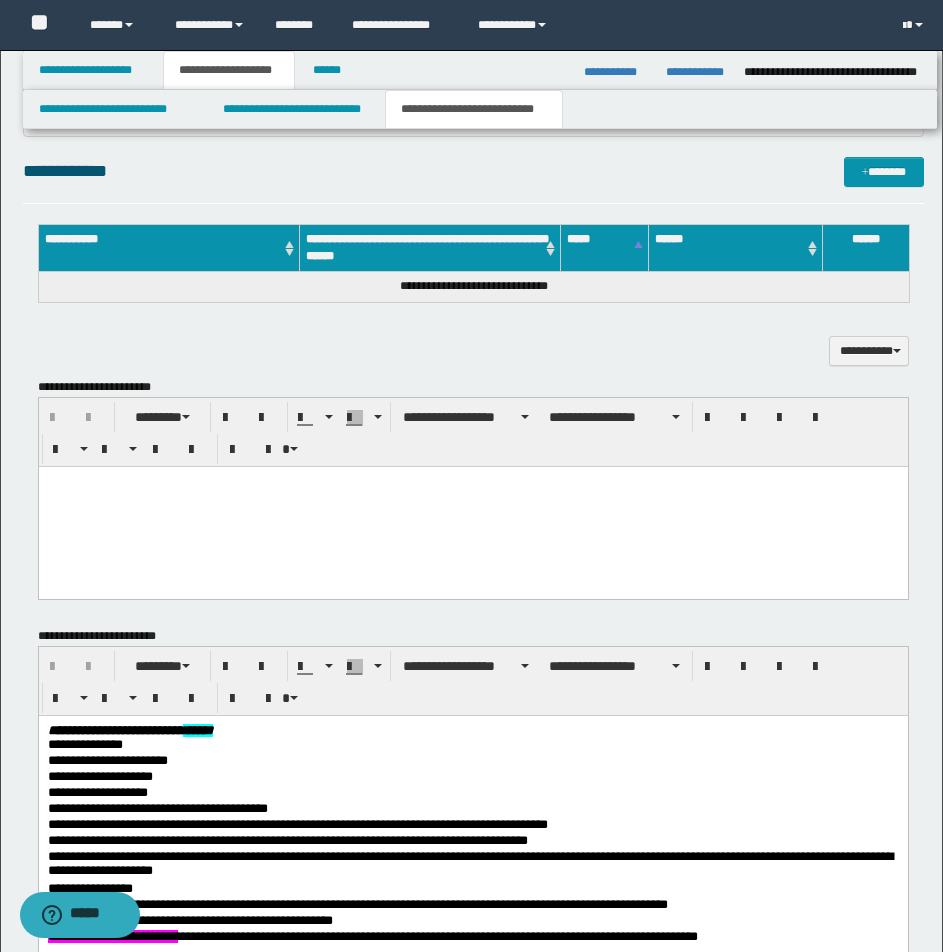 scroll, scrollTop: 678, scrollLeft: 0, axis: vertical 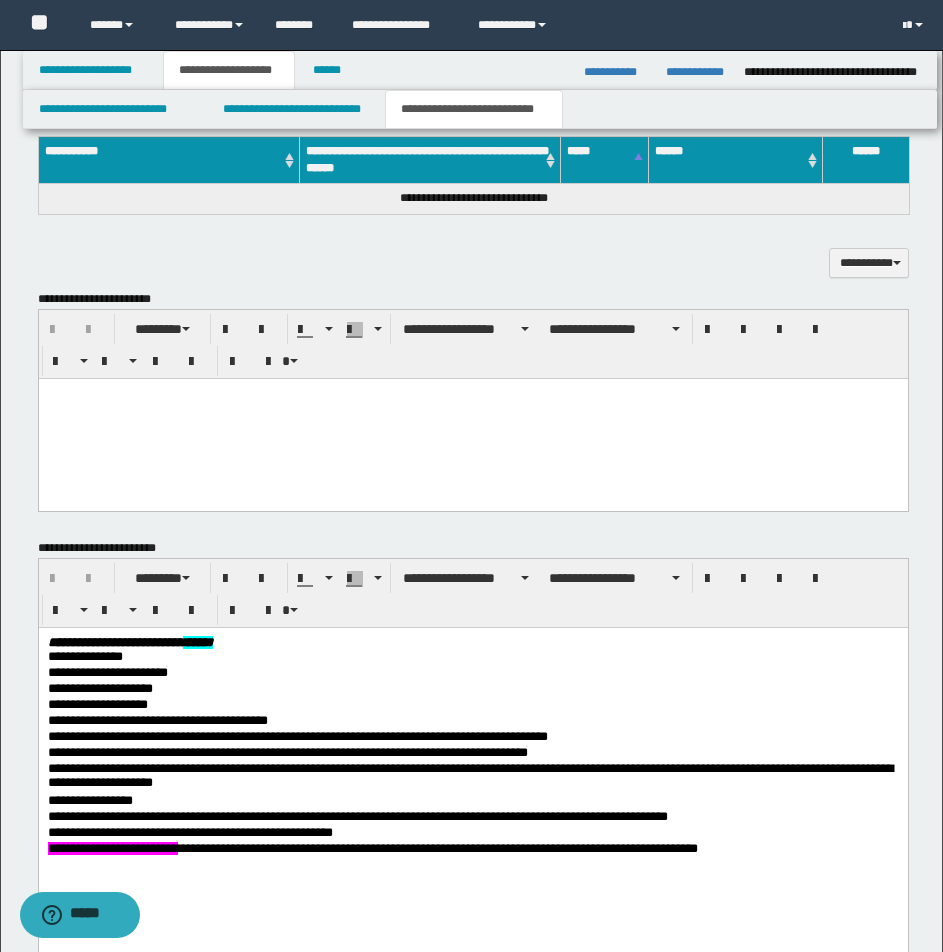 click at bounding box center (472, 393) 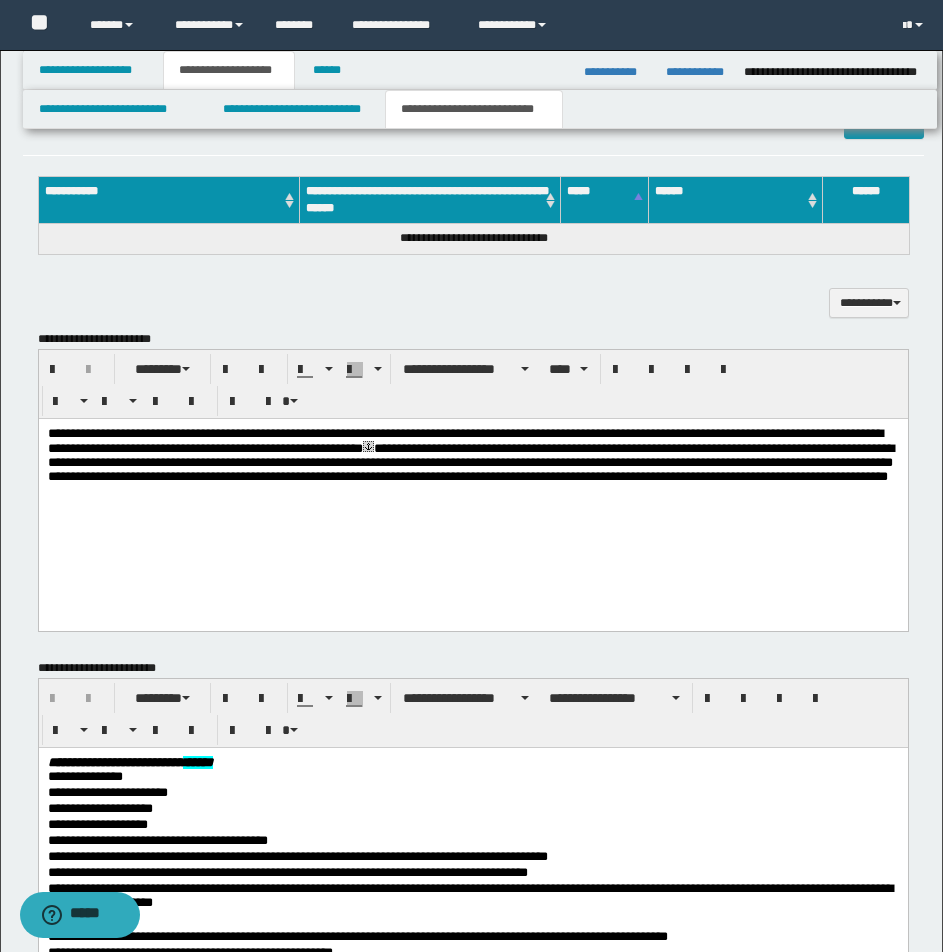 scroll, scrollTop: 598, scrollLeft: 0, axis: vertical 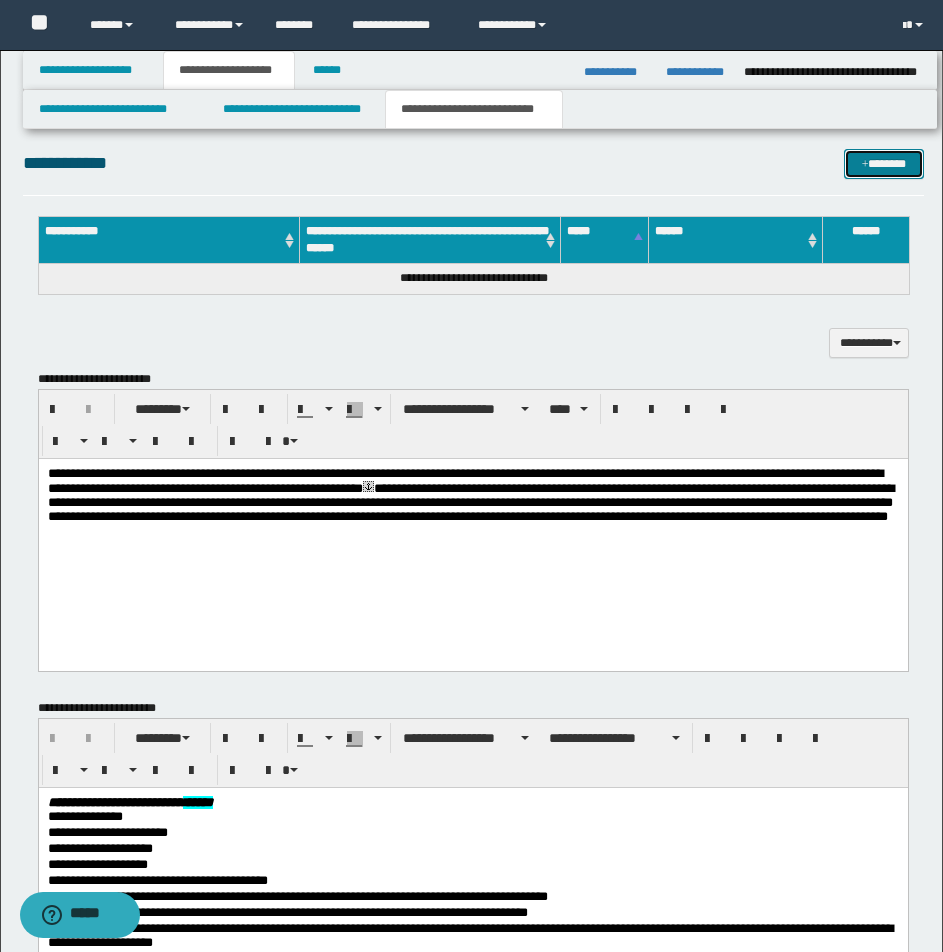 click on "*******" at bounding box center [884, 164] 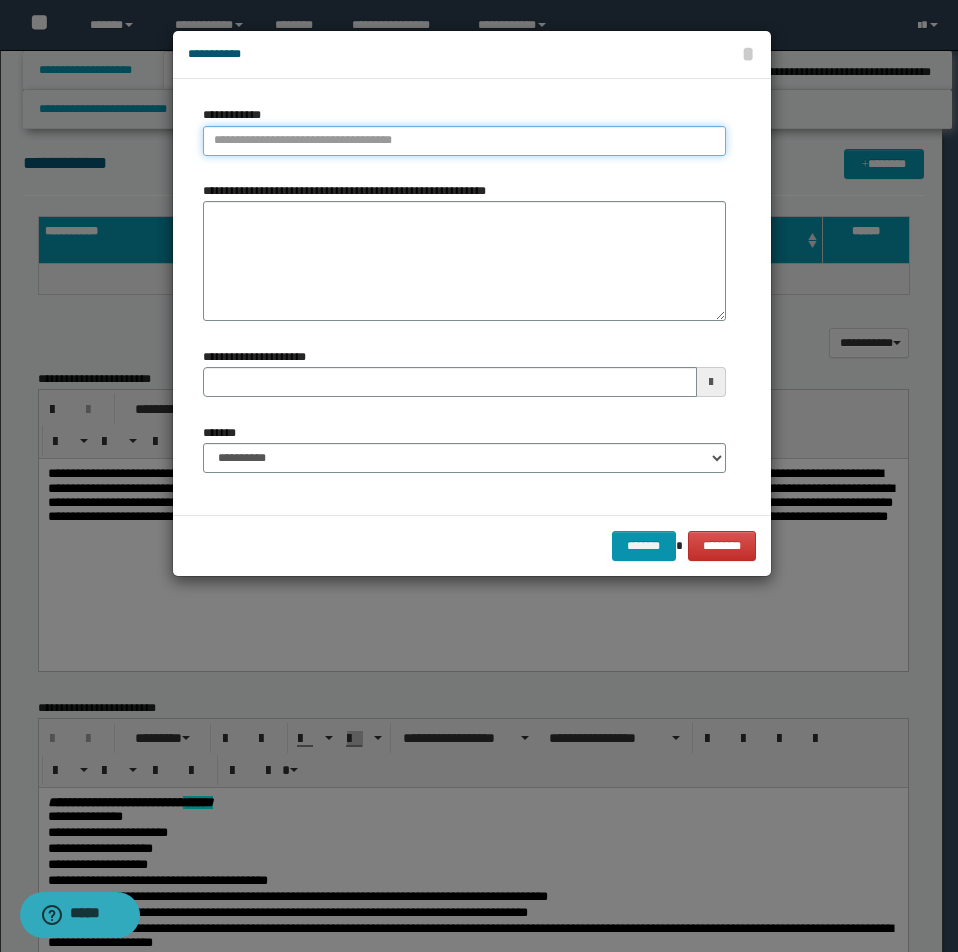 click on "**********" at bounding box center [464, 141] 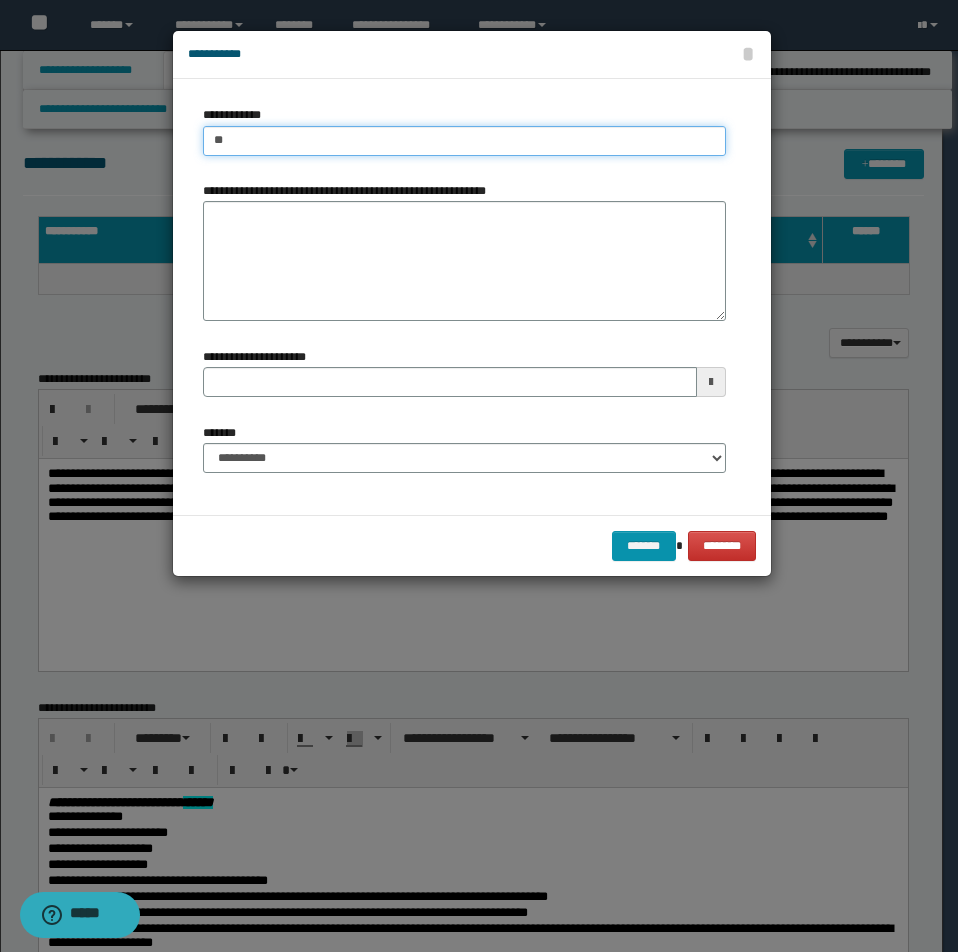type on "***" 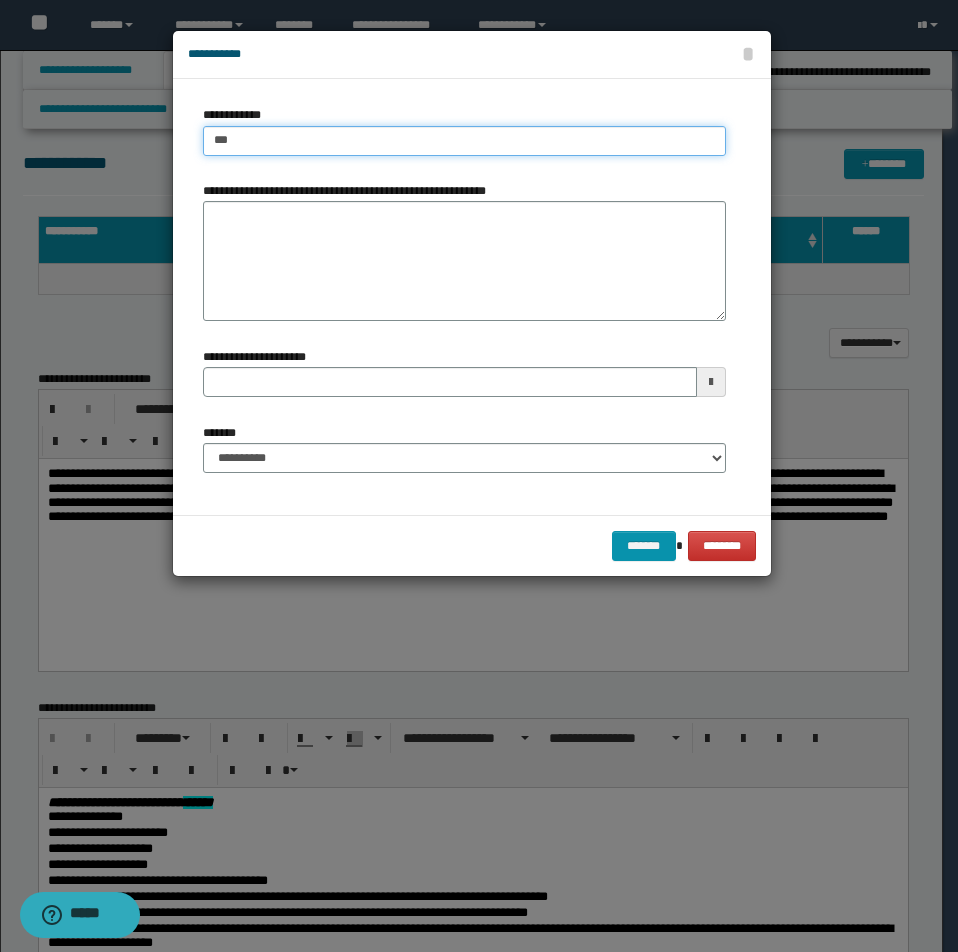 type on "***" 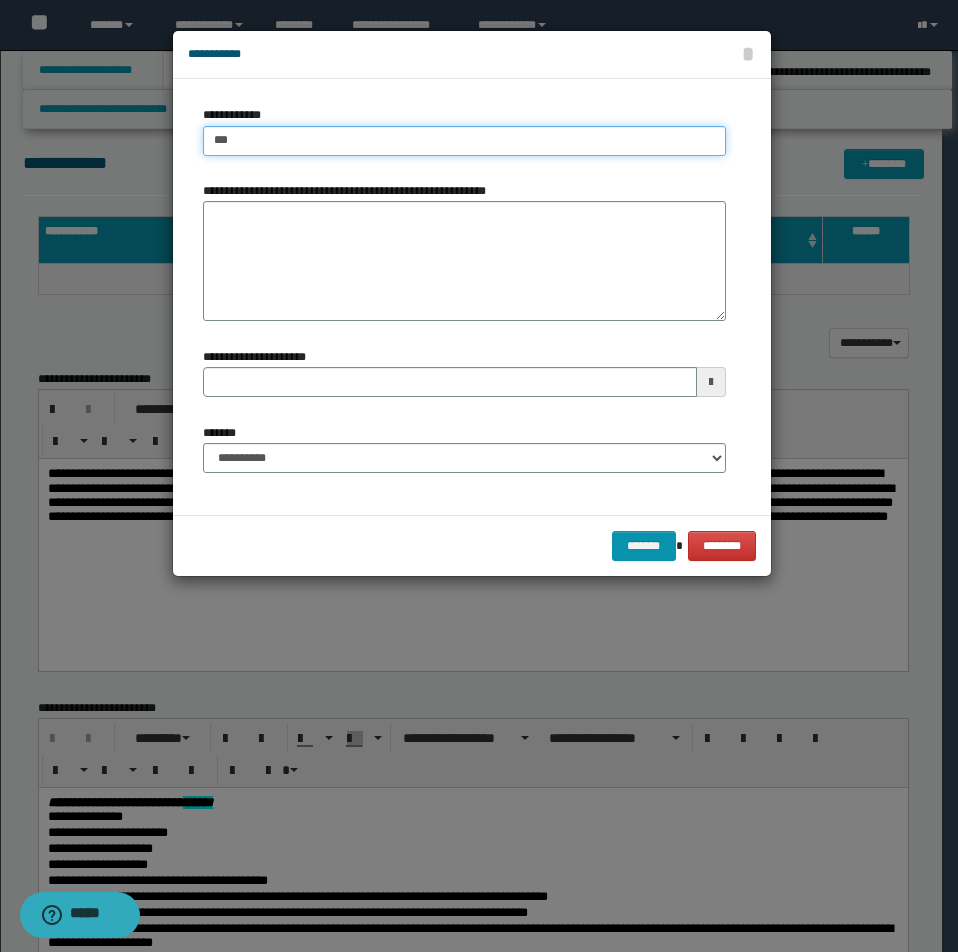 type on "****" 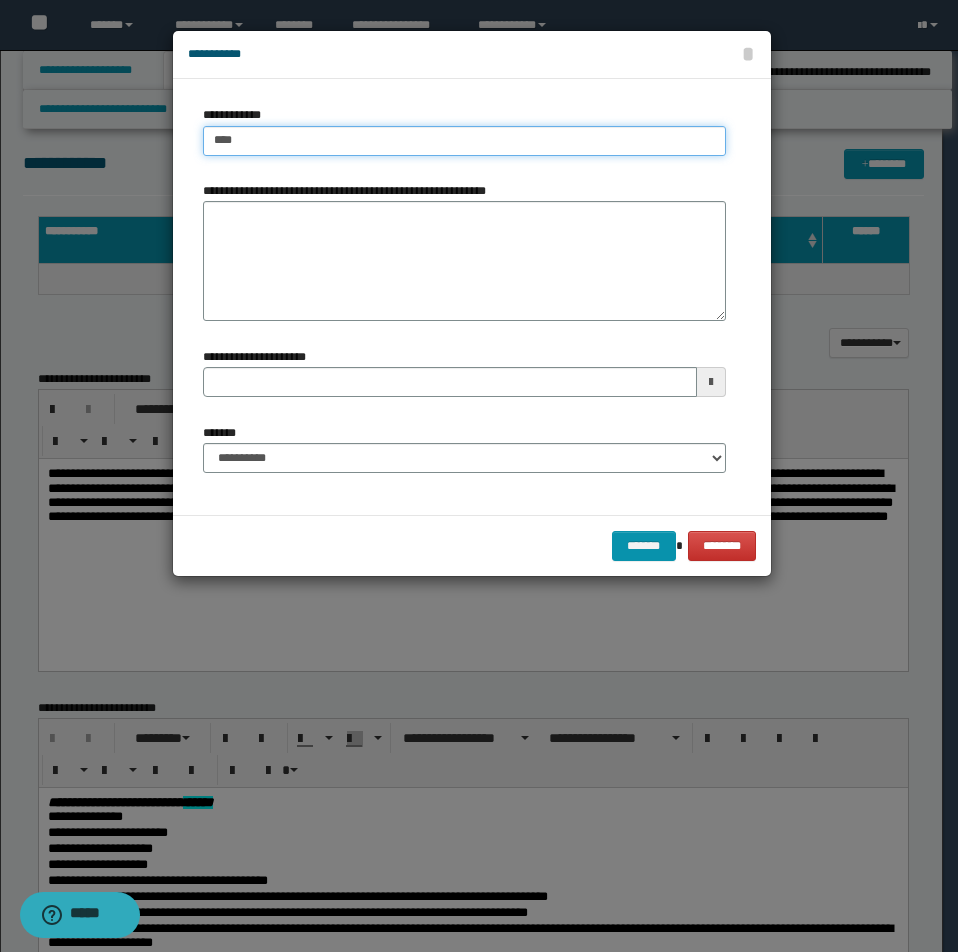 type 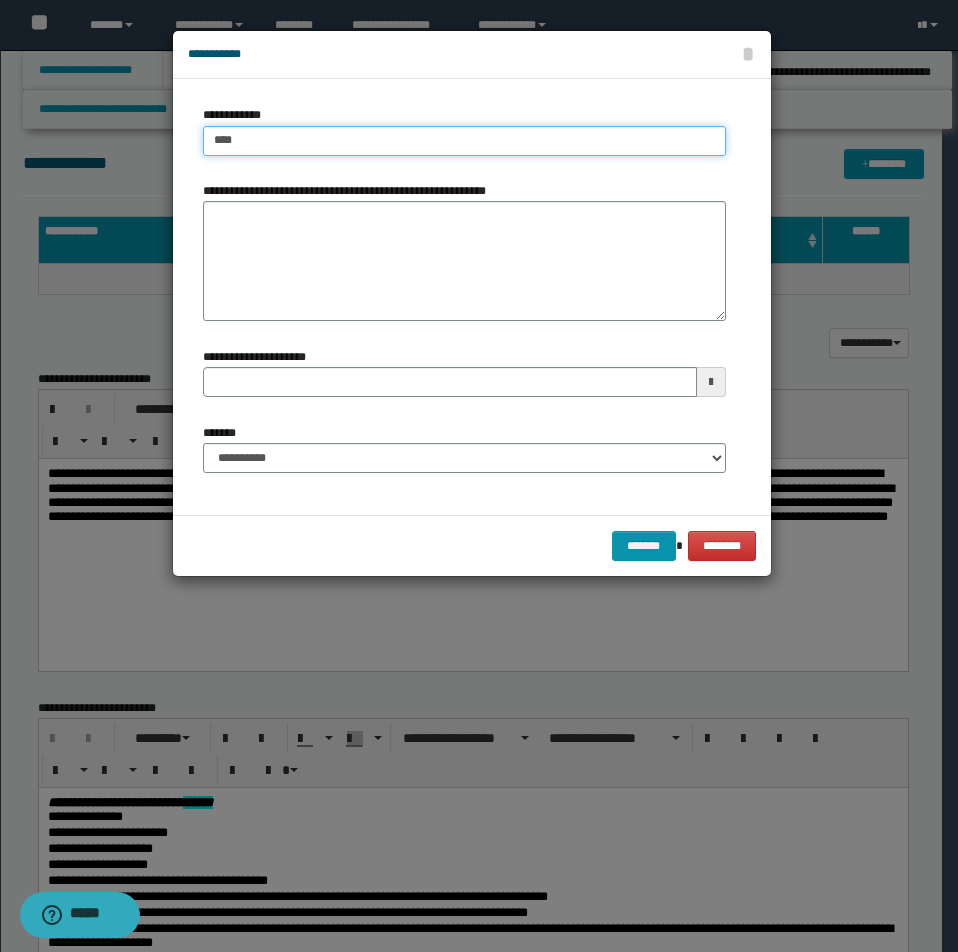 type on "*****" 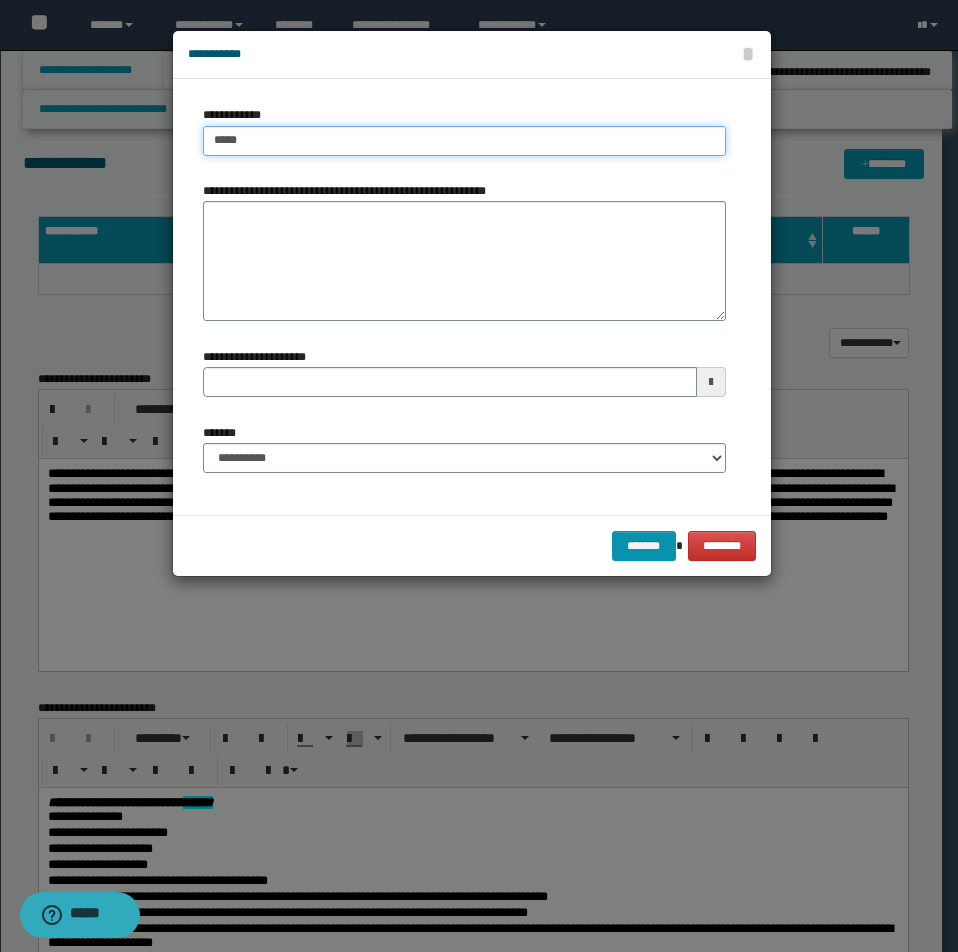 type on "**********" 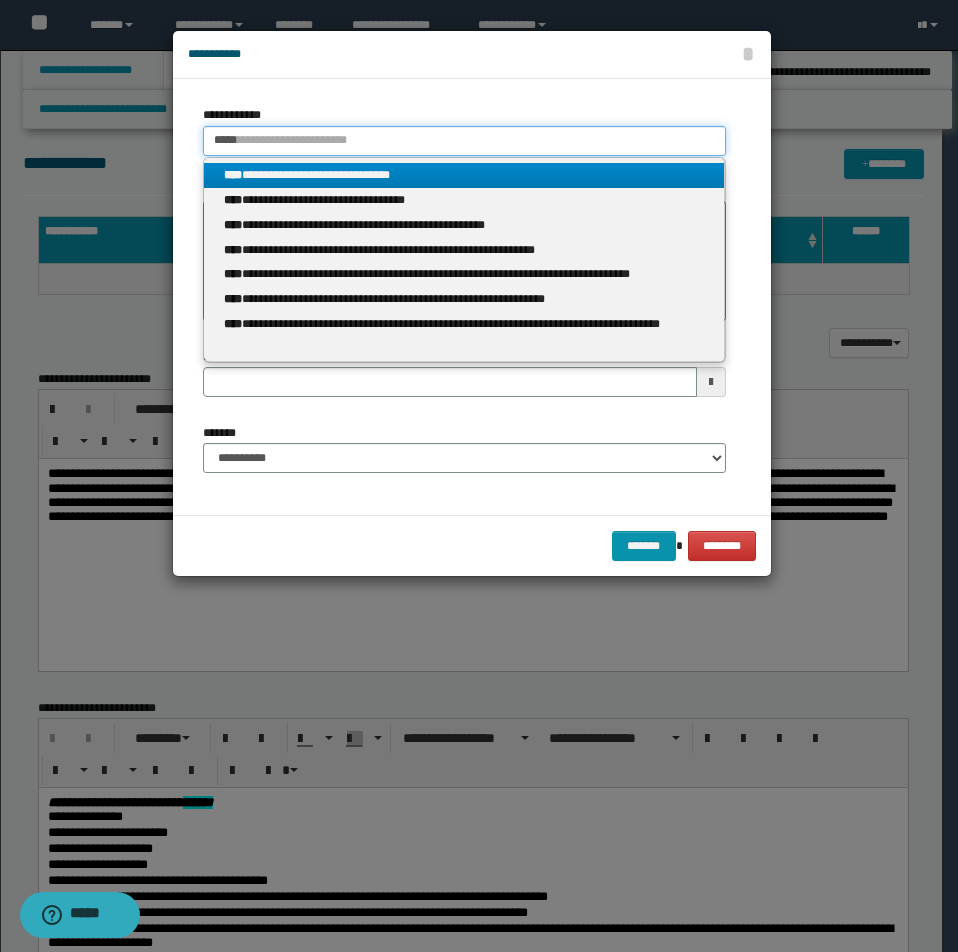 type on "*****" 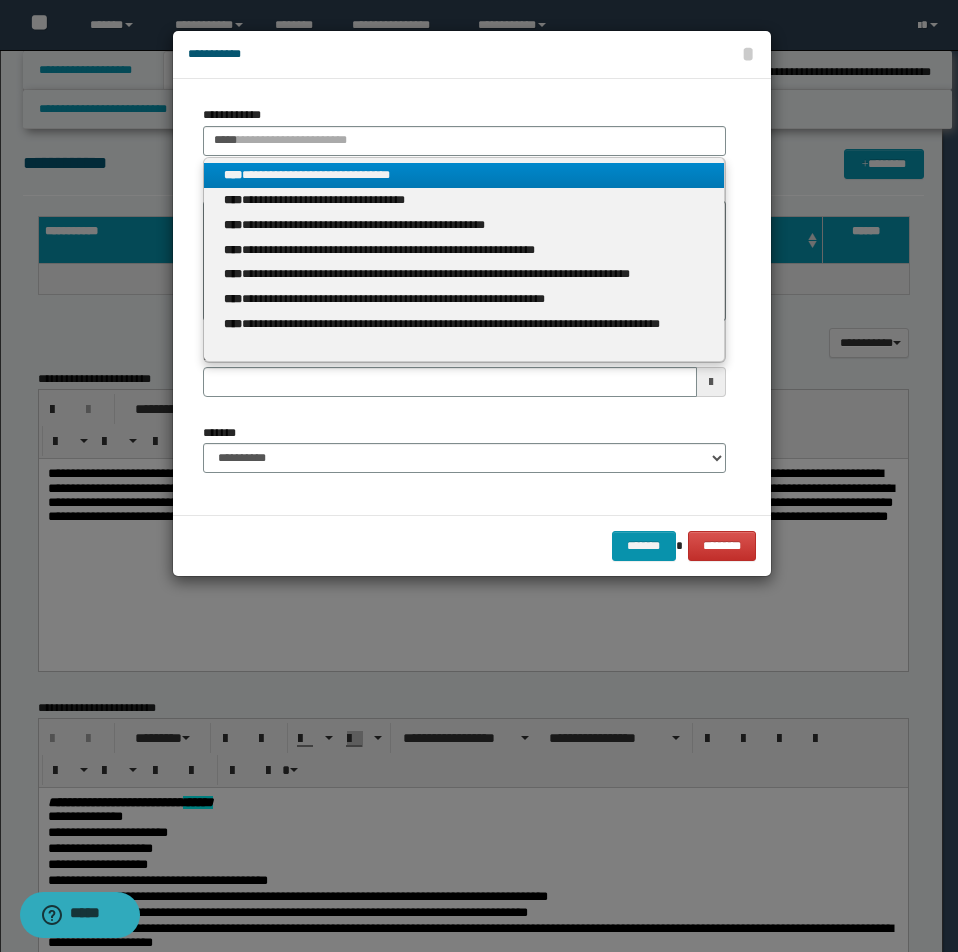 click on "**********" at bounding box center (464, 175) 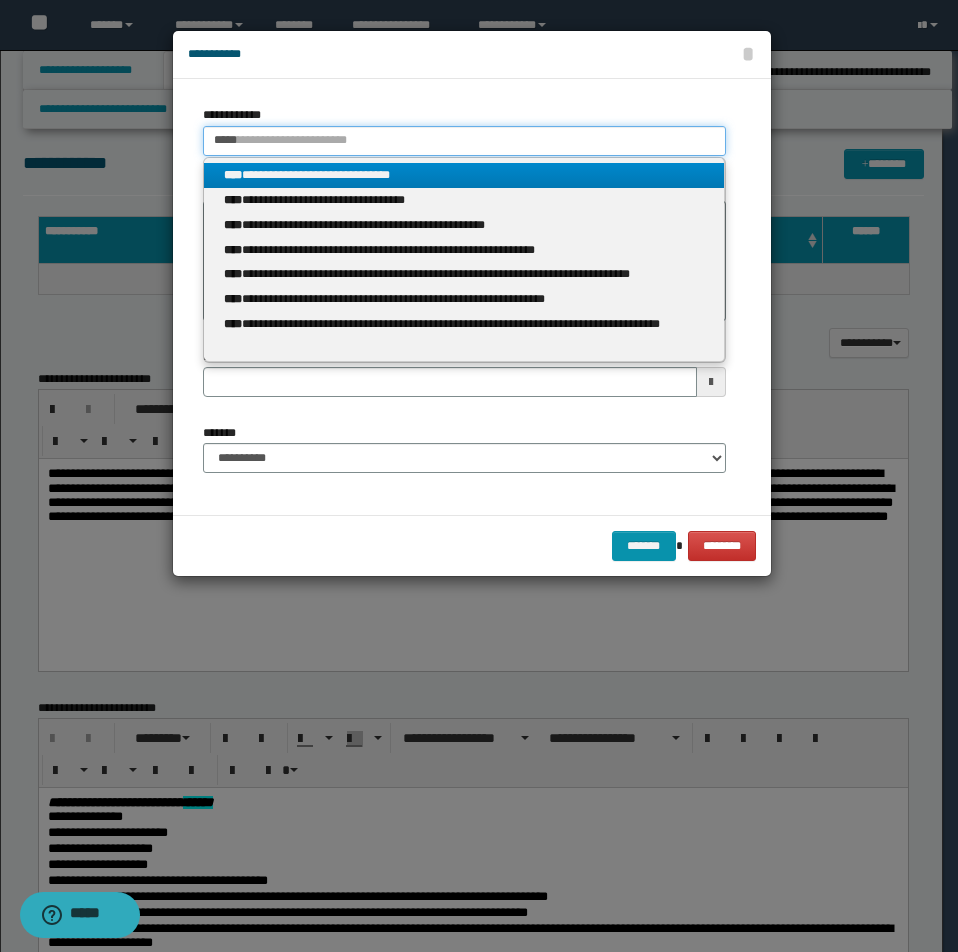 type 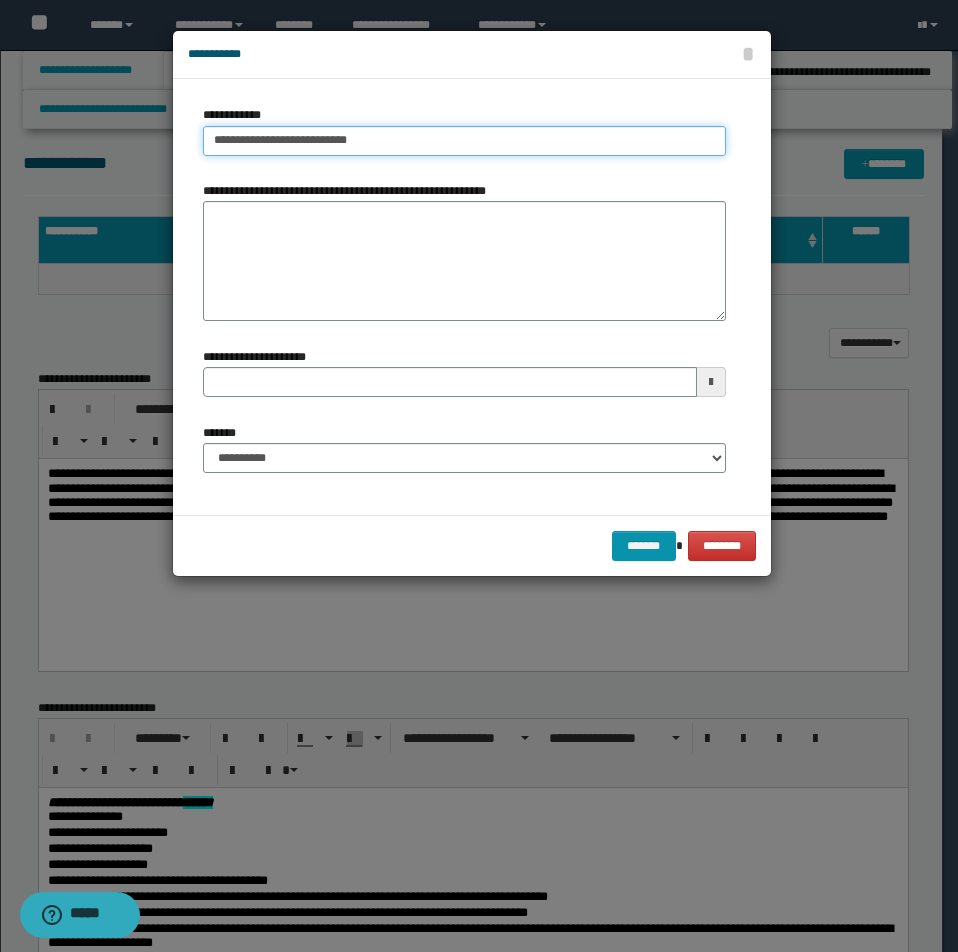 drag, startPoint x: 215, startPoint y: 141, endPoint x: 455, endPoint y: 149, distance: 240.1333 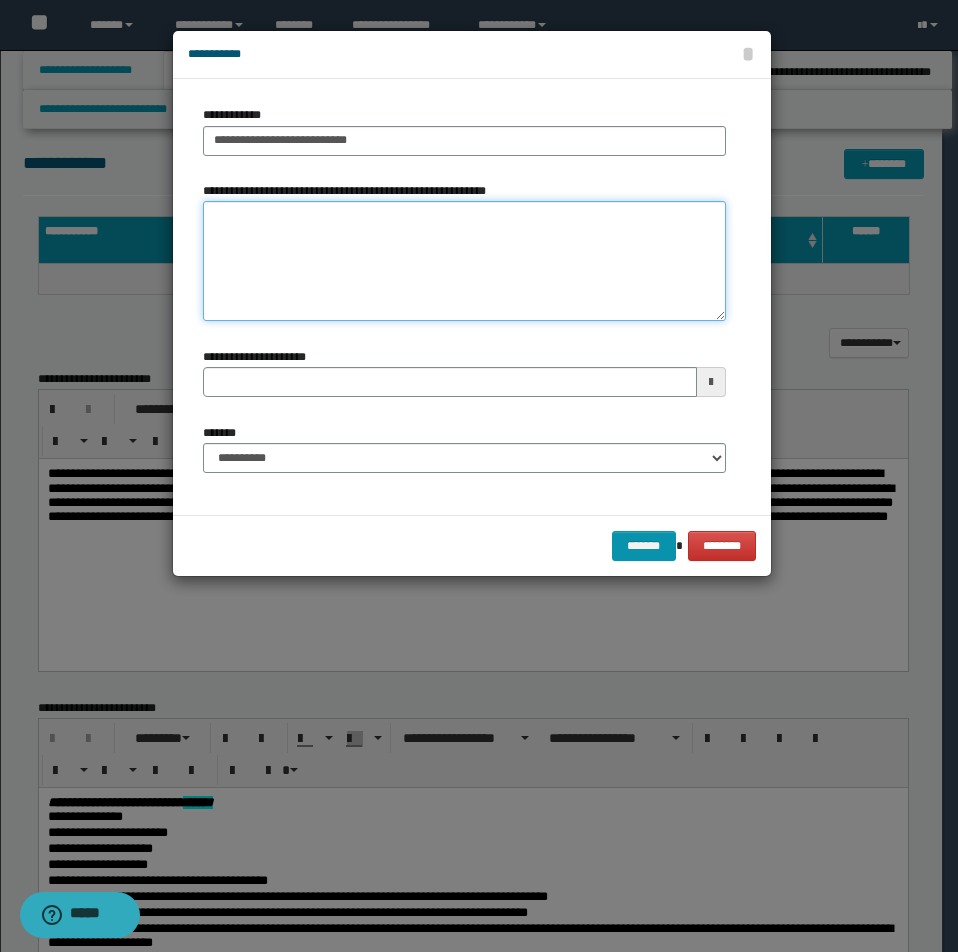 click on "**********" at bounding box center [464, 261] 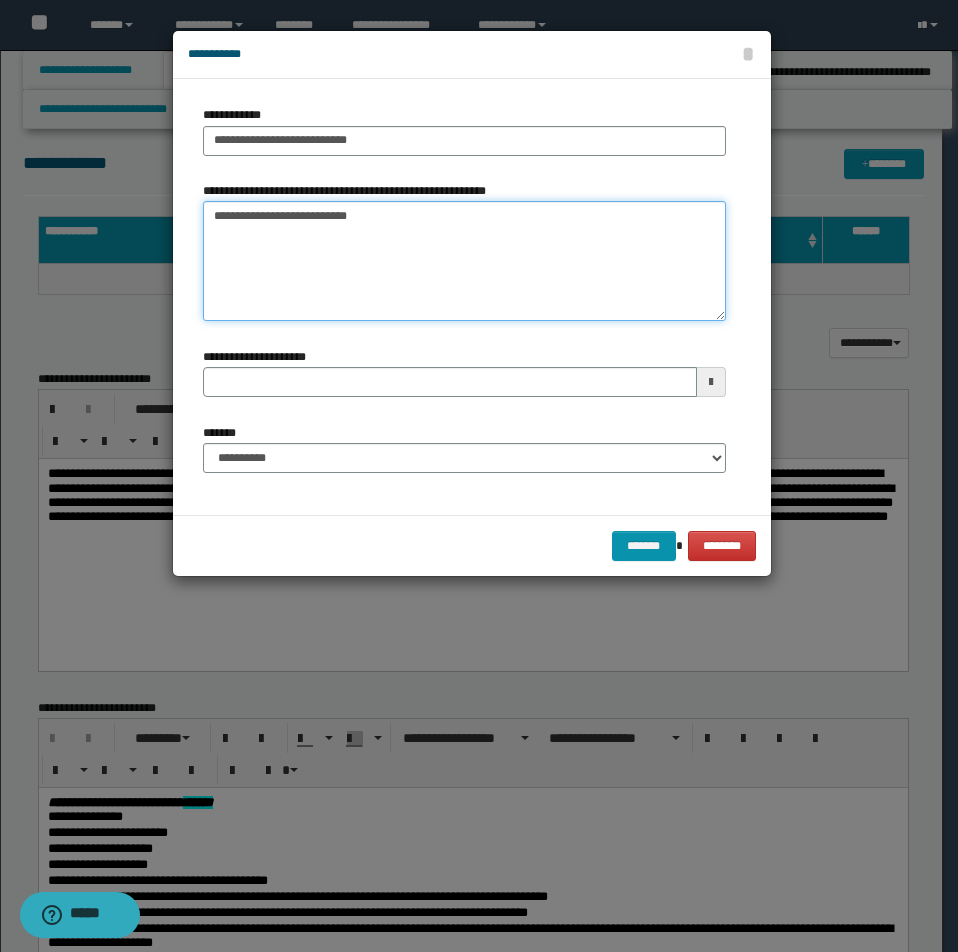 type 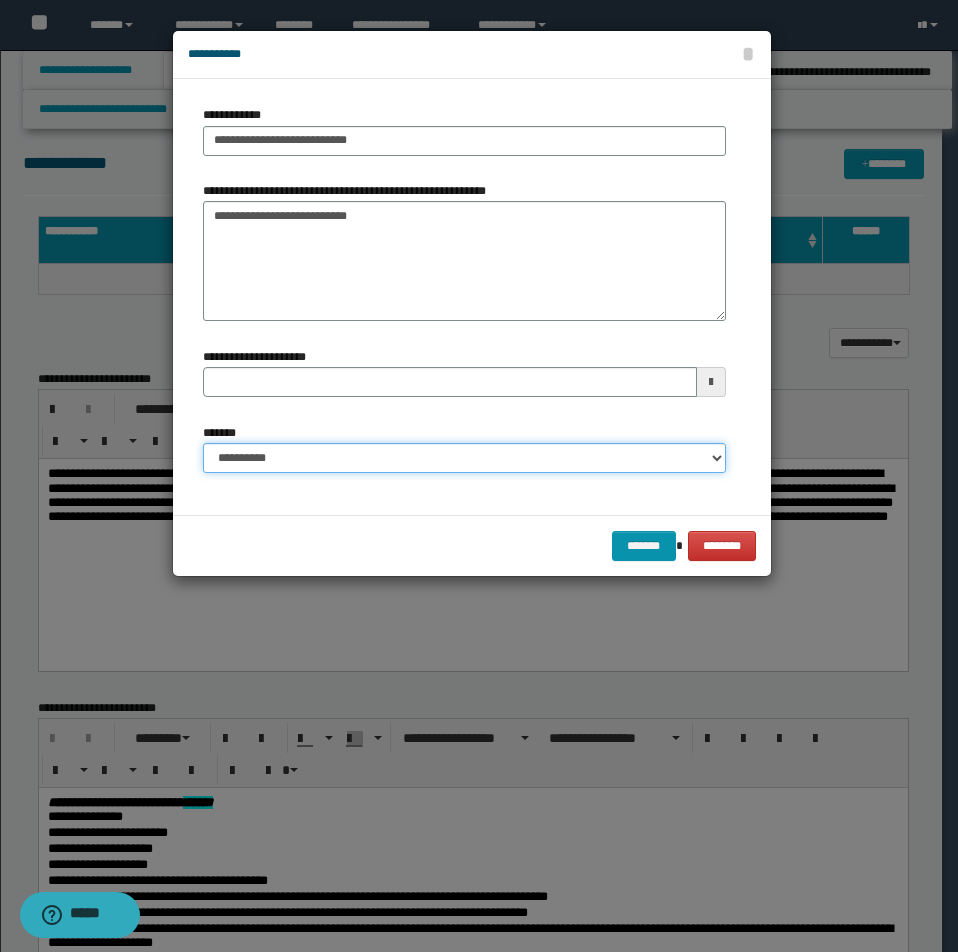 click on "**********" at bounding box center (464, 458) 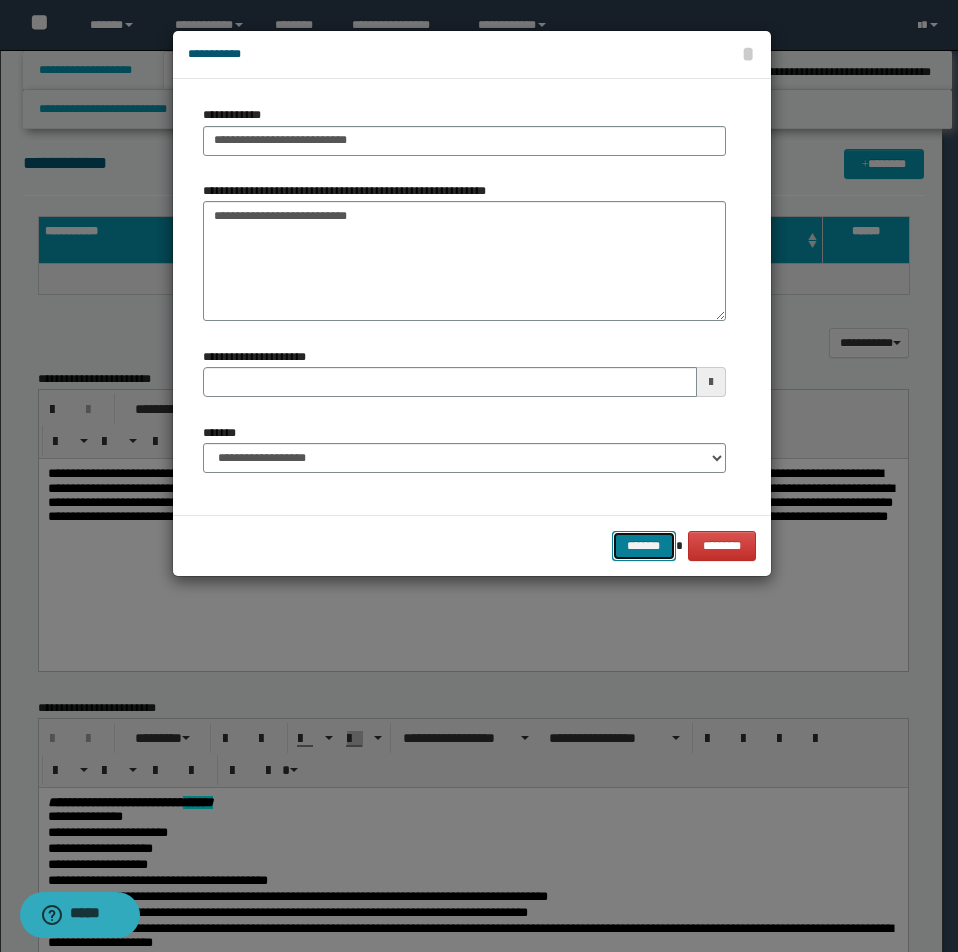 click on "*******" at bounding box center (644, 546) 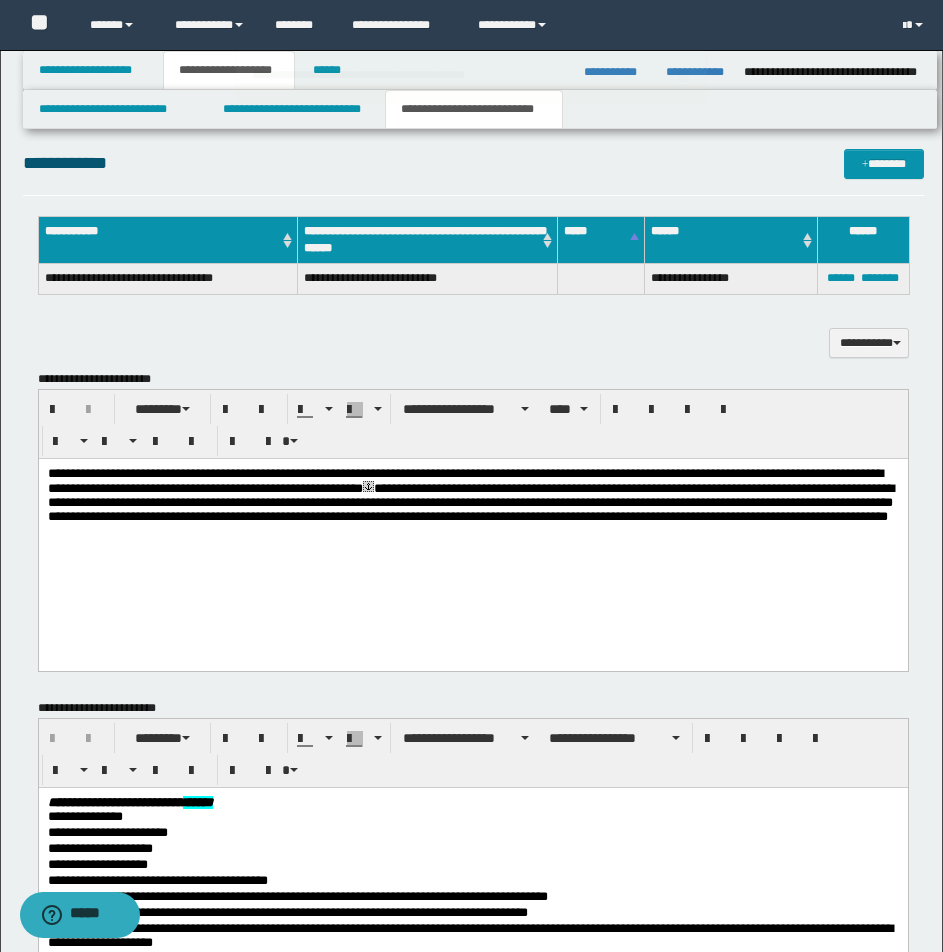 click on "**********" at bounding box center (473, 163) 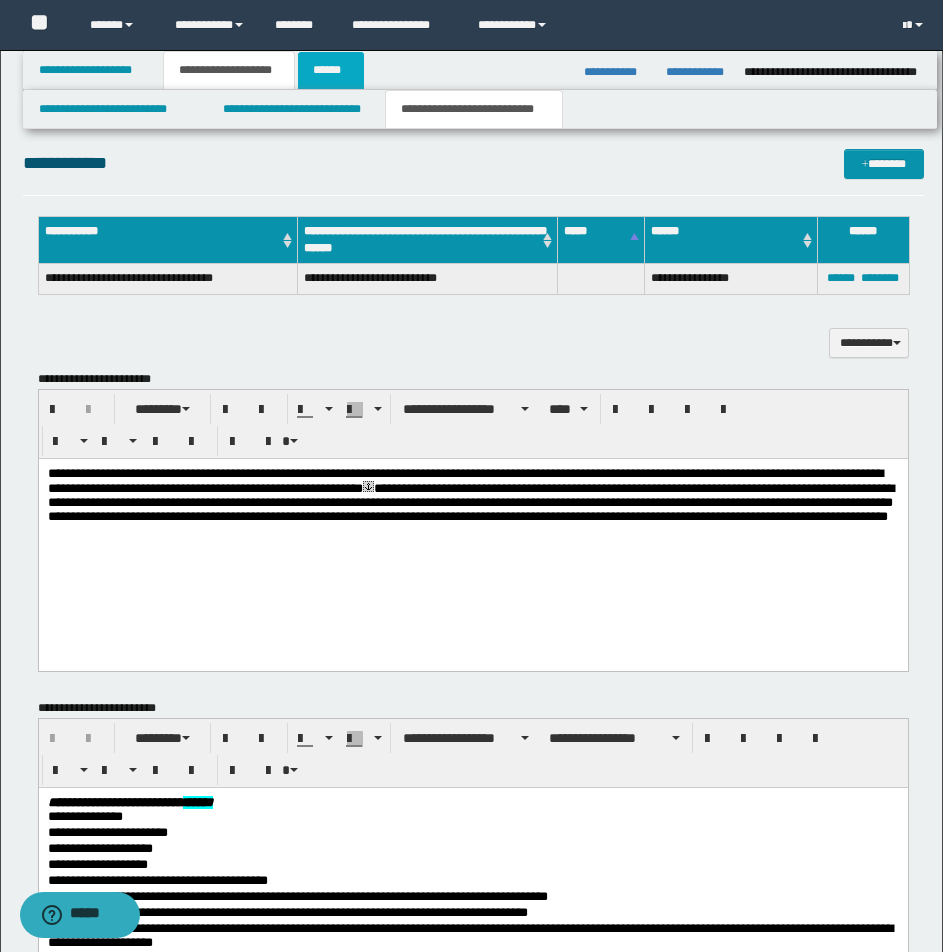 click on "******" at bounding box center [331, 70] 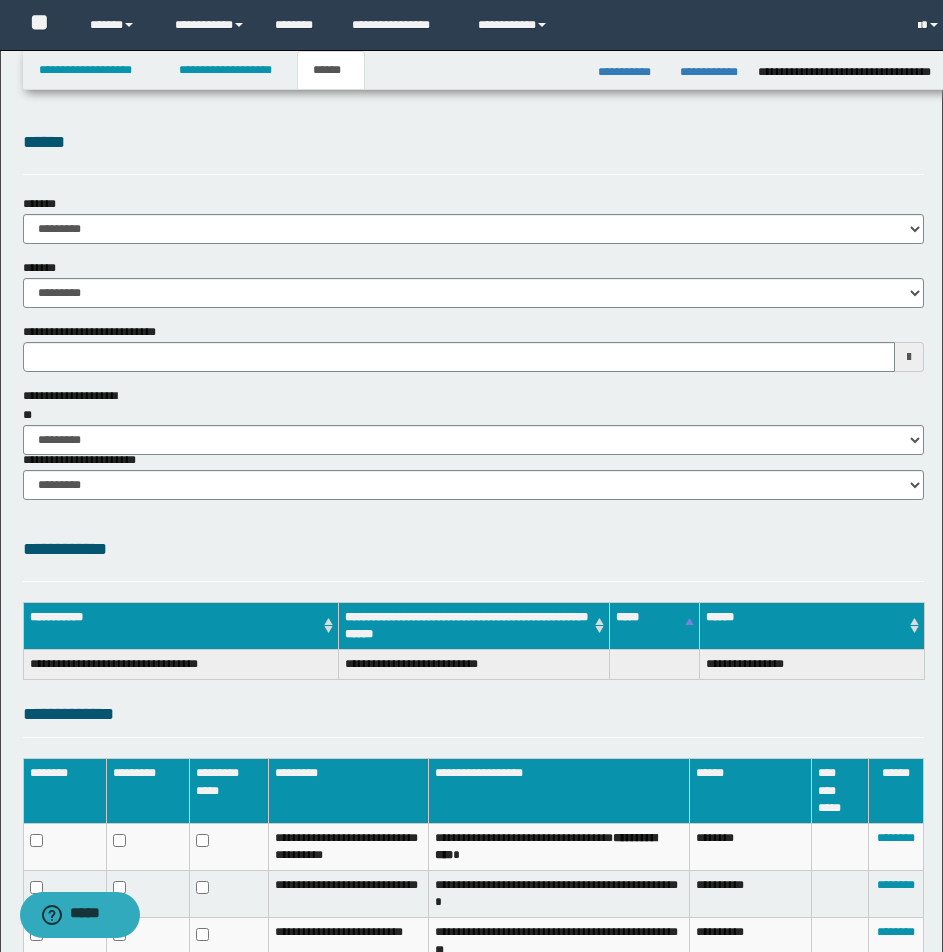 scroll, scrollTop: 0, scrollLeft: 0, axis: both 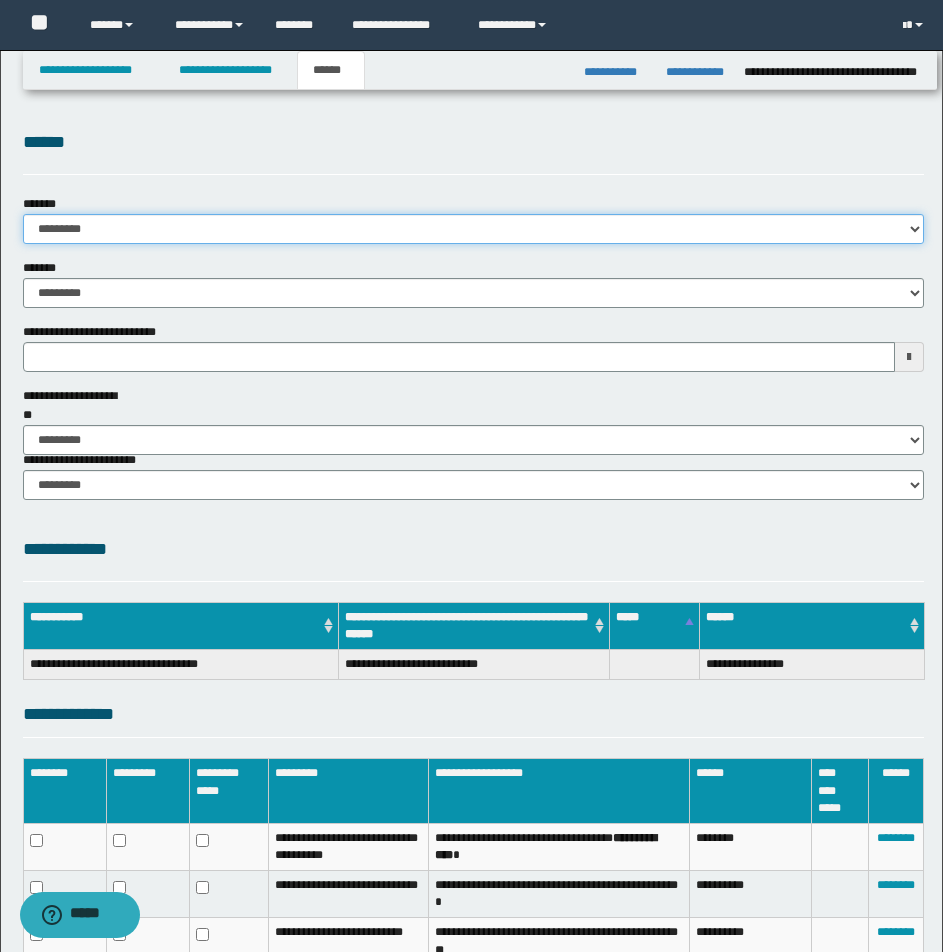 click on "**********" at bounding box center [473, 229] 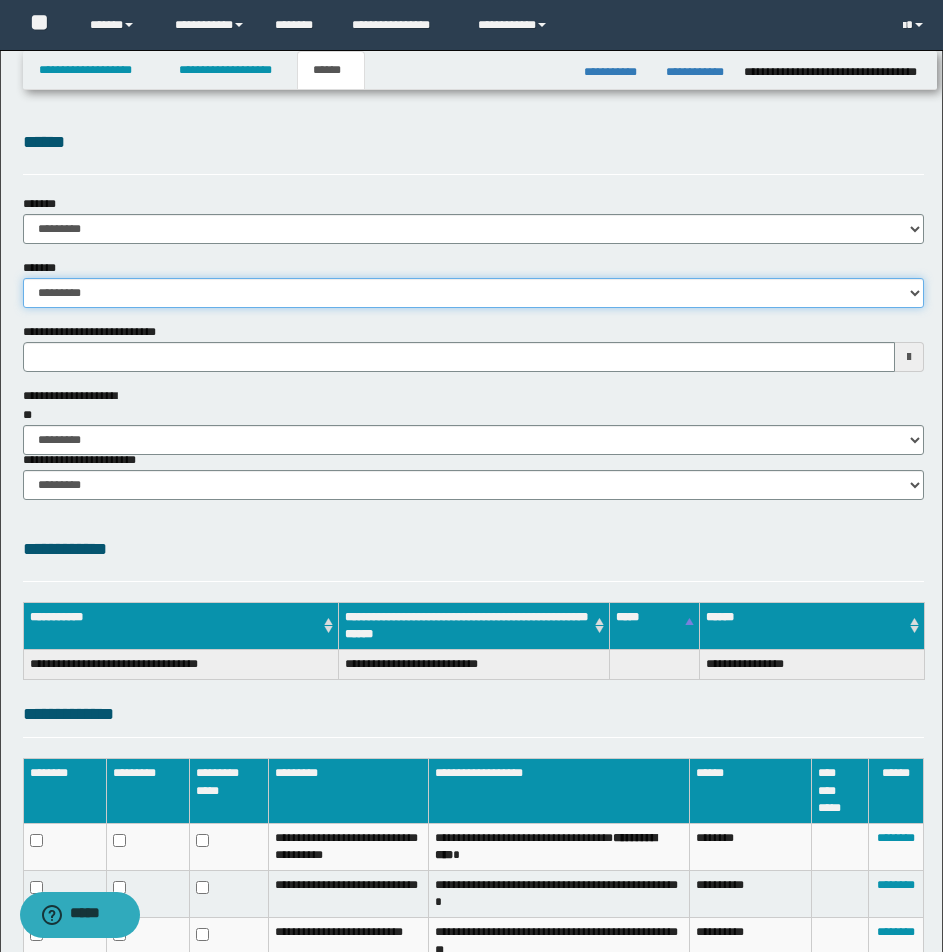 click on "**********" at bounding box center [473, 293] 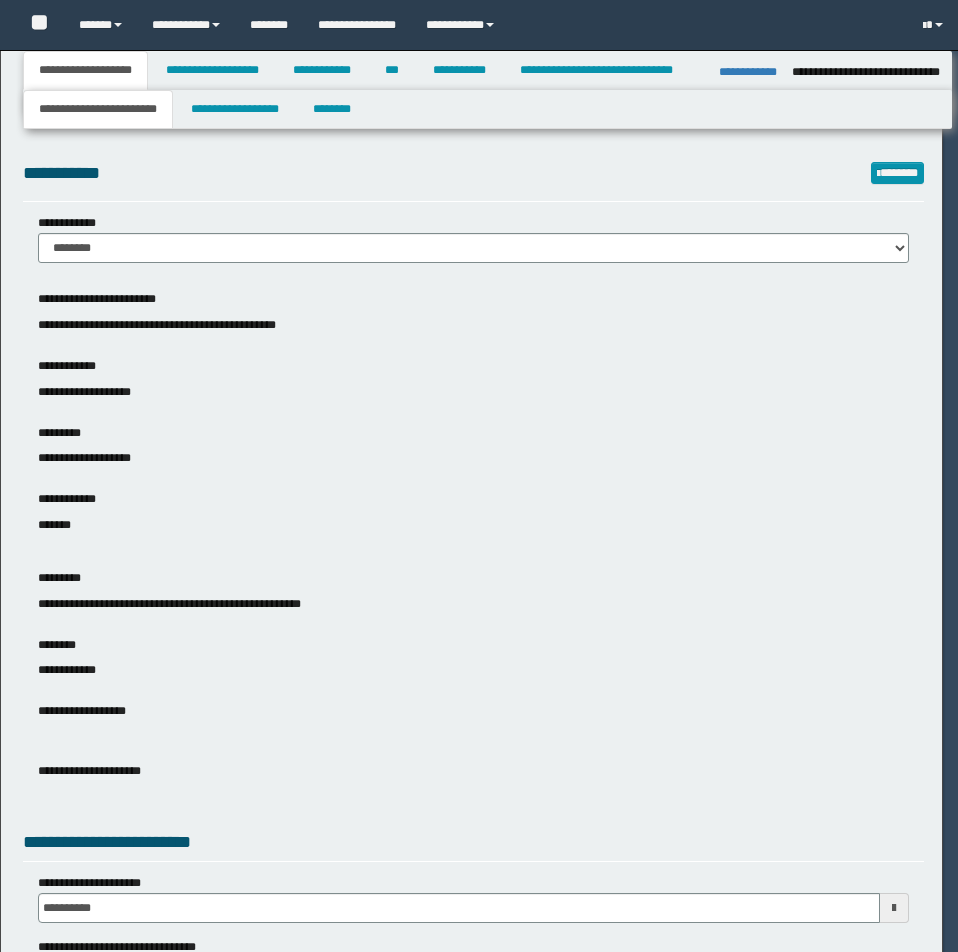 select on "**" 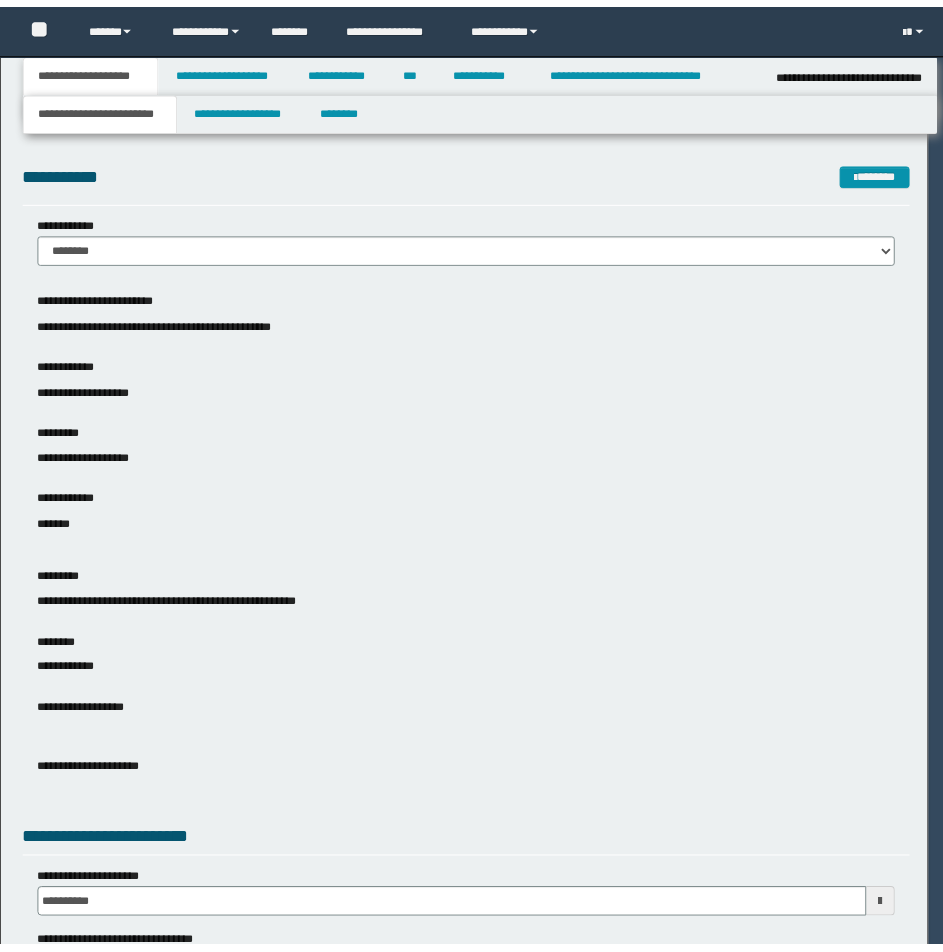 scroll, scrollTop: 0, scrollLeft: 0, axis: both 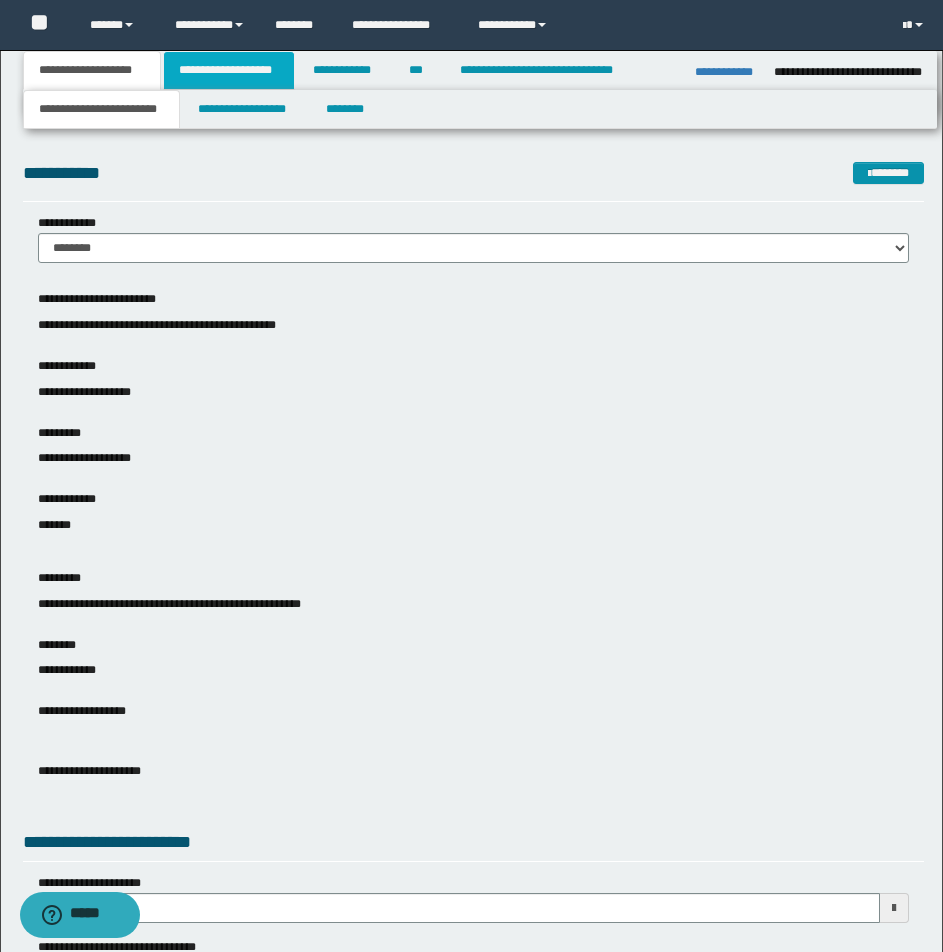 click on "**********" at bounding box center (229, 70) 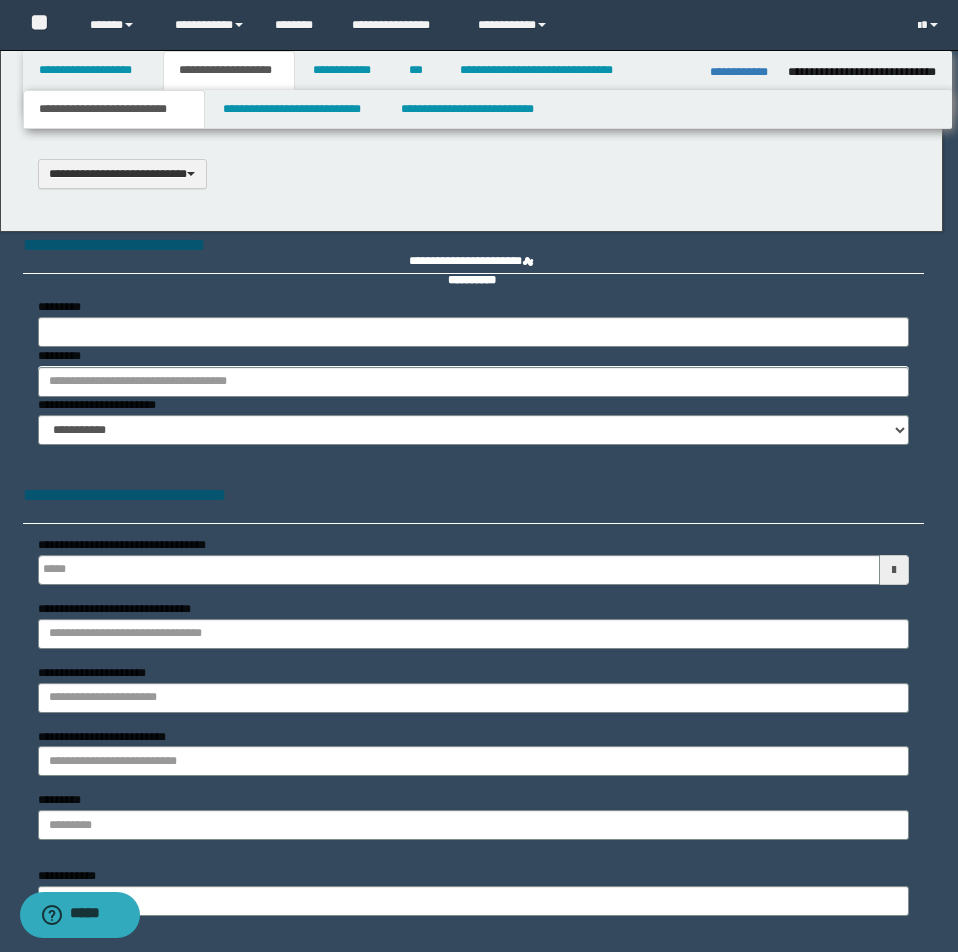 type 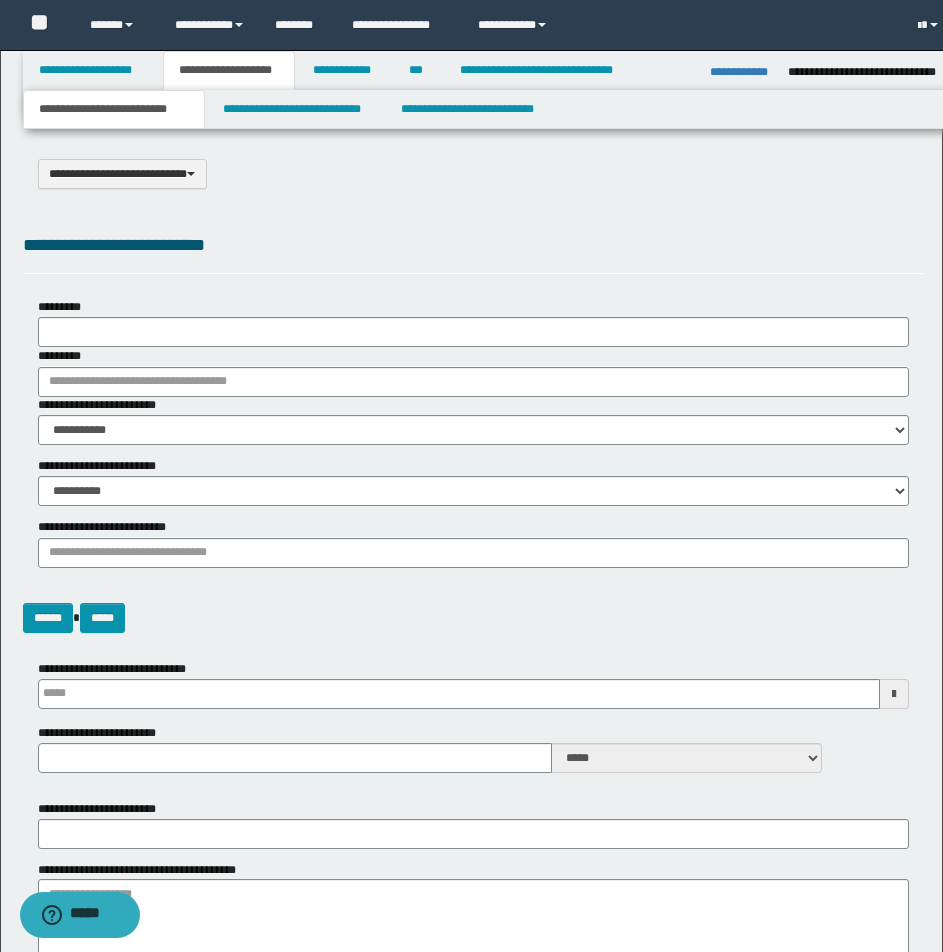 scroll, scrollTop: 0, scrollLeft: 0, axis: both 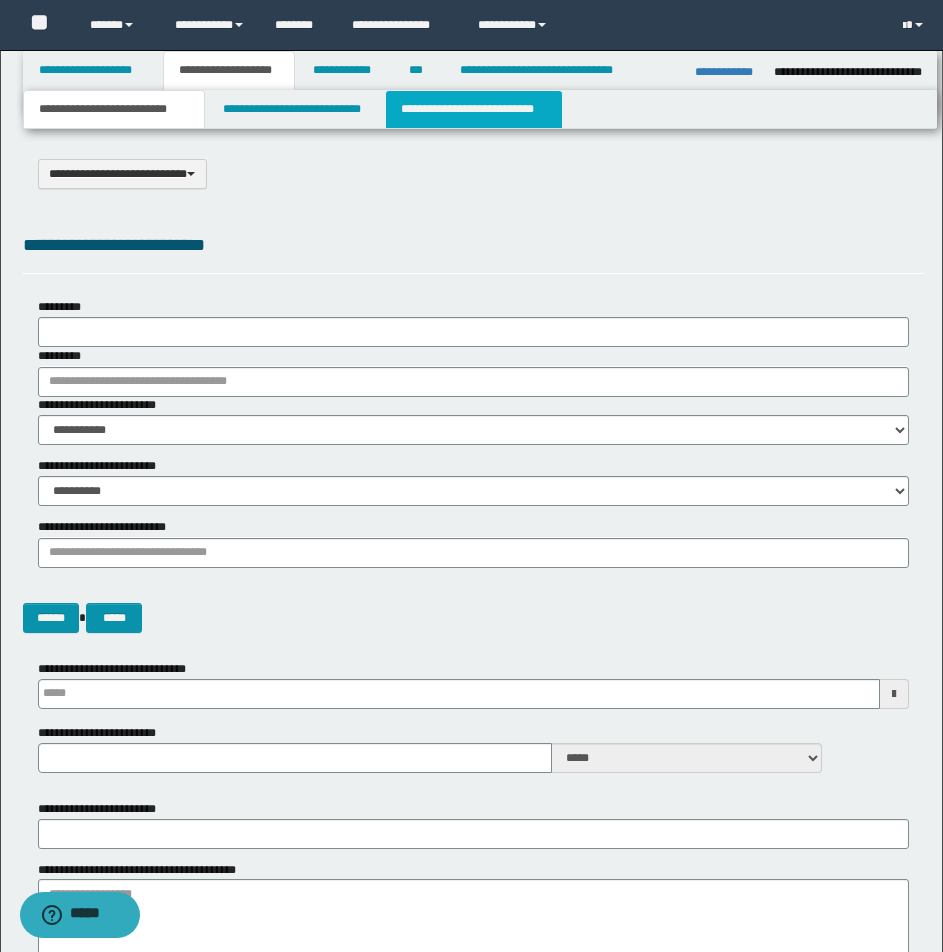 click on "**********" at bounding box center [474, 109] 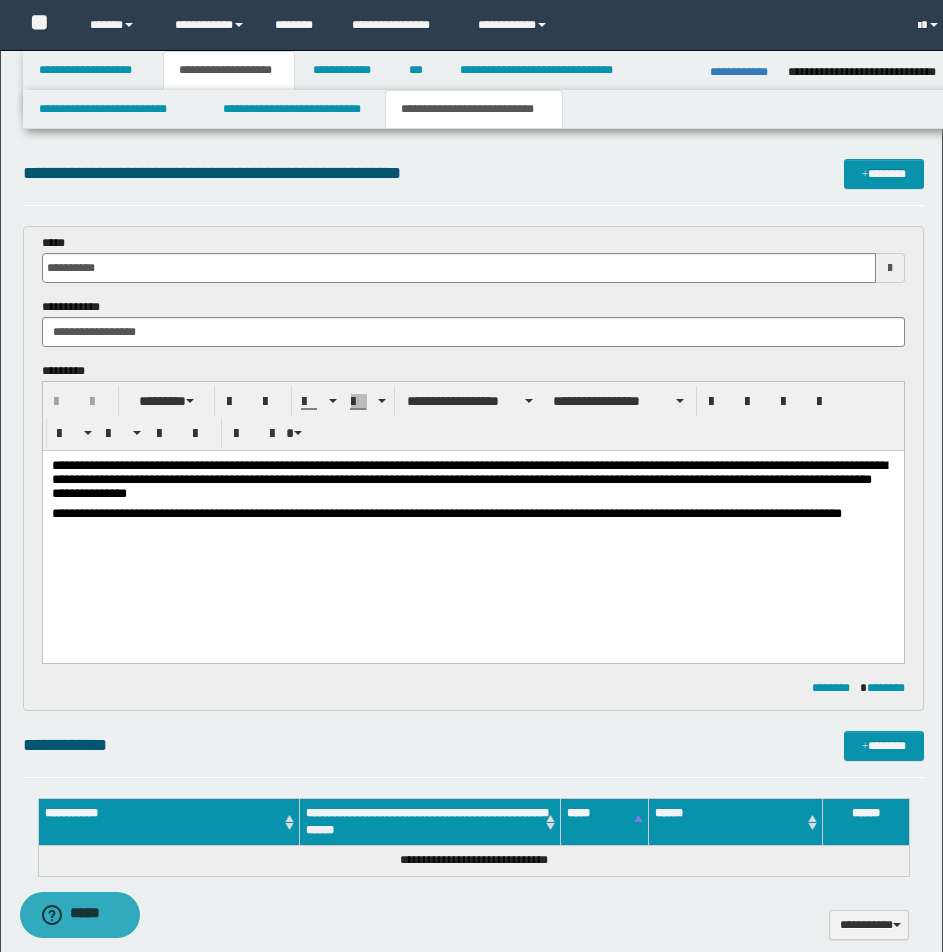 scroll, scrollTop: 0, scrollLeft: 0, axis: both 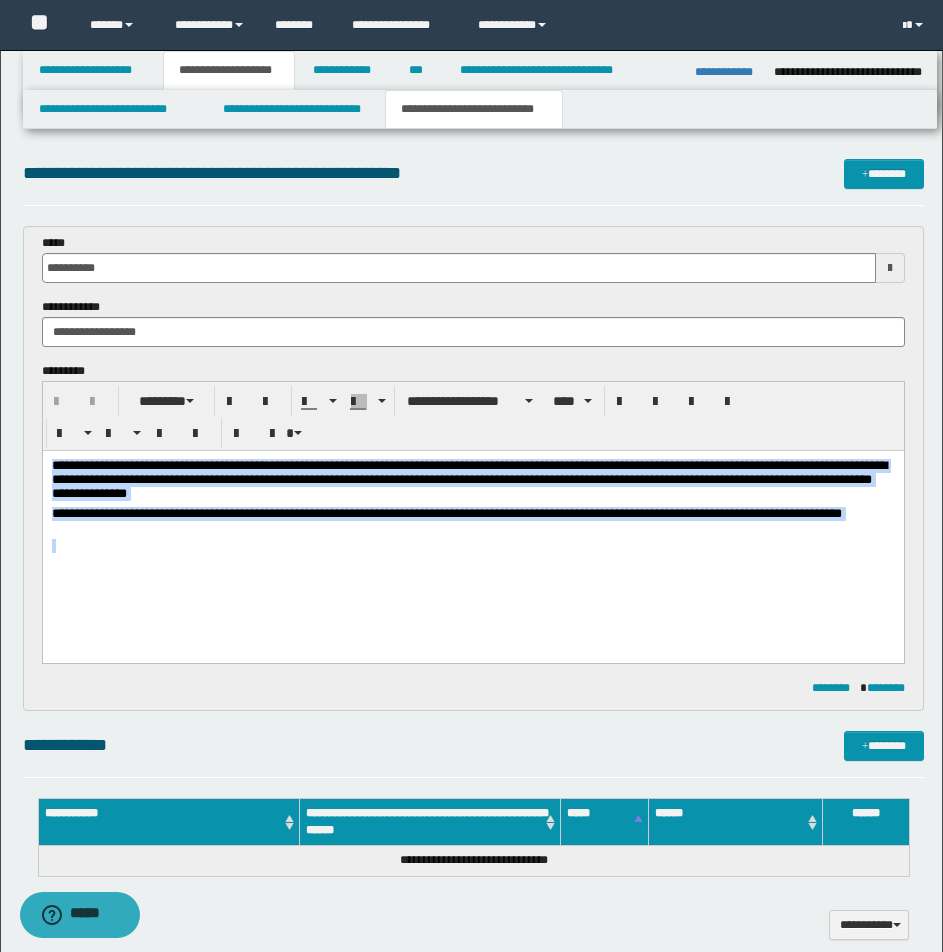 drag, startPoint x: 52, startPoint y: 466, endPoint x: 154, endPoint y: 578, distance: 151.48598 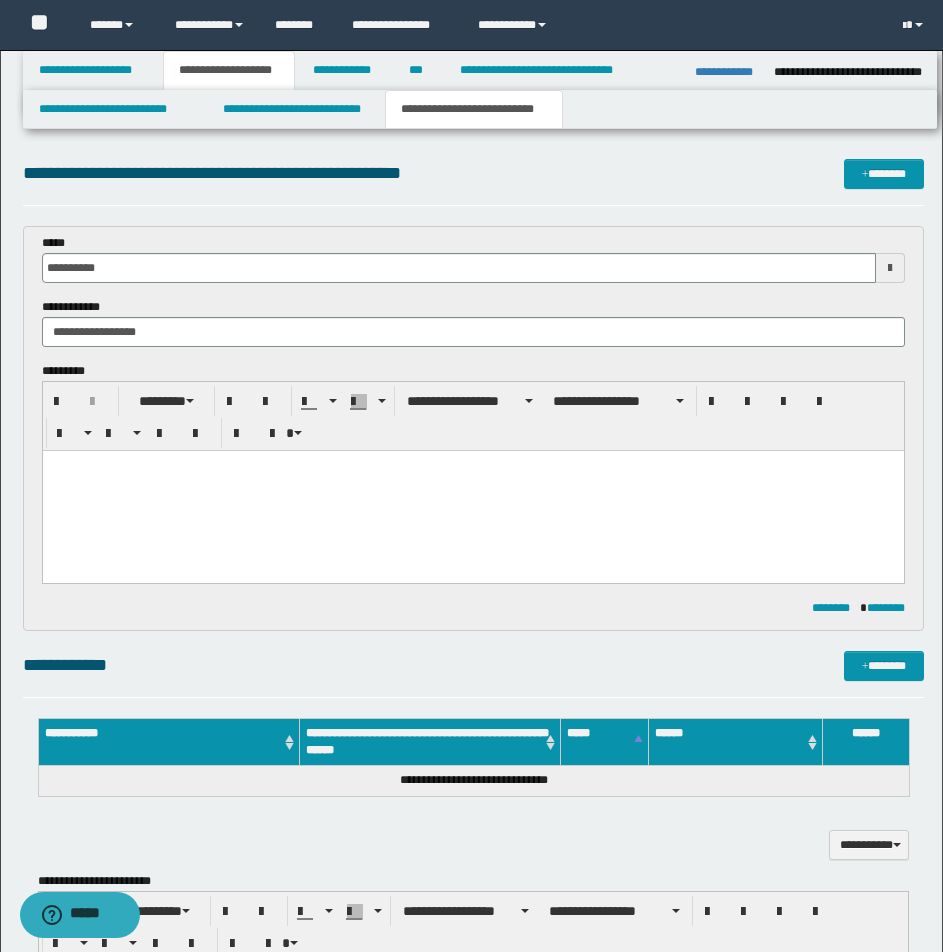 paste 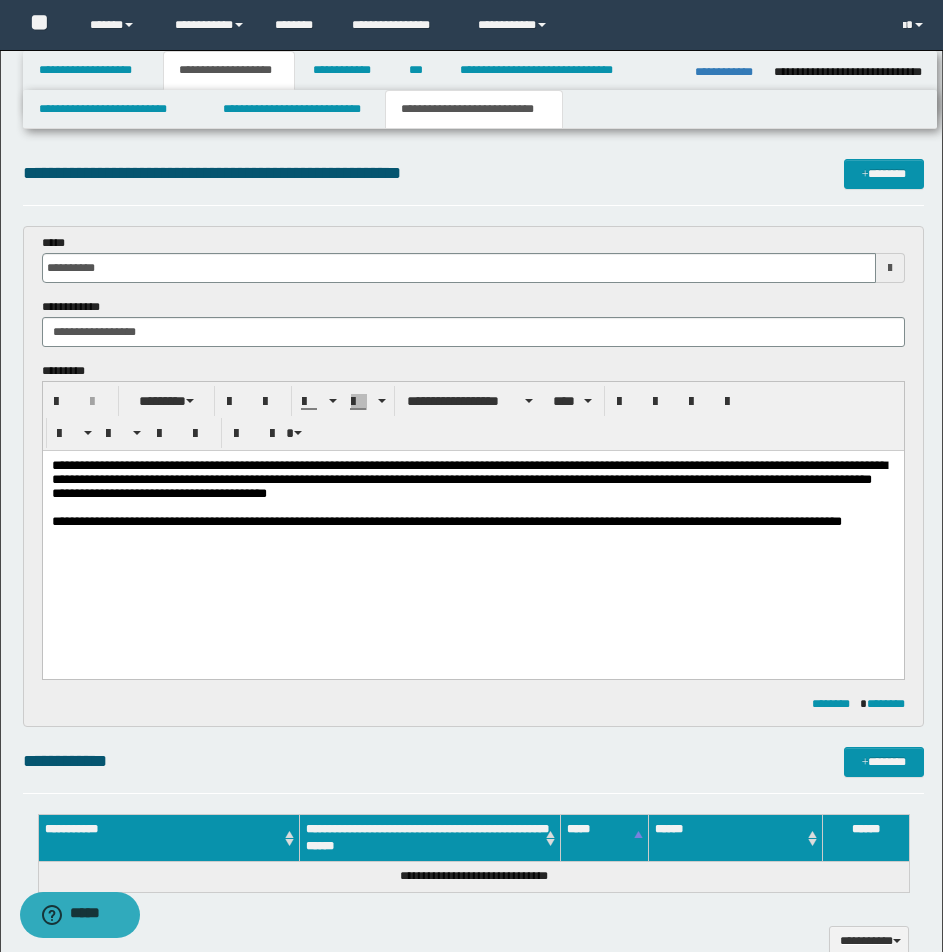 click on "**********" at bounding box center (472, 480) 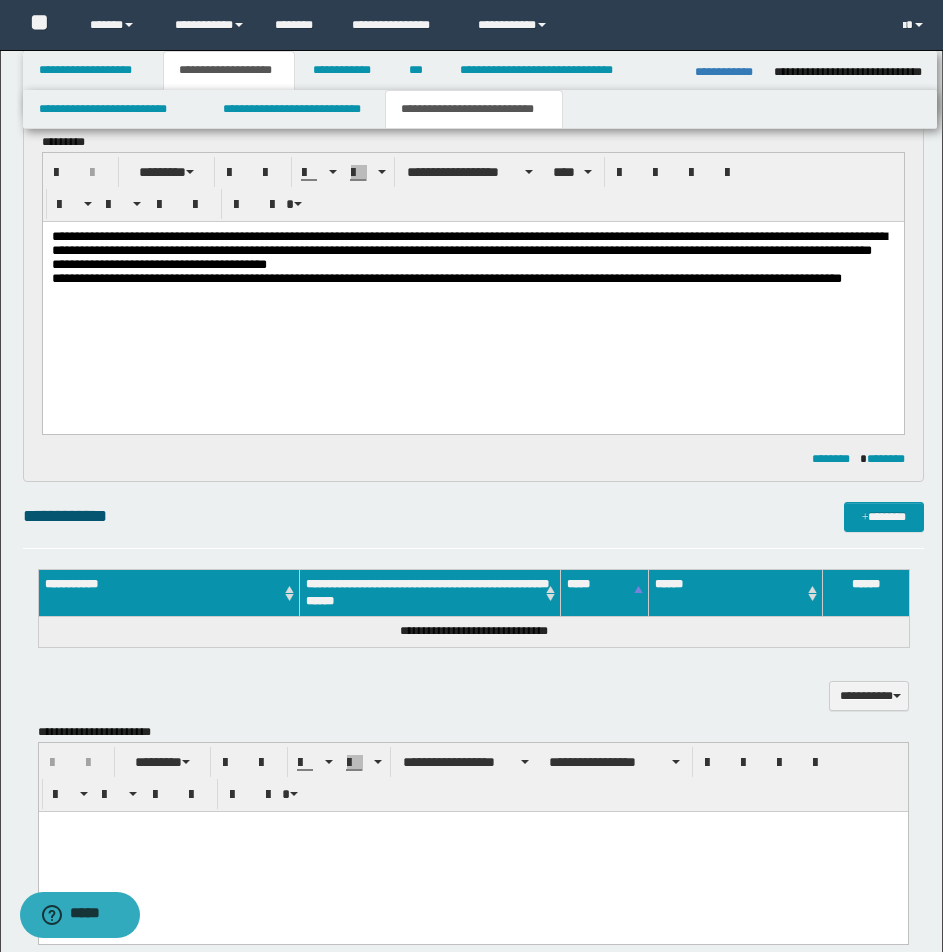 scroll, scrollTop: 240, scrollLeft: 0, axis: vertical 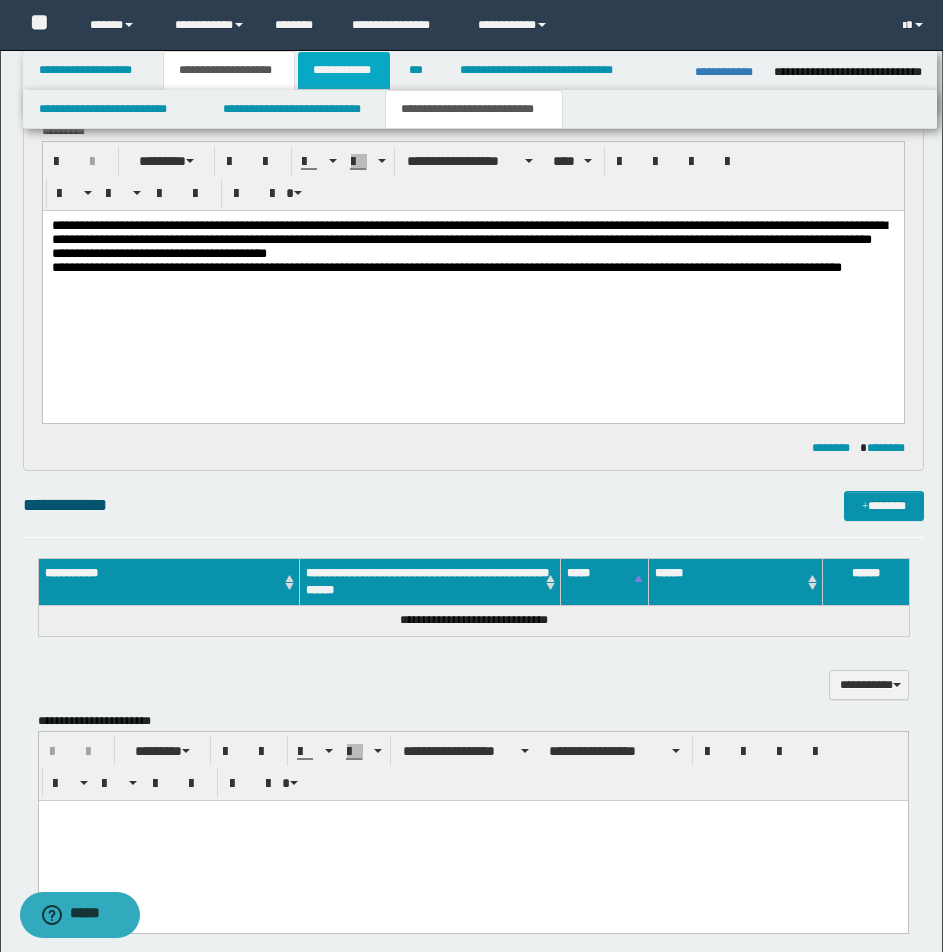 click on "**********" at bounding box center (344, 70) 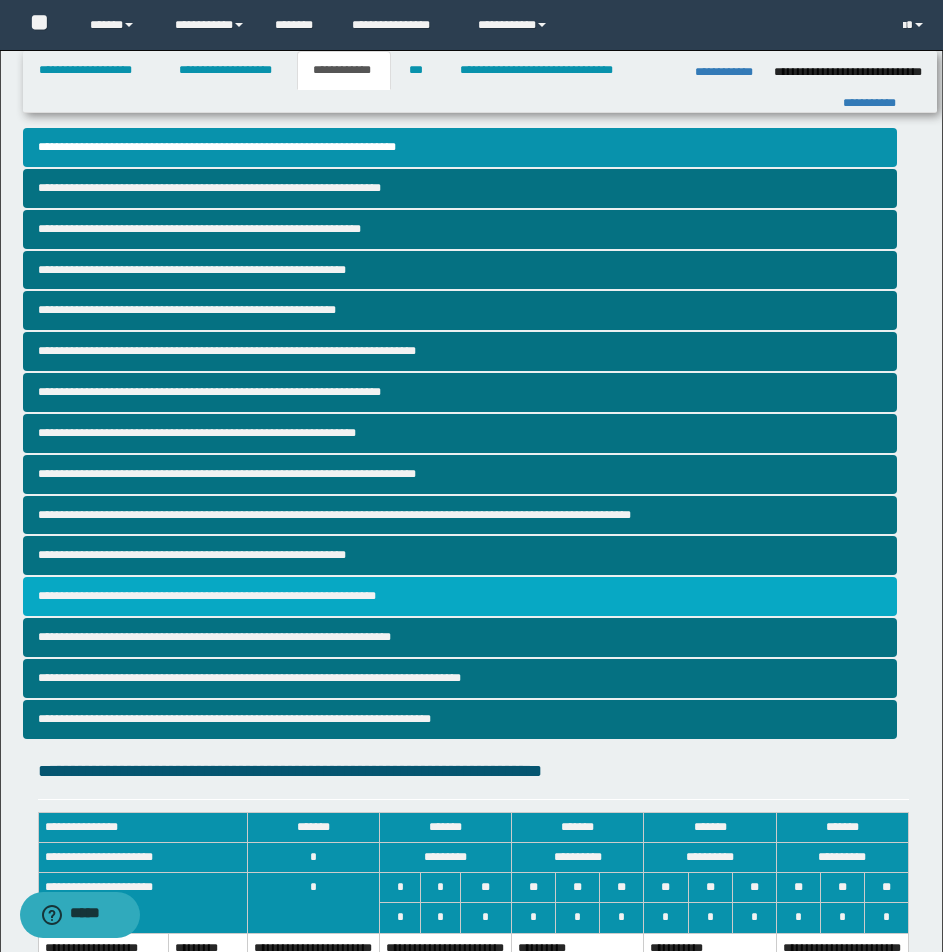 click on "**********" at bounding box center (460, 596) 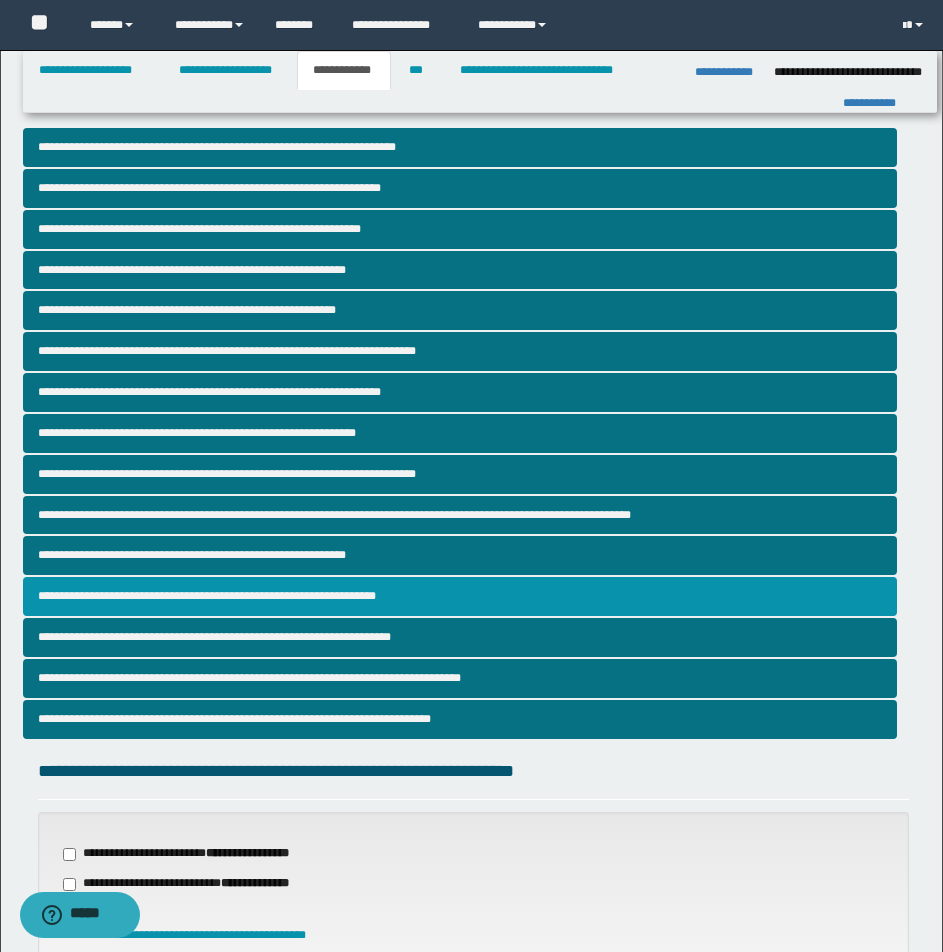 scroll, scrollTop: 406, scrollLeft: 0, axis: vertical 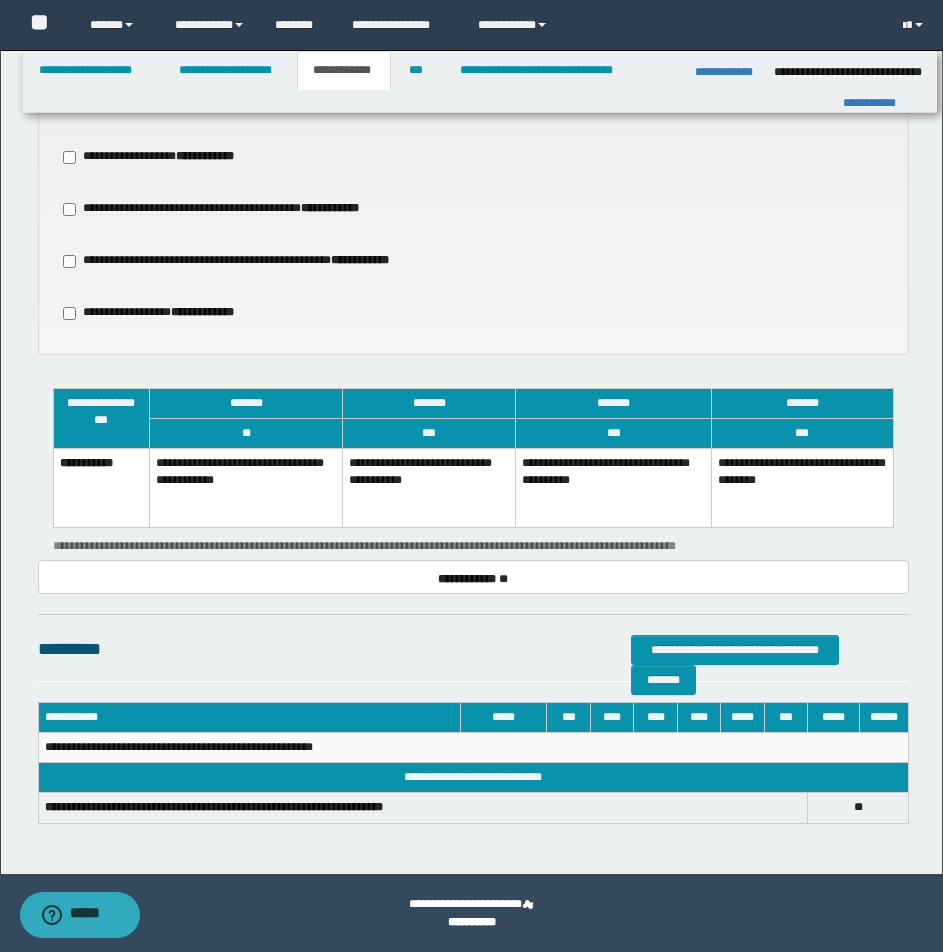 click on "**********" at bounding box center (429, 488) 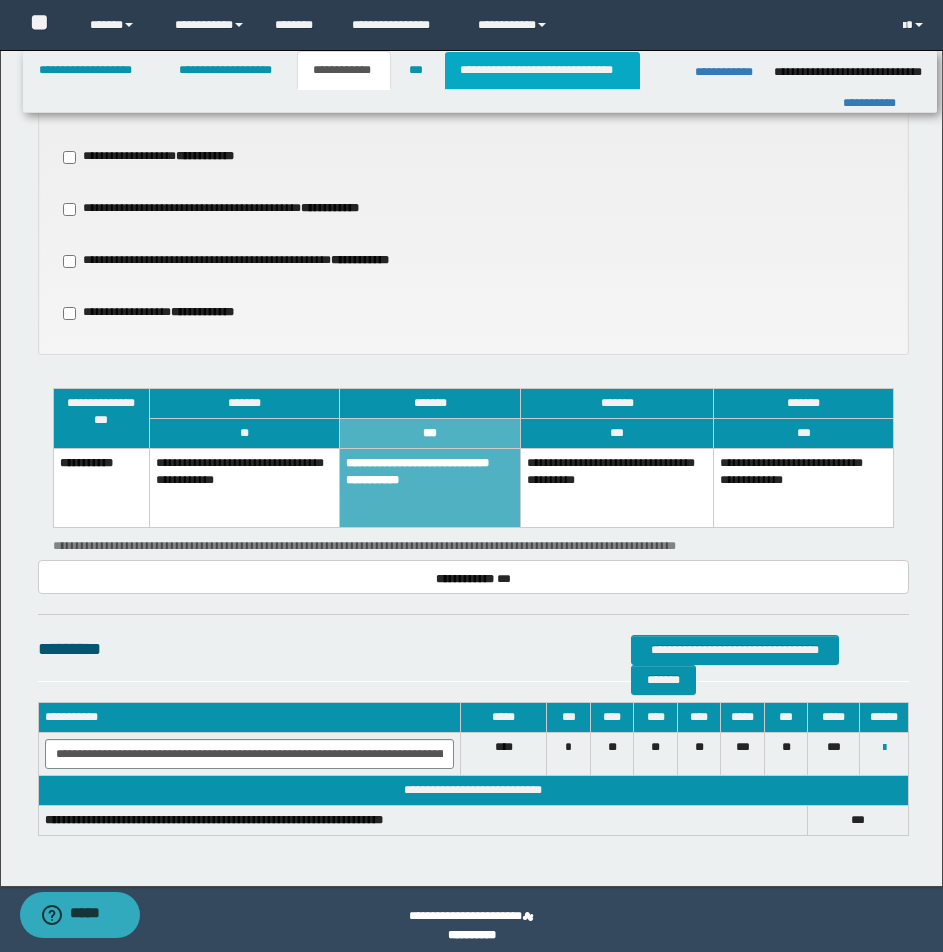 click on "**********" at bounding box center (542, 70) 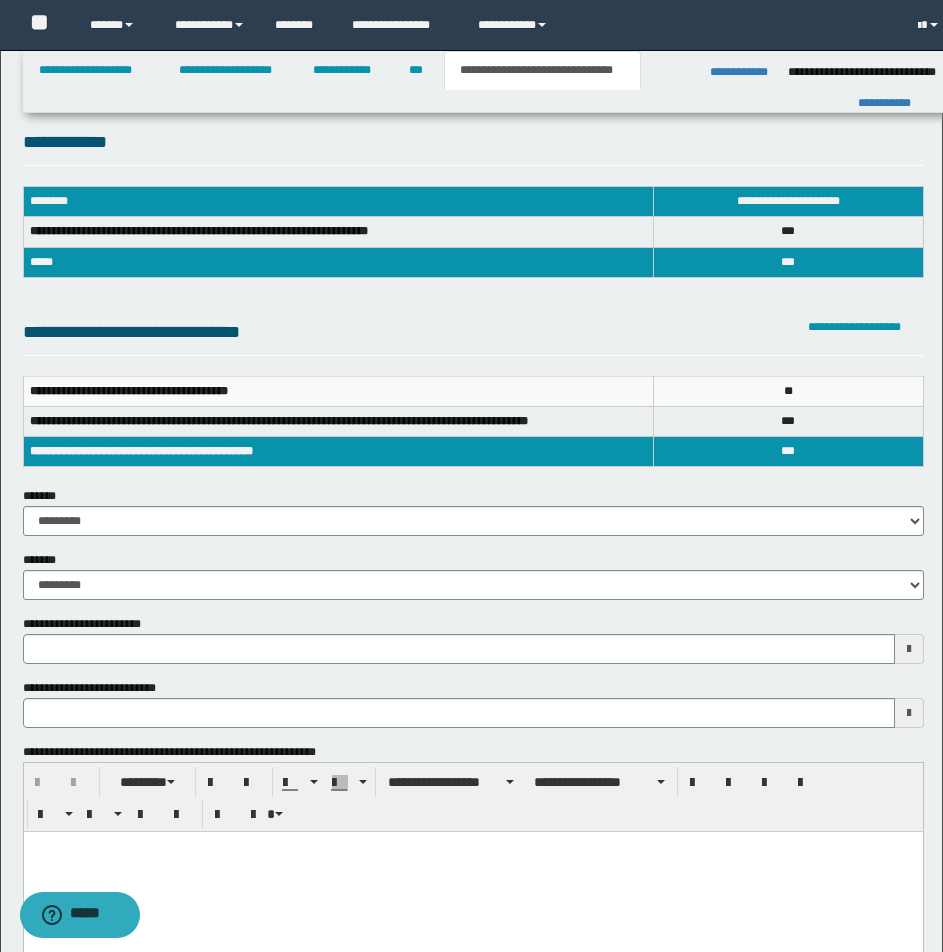 scroll, scrollTop: 0, scrollLeft: 0, axis: both 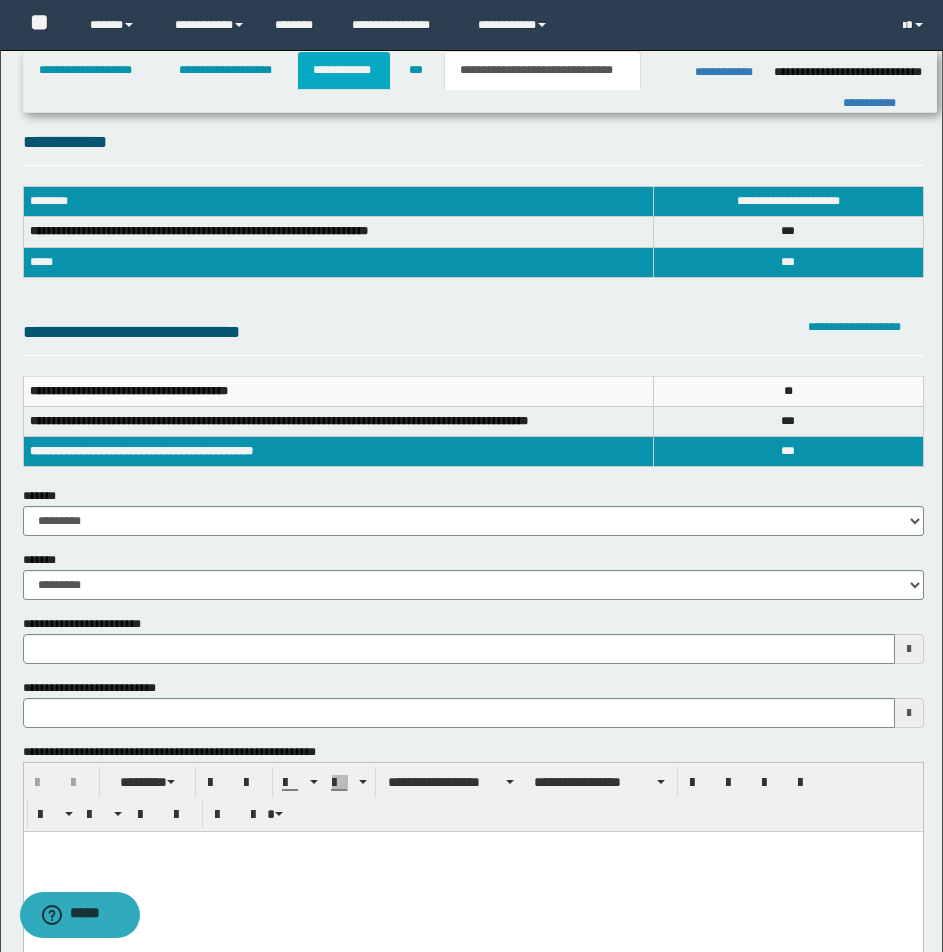 click on "**********" at bounding box center (344, 70) 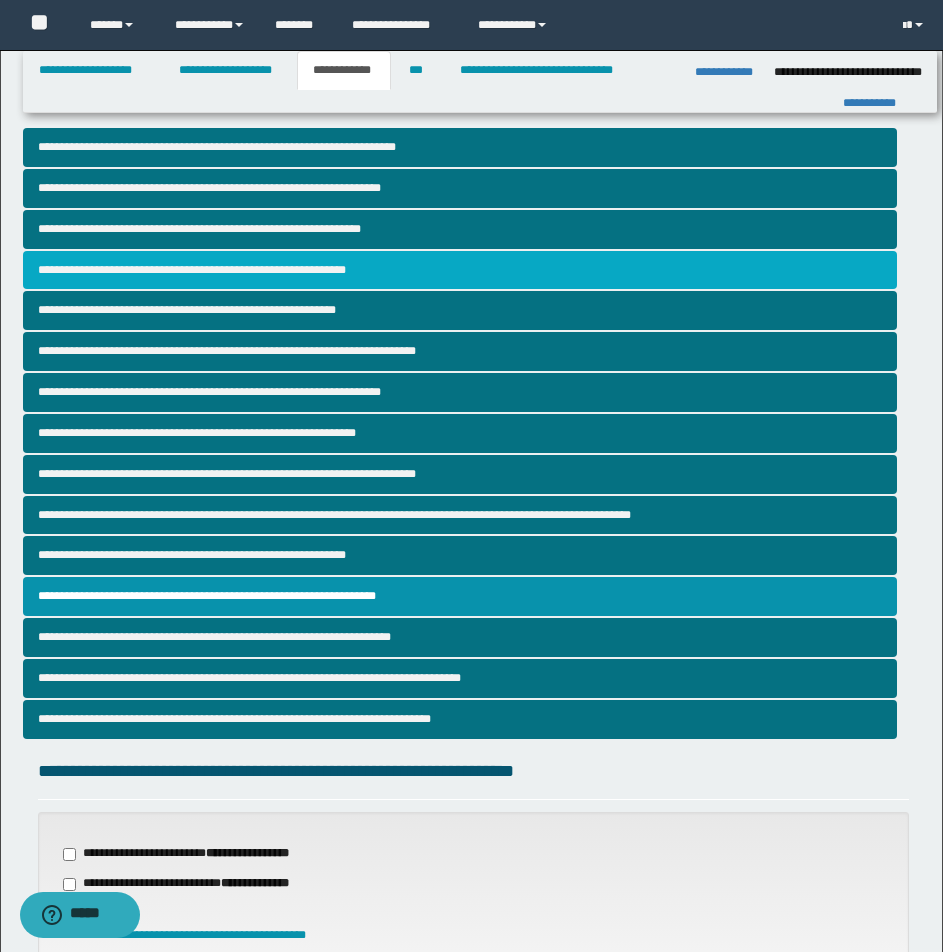 click on "**********" at bounding box center (460, 270) 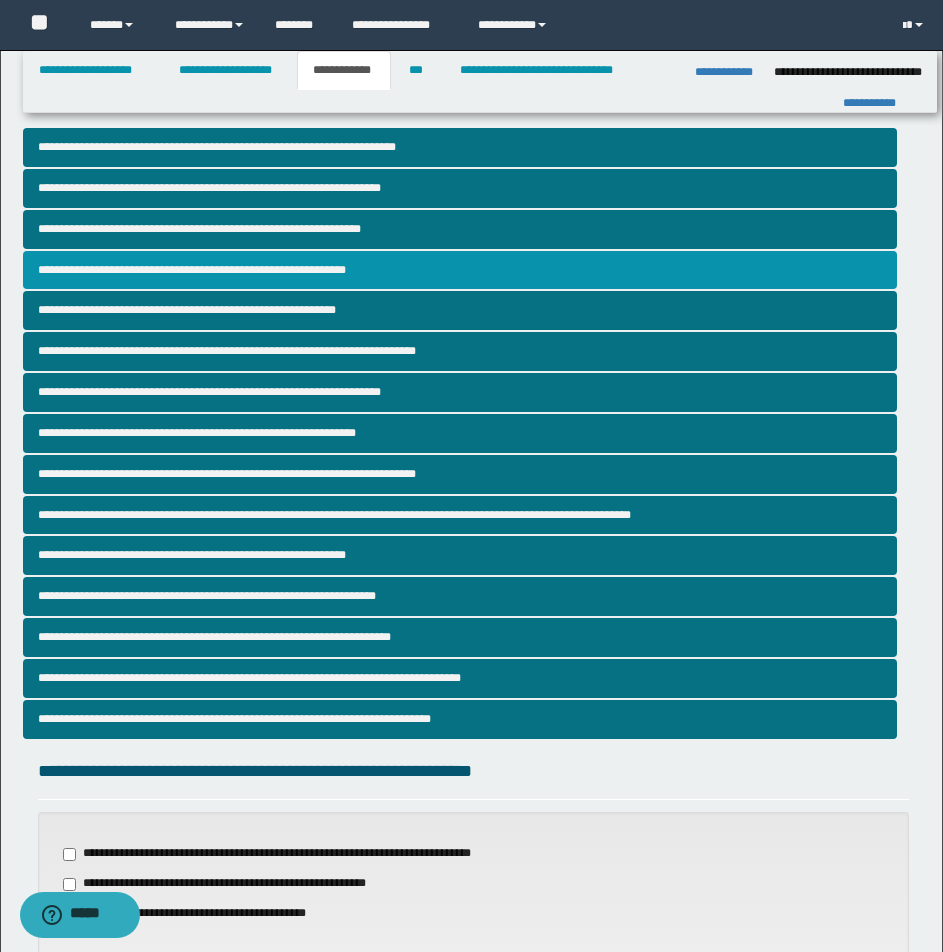scroll, scrollTop: 556, scrollLeft: 0, axis: vertical 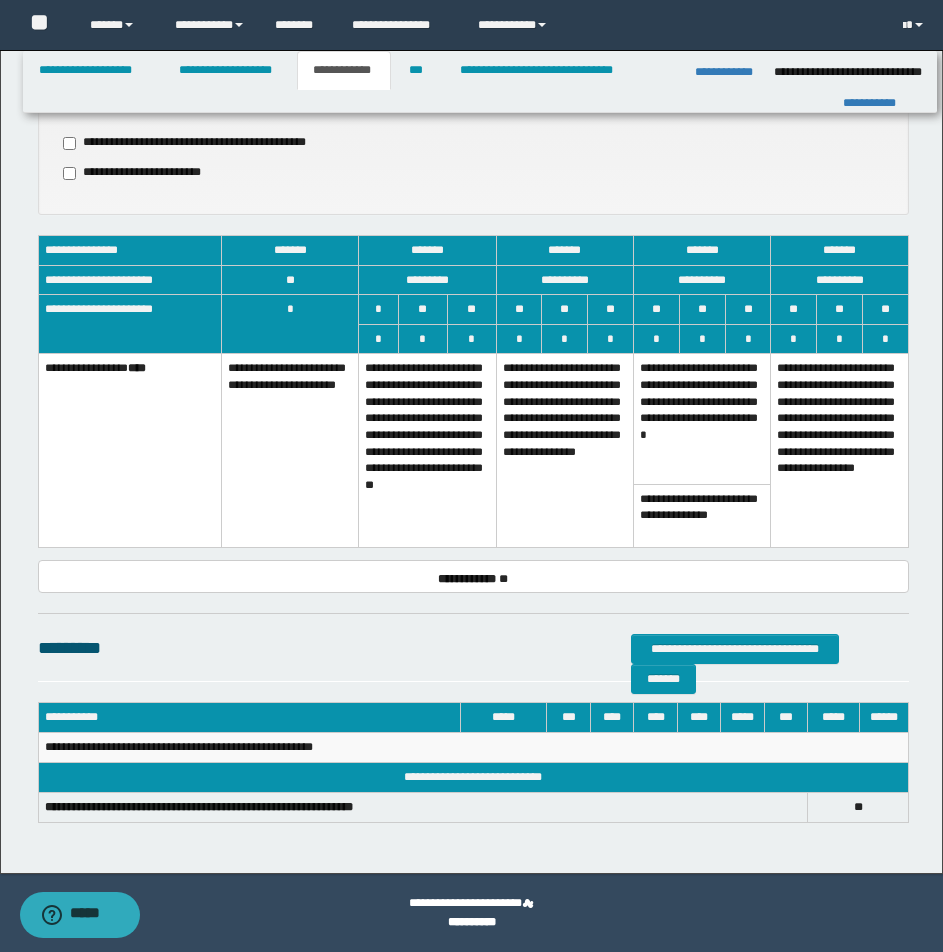 click on "**********" at bounding box center (427, 450) 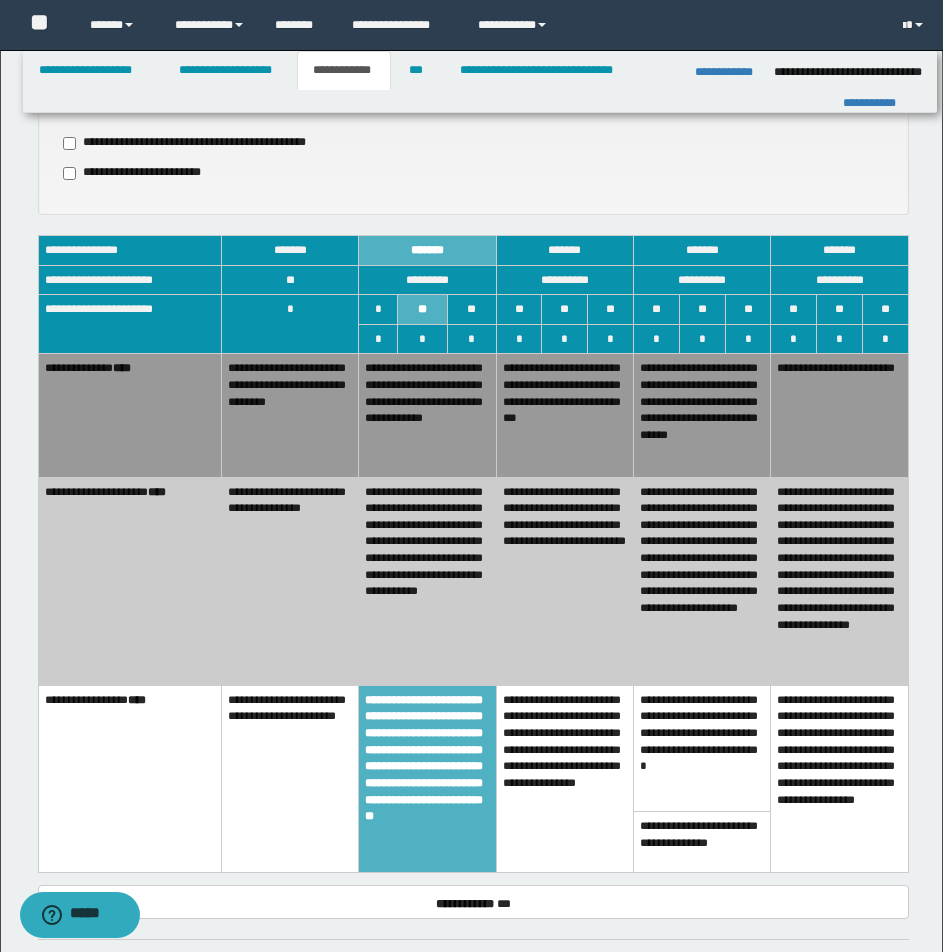 click on "**********" at bounding box center (289, 415) 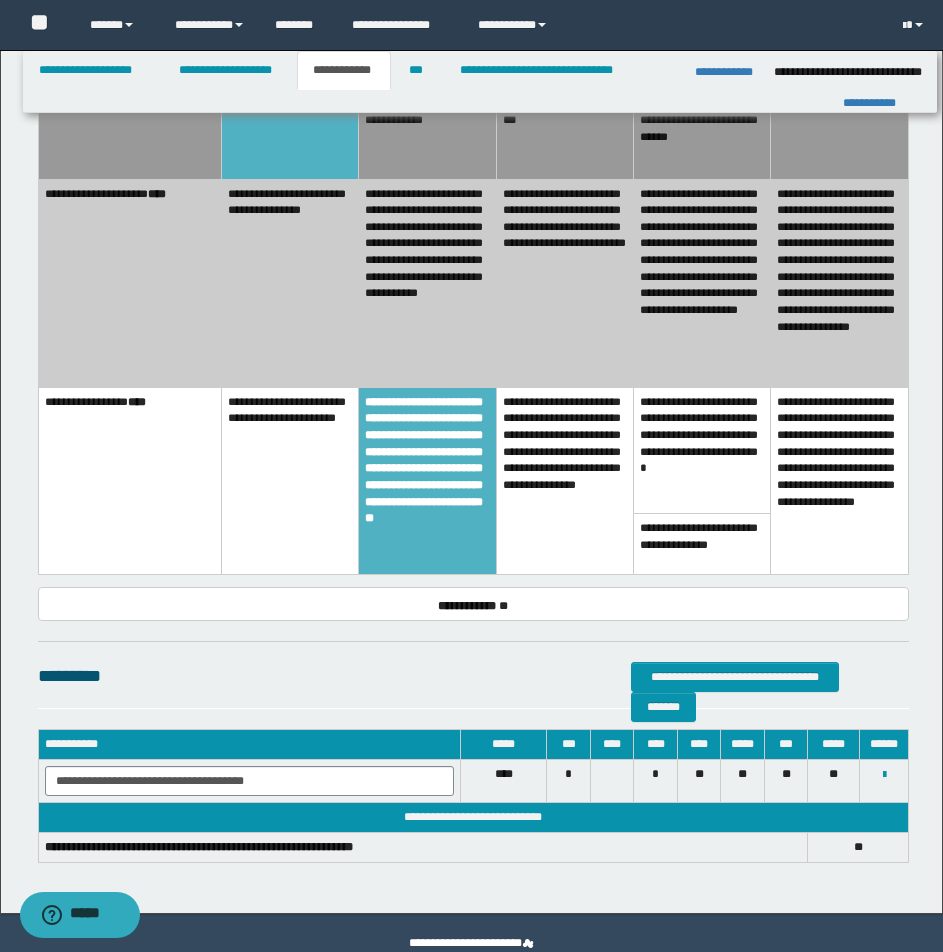 scroll, scrollTop: 1273, scrollLeft: 0, axis: vertical 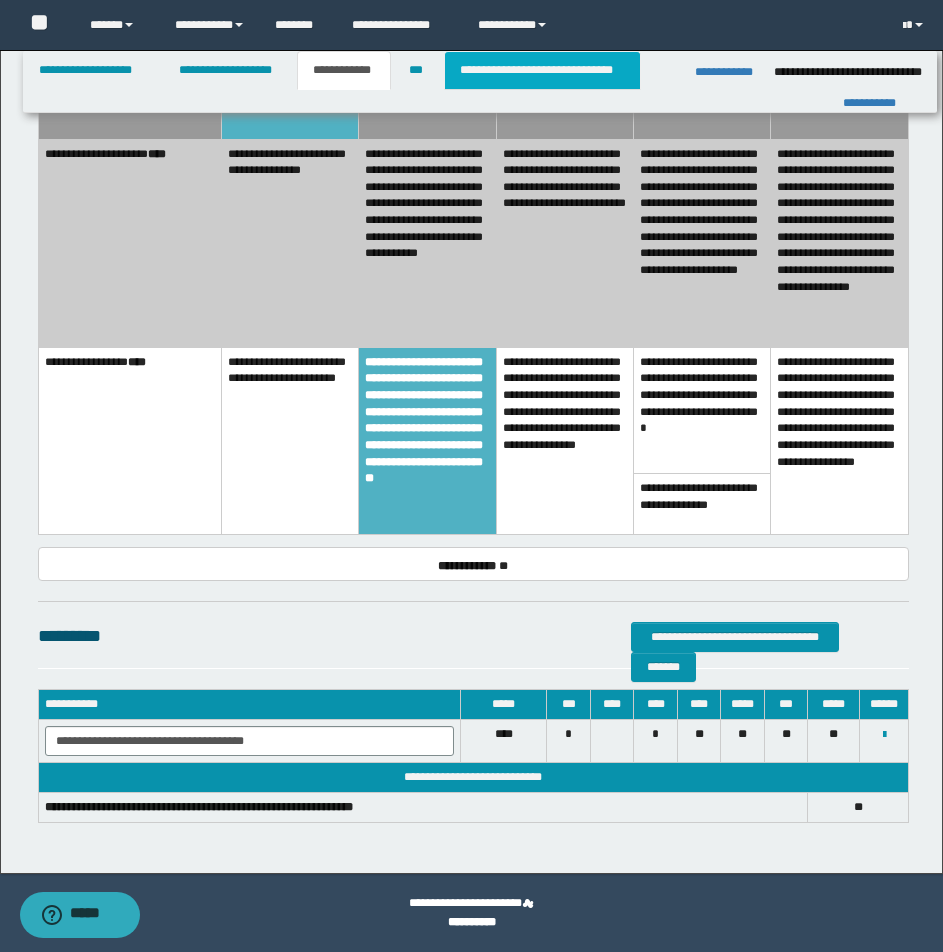 click on "**********" at bounding box center [542, 70] 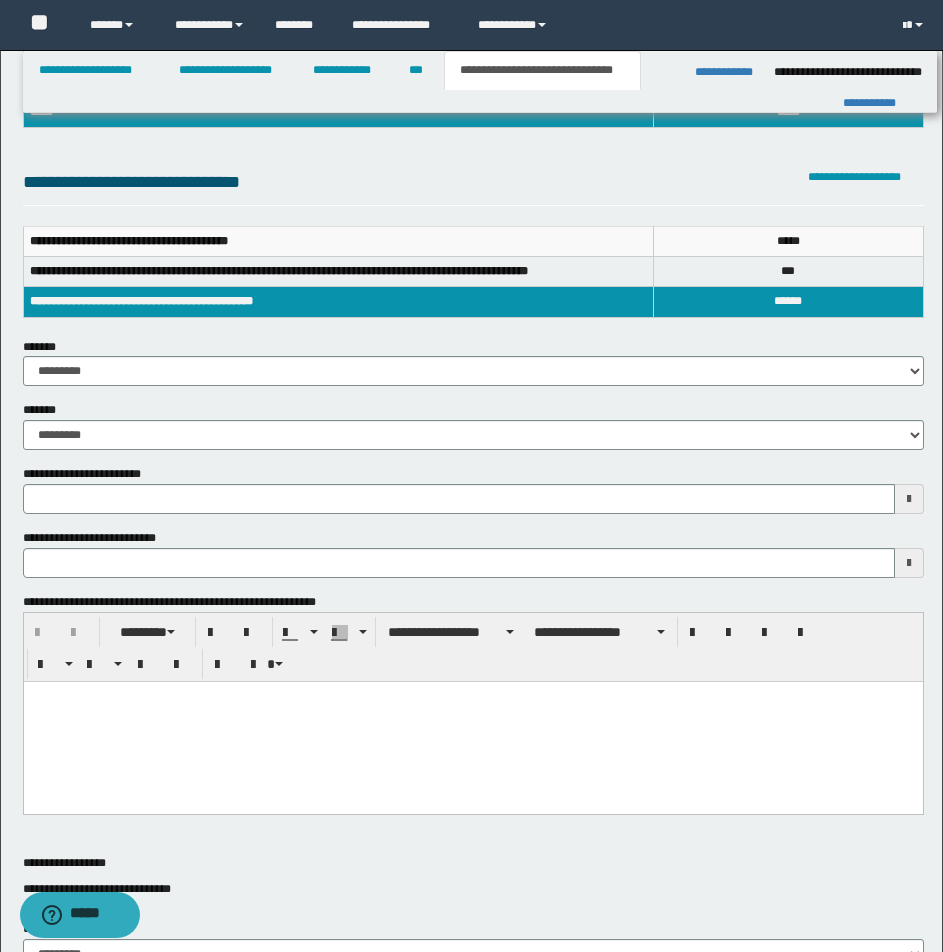 scroll, scrollTop: 0, scrollLeft: 0, axis: both 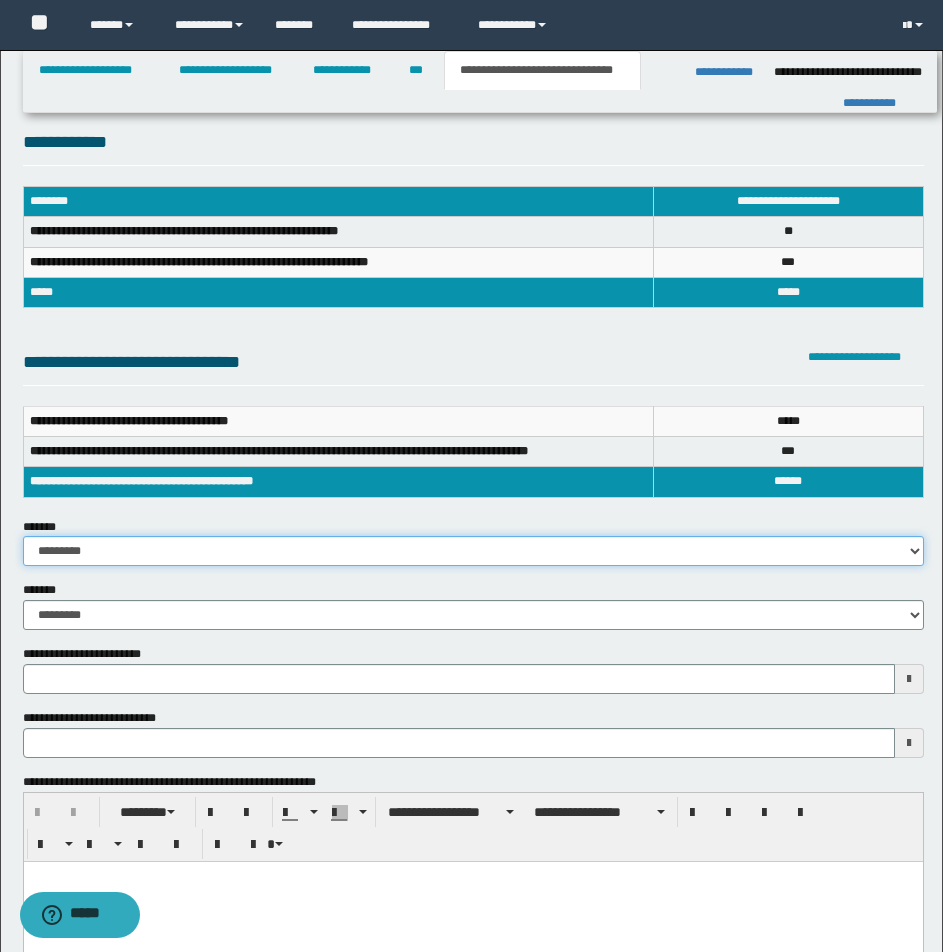 click on "**********" at bounding box center (473, 551) 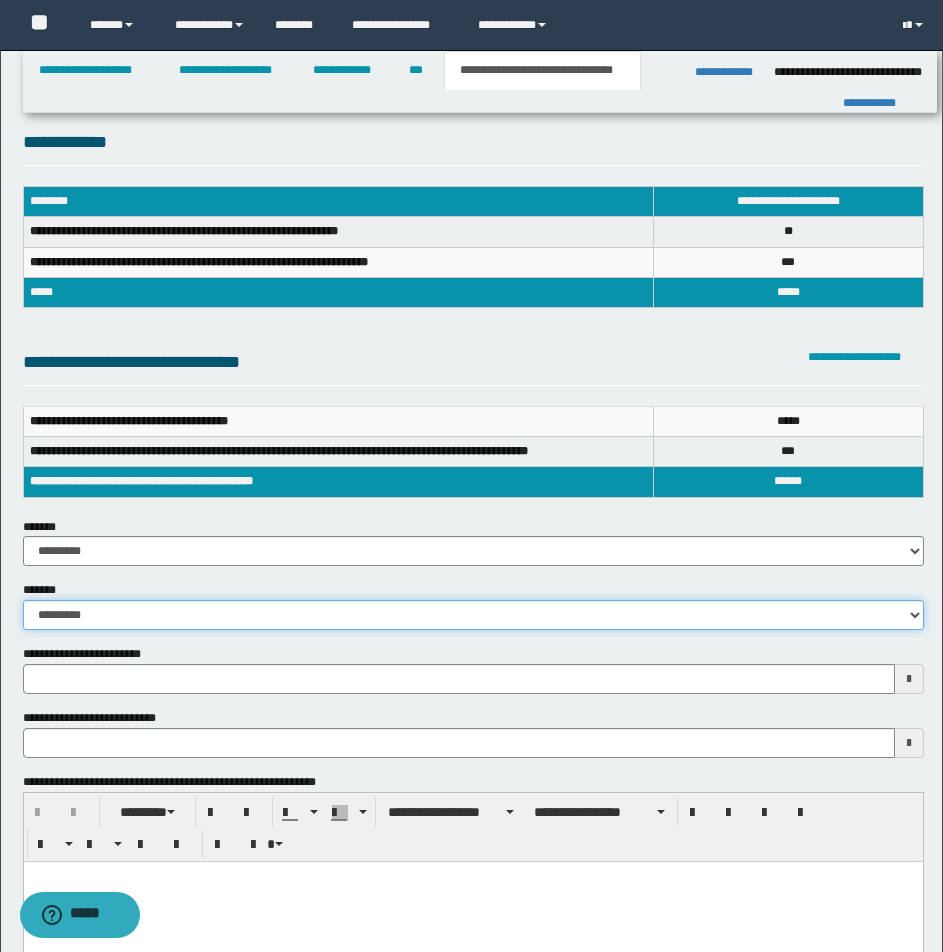 click on "**********" at bounding box center (473, 615) 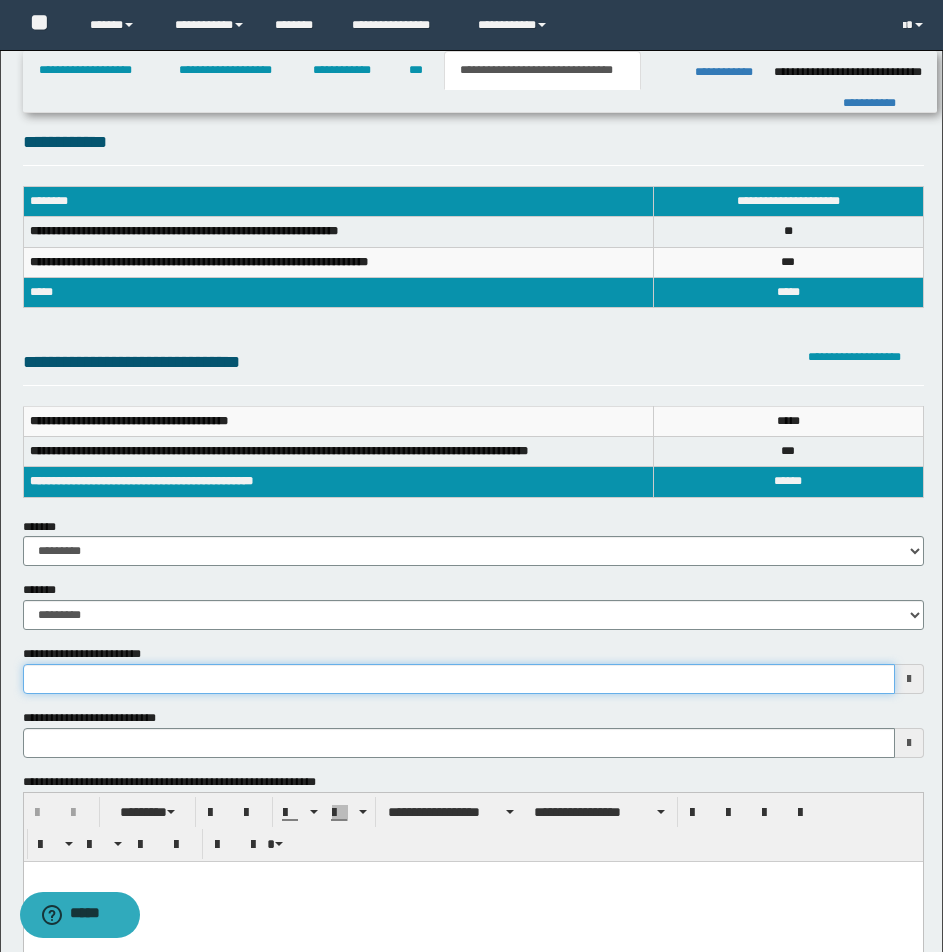click on "**********" at bounding box center (459, 679) 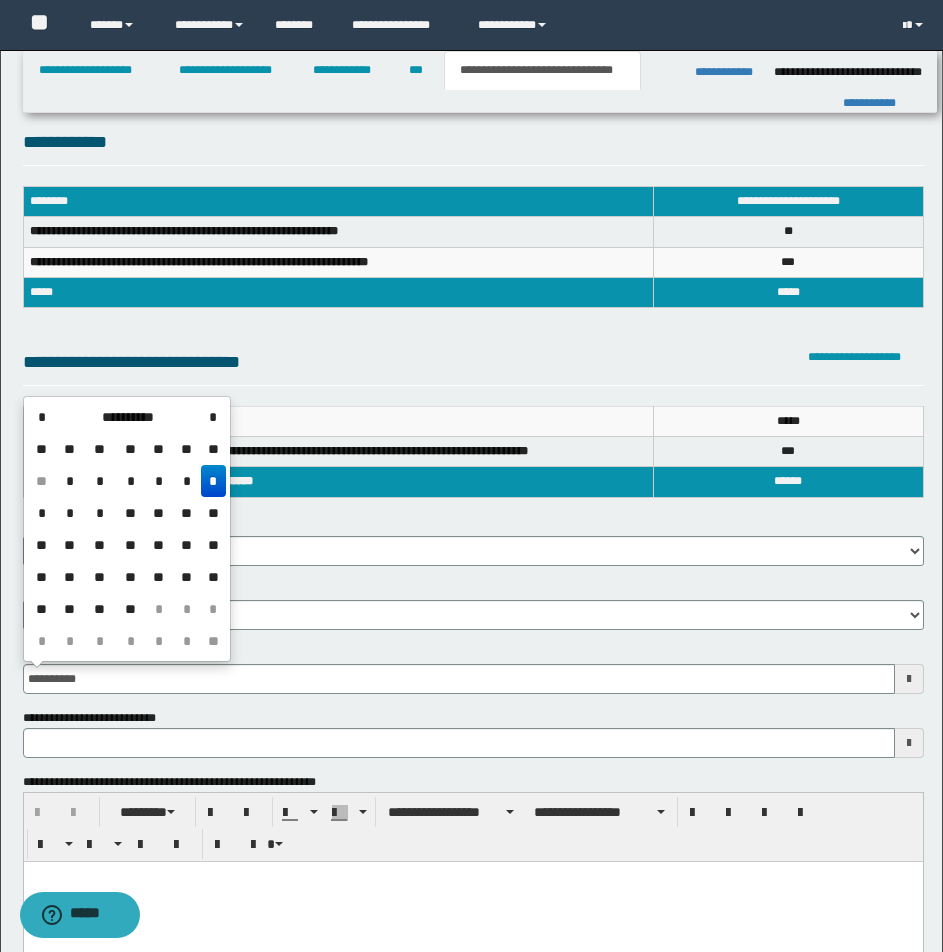 click on "*" at bounding box center (213, 481) 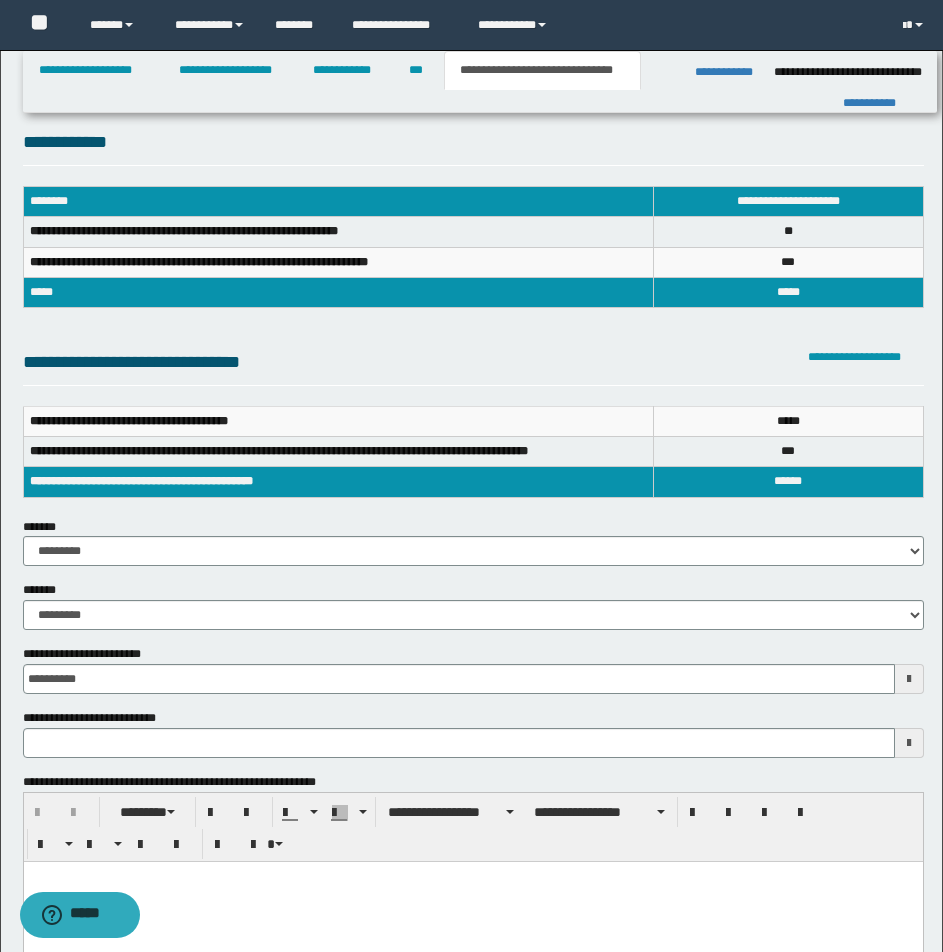 type 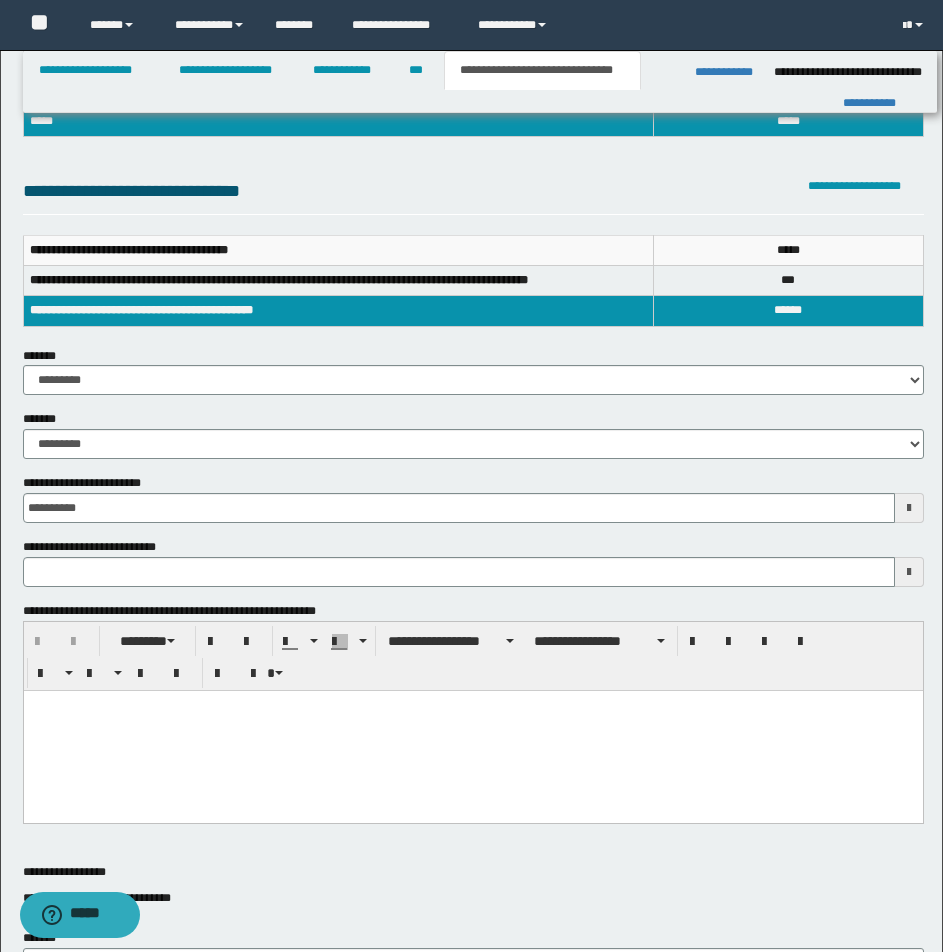 scroll, scrollTop: 200, scrollLeft: 0, axis: vertical 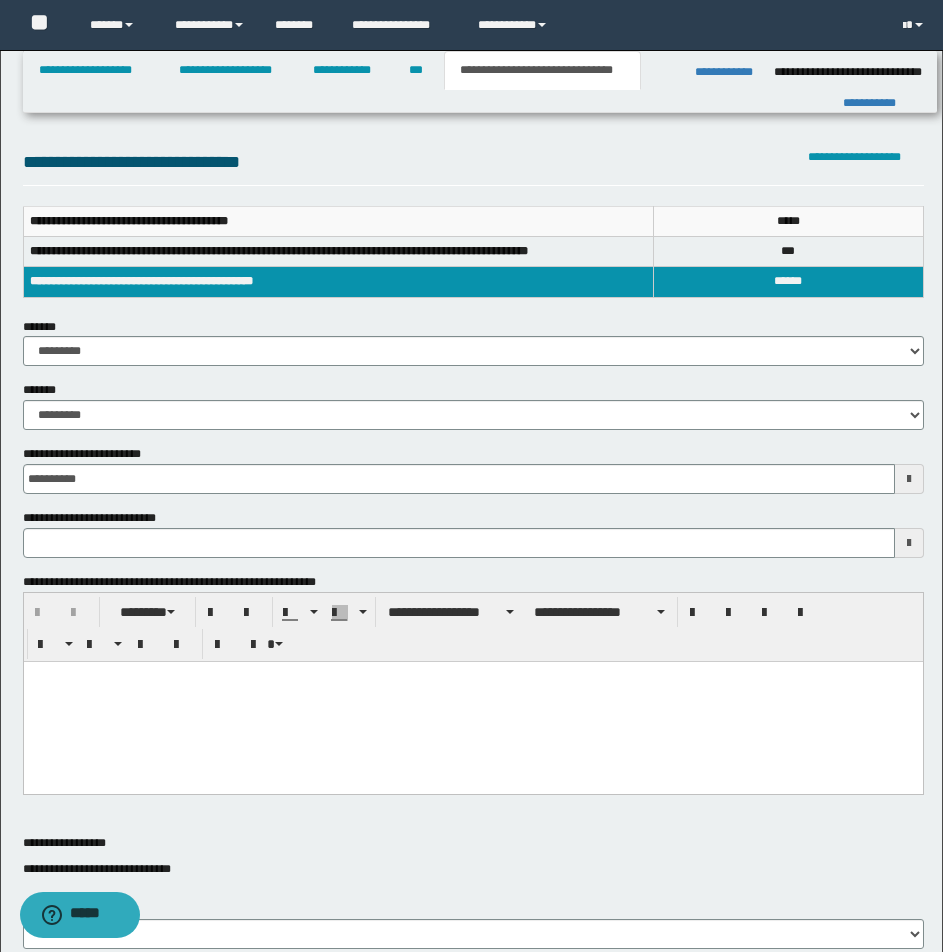 click at bounding box center (472, 676) 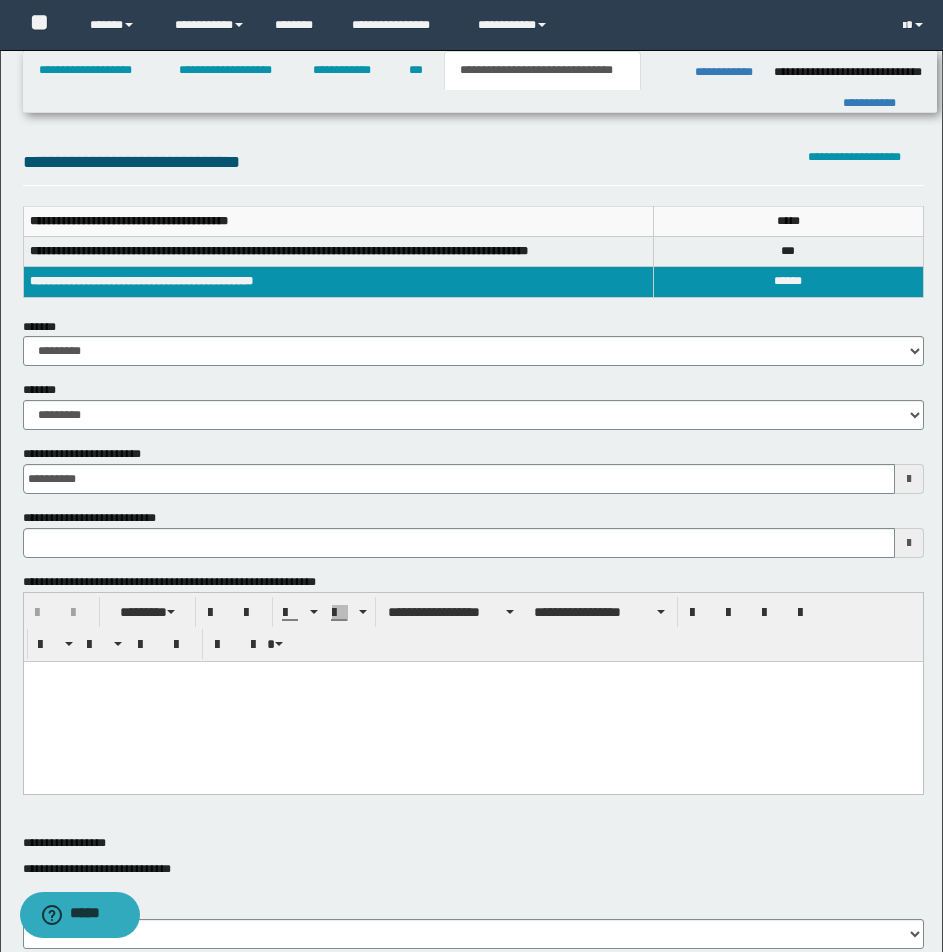 type 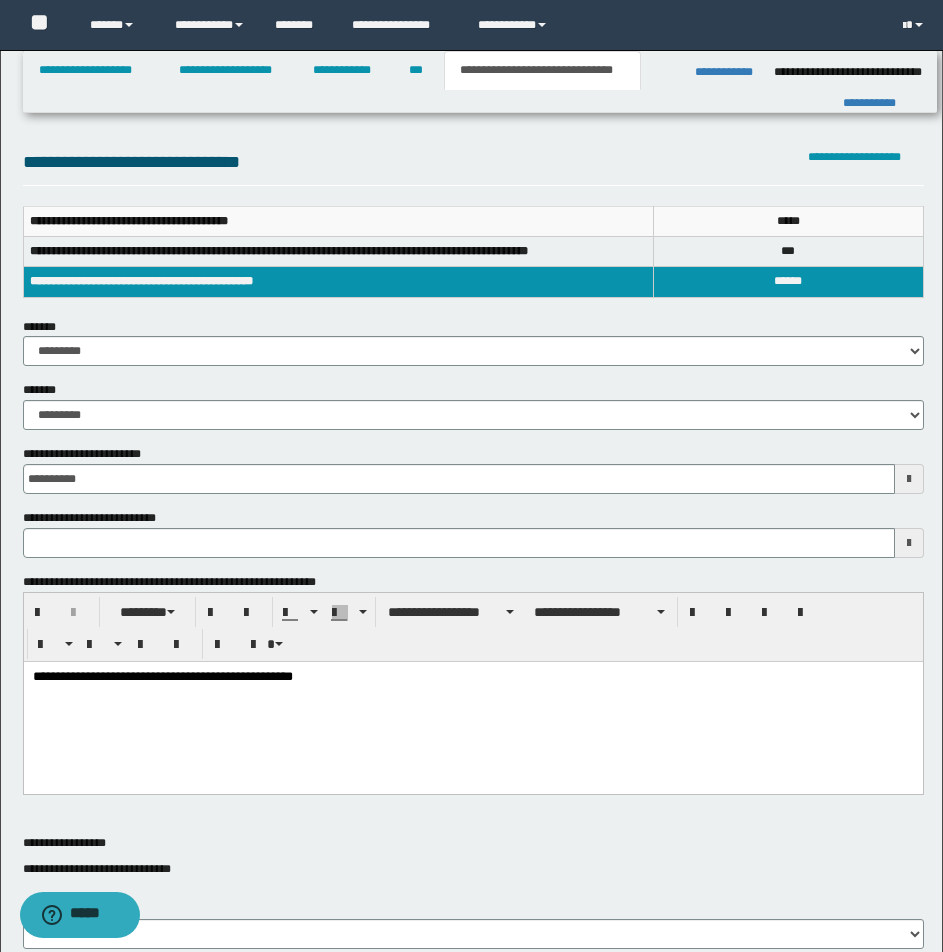 click on "**********" at bounding box center [472, 677] 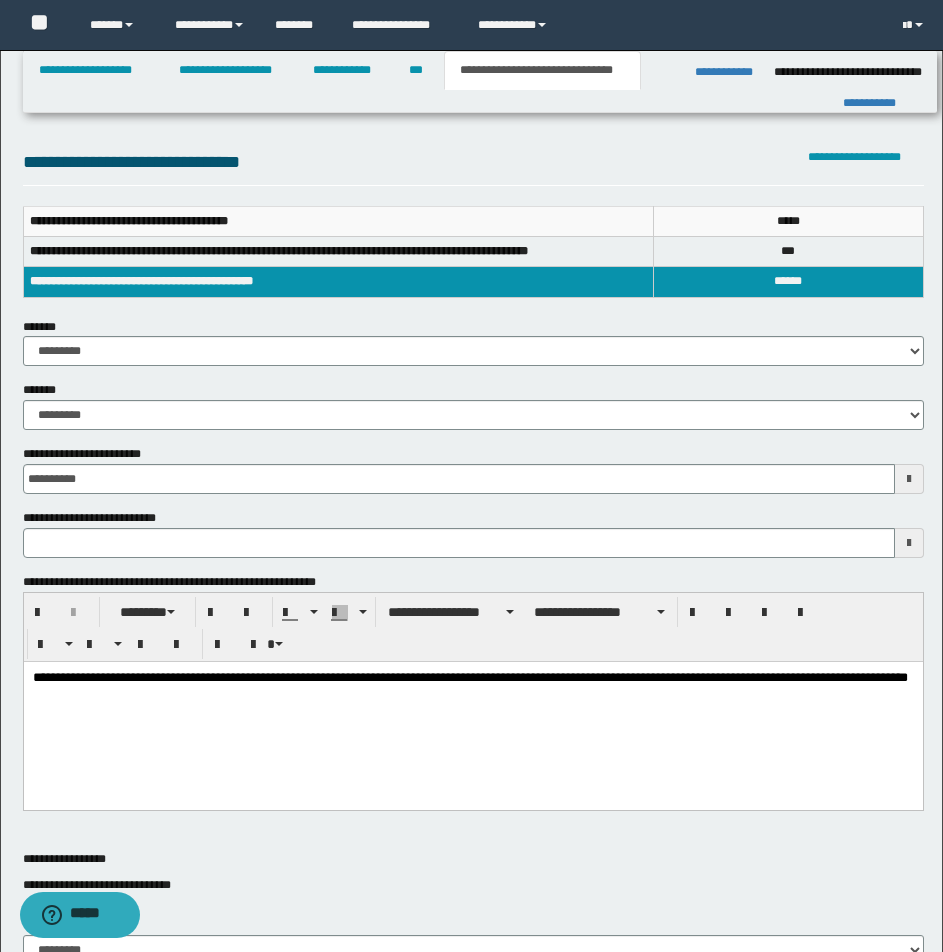 type 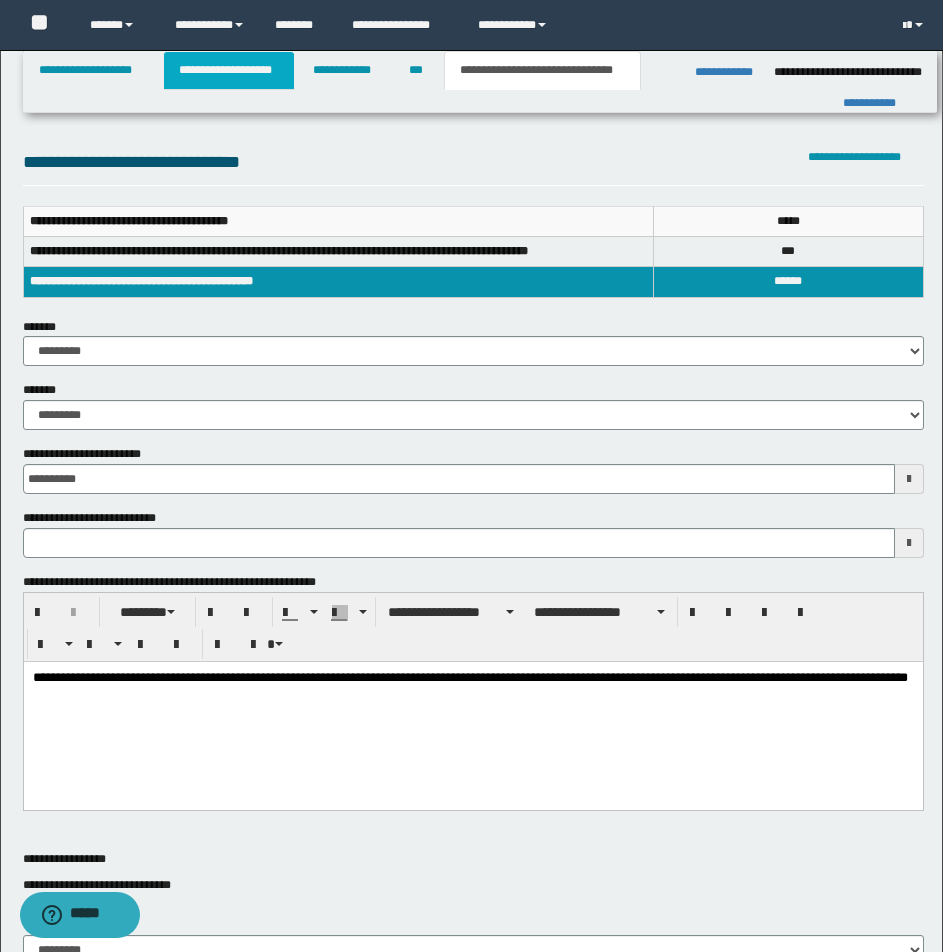 click on "**********" at bounding box center (229, 70) 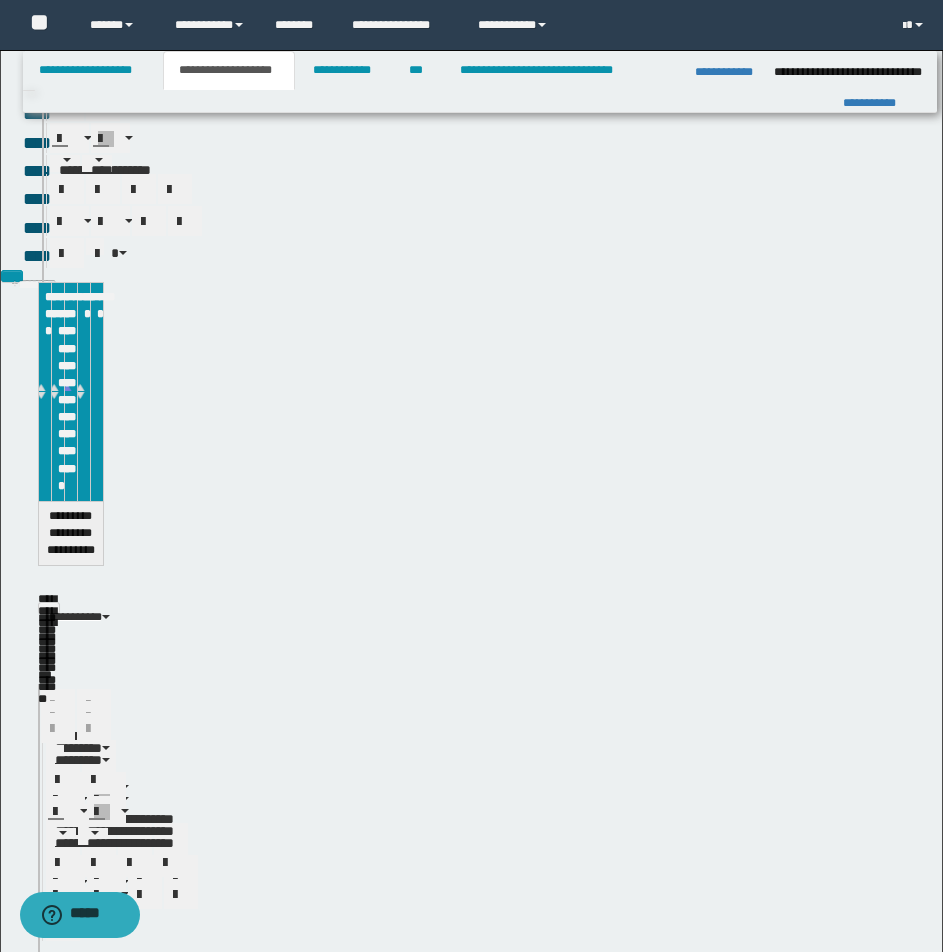 scroll, scrollTop: 231, scrollLeft: 0, axis: vertical 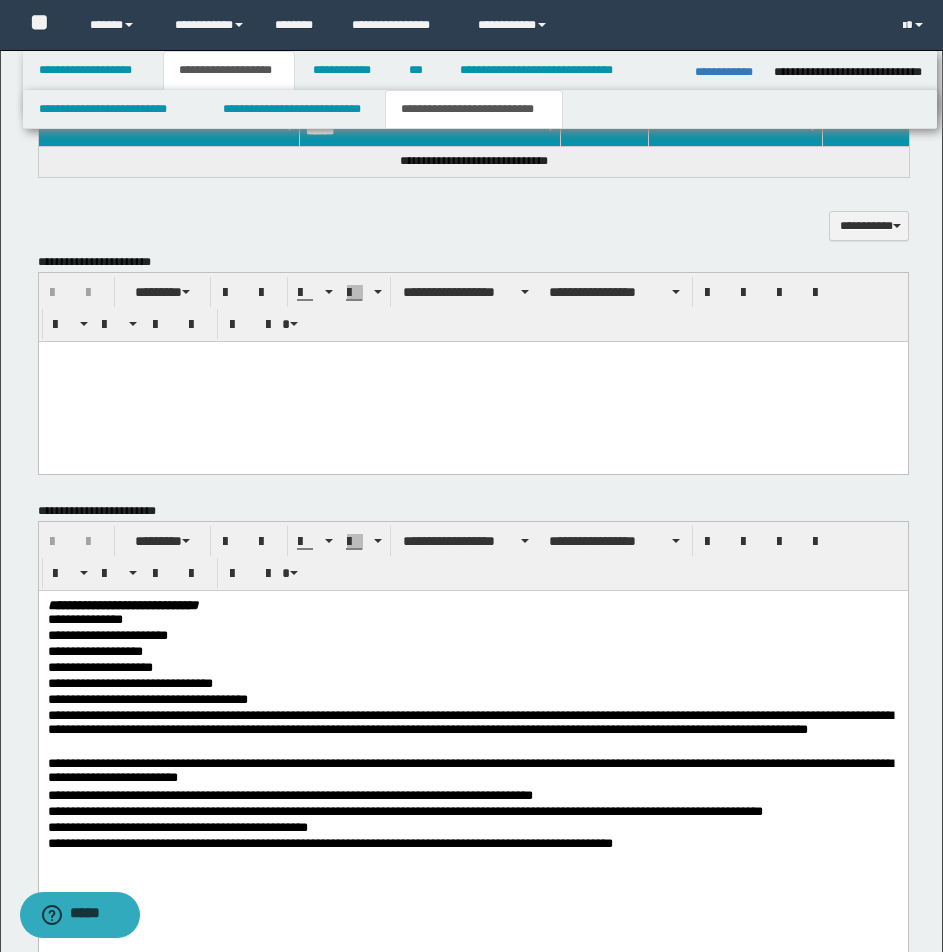 click at bounding box center [472, 356] 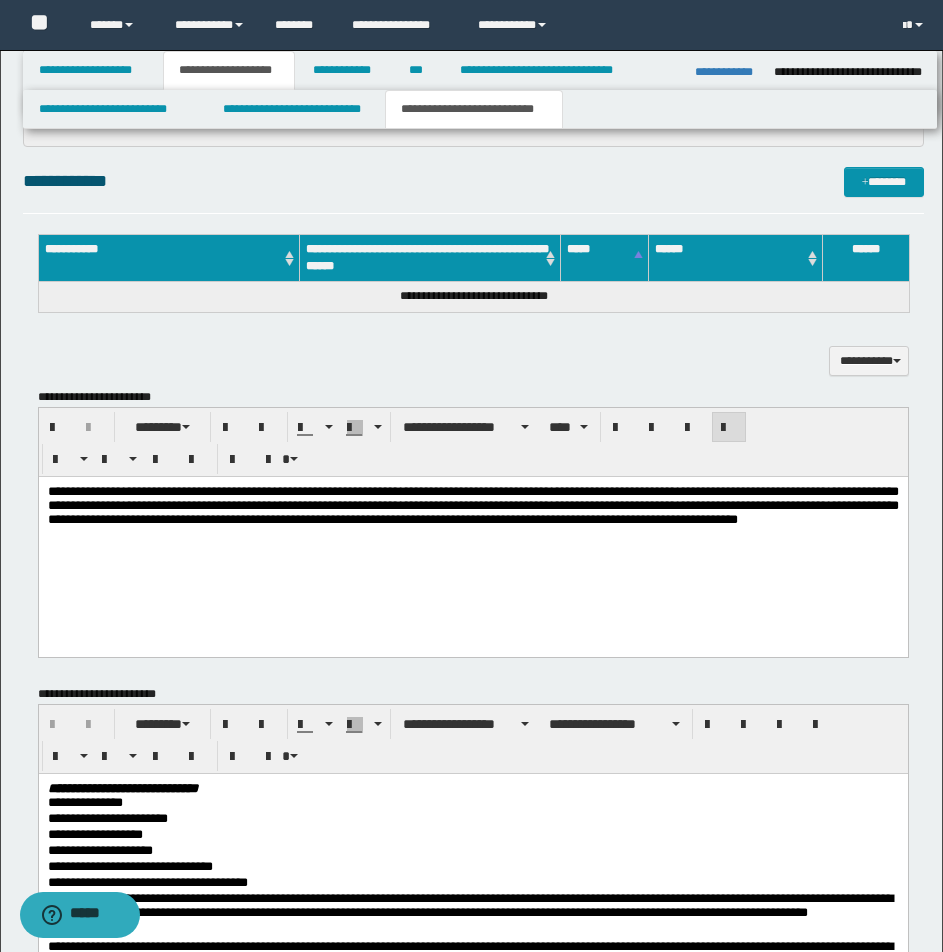 scroll, scrollTop: 539, scrollLeft: 0, axis: vertical 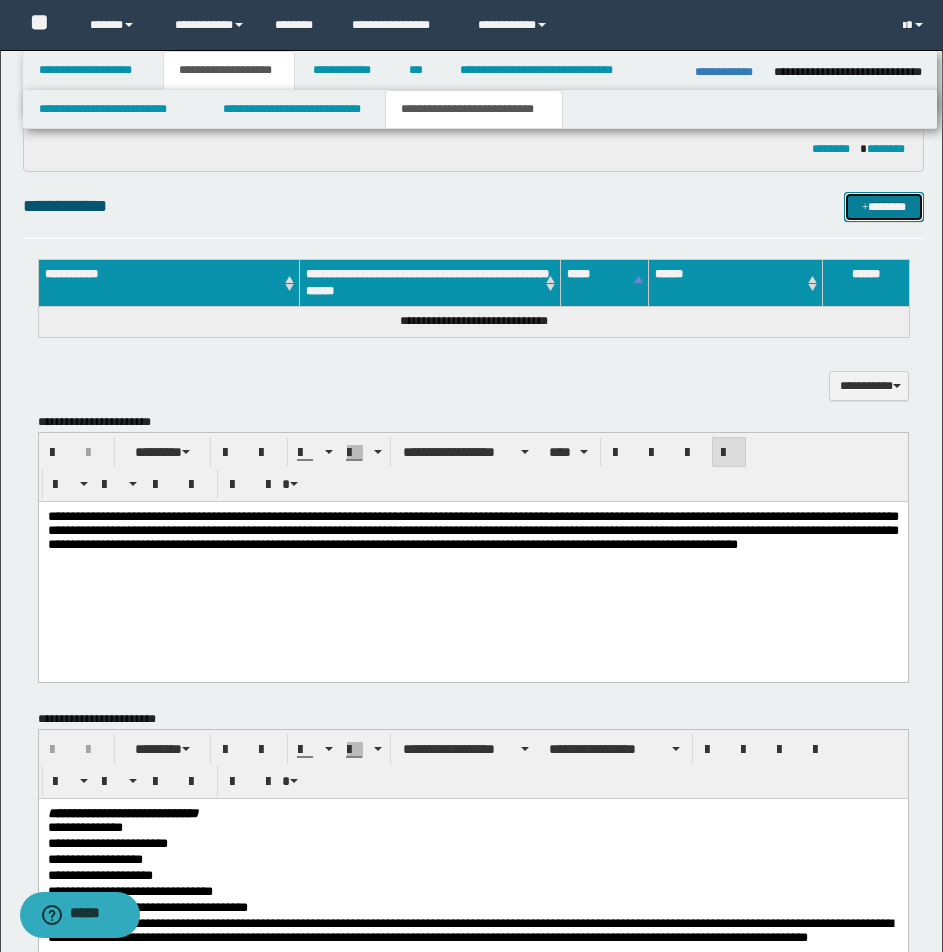 click on "*******" at bounding box center (884, 207) 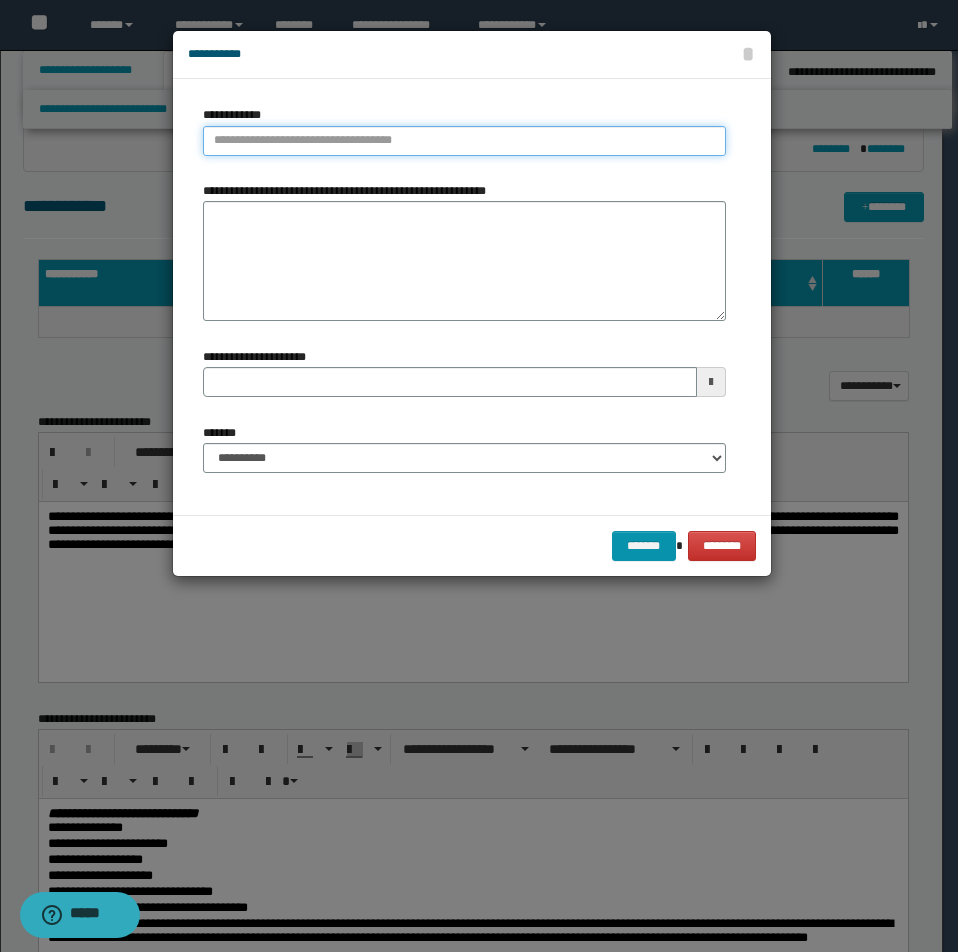 click on "**********" at bounding box center (464, 141) 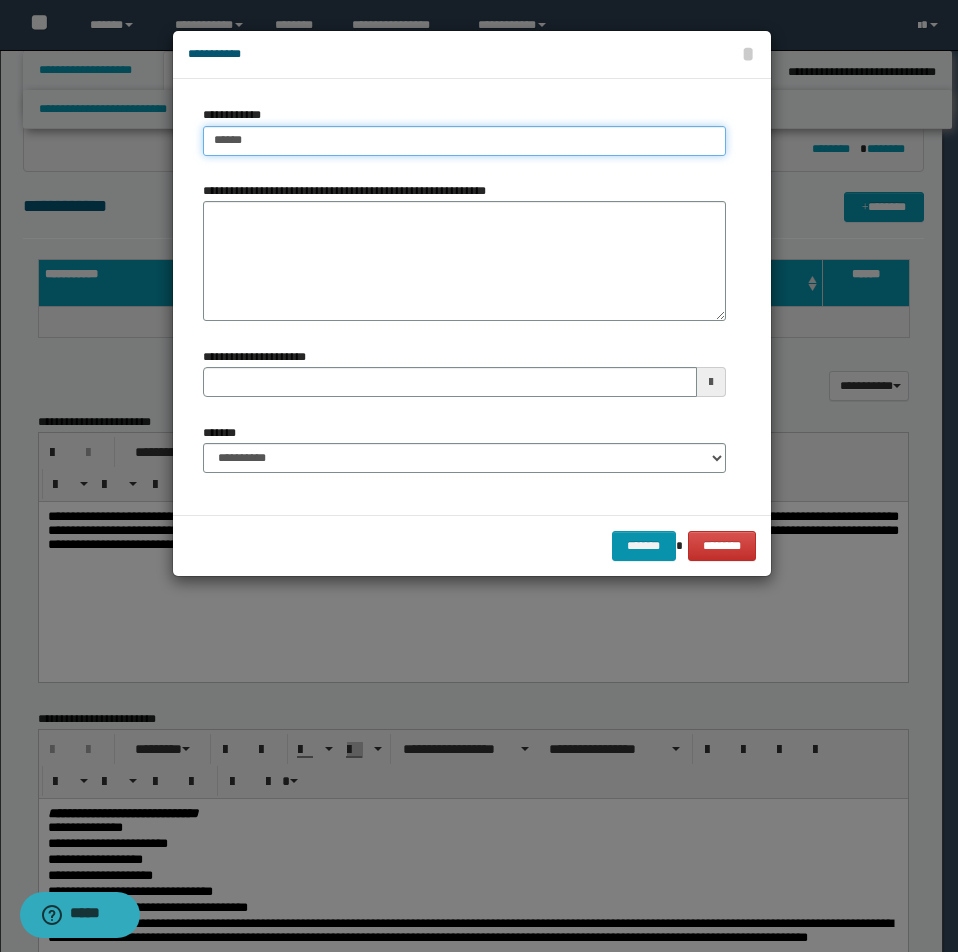 type on "*******" 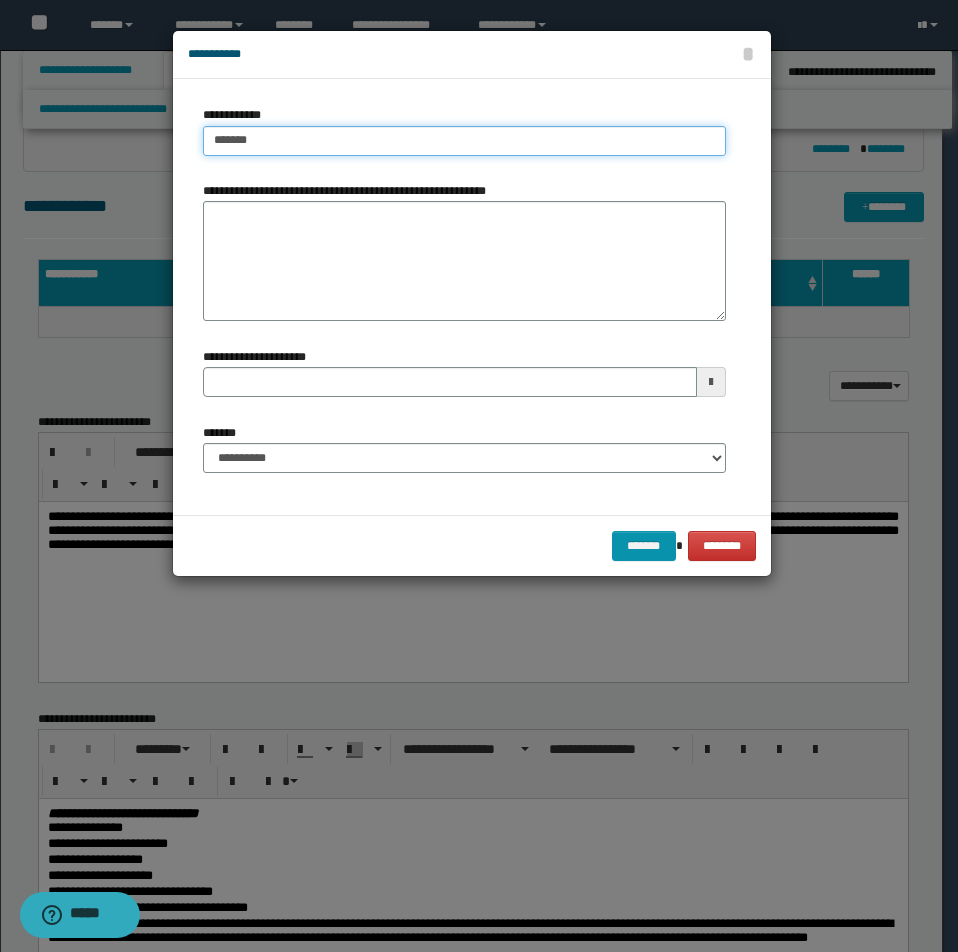 type on "*******" 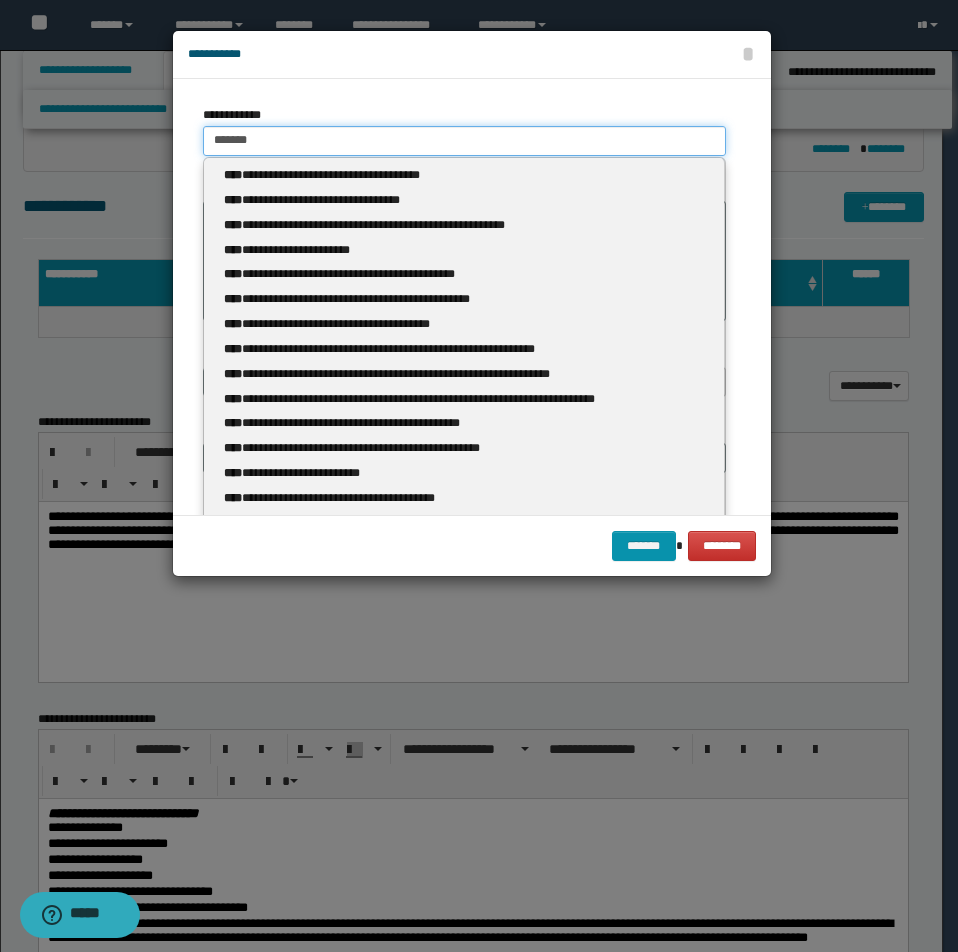 type 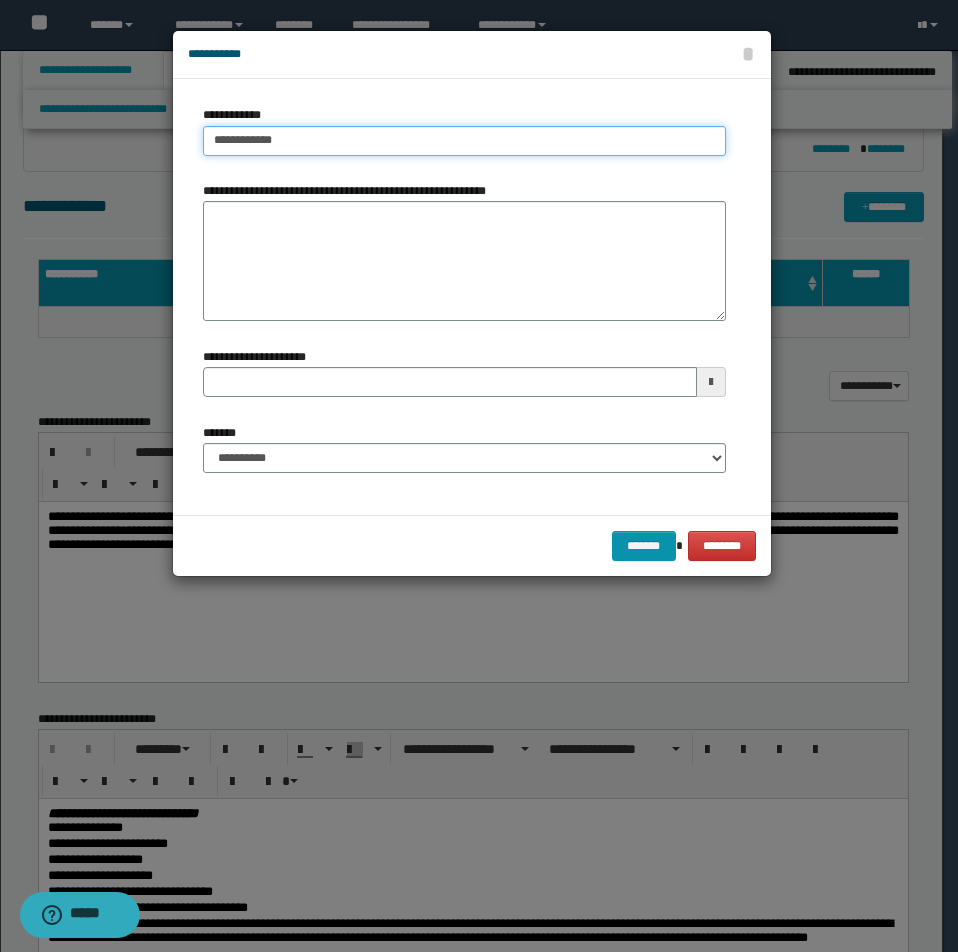 type on "**********" 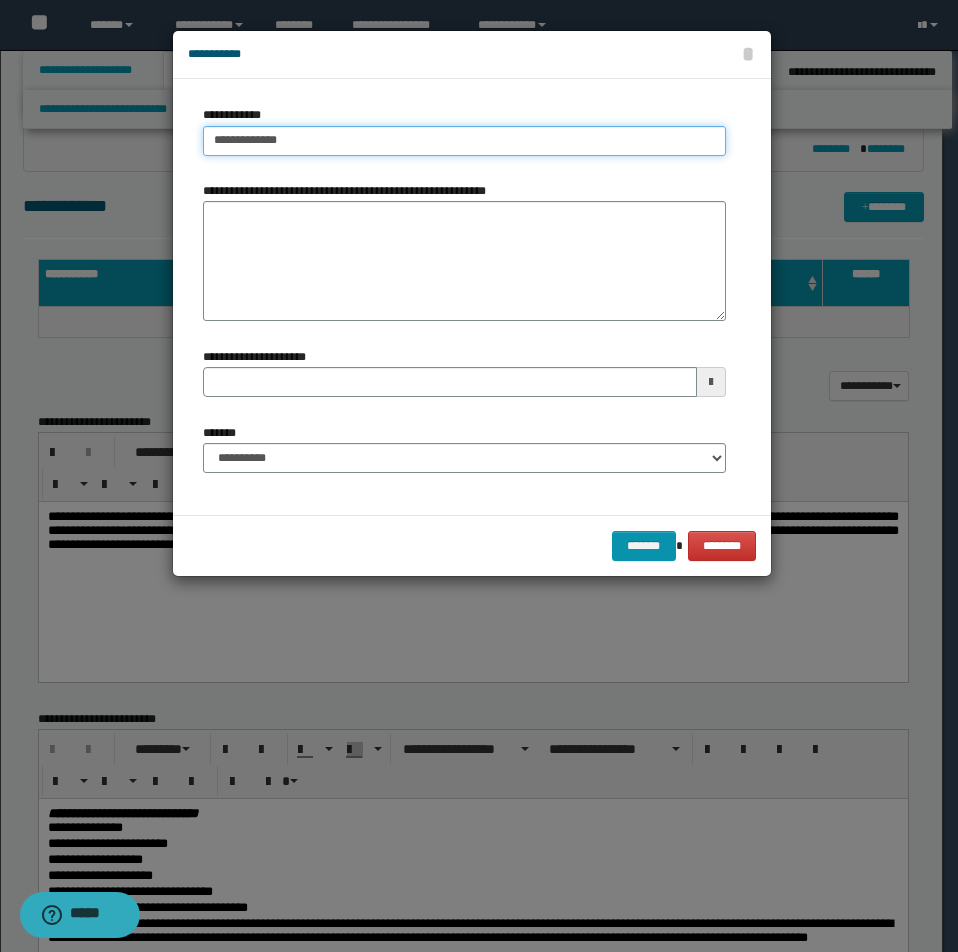 type on "**********" 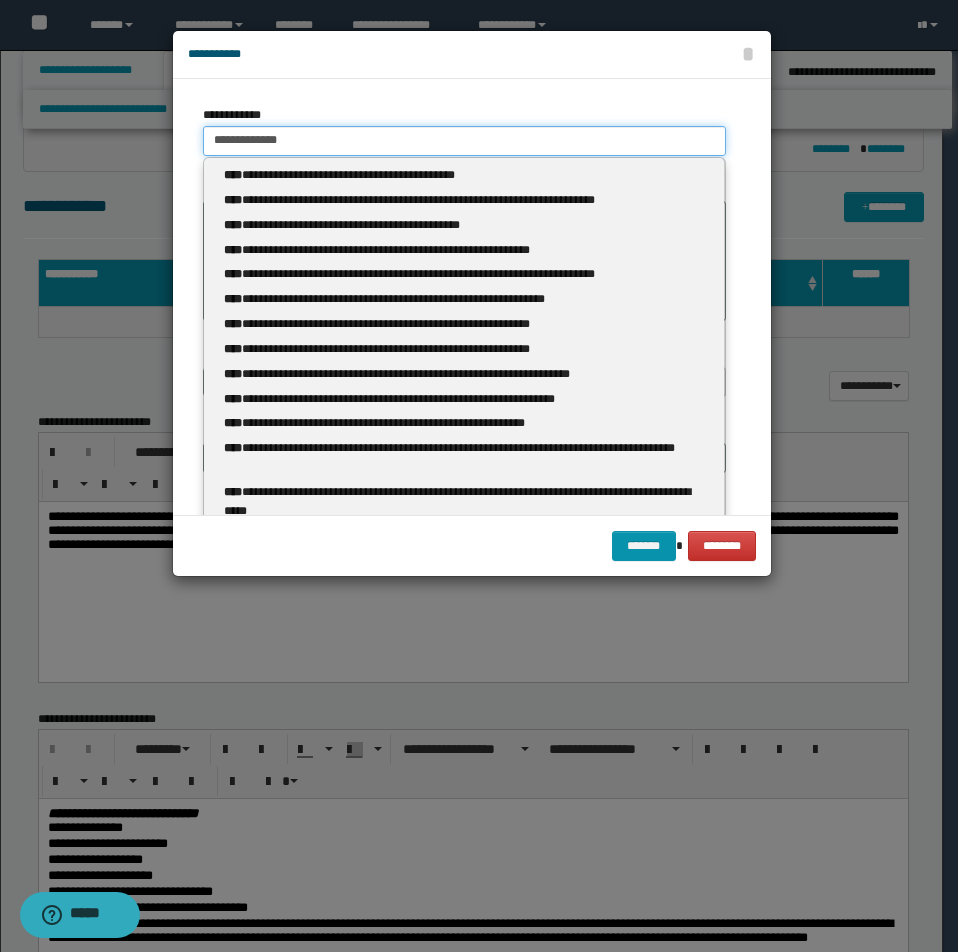 type 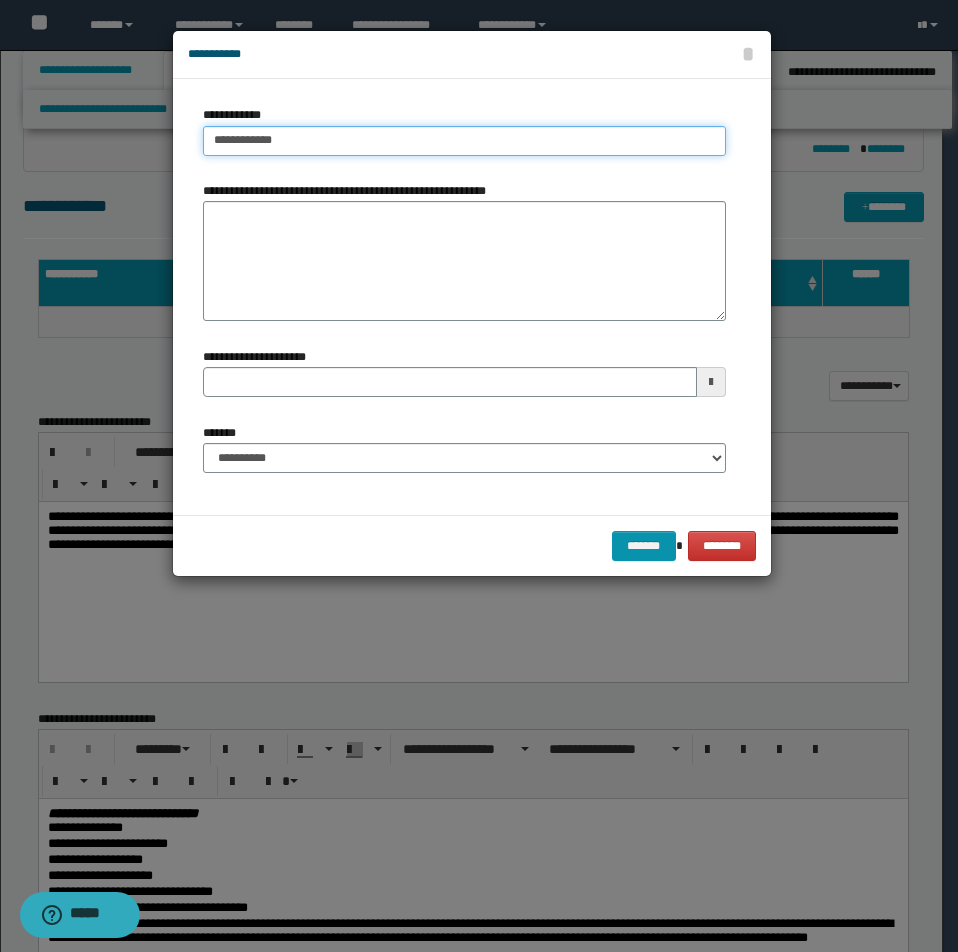 type on "**********" 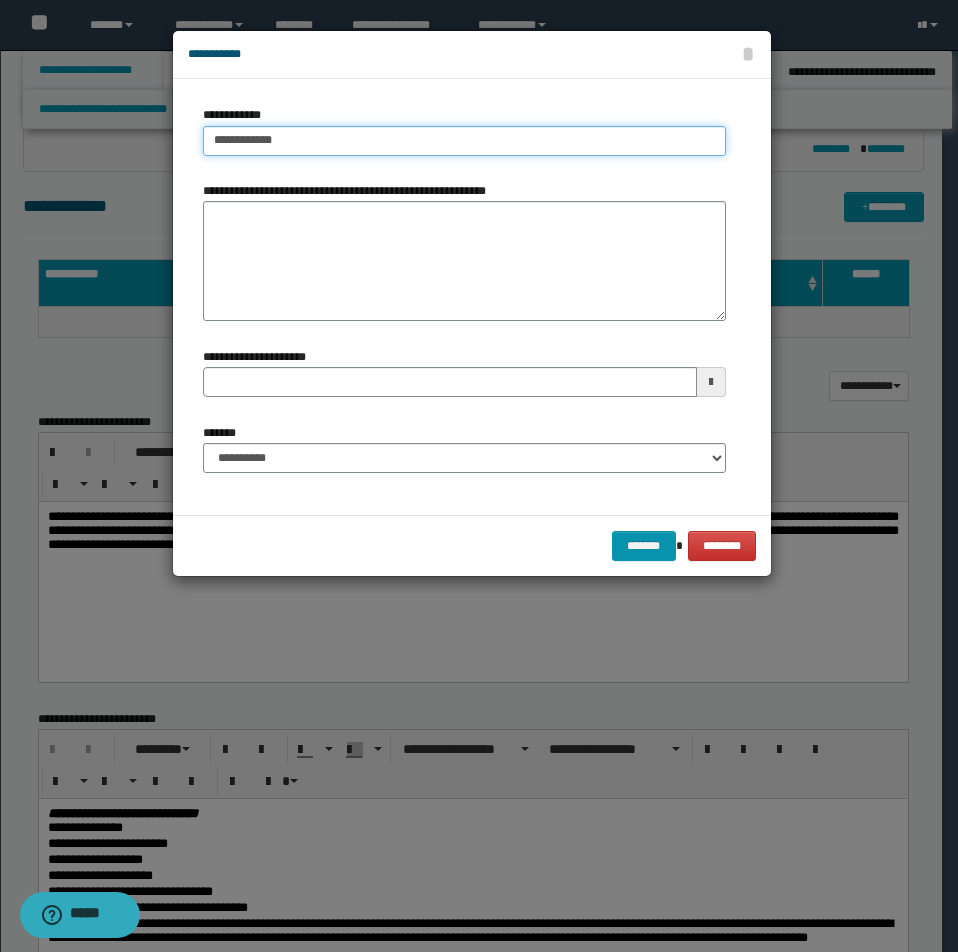 type 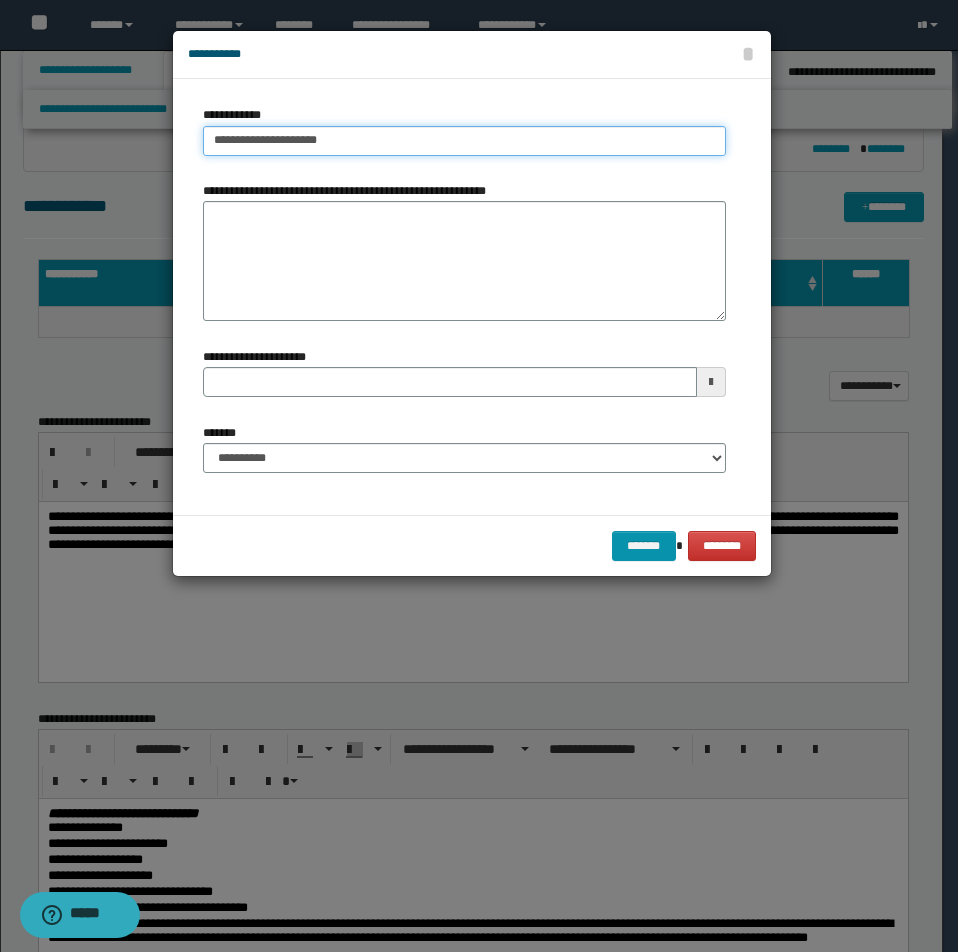 type on "**********" 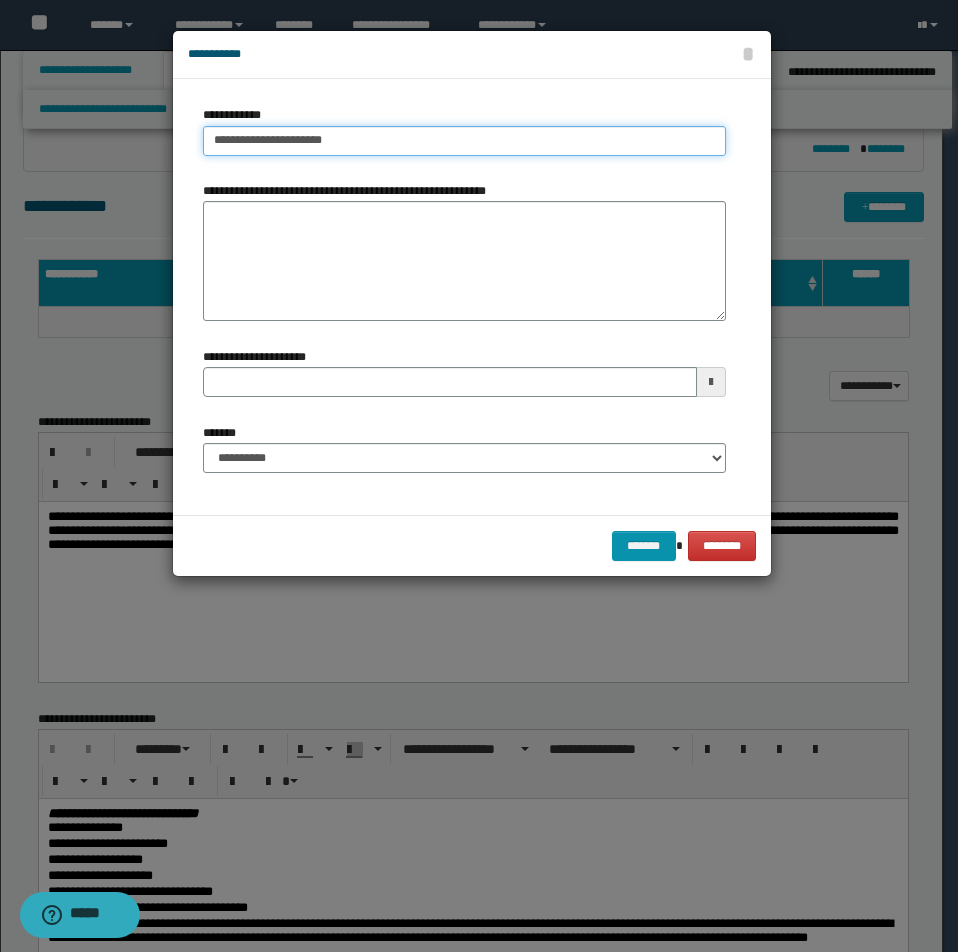 type on "**********" 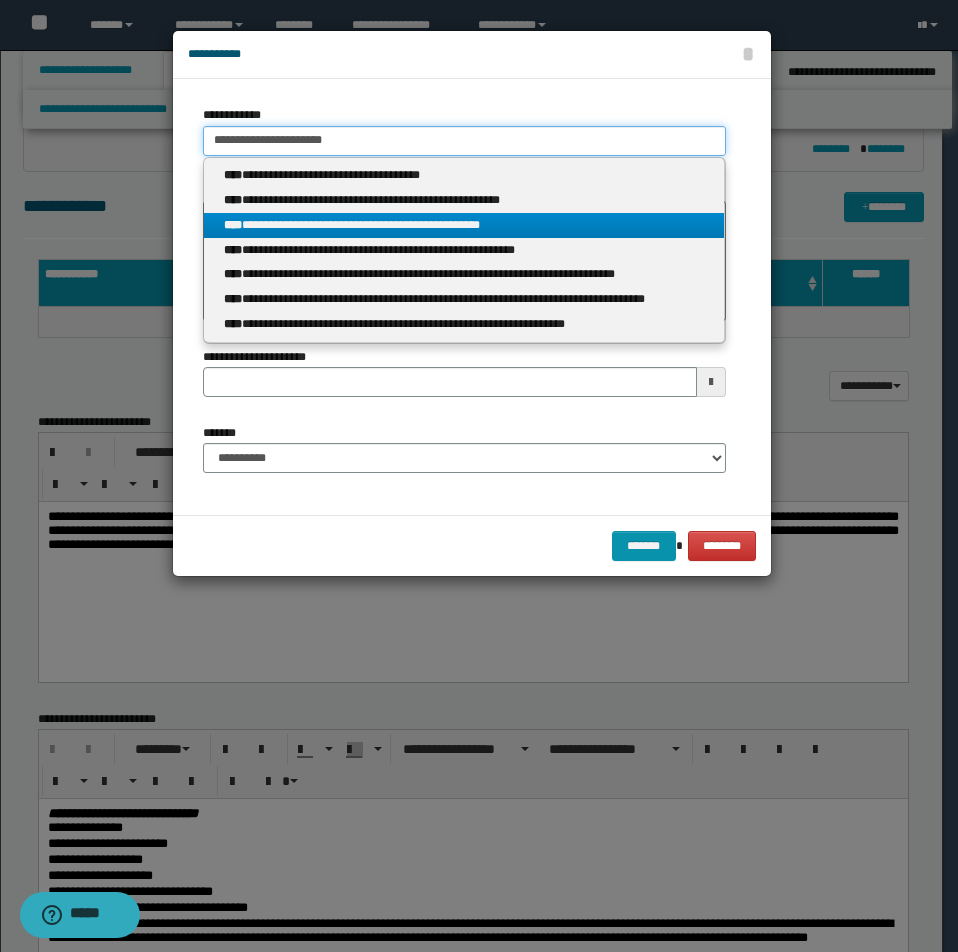 type on "**********" 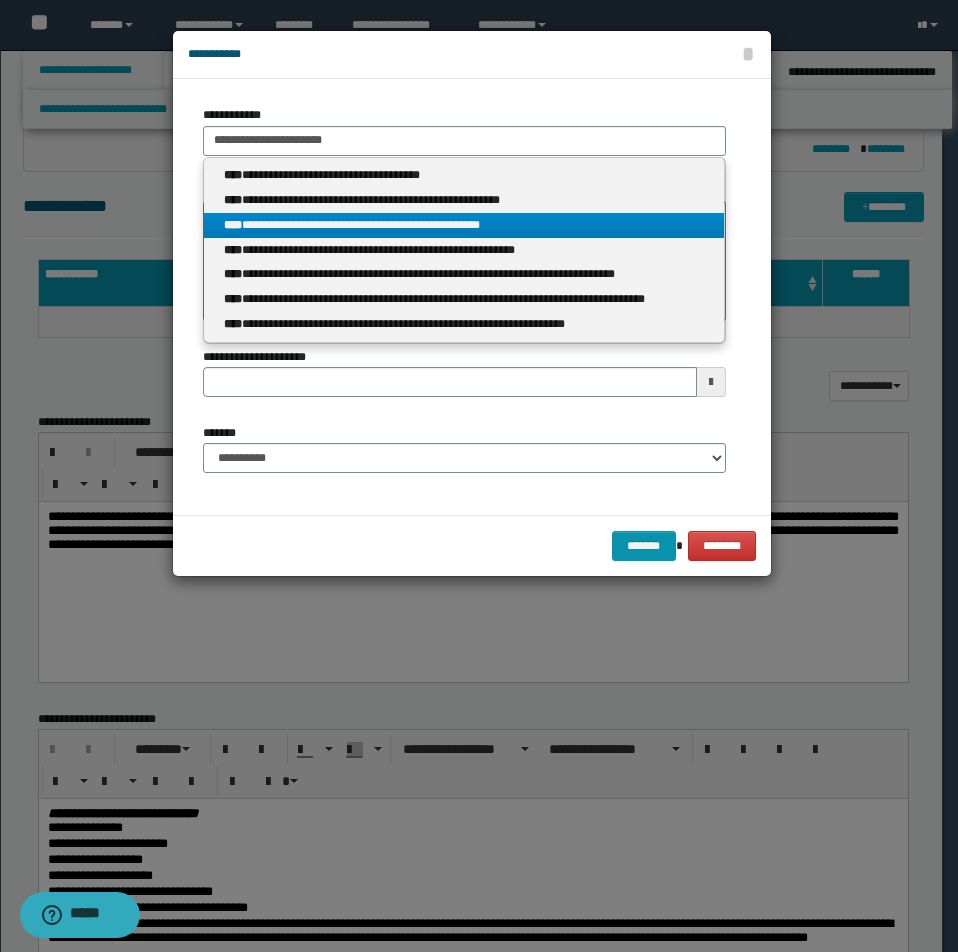 click on "**********" at bounding box center (464, 225) 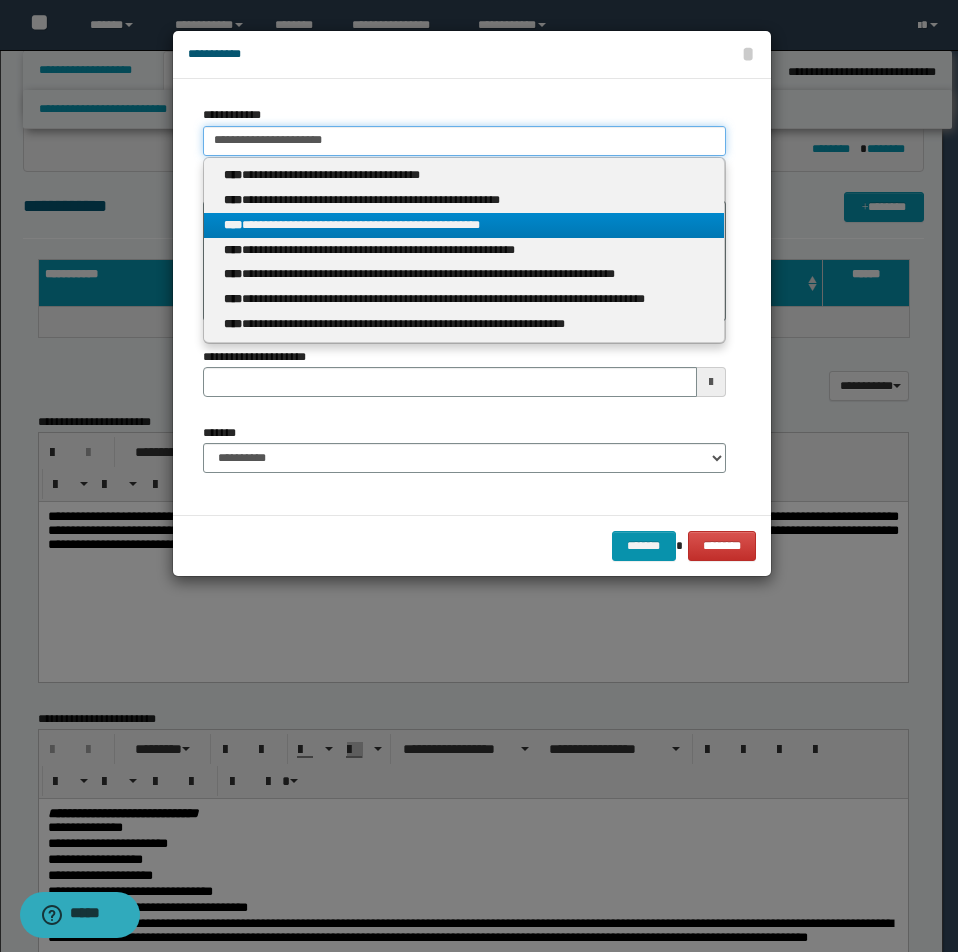 type 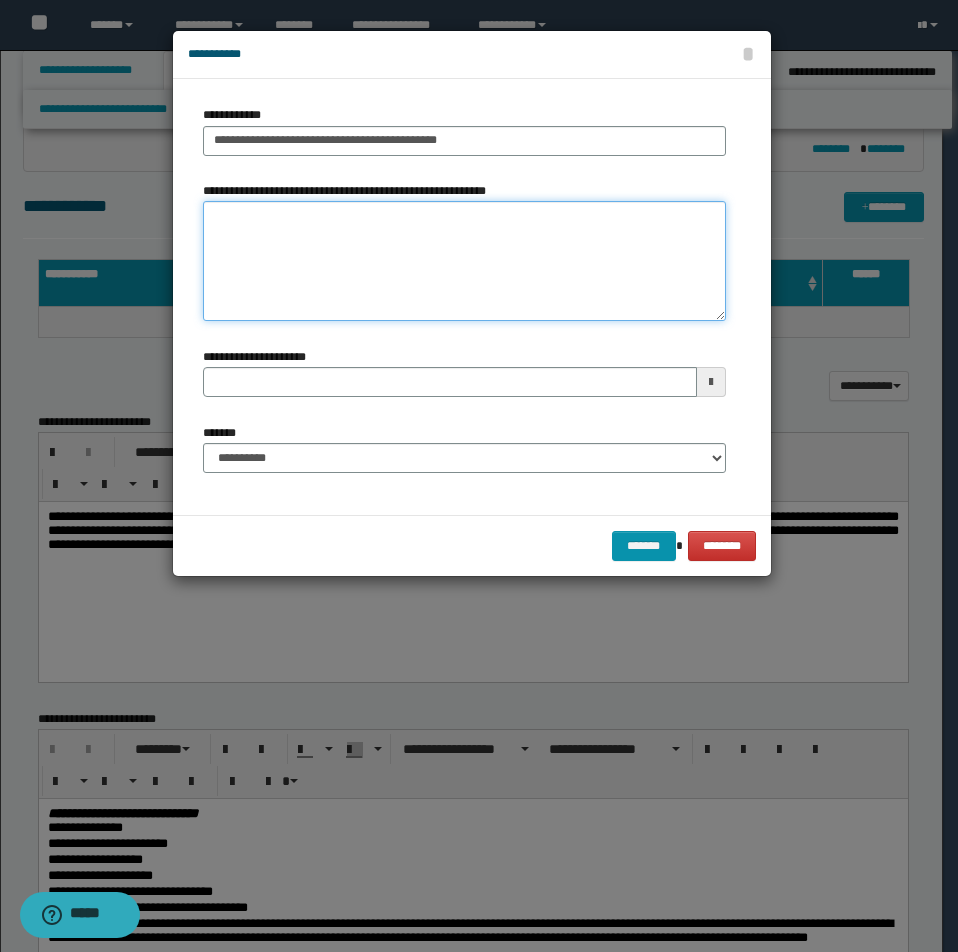 click on "**********" at bounding box center (464, 261) 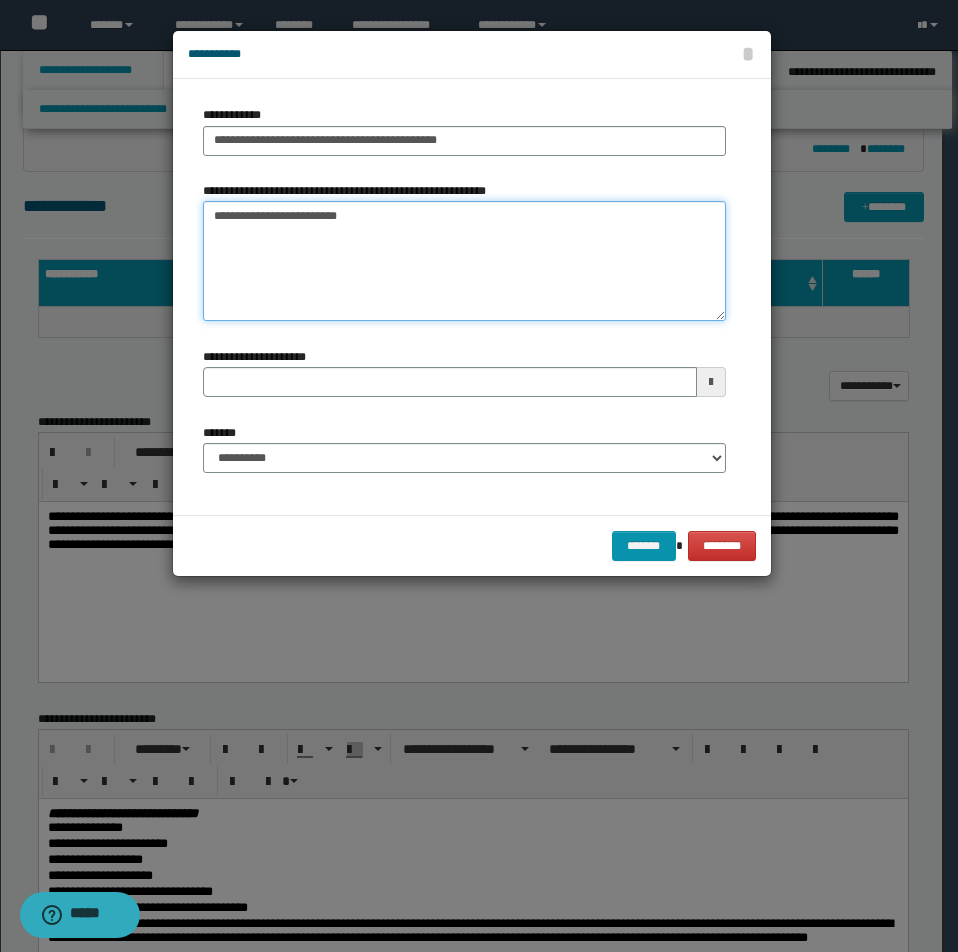 type on "**********" 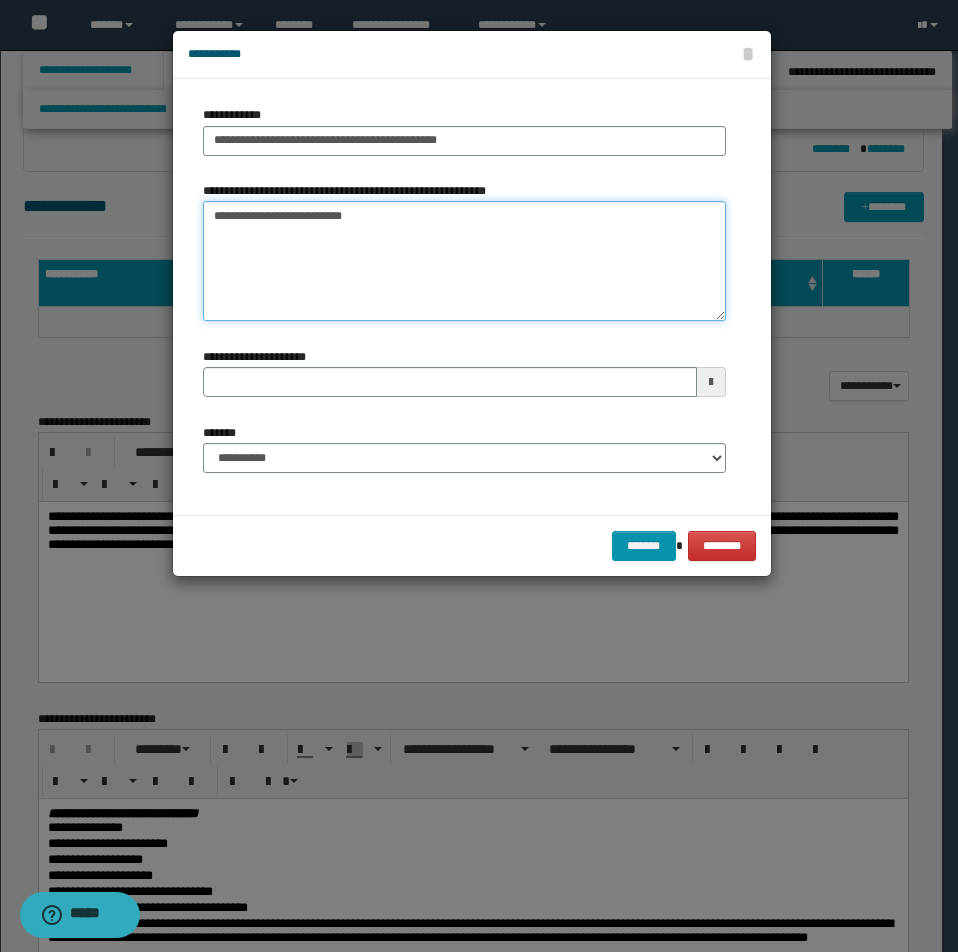 click on "**********" at bounding box center (464, 261) 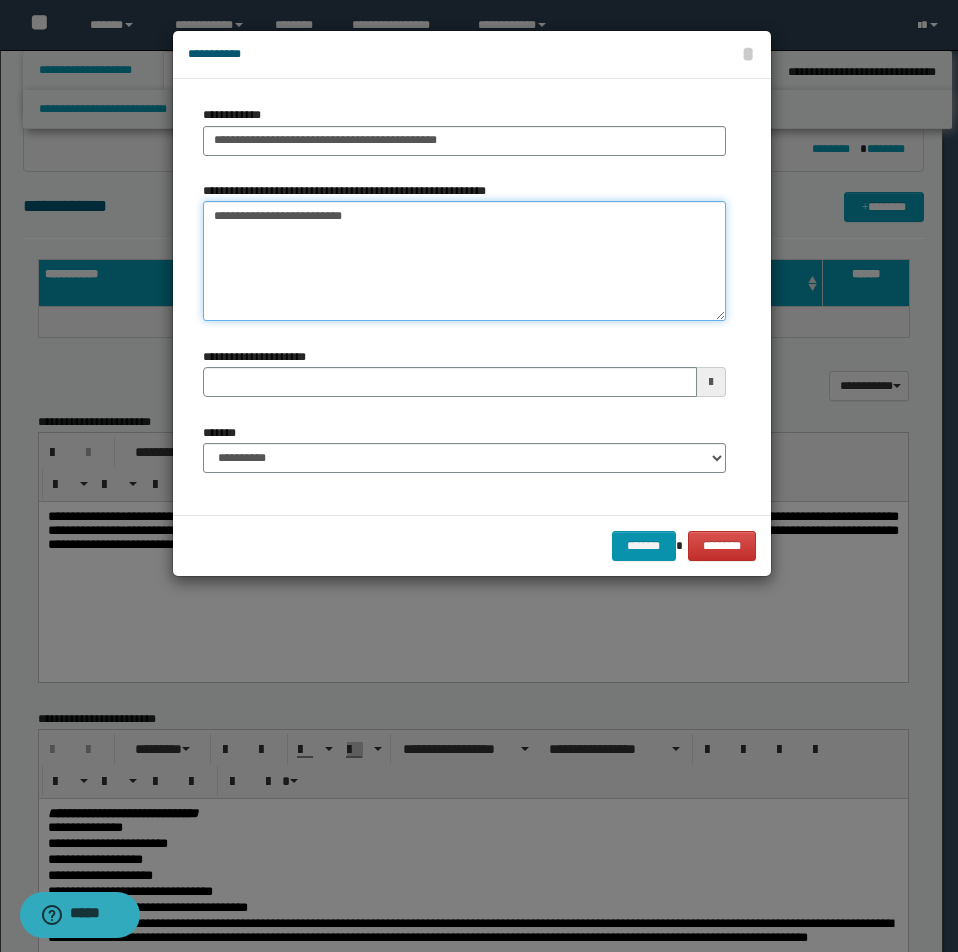 type 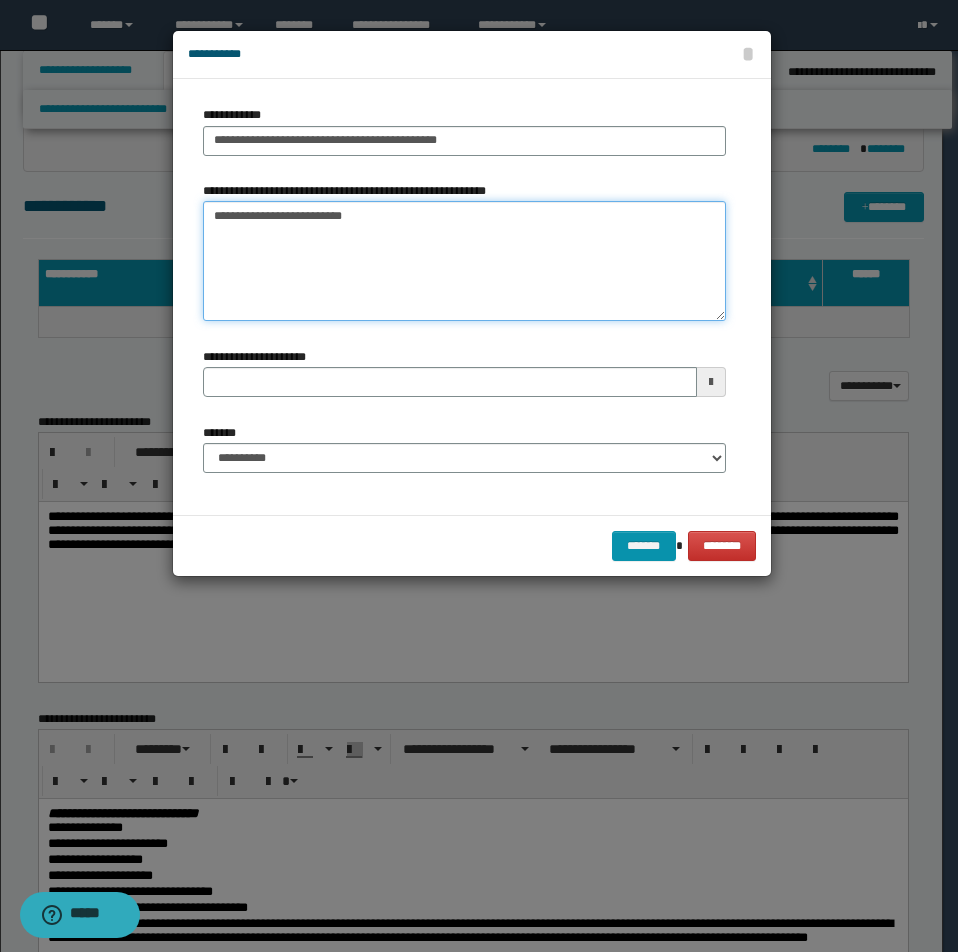 type on "**********" 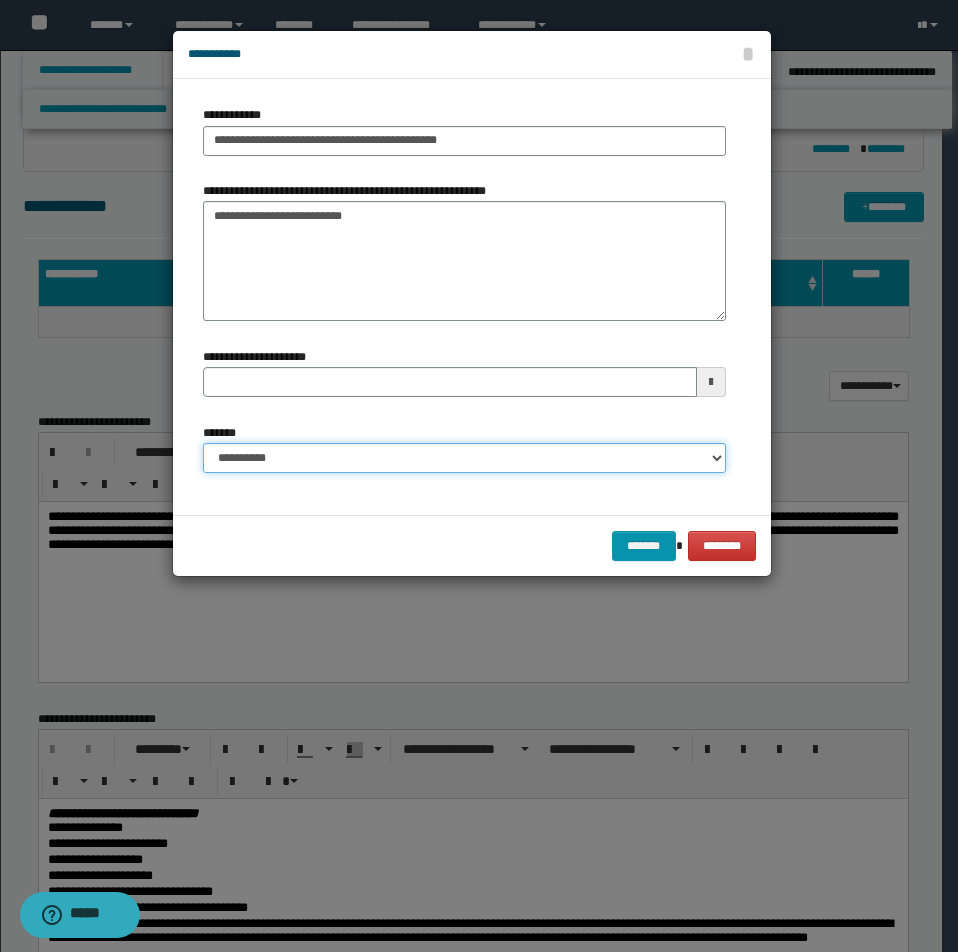 click on "**********" at bounding box center (464, 458) 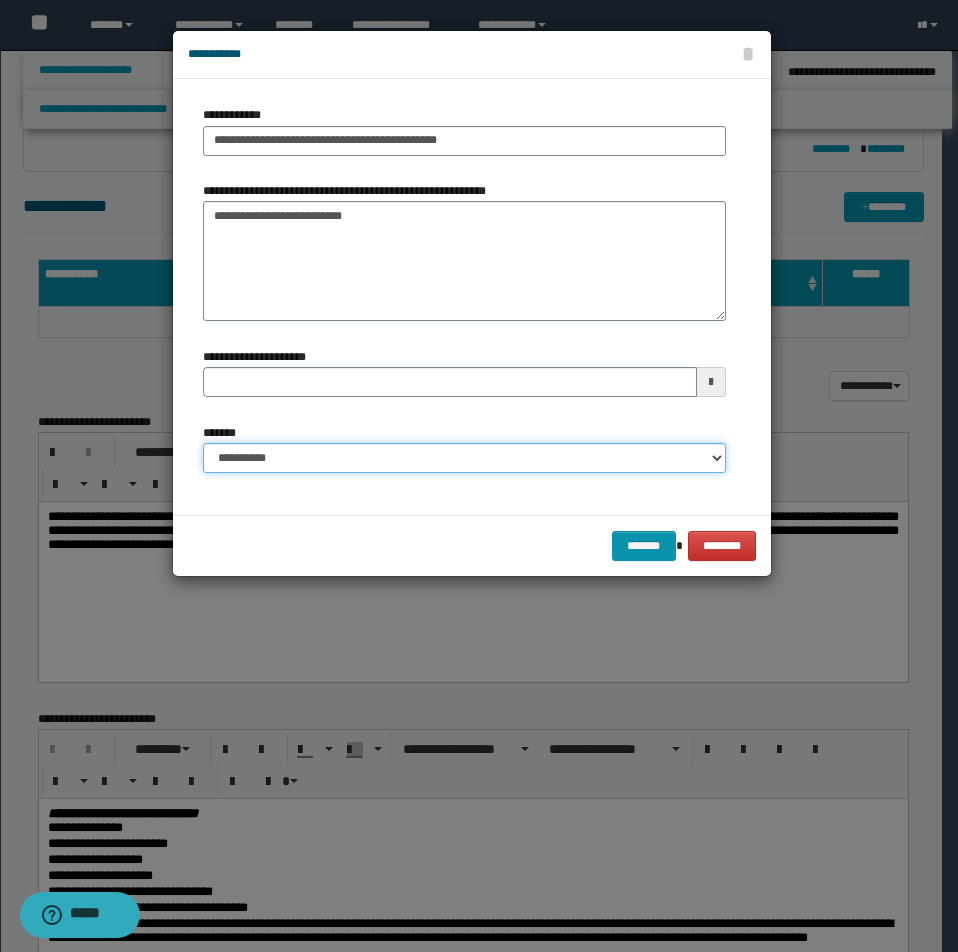 select on "*" 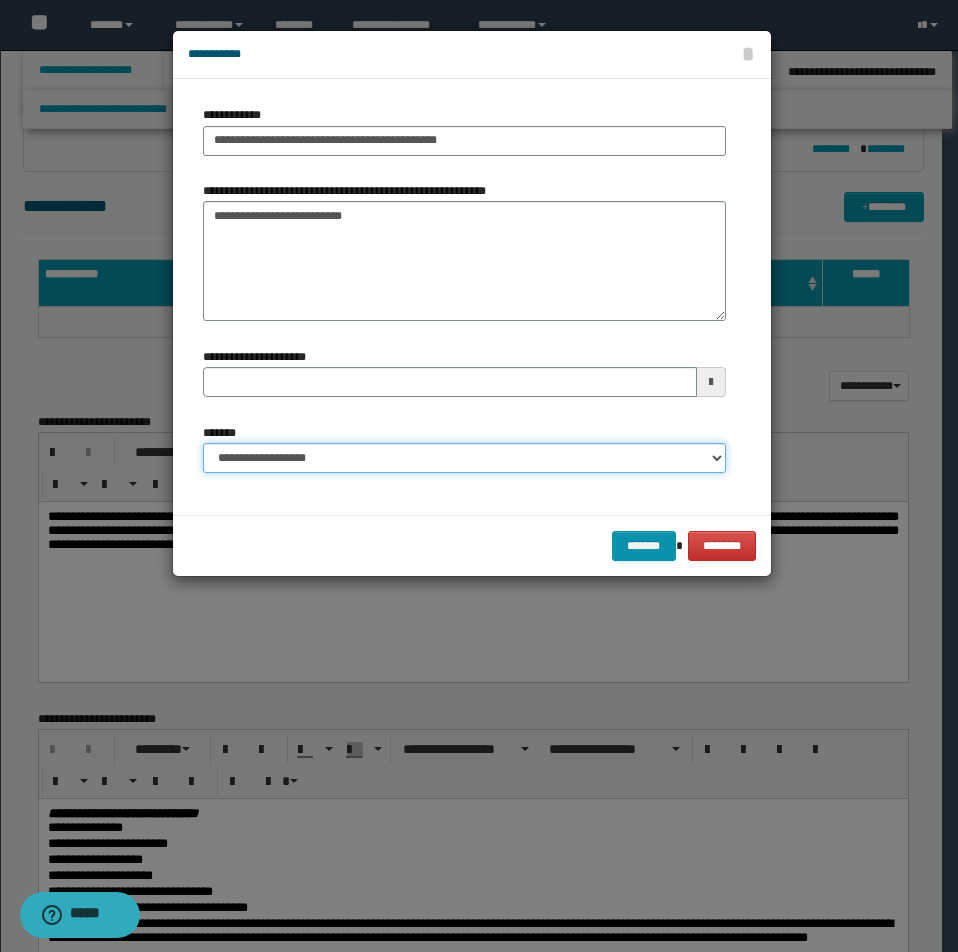 click on "**********" at bounding box center (464, 458) 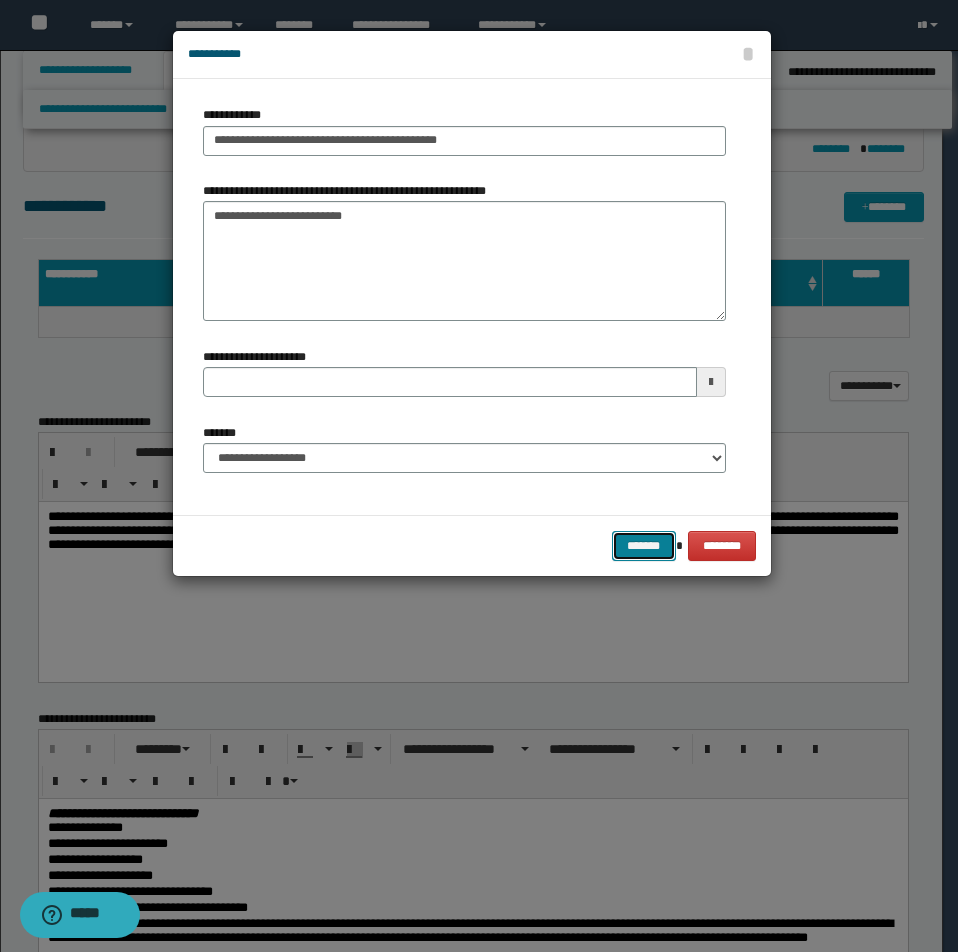click on "*******" at bounding box center (644, 546) 